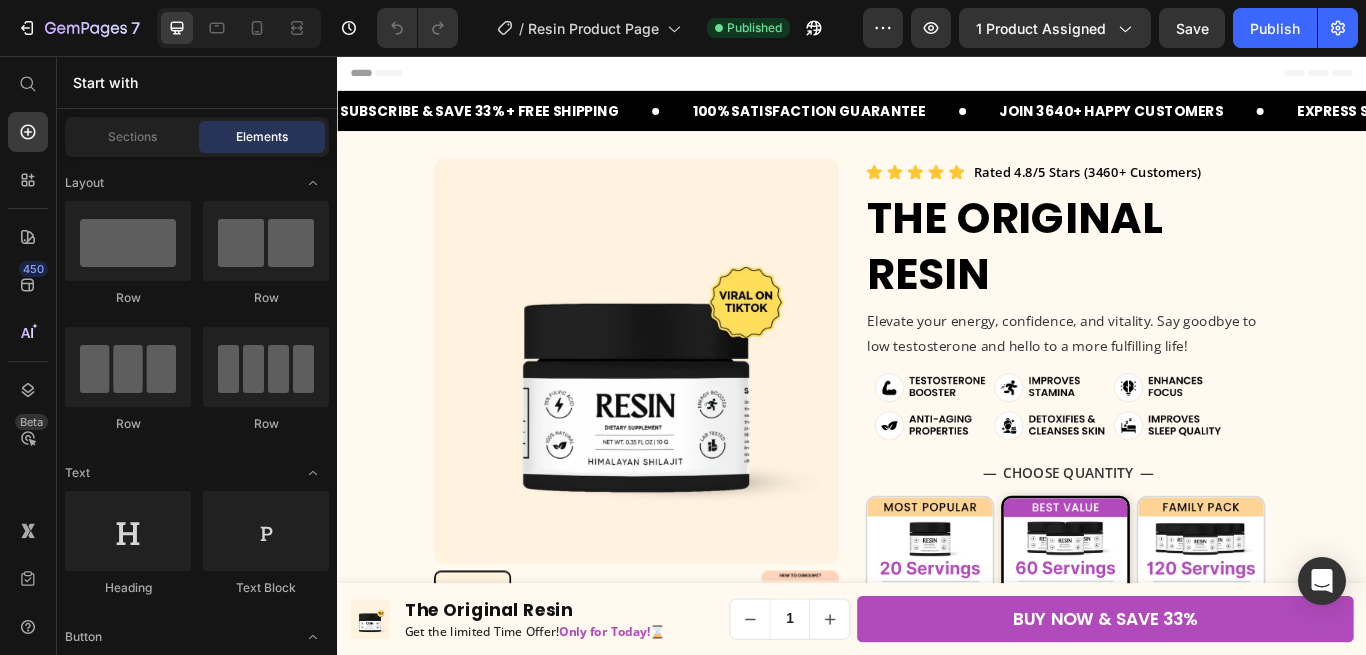 scroll, scrollTop: 0, scrollLeft: 0, axis: both 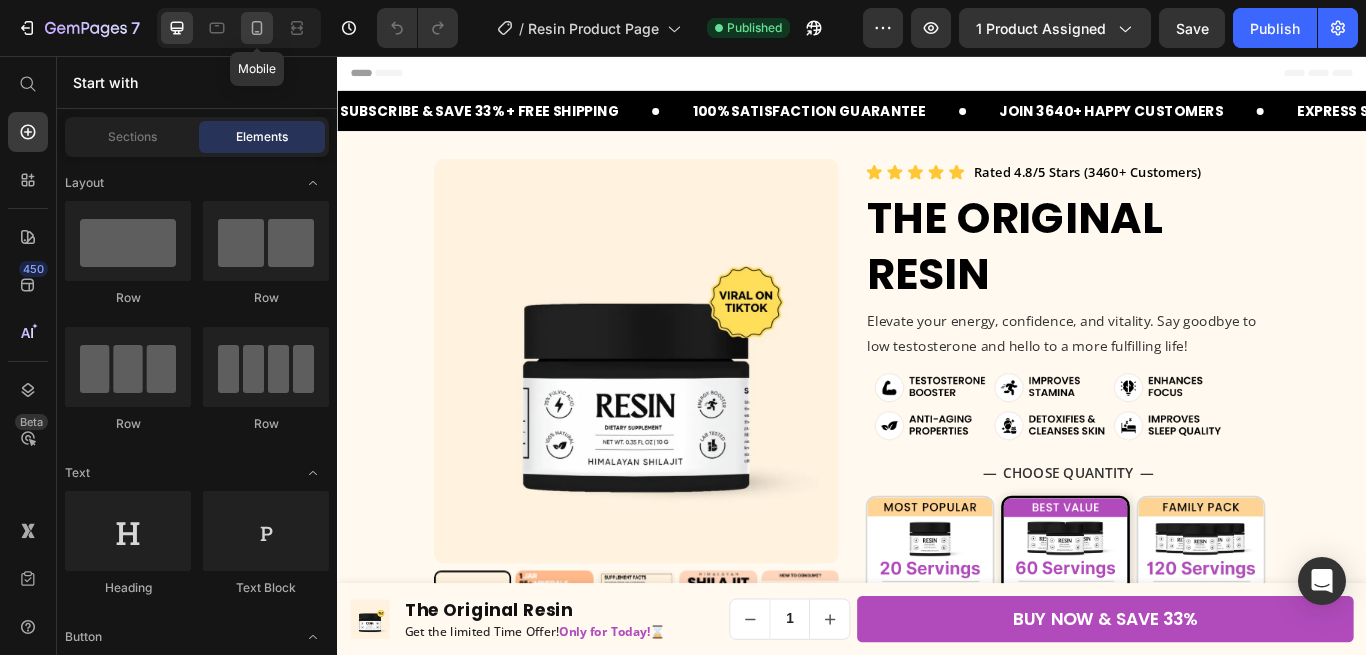 click 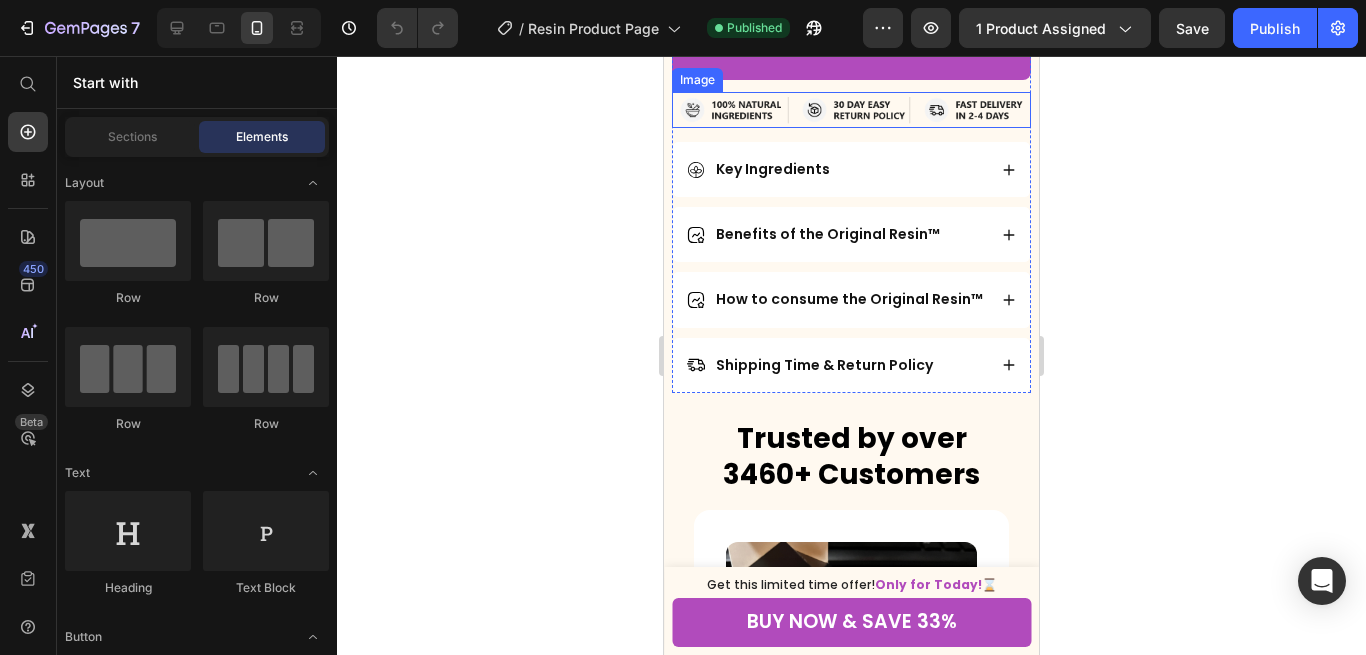 scroll, scrollTop: 1198, scrollLeft: 0, axis: vertical 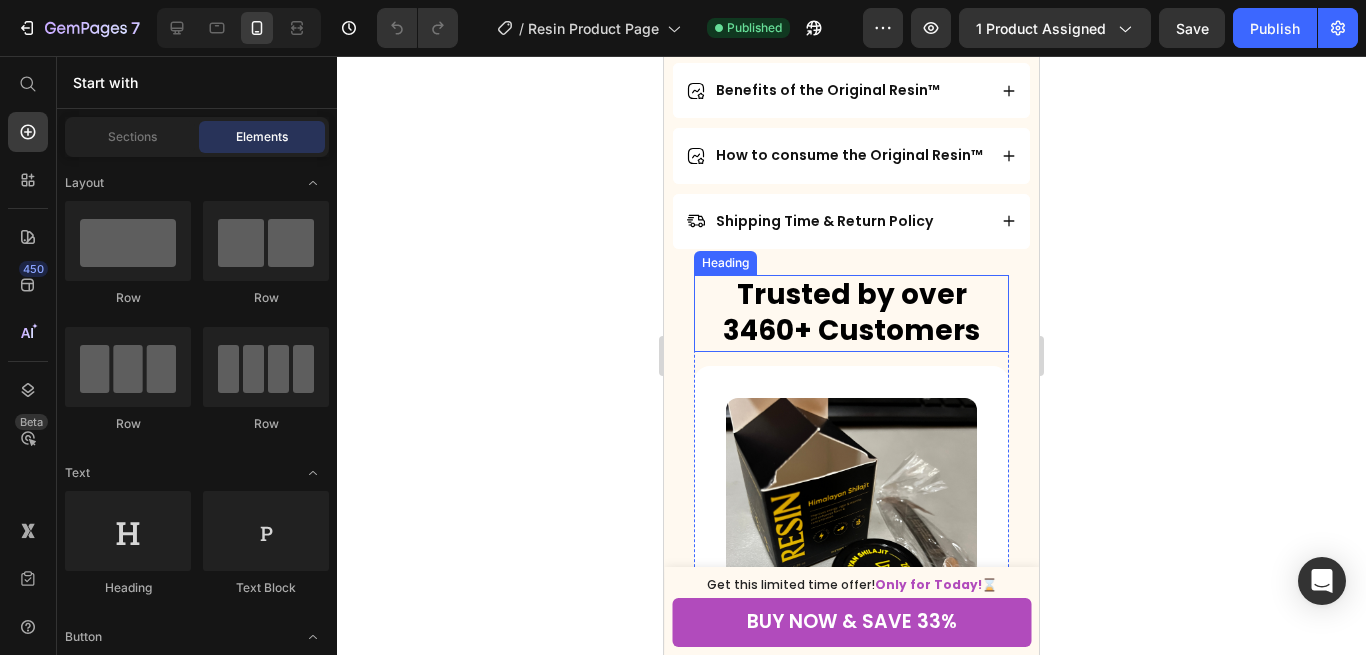 click on "Trusted by over 3460+ Customers" at bounding box center [851, 313] 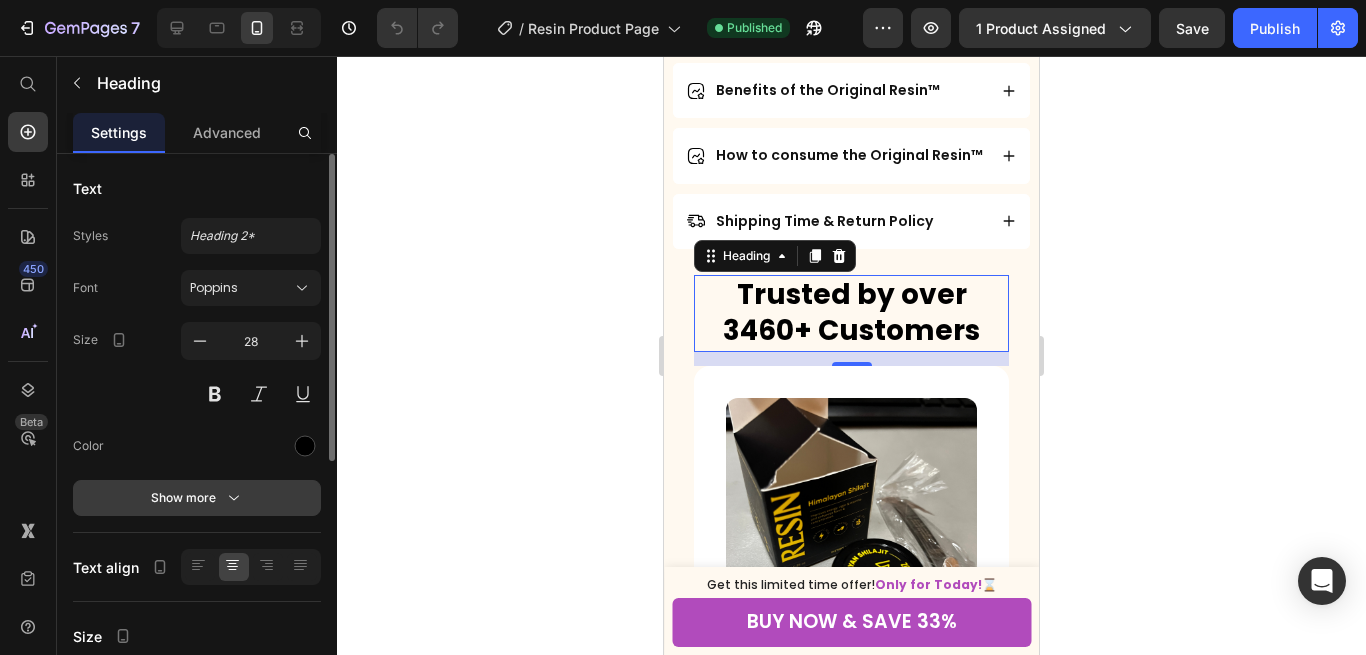click on "Show more" at bounding box center (197, 498) 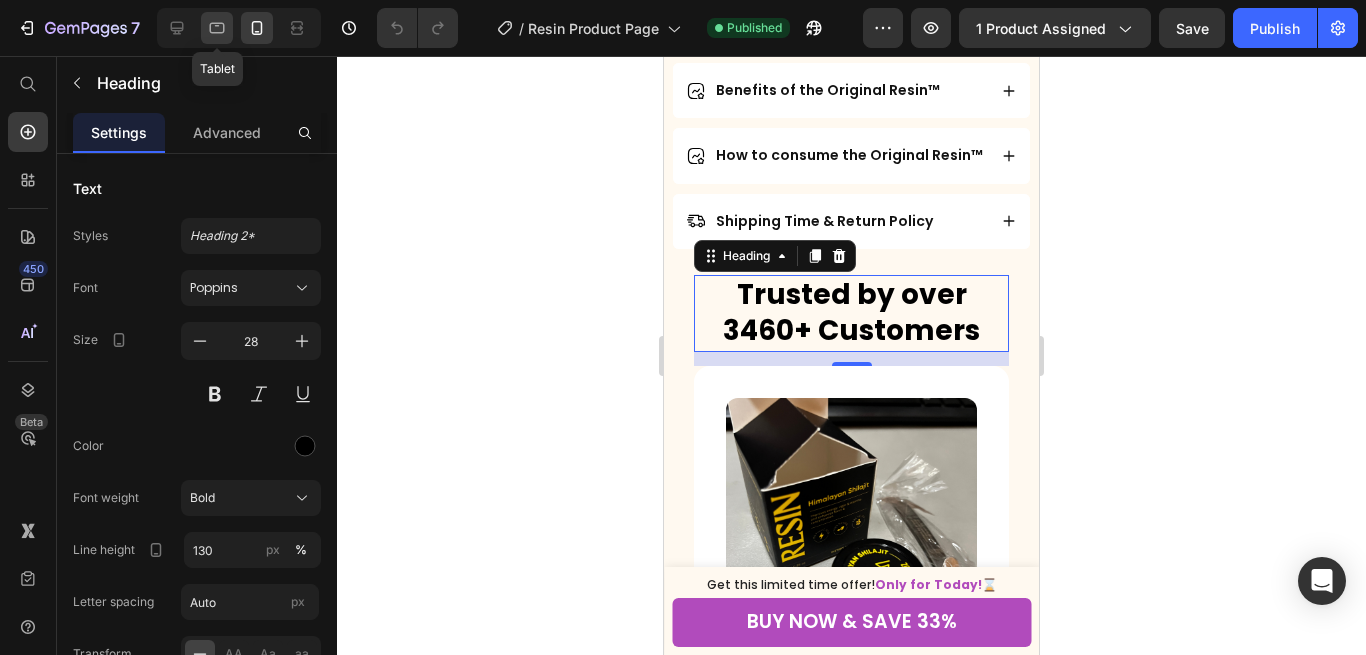 click 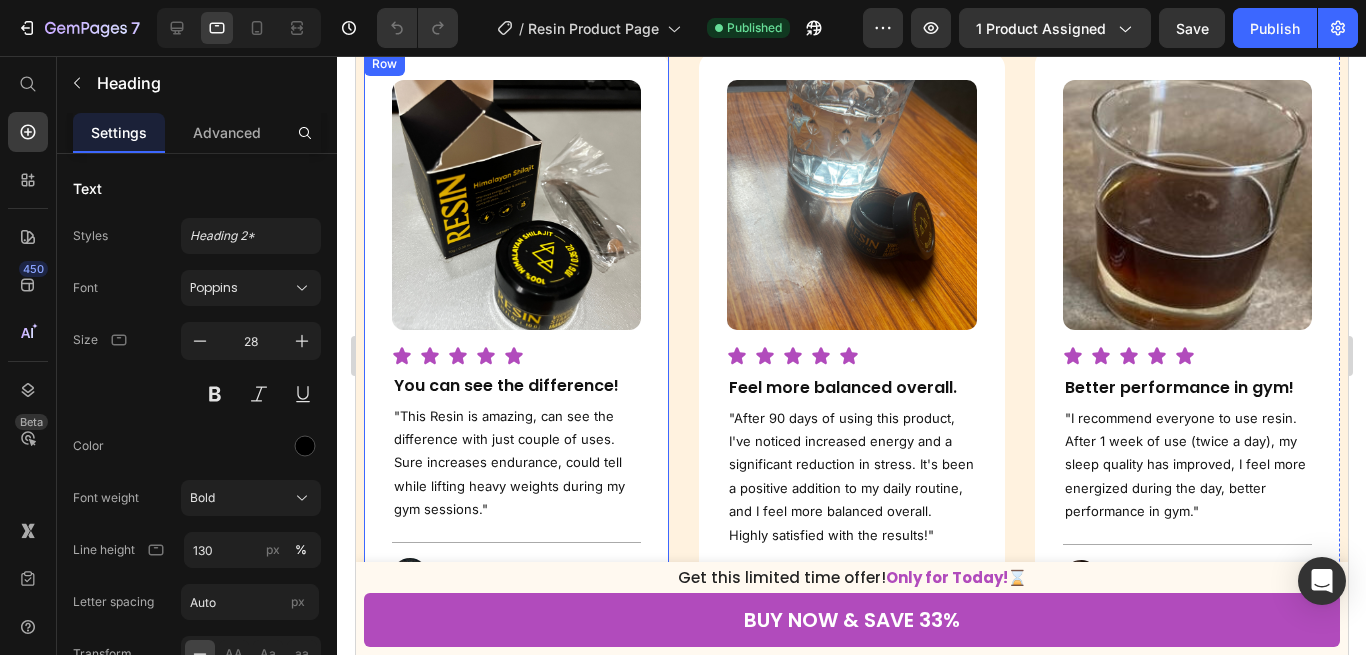 type on "36" 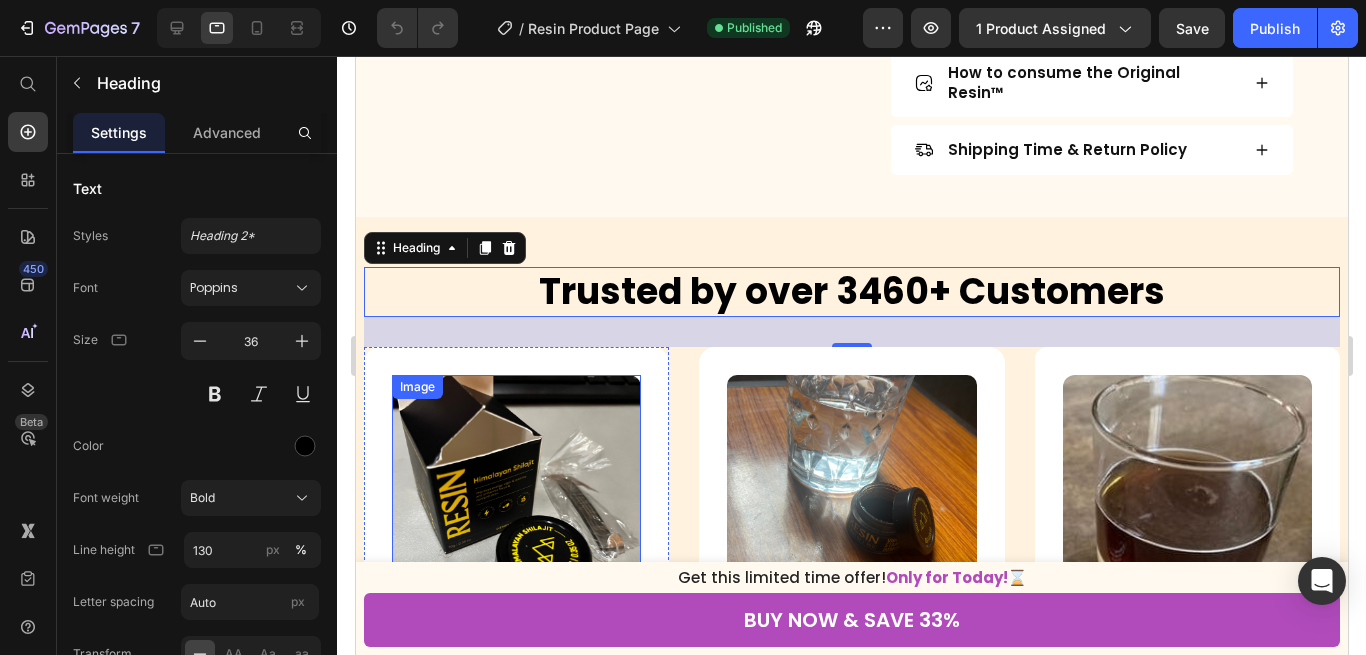 scroll, scrollTop: 902, scrollLeft: 0, axis: vertical 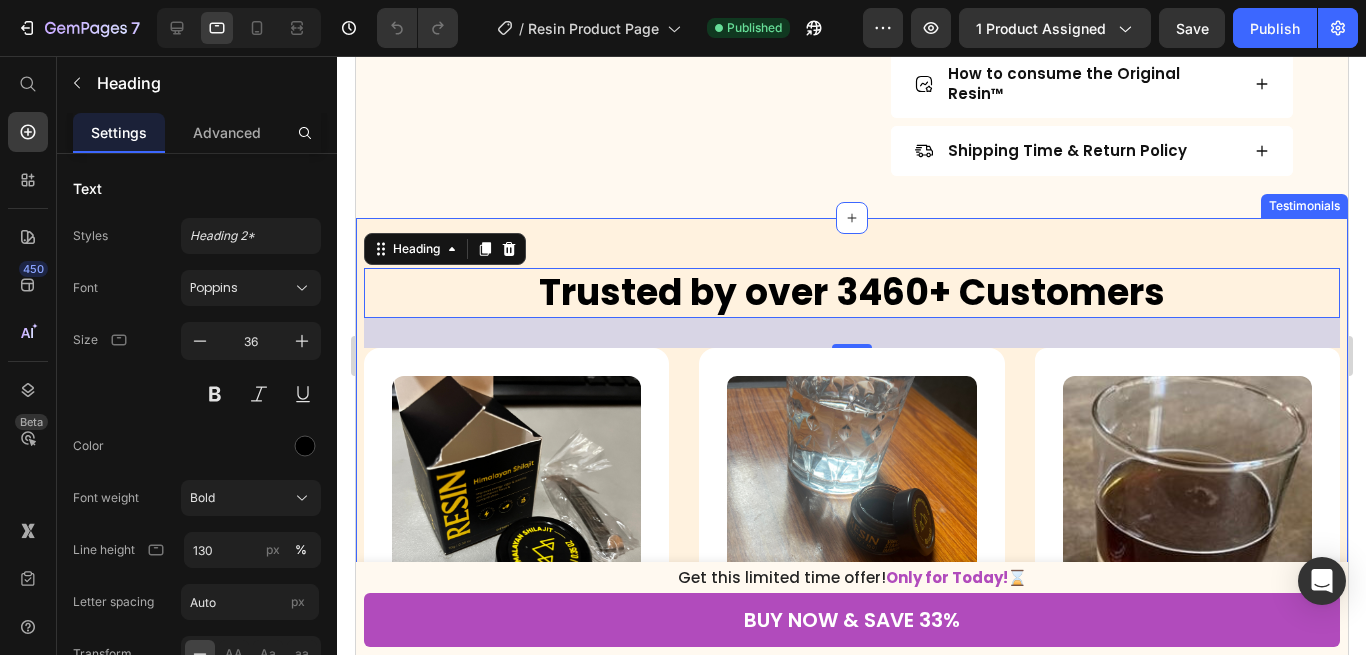 click on "Trusted by over 3460+ Customers Heading   14 Image Icon Icon Icon Icon
Icon Icon List You can see the difference! Heading "This Resin is amazing, can see the difference with just couple of uses. Sure increases endurance, could tell while lifting heavy weights during my gym sessions." Text block                Title Line Image Mark Hachfield Text block
Icon Verified Buyer Text Block Row Row Row Image Icon Icon Icon Icon
Icon Icon List Feel more balanced overall. Heading "After 90 days of using this product, I've noticed increased energy and a significant reduction in stress. It's been a positive addition to my daily routine, and I feel more balanced overall. Highly satisfied with the results!" Text block                Title Line Image Jason Cruz Text block
Icon Verified Buyer Text Block Row Row Row Image Icon Icon Icon Icon
Icon Icon List Better performance in gym! Heading Text block                Title Line Image Mario Jackson" at bounding box center (851, 648) 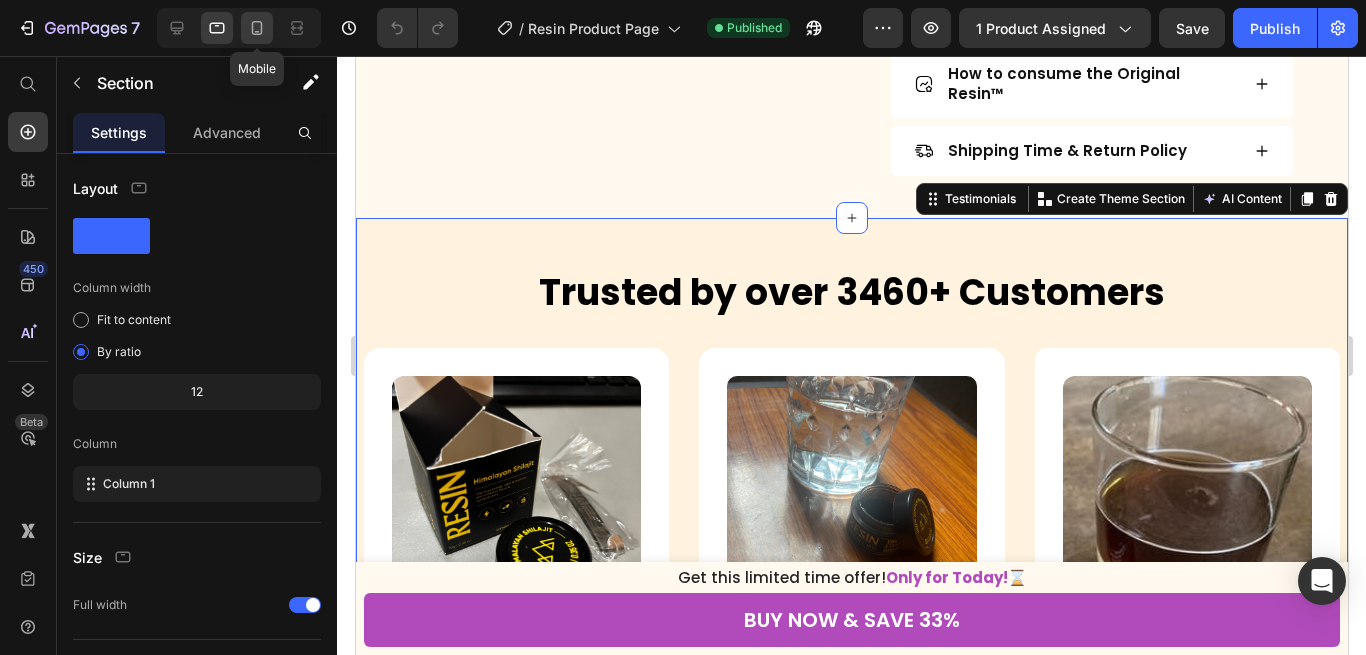click 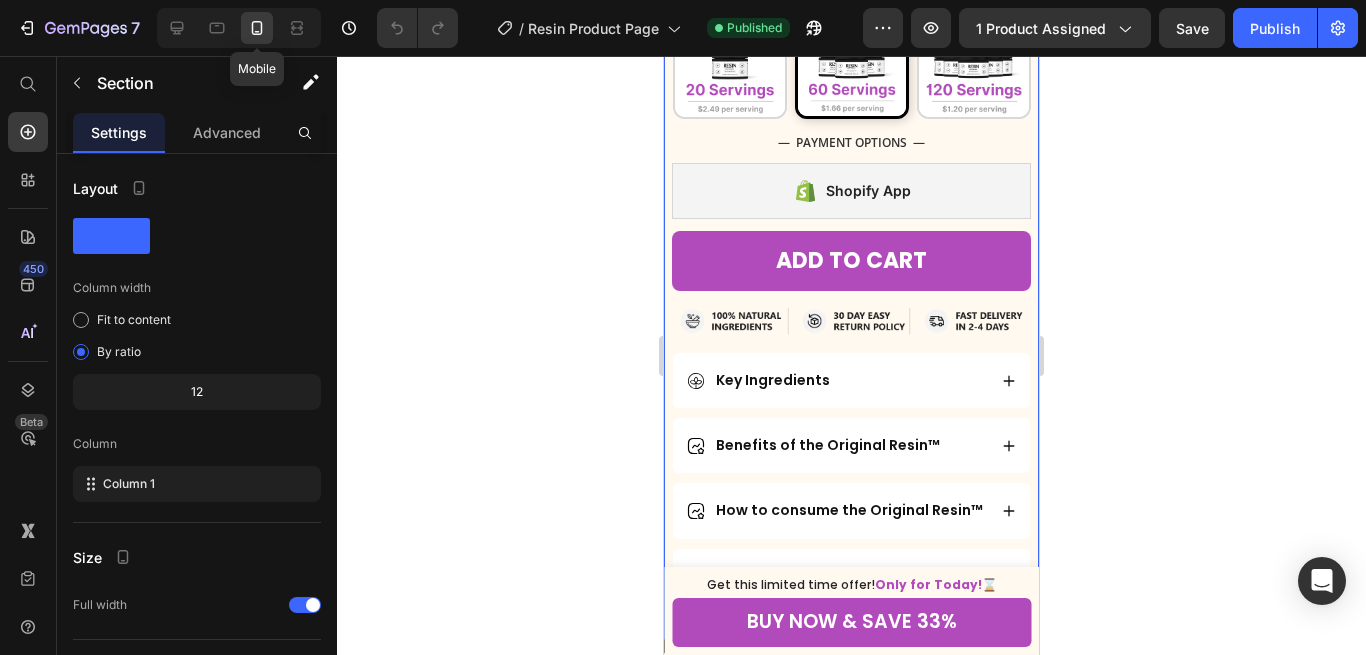 scroll, scrollTop: 1389, scrollLeft: 0, axis: vertical 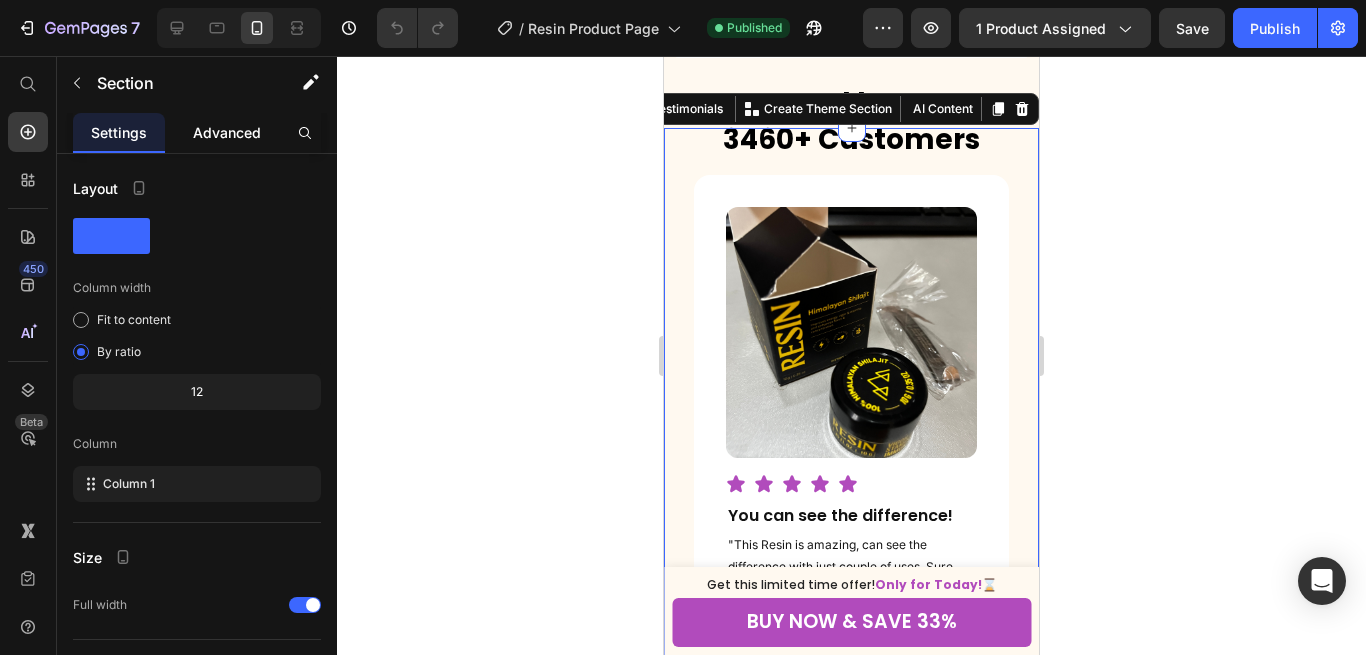 click on "Advanced" 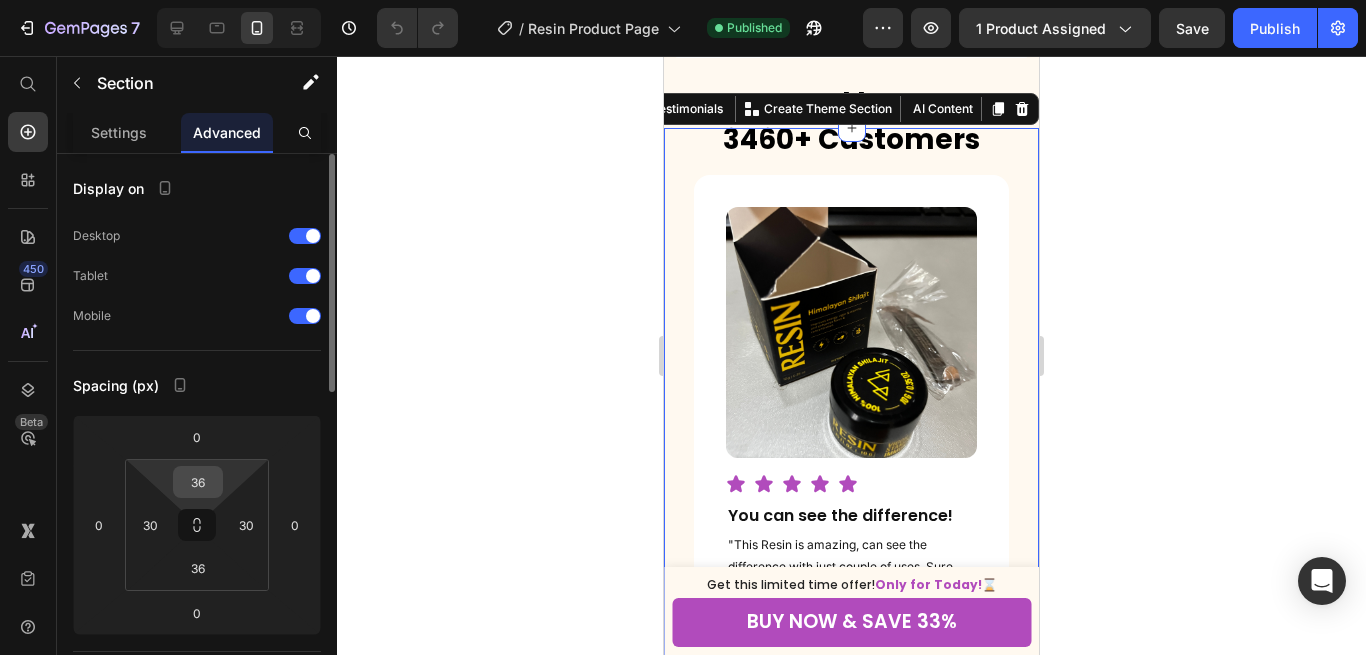 click on "36" at bounding box center [198, 482] 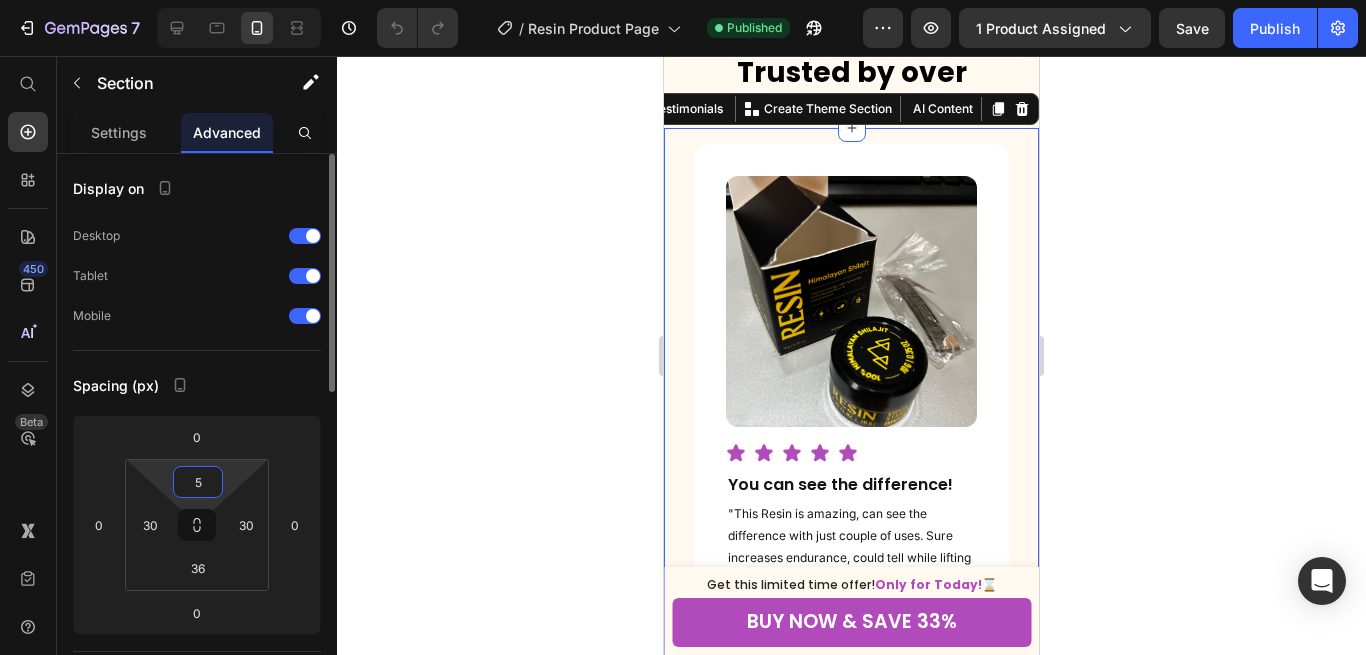 type on "50" 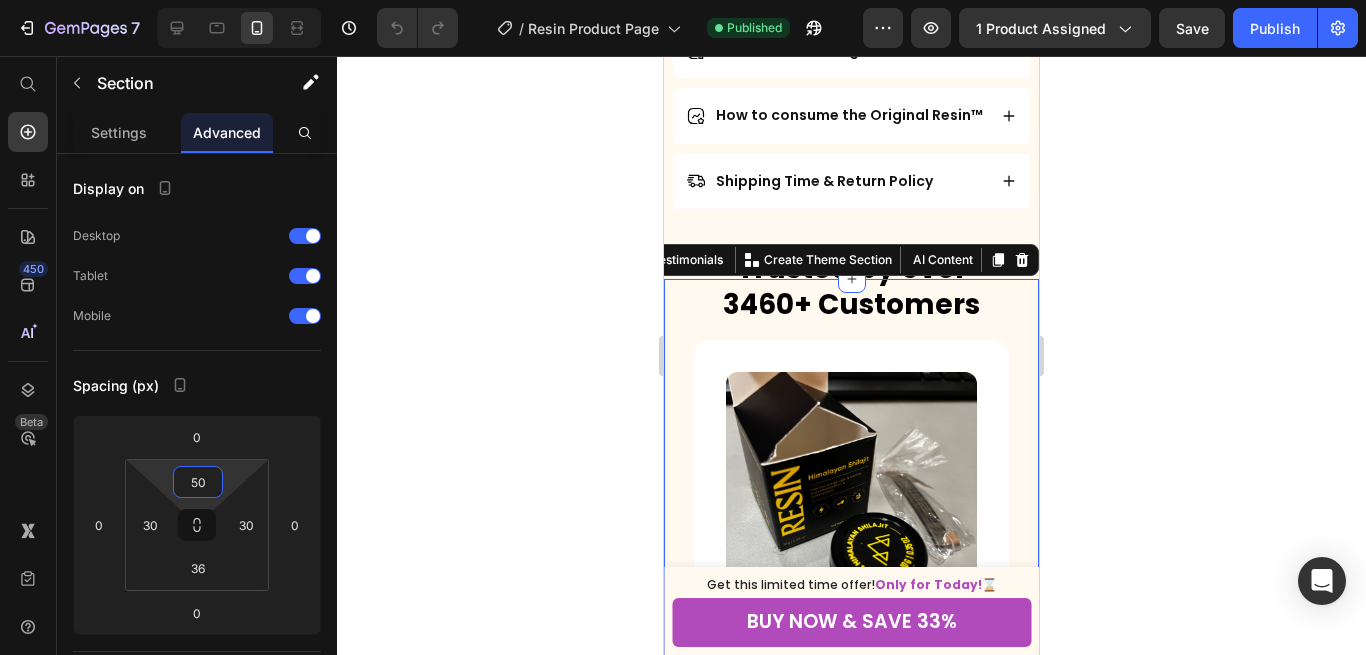 scroll, scrollTop: 1234, scrollLeft: 0, axis: vertical 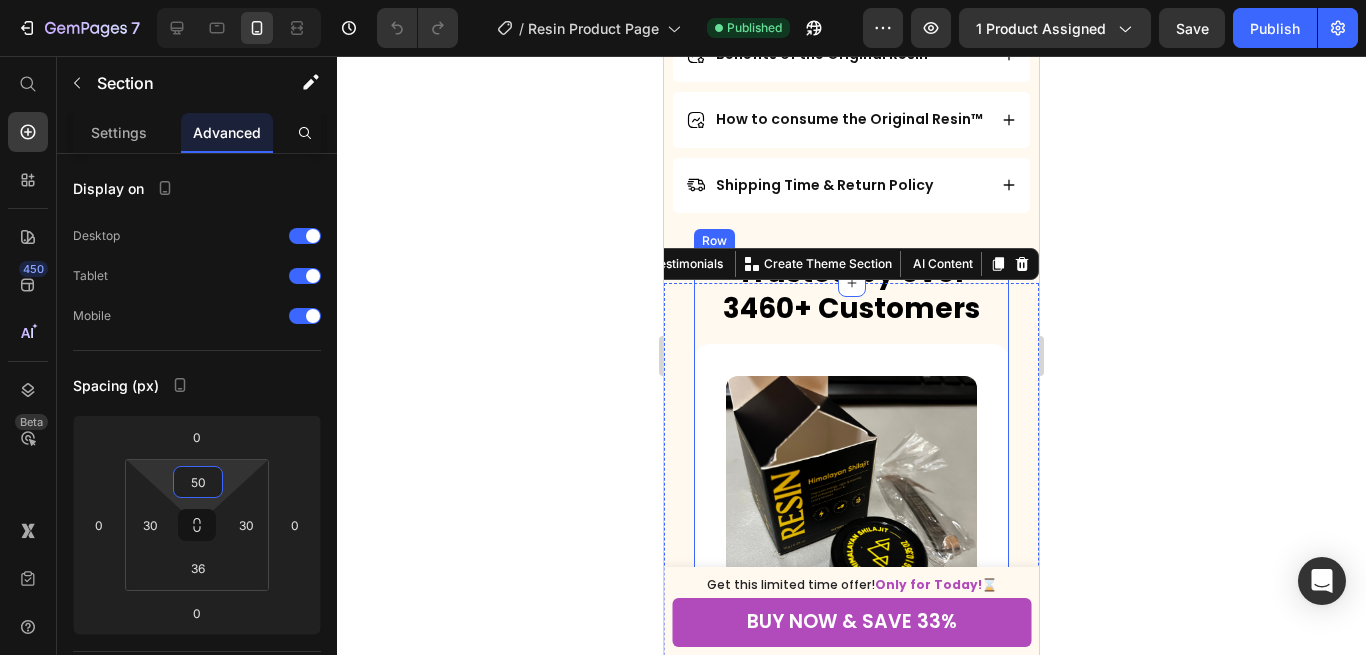 click on "Trusted by over 3460+ Customers Heading" at bounding box center [851, 291] 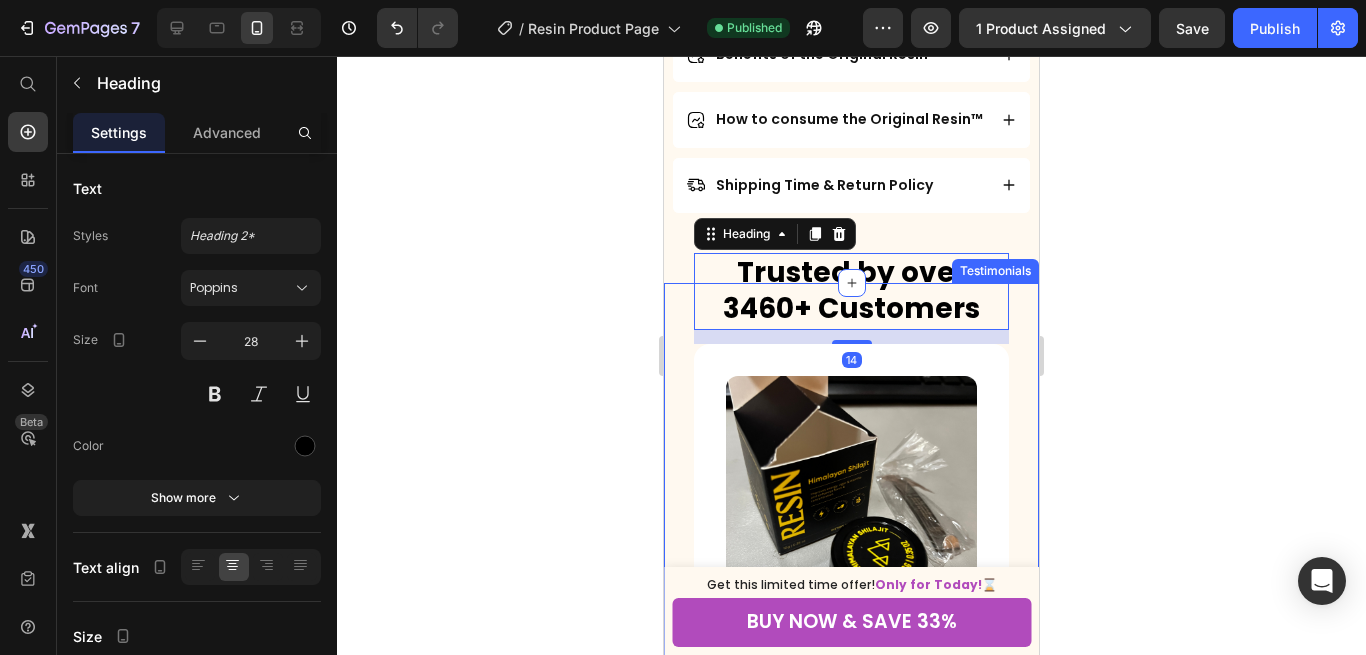 click on "Trusted by over 3460+ Customers Heading   14 Image Icon Icon Icon Icon
Icon Icon List You can see the difference! Heading "This Resin is amazing, can see the difference with just couple of uses. Sure increases endurance, could tell while lifting heavy weights during my gym sessions." Text block                Title Line Image Mark Hachfield Text block
Icon Verified Buyer Text Block Row Row Row Image Icon Icon Icon Icon
Icon Icon List Feel more balanced overall. Heading "After 90 days of using this product, I've noticed increased energy and a significant reduction in stress. It's been a positive addition to my daily routine, and I feel more balanced overall. Highly satisfied with the results!" Text block                Title Line Image Jason Cruz Text block
Icon Verified Buyer Text Block Row Row Row Image Icon Icon Icon Icon
Icon Icon List Better performance in gym! Heading Text block                Title Line Image Mario Jackson" at bounding box center (851, 639) 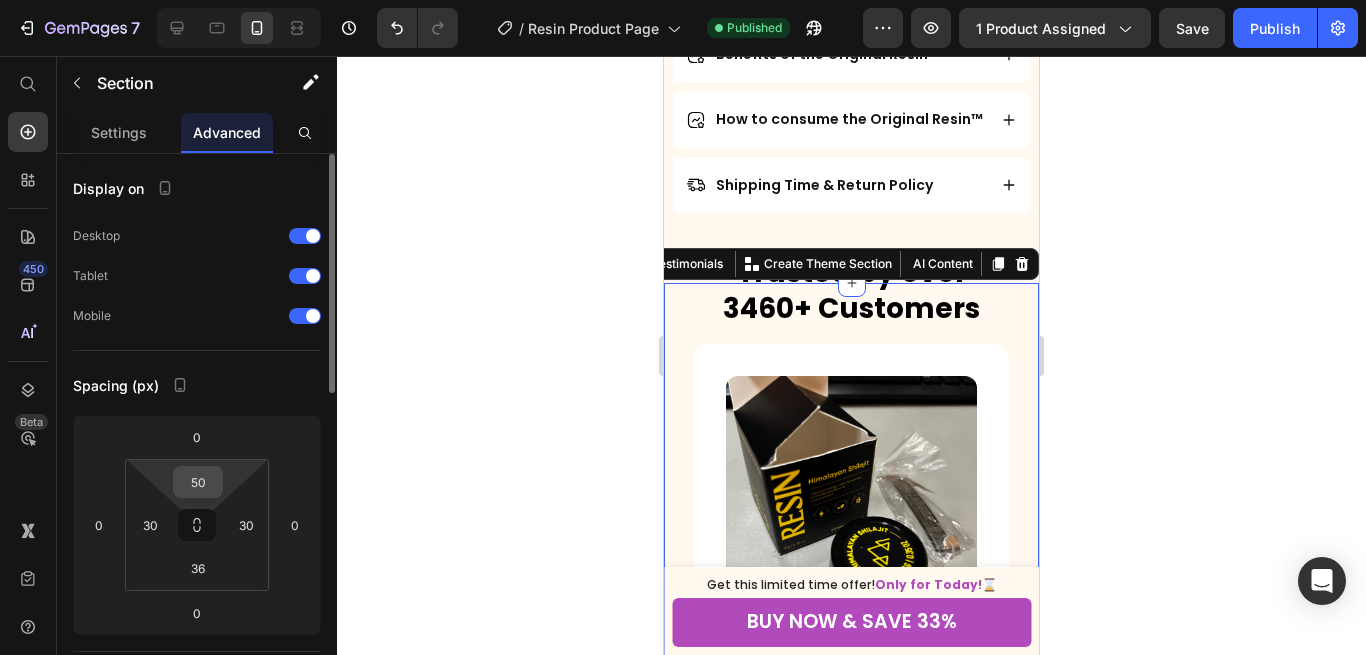 click on "50" at bounding box center [198, 482] 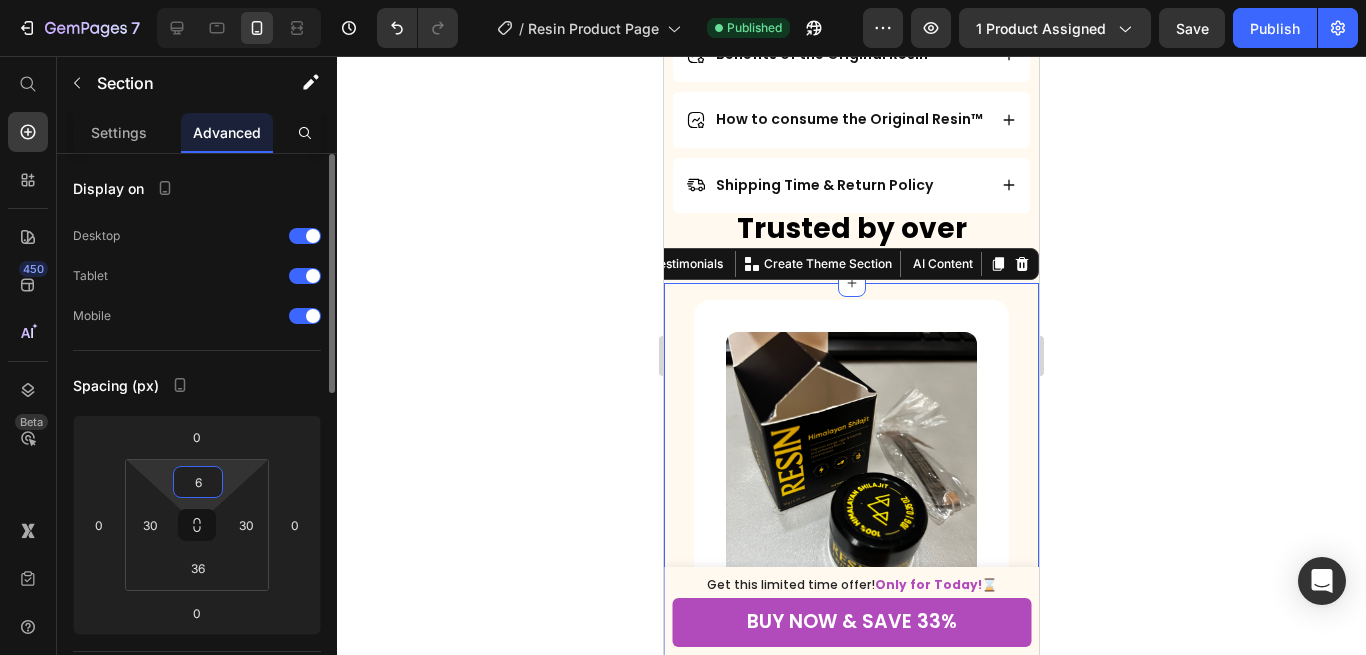 type on "60" 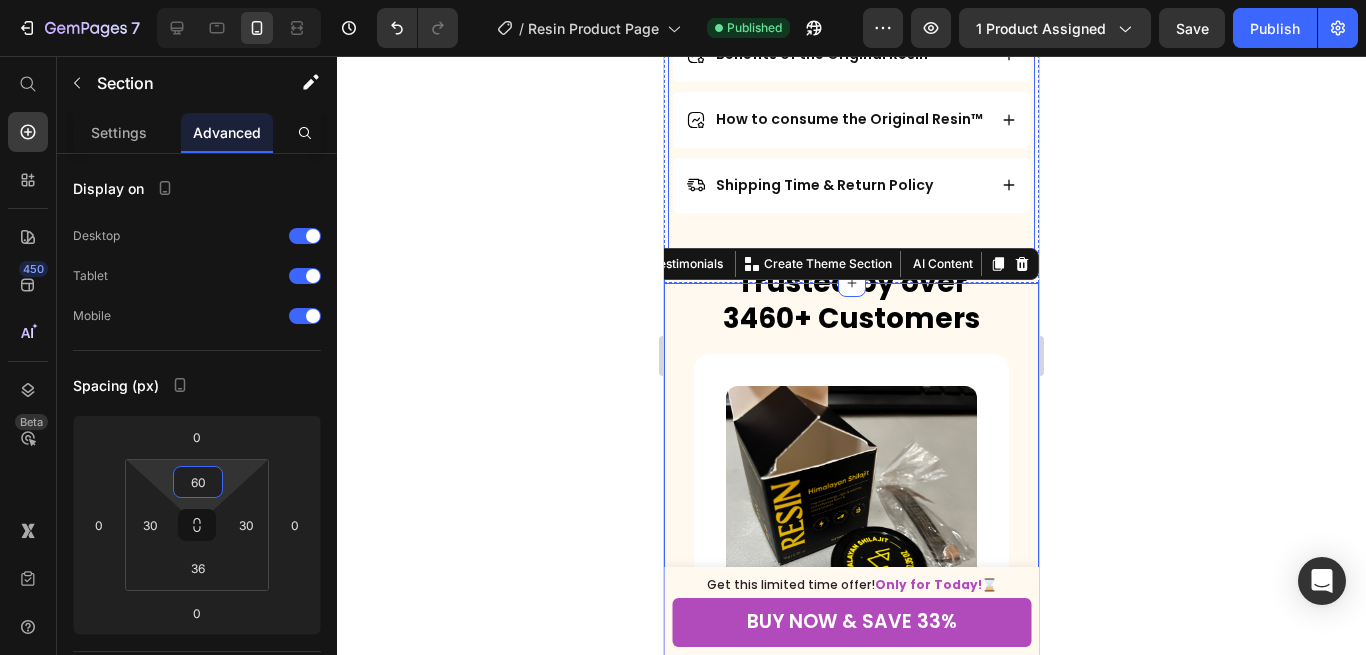 click on "Icon Icon Icon Icon
Icon Icon List Rated 4.8/5 Stars (3460+ Customers) Text Block Row The Original Resin Product Title Elevate your energy, confidence, and vitality. Say goodbye to low testosterone and hello to a more fulfilling life! Text Block Image —  Choose Quantity  — Heading 20 Servings 20 Servings 60 Servings 60 Servings 120 Servings 120 Servings Product Variants & Swatches —  PAYMENT OPTIONS  — Heading Shopify App Shopify App ADD TO CART Add to Cart Image
Key Ingredients
Benefits of the Original Resin™
How to consume the Original Resin™
Shipping Time & Return Policy Accordion Row" at bounding box center [851, -199] 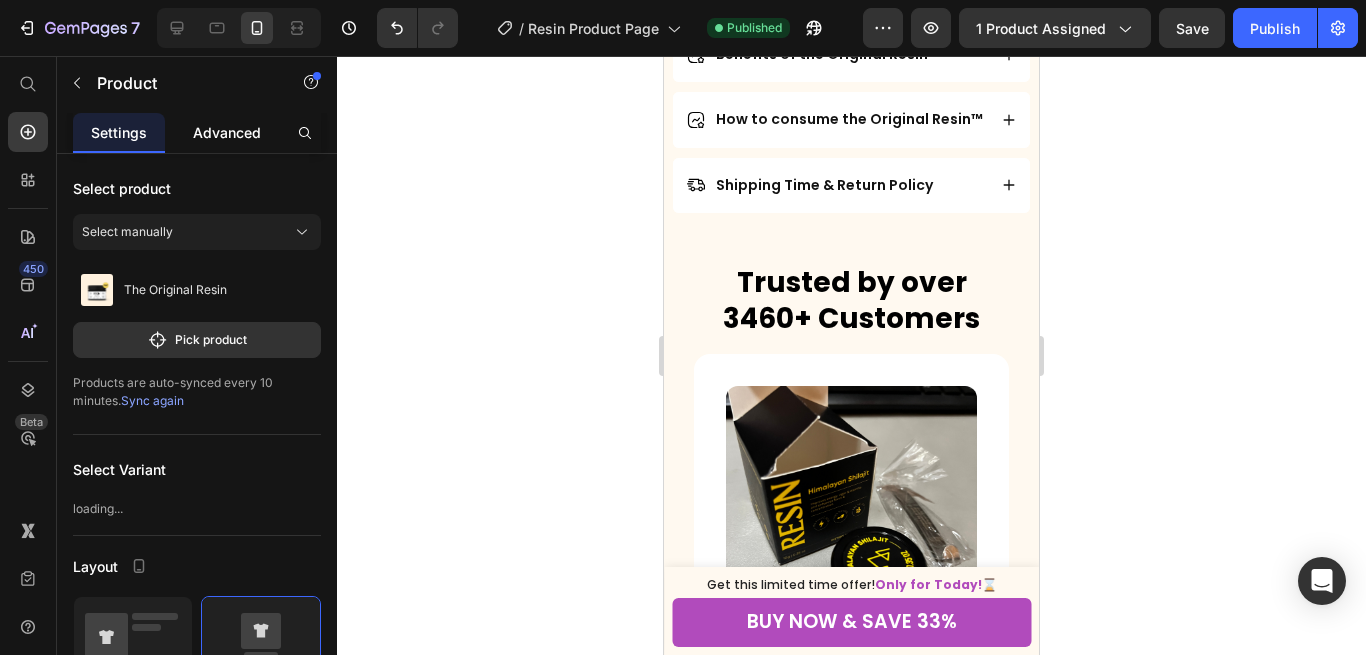click on "Advanced" at bounding box center (227, 132) 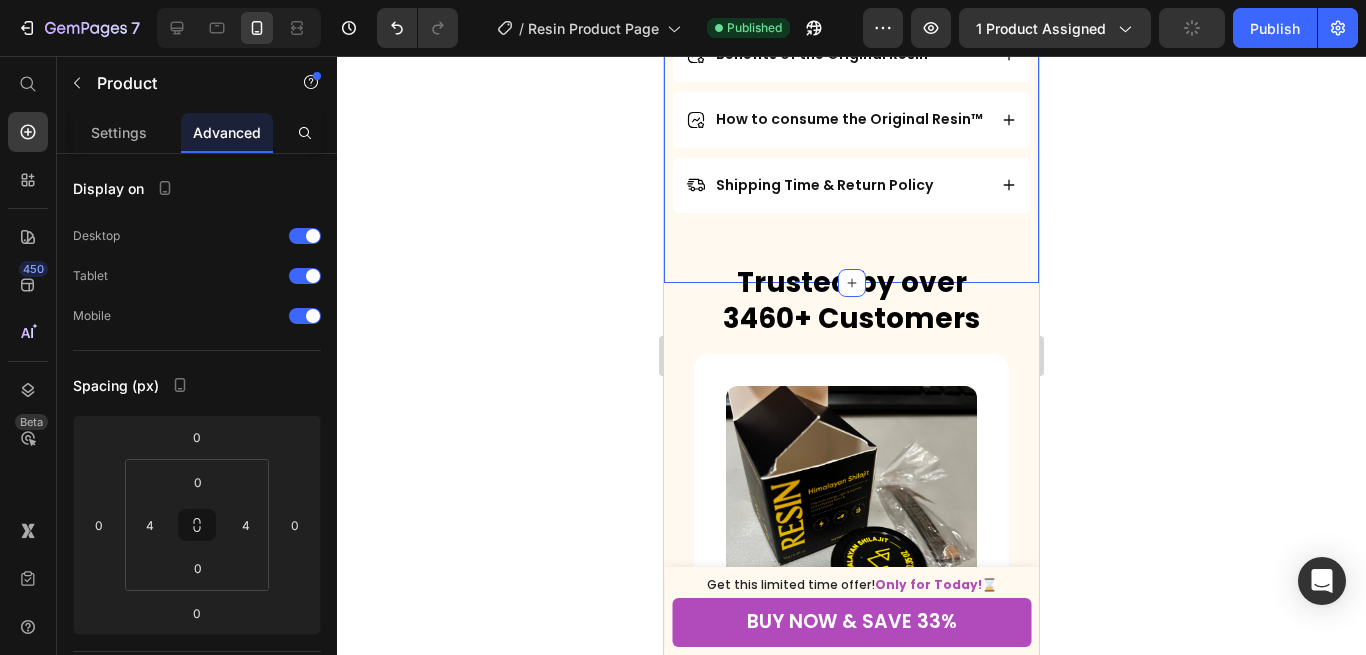 click on "Product Images Icon Icon Icon Icon
Icon Icon List Rated 4.8/5 Stars (3460+ Customers) Text Block Row The Original Resin Product Title Elevate your energy, confidence, and vitality. Say goodbye to low testosterone and hello to a more fulfilling life! Text Block Image —  Choose Quantity  — Heading 20 Servings 20 Servings 60 Servings 60 Servings 120 Servings 120 Servings Product Variants & Swatches —  PAYMENT OPTIONS  — Heading Shopify App Shopify App ADD TO CART Add to Cart Image
Key Ingredients
Benefits of the Original Resin™
How to consume the Original Resin™
Shipping Time & Return Policy Accordion Row Product Product Section" at bounding box center [851, -407] 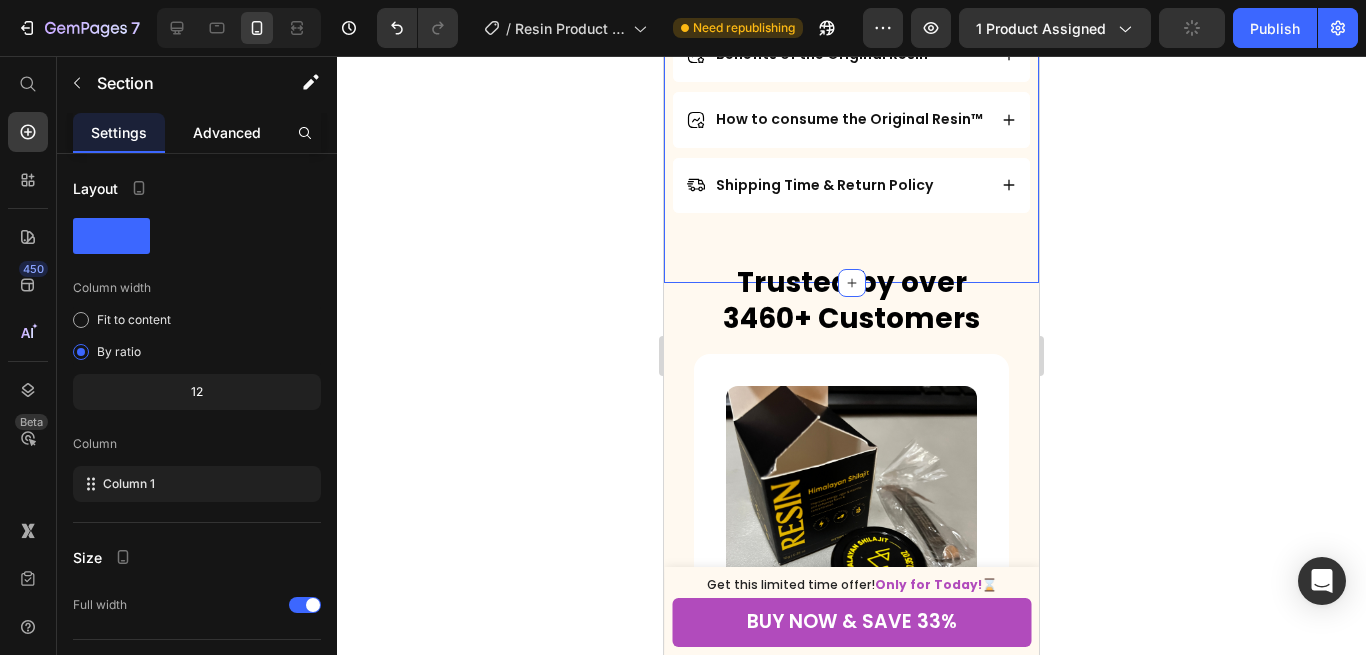 click on "Advanced" at bounding box center (227, 132) 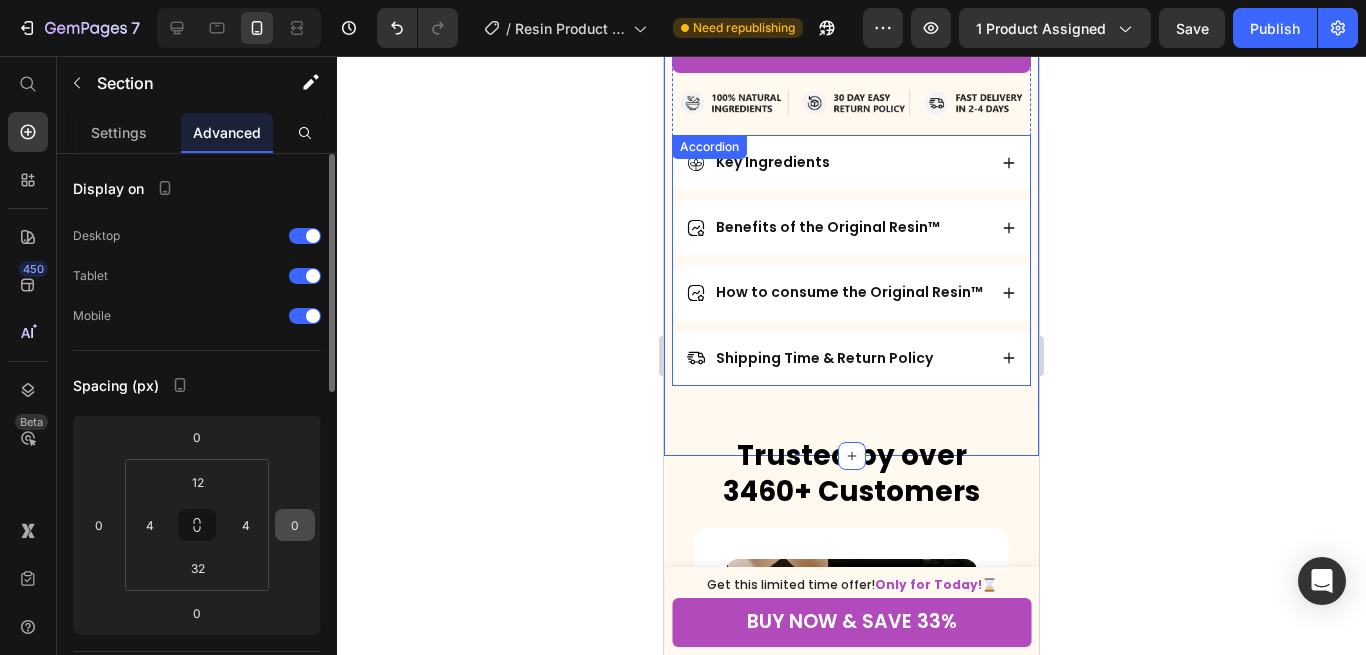 scroll, scrollTop: 1179, scrollLeft: 0, axis: vertical 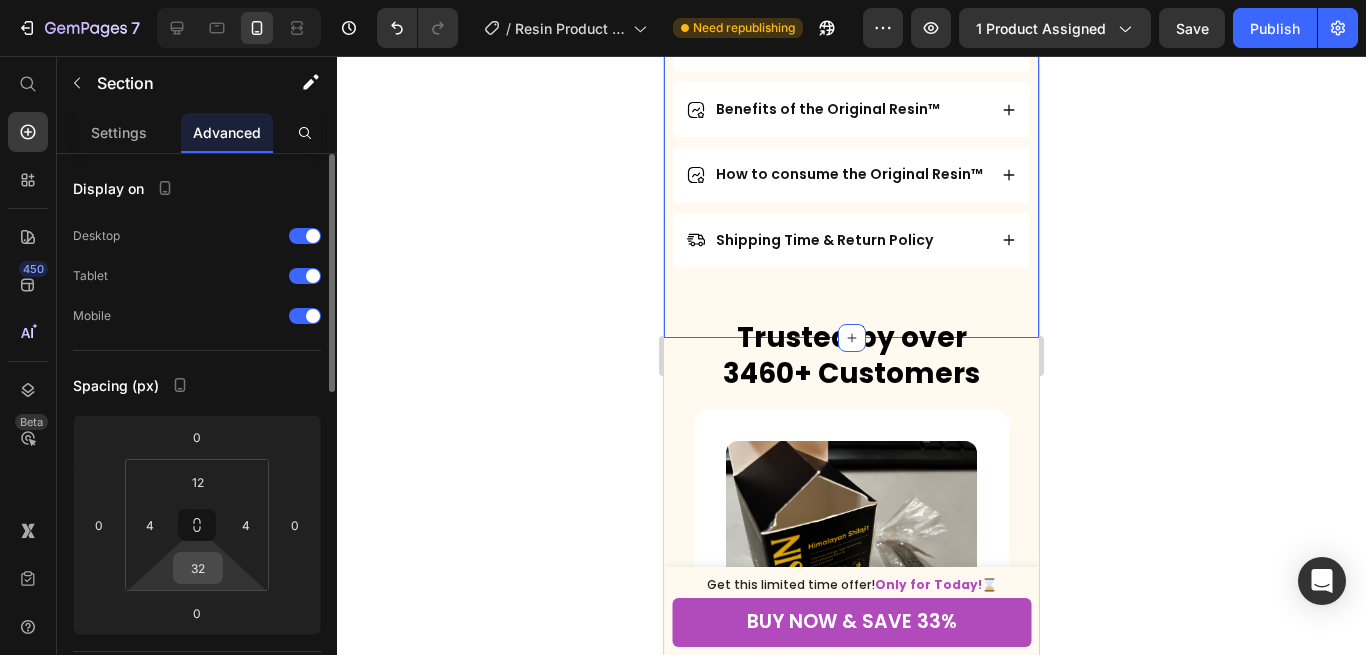 click on "32" at bounding box center (198, 568) 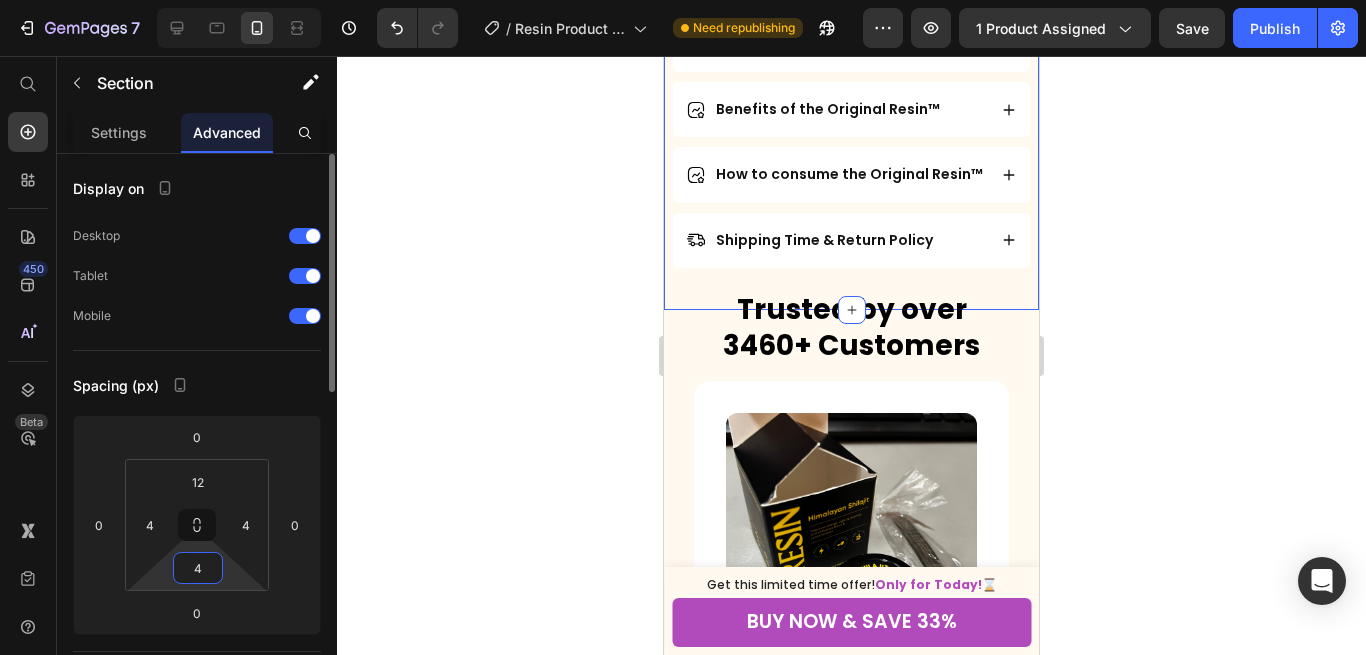 type on "40" 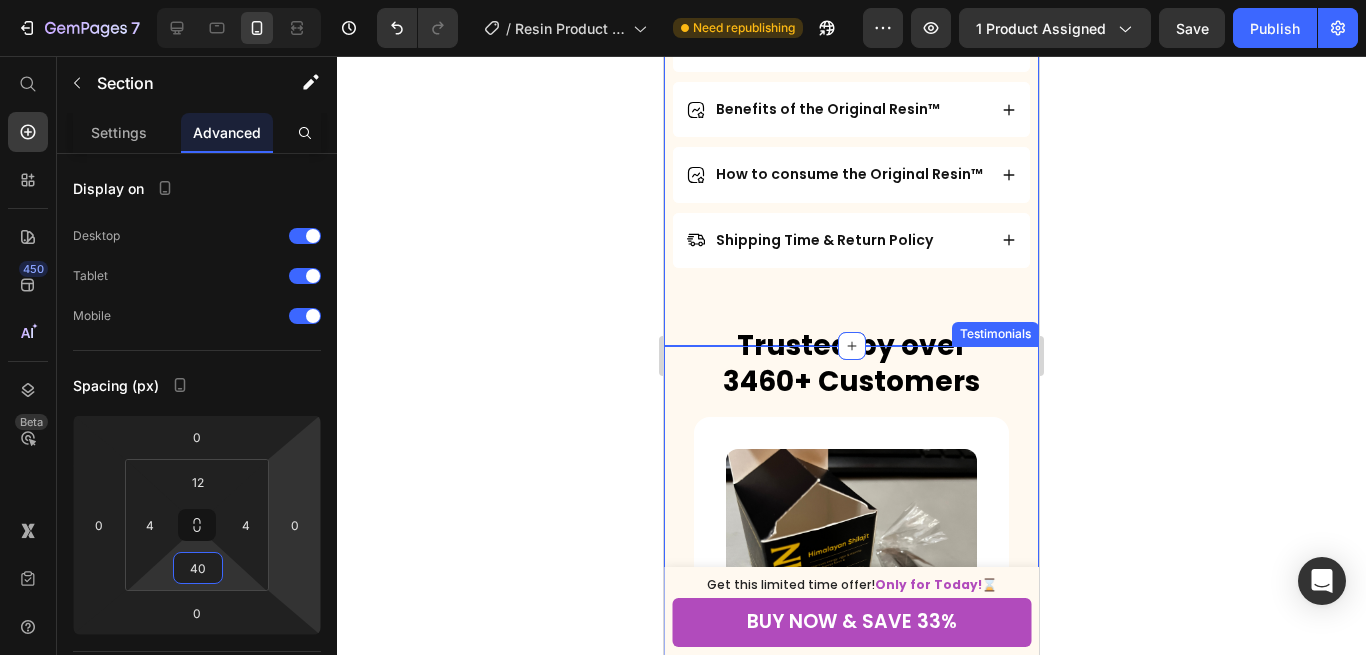click on "Trusted by over 3460+ Customers Heading Image Icon Icon Icon Icon
Icon Icon List You can see the difference! Heading "This Resin is amazing, can see the difference with just couple of uses. Sure increases endurance, could tell while lifting heavy weights during my gym sessions." Text block                Title Line Image Mark Hachfield Text block
Icon Verified Buyer Text Block Row Row Row Image Icon Icon Icon Icon
Icon Icon List Feel more balanced overall. Heading "After 90 days of using this product, I've noticed increased energy and a significant reduction in stress. It's been a positive addition to my daily routine, and I feel more balanced overall. Highly satisfied with the results!" Text block                Title Line Image Jason Cruz Text block
Icon Verified Buyer Text Block Row Row Row Image Icon Icon Icon Icon
Icon Icon List Better performance in gym! Heading Text block                Title Line Image Mario Jackson Icon" at bounding box center (851, 707) 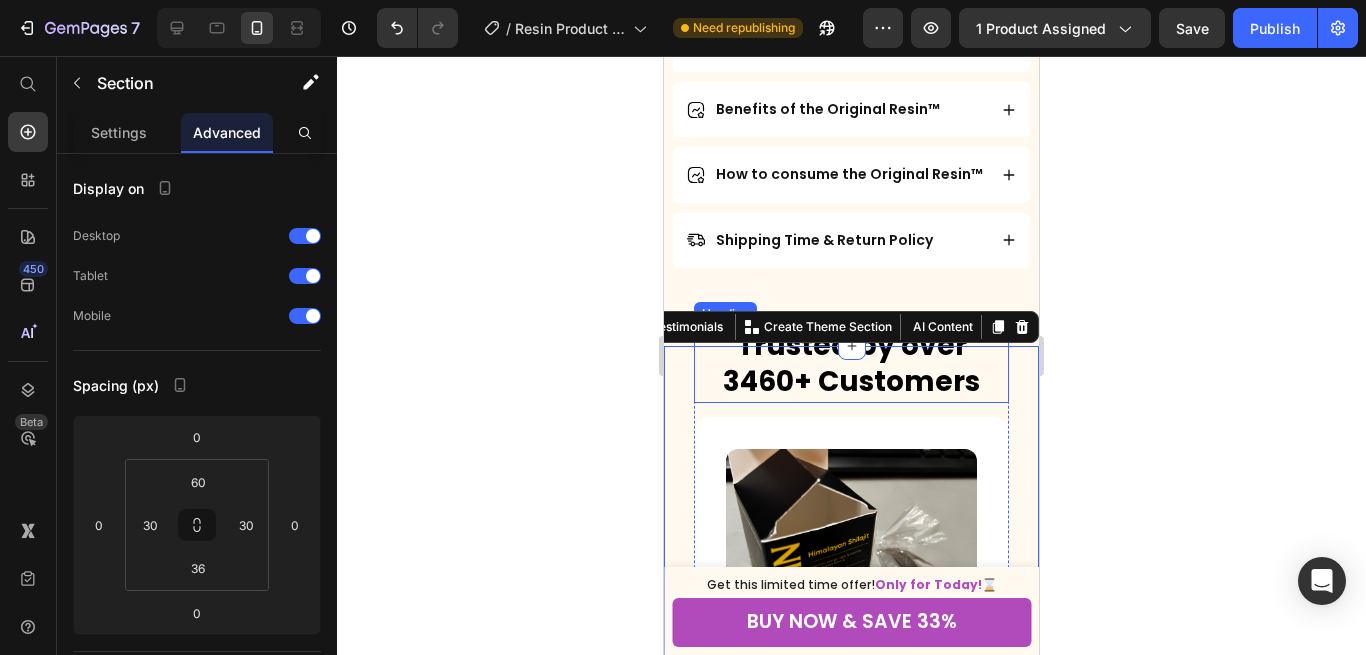 click on "Trusted by over 3460+ Customers" at bounding box center (851, 364) 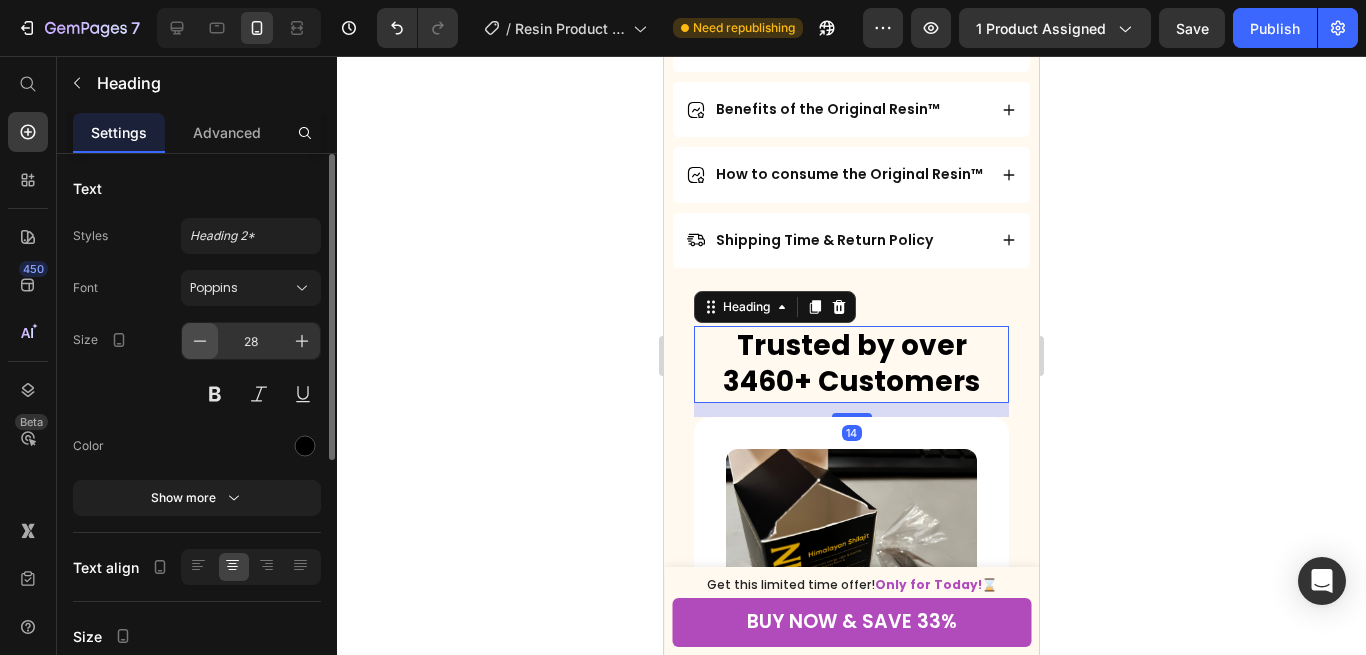 click at bounding box center [200, 341] 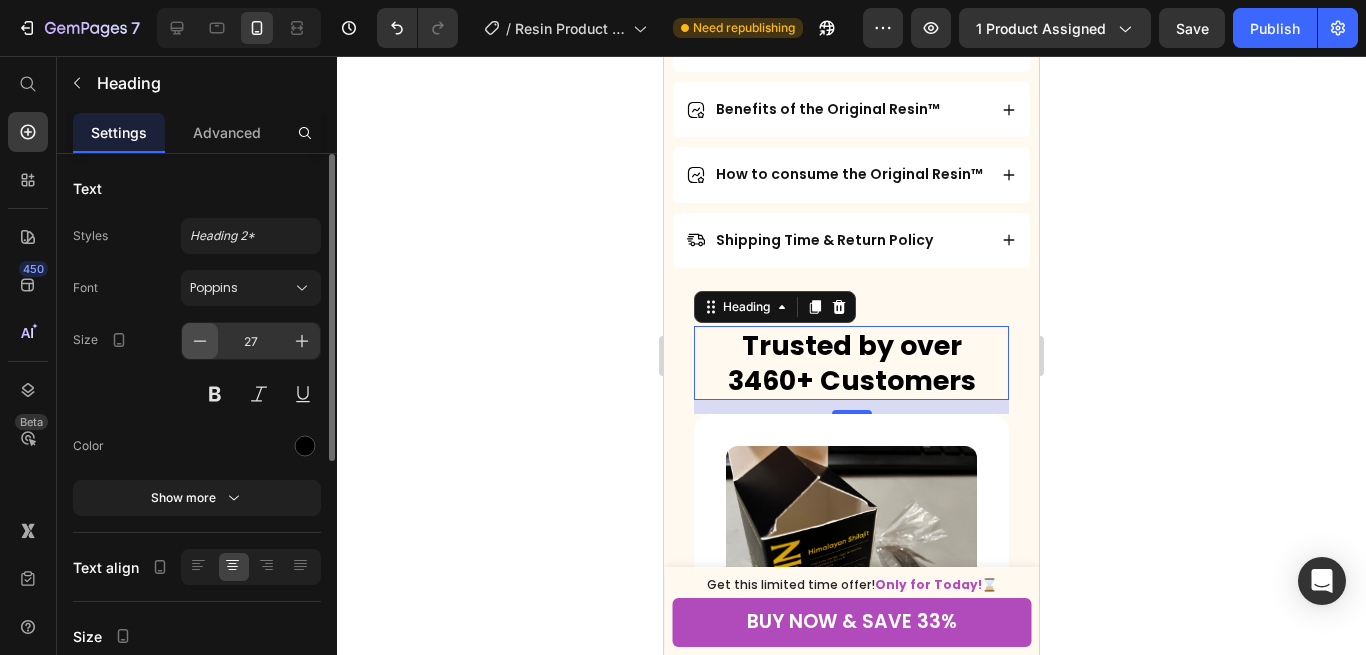 click at bounding box center (200, 341) 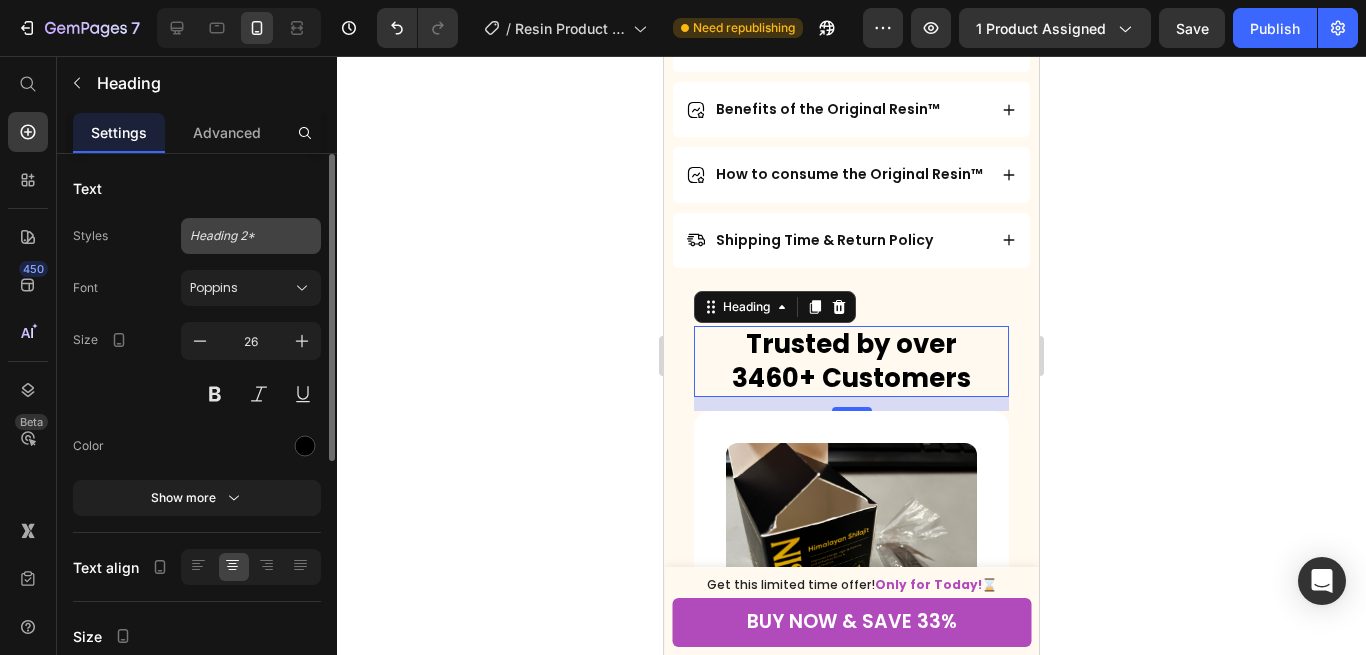 click on "Heading 2*" 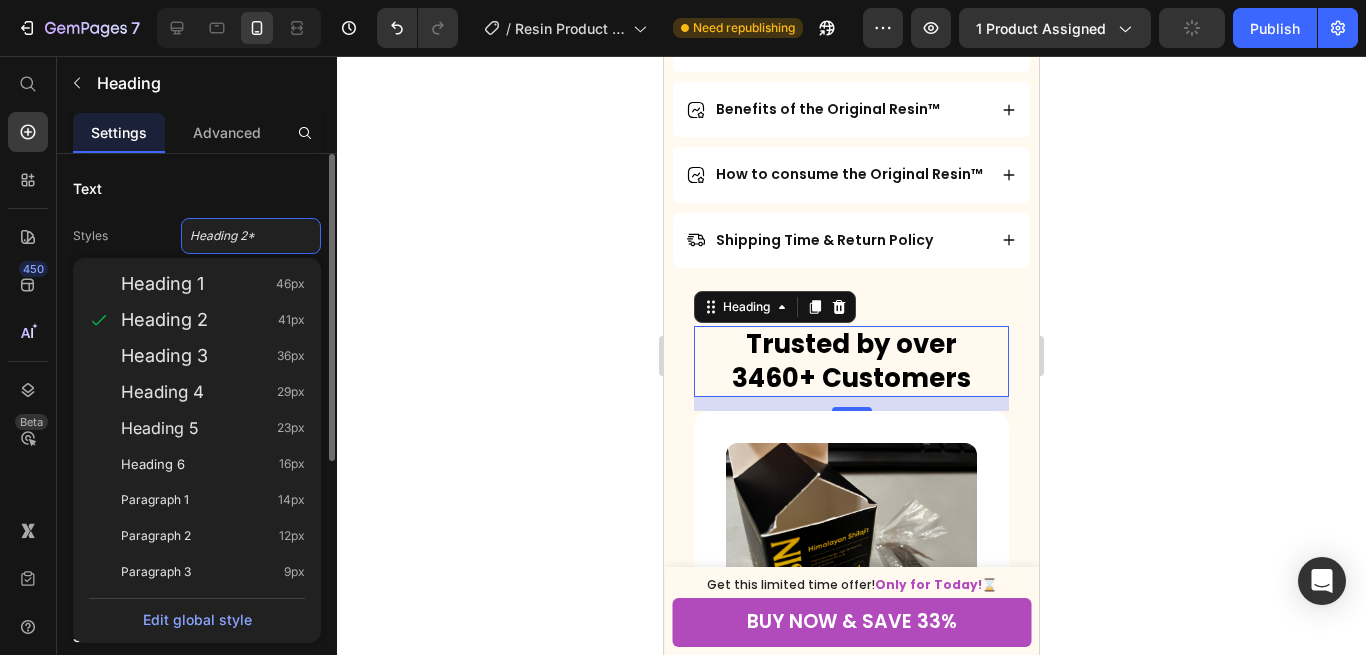 click on "Text Styles Heading 2* Heading 1 46px Heading 2 41px Heading 3 36px Heading 4 29px Heading 5 23px Heading 6 16px Paragraph 1 14px Paragraph 2 12px Paragraph 3 9px  Edit global style  Font Poppins Size 26 Color Show more" 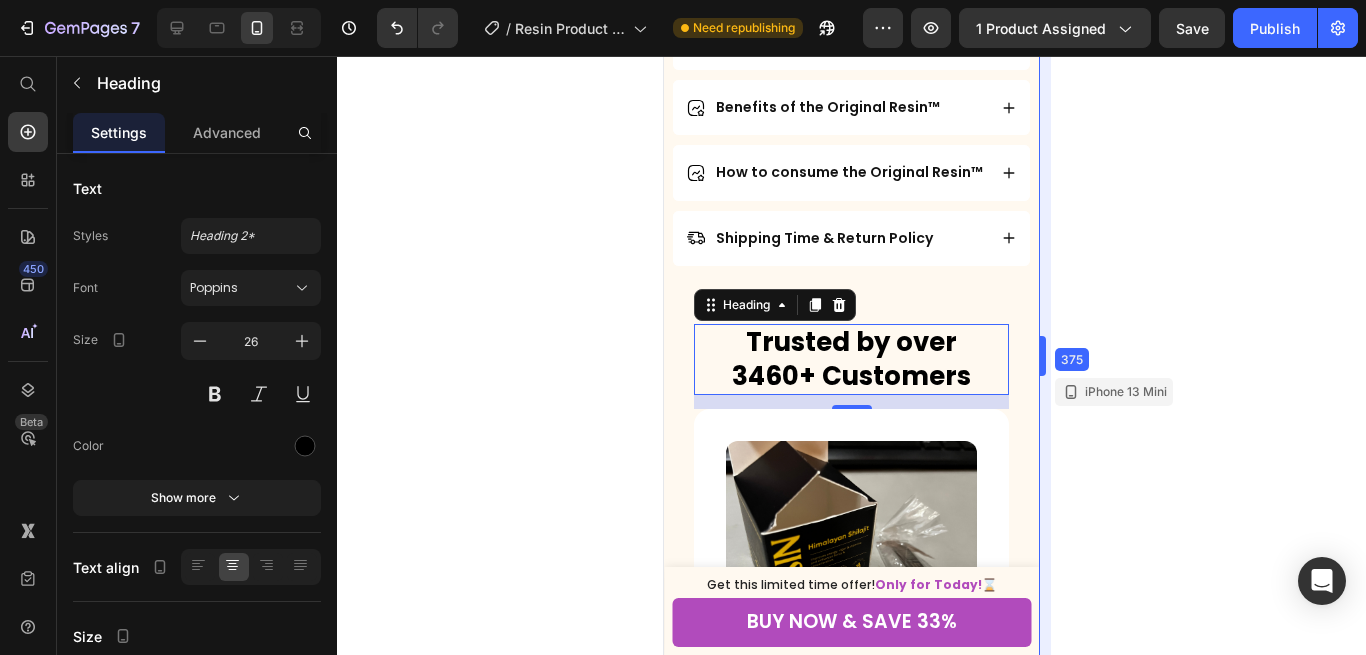 scroll, scrollTop: 1179, scrollLeft: 0, axis: vertical 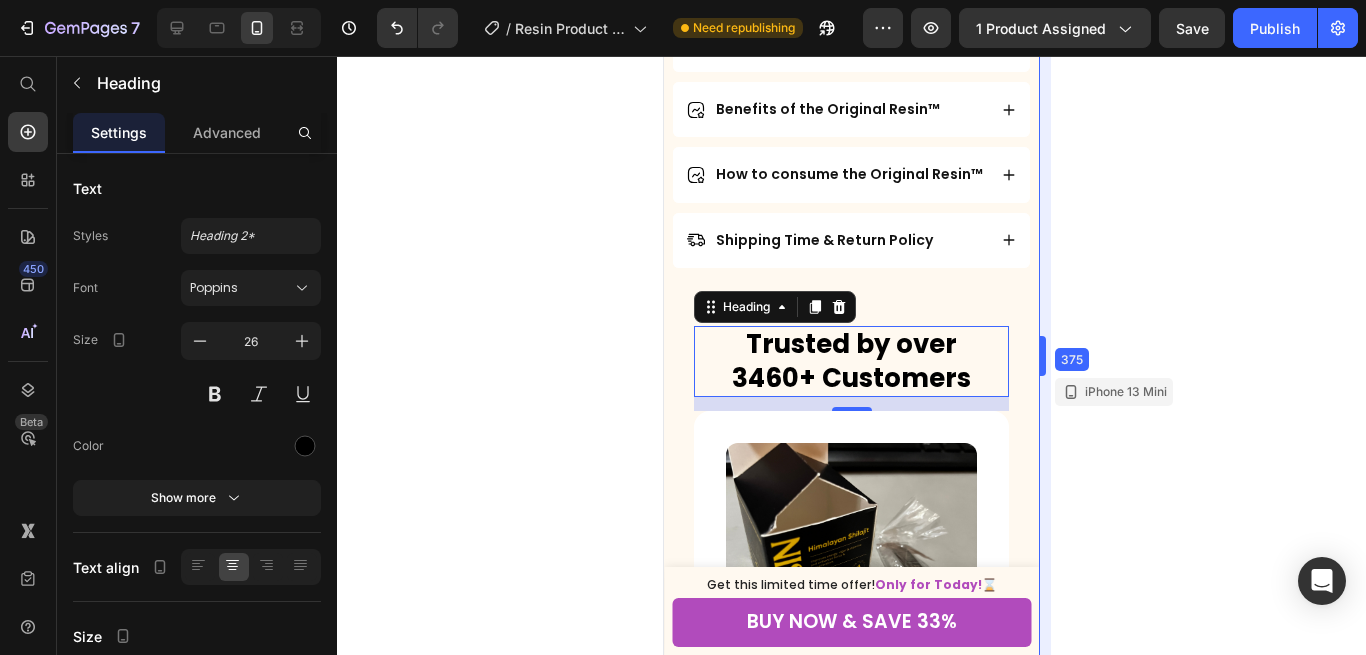 click on "7   /  Resin Product Page Need republishing Preview 1 product assigned  Save   Publish  450 Beta Start with Sections Elements Hero Section Product Detail Brands Trusted Badges Guarantee Product Breakdown How to use Testimonials Compare Bundle FAQs Social Proof Brand Story Product List Collection Blog List Contact Sticky Add to Cart Custom Footer Browse Library 450 Layout
Row
Row
Row
Row Text
Heading
Text Block Button
Button
Button
Sticky Back to top Media
Image Image" at bounding box center [683, 0] 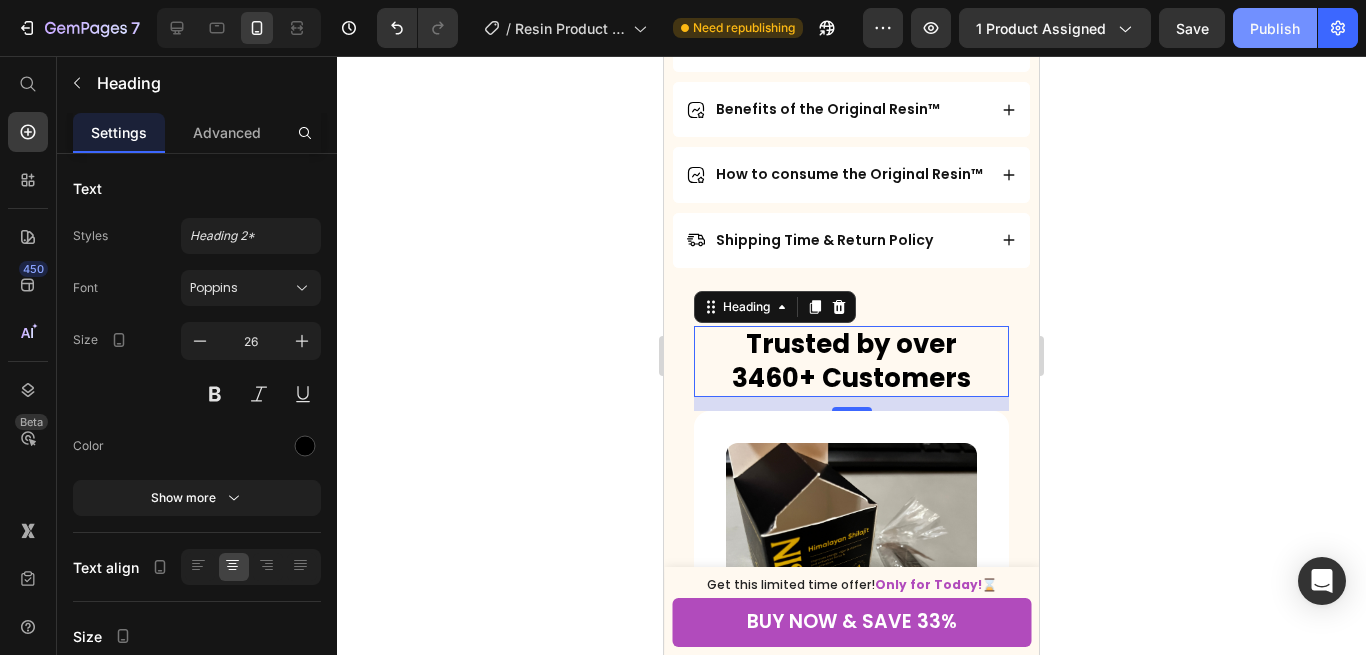 click on "Publish" at bounding box center [1275, 28] 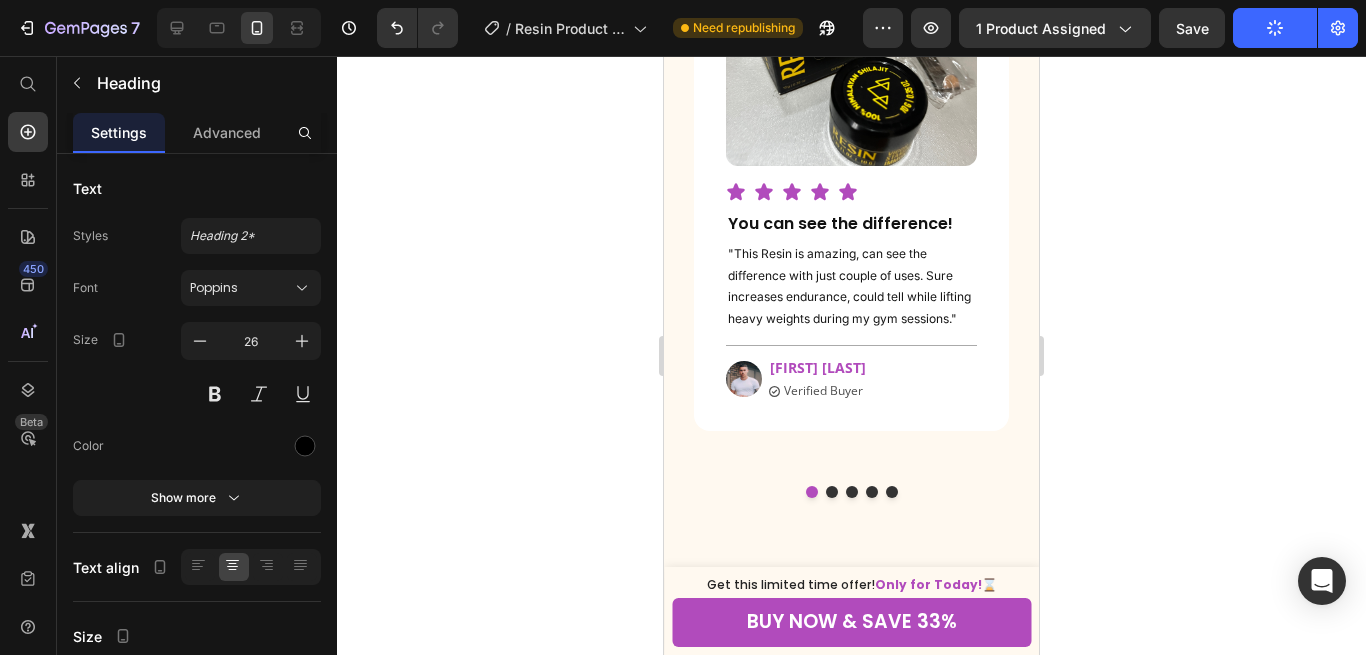 scroll, scrollTop: 1714, scrollLeft: 0, axis: vertical 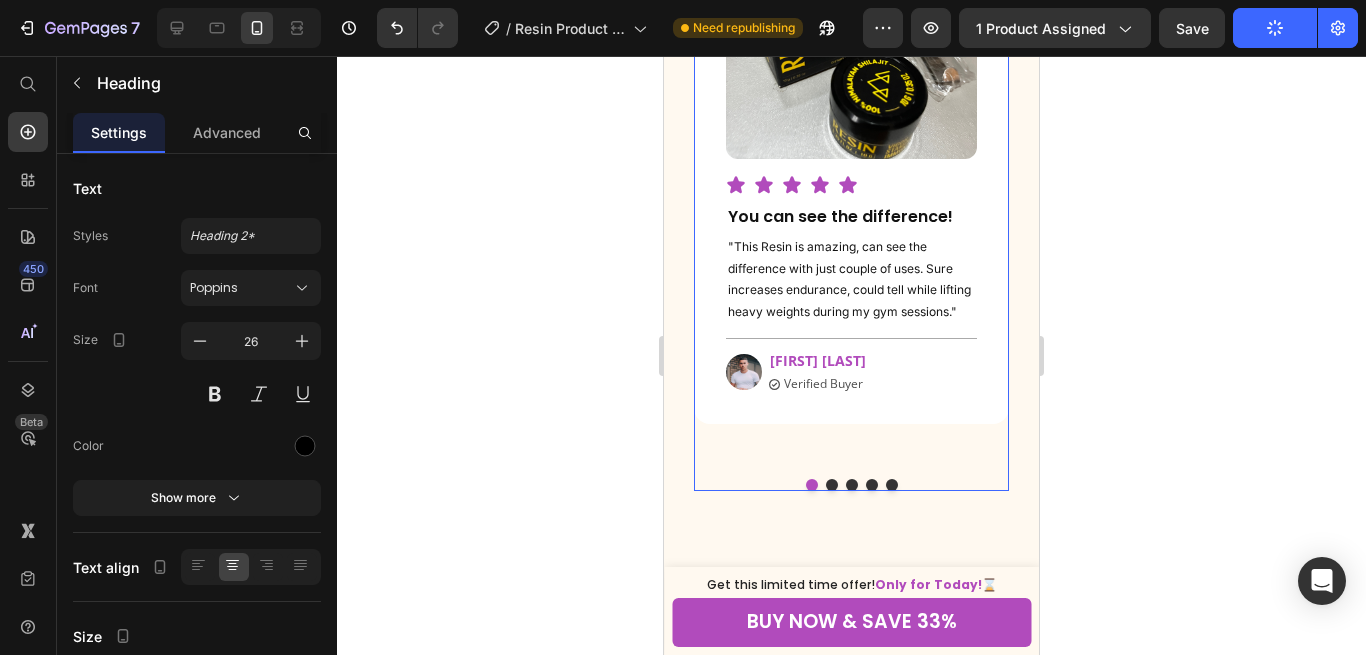 click on "Image Icon Icon Icon Icon
Icon Icon List You can see the difference! Heading "This Resin is amazing, can see the difference with just couple of uses. Sure increases endurance, could tell while lifting heavy weights during my gym sessions." Text block                Title Line Image [FIRST] [LAST] Text block
Icon Verified Buyer Text Block Row Row Row" at bounding box center (851, 172) 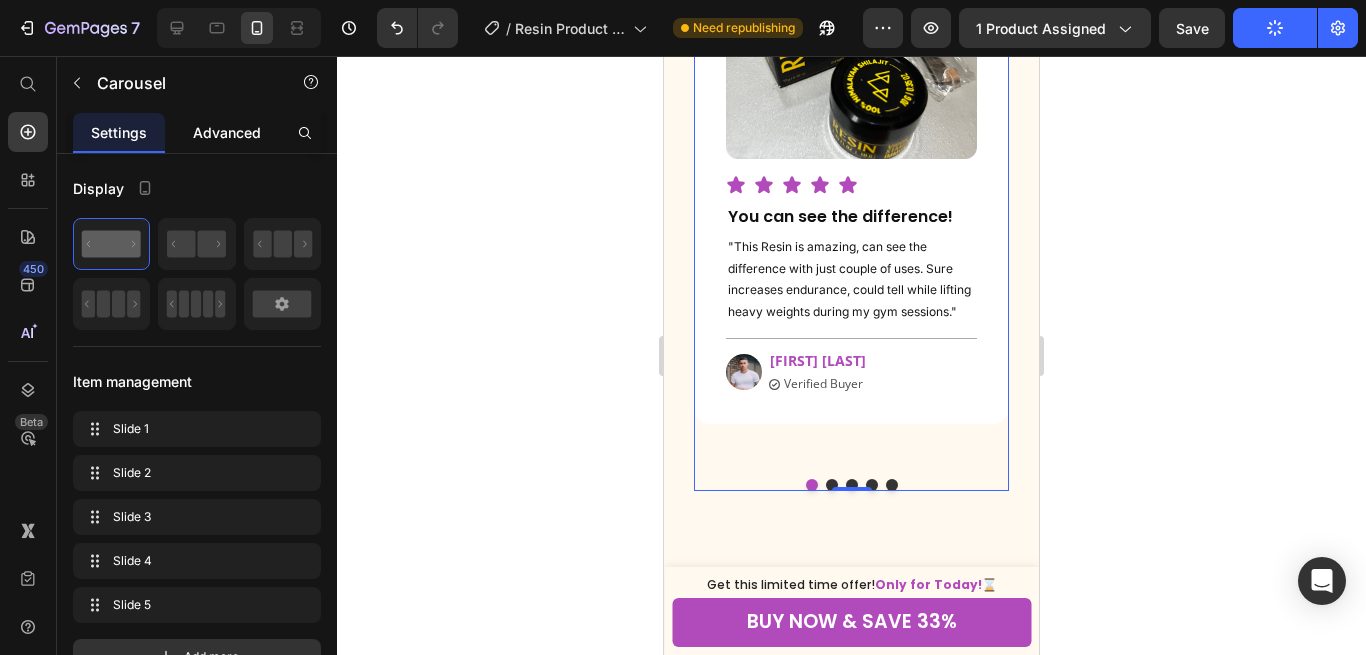 click on "Advanced" at bounding box center [227, 132] 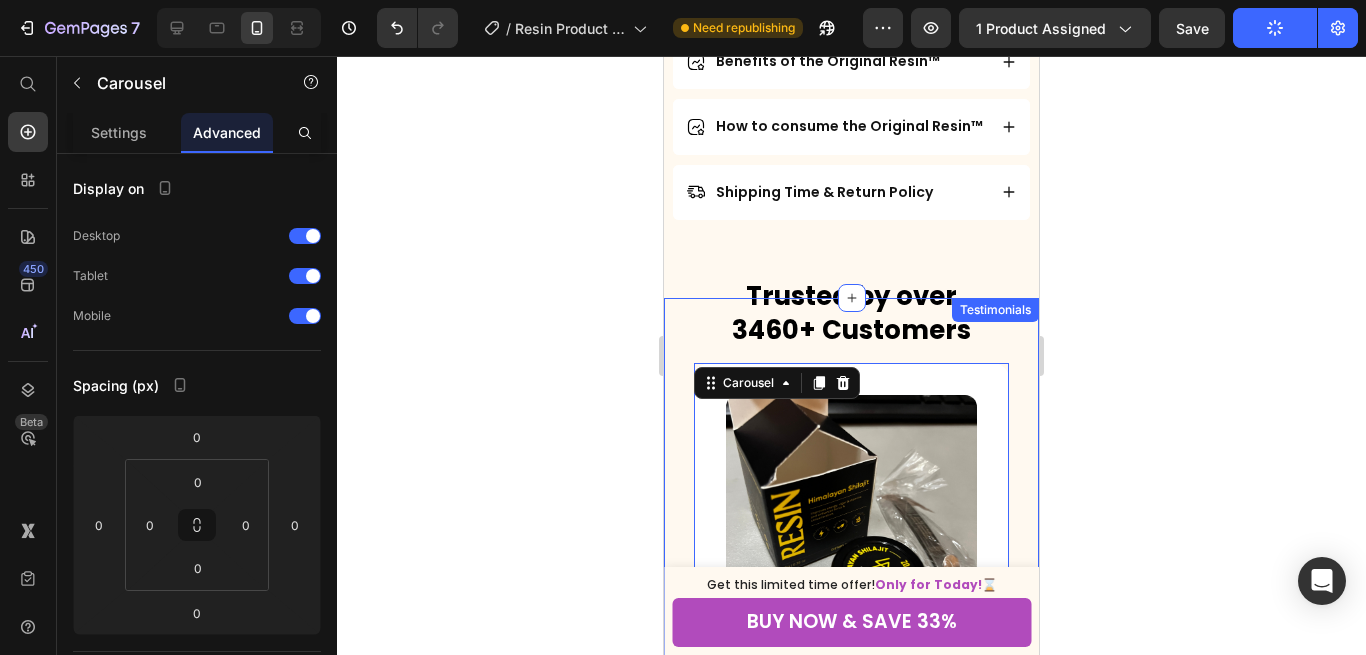 scroll, scrollTop: 1177, scrollLeft: 0, axis: vertical 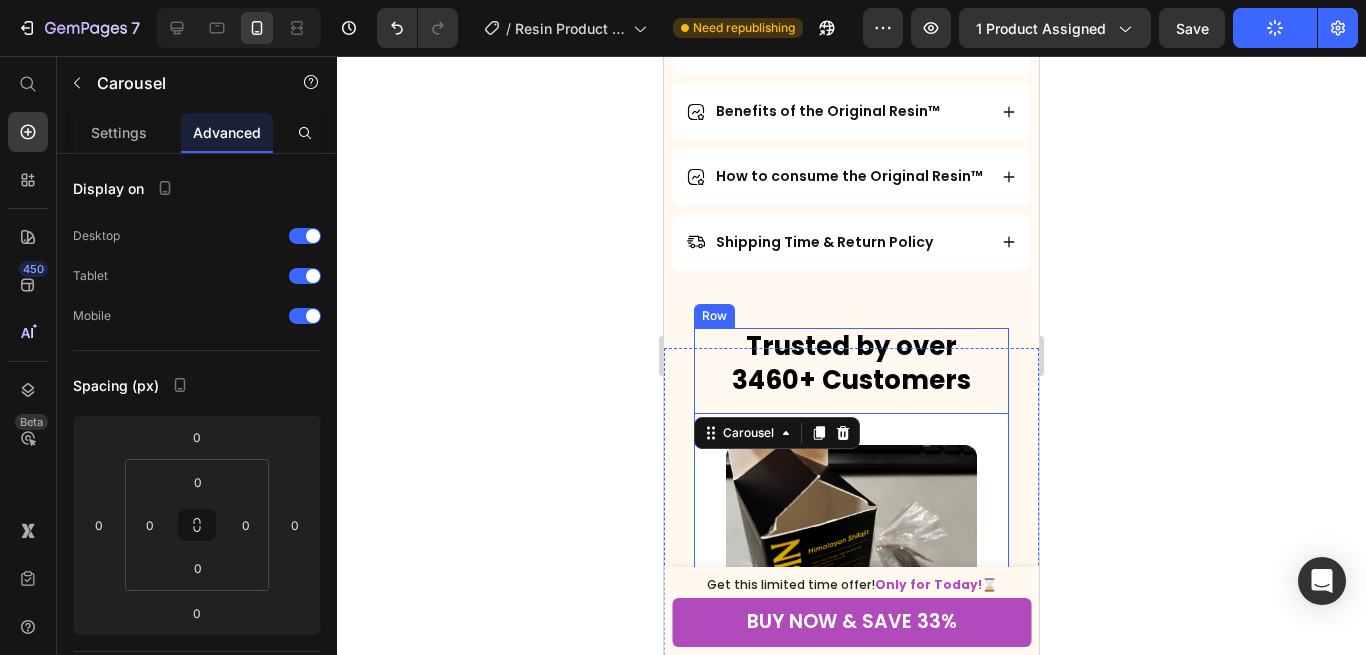 click on "Trusted by over 3460+ Customers Heading Image Icon Icon Icon Icon
Icon Icon List You can see the difference! Heading "This Resin is amazing, can see the difference with just couple of uses. Sure increases endurance, could tell while lifting heavy weights during my gym sessions." Text block                Title Line Image Mark Hachfield Text block
Icon Verified Buyer Text Block Row Row Row Image Icon Icon Icon Icon
Icon Icon List Feel more balanced overall. Heading "After 90 days of using this product, I've noticed increased energy and a significant reduction in stress. It's been a positive addition to my daily routine, and I feel more balanced overall. Highly satisfied with the results!" Text block                Title Line Image Jason Cruz Text block
Icon Verified Buyer Text Block Row Row Row Image Icon Icon Icon Icon
Icon Icon List Better performance in gym! Heading Text block                Title Line Image Mario Jackson Icon" at bounding box center [851, 678] 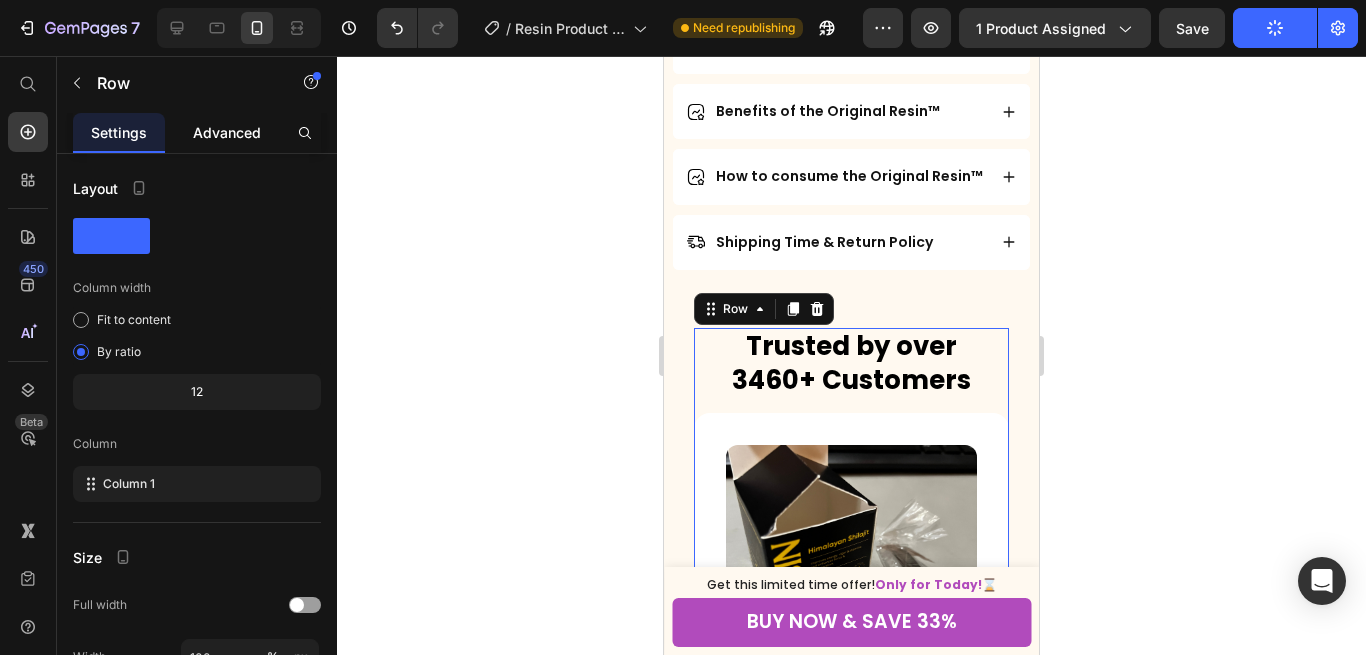 click on "Advanced" at bounding box center [227, 132] 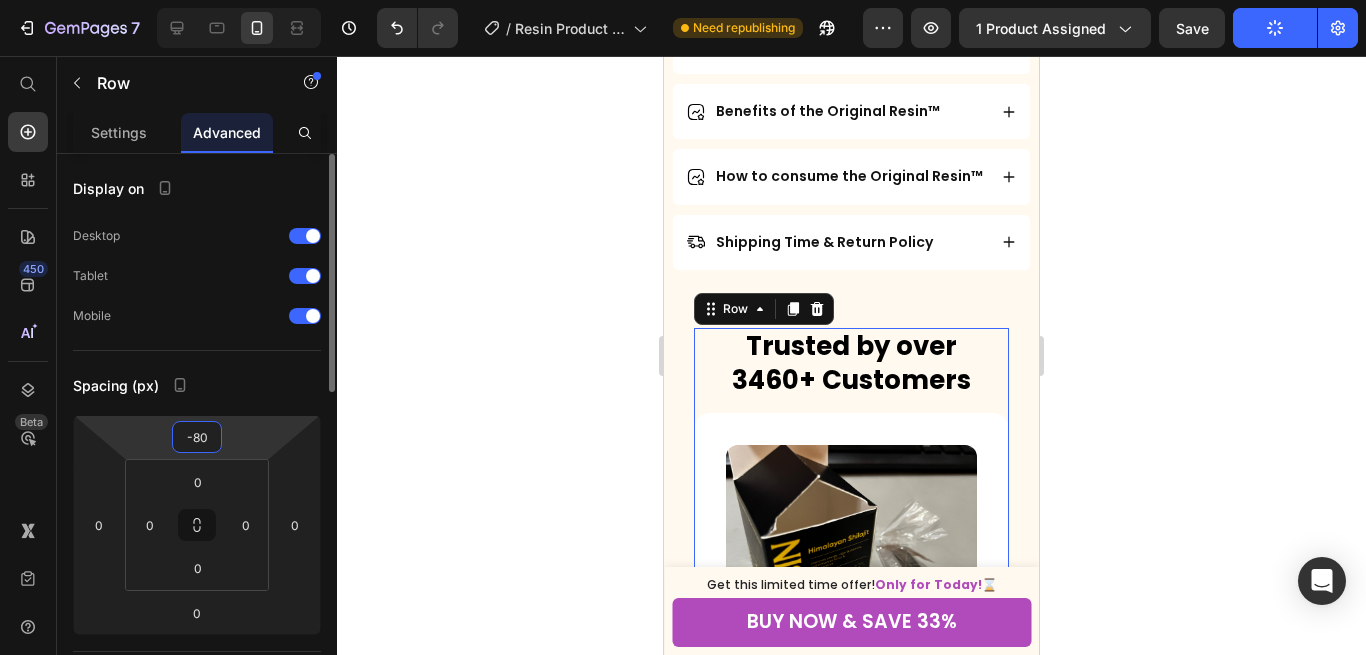 click on "-80" at bounding box center [197, 437] 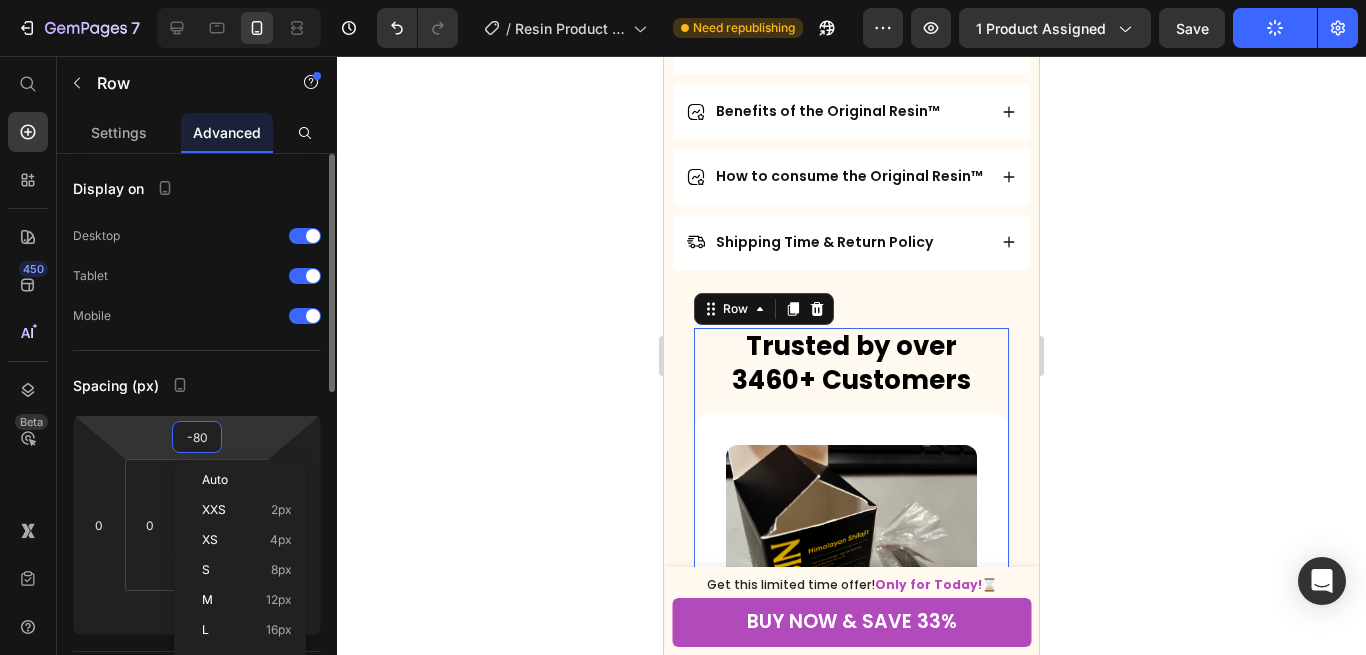 type on "0" 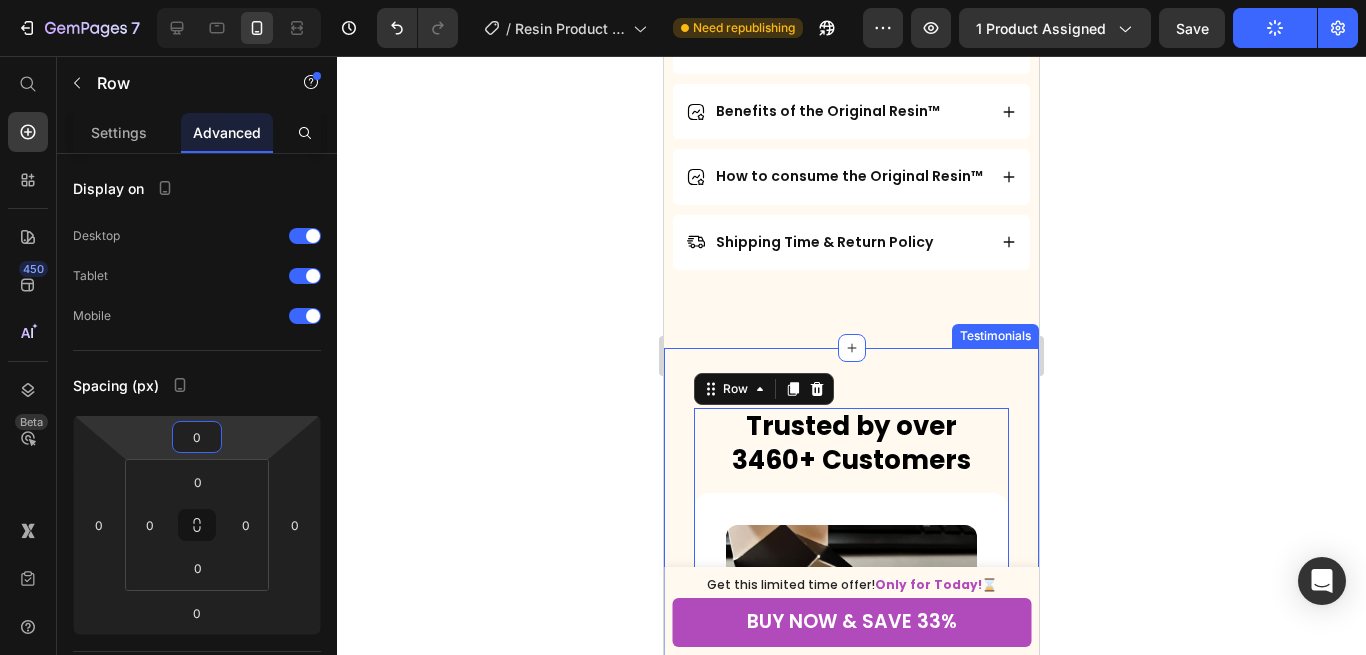 click on "Trusted by over 3460+ Customers Heading Image Icon Icon Icon Icon
Icon Icon List You can see the difference! Heading "This Resin is amazing, can see the difference with just couple of uses. Sure increases endurance, could tell while lifting heavy weights during my gym sessions." Text block                Title Line Image Mark Hachfield Text block
Icon Verified Buyer Text Block Row Row Row Image Icon Icon Icon Icon
Icon Icon List Feel more balanced overall. Heading "After 90 days of using this product, I've noticed increased energy and a significant reduction in stress. It's been a positive addition to my daily routine, and I feel more balanced overall. Highly satisfied with the results!" Text block                Title Line Image Jason Cruz Text block
Icon Verified Buyer Text Block Row Row Row Image Icon Icon Icon Icon
Icon Icon List Better performance in gym! Heading Text block                Title Line Image Mario Jackson Icon" at bounding box center [851, 746] 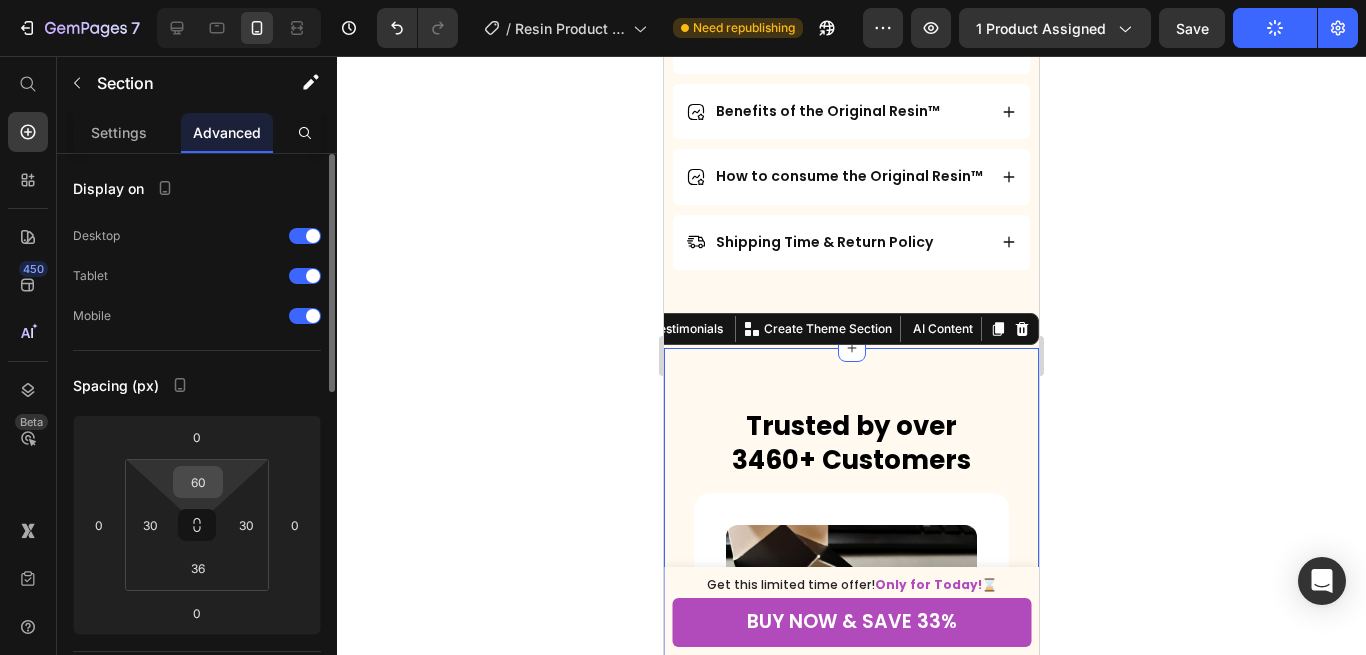 click on "60" at bounding box center [198, 482] 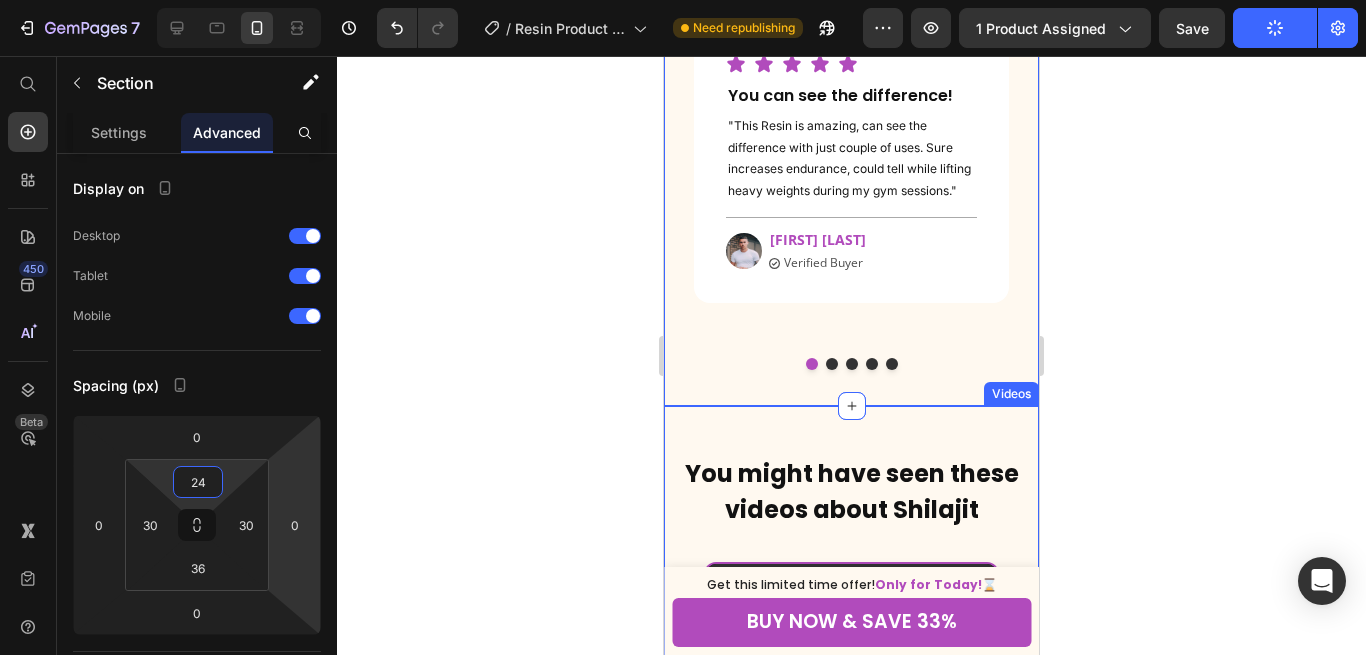 scroll, scrollTop: 1880, scrollLeft: 0, axis: vertical 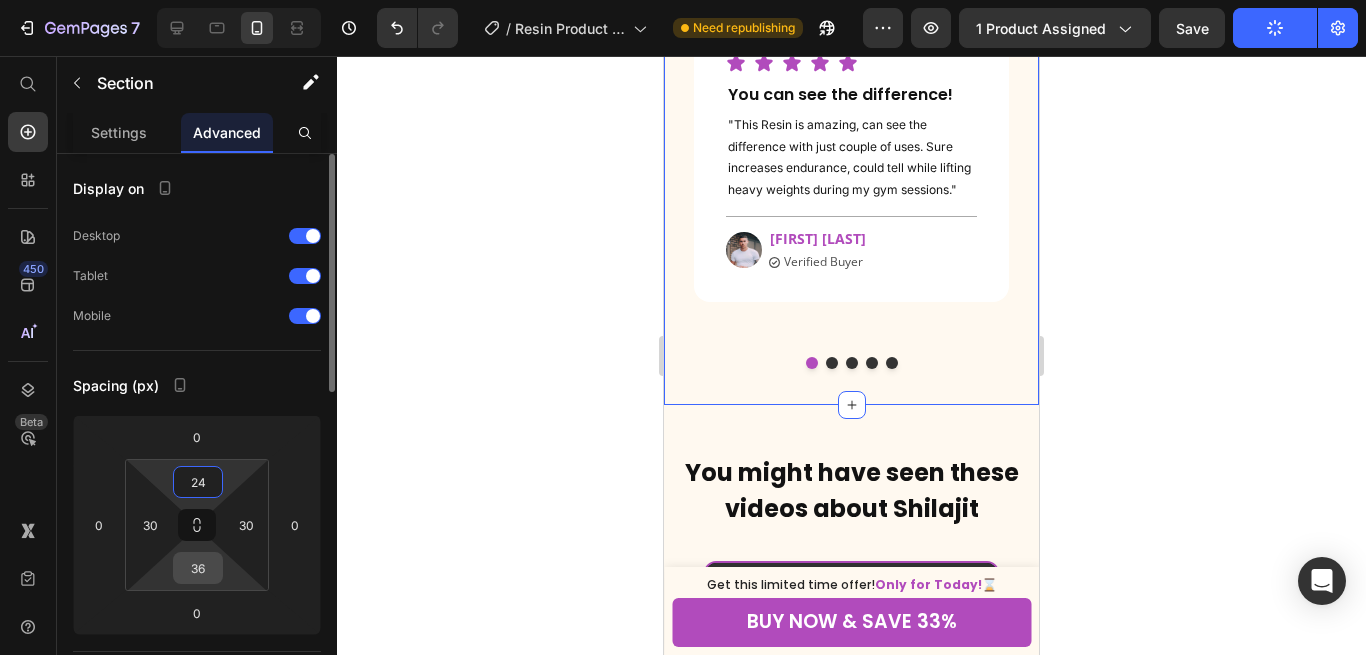 type on "24" 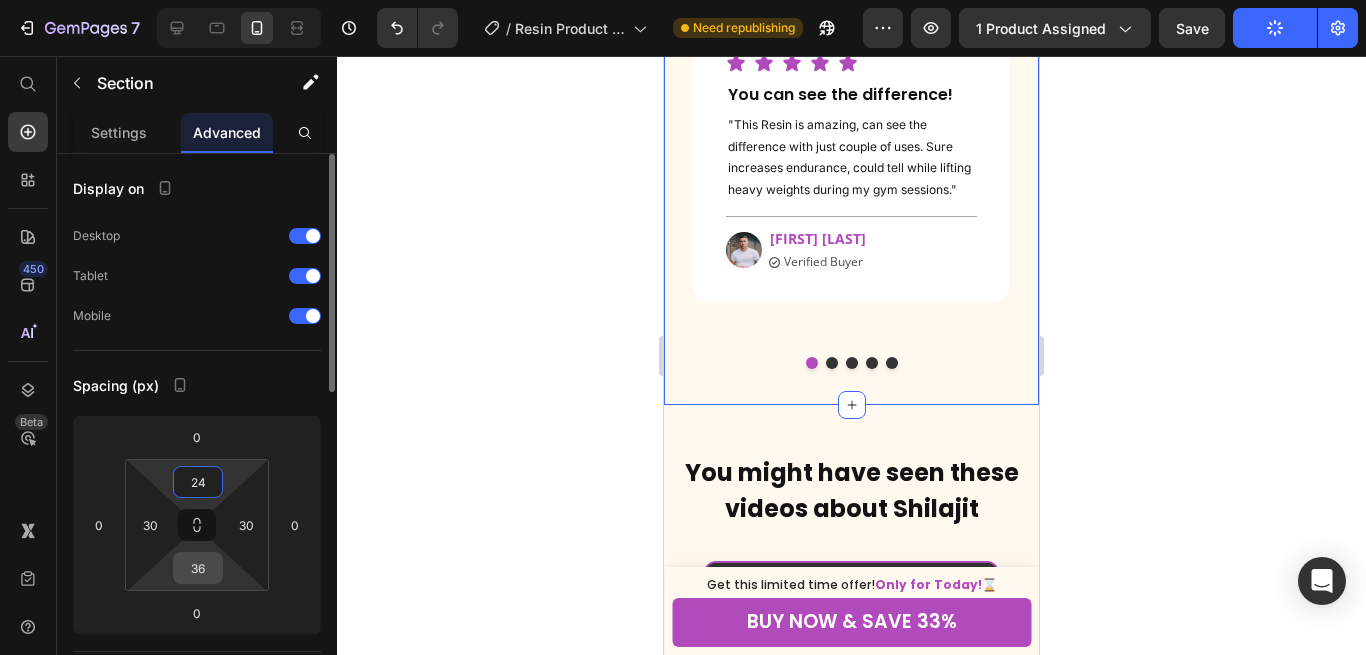 click on "36" at bounding box center [198, 568] 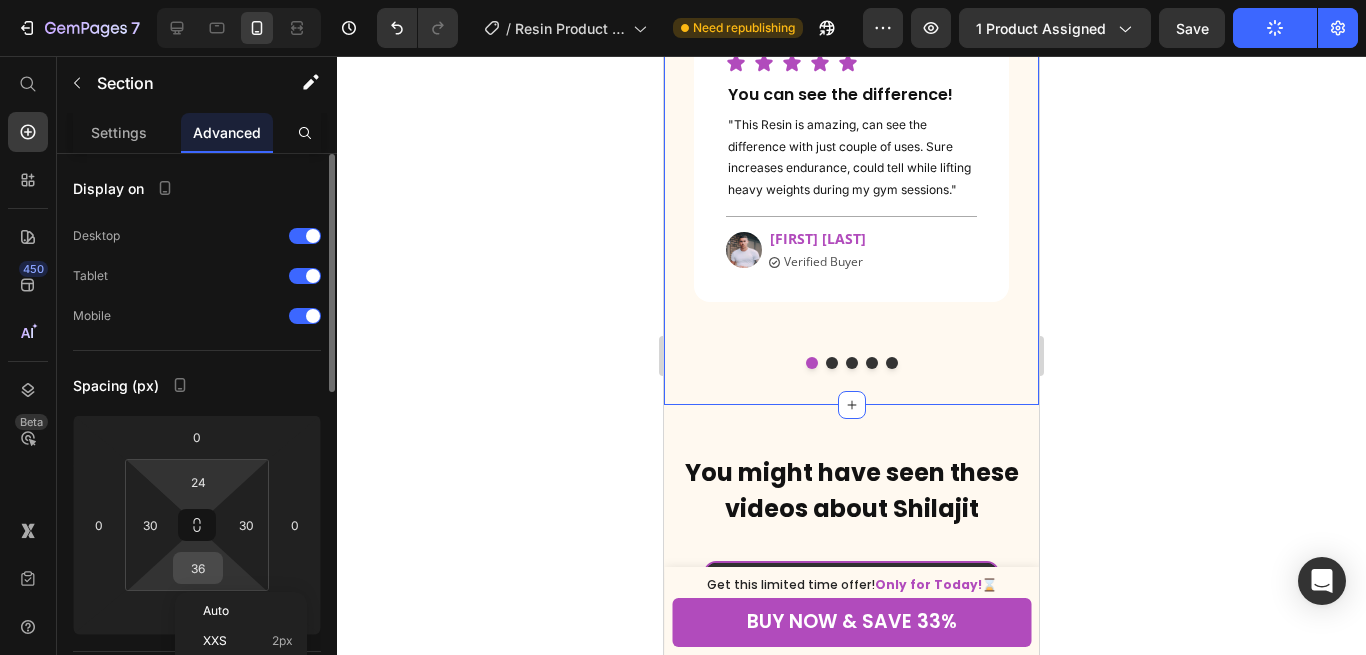 click on "36" at bounding box center [198, 568] 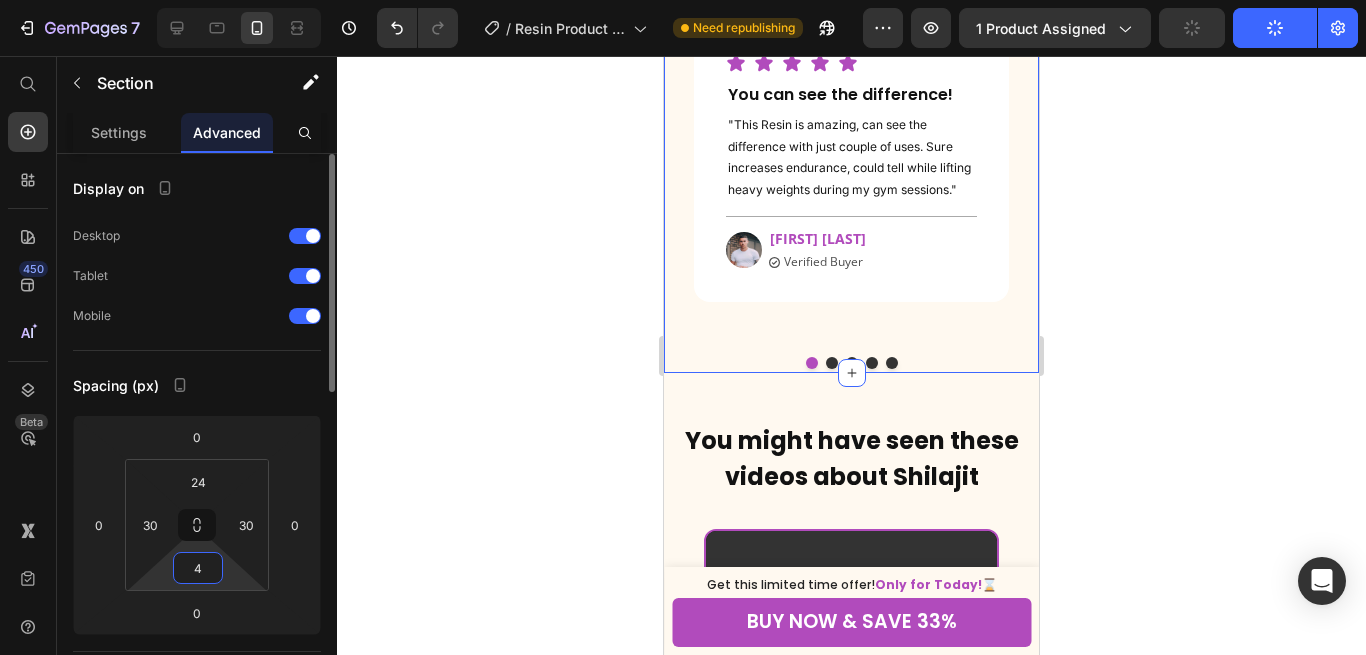 type on "40" 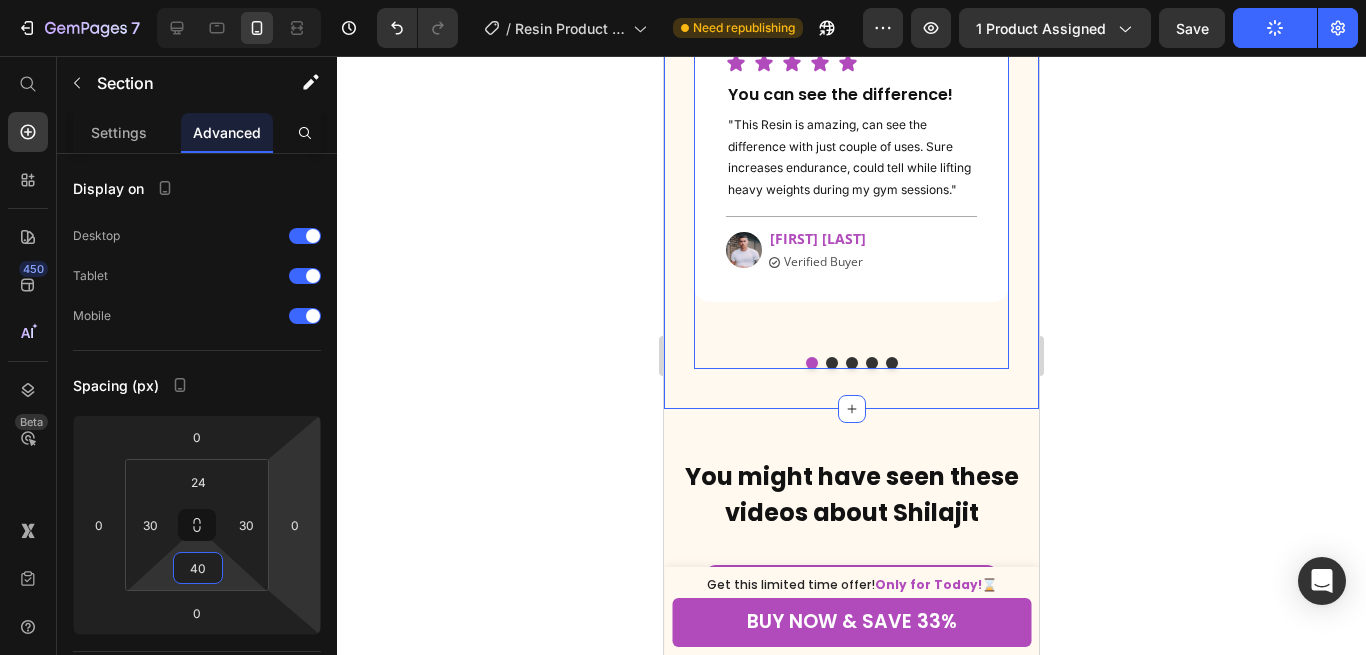 click on "Image Icon Icon Icon Icon
Icon Icon List You can see the difference! Heading "This Resin is amazing, can see the difference with just couple of uses. Sure increases endurance, could tell while lifting heavy weights during my gym sessions." Text block                Title Line Image [FIRST] [LAST] Text block
Icon Verified Buyer Text Block Row Row Row" at bounding box center [851, 50] 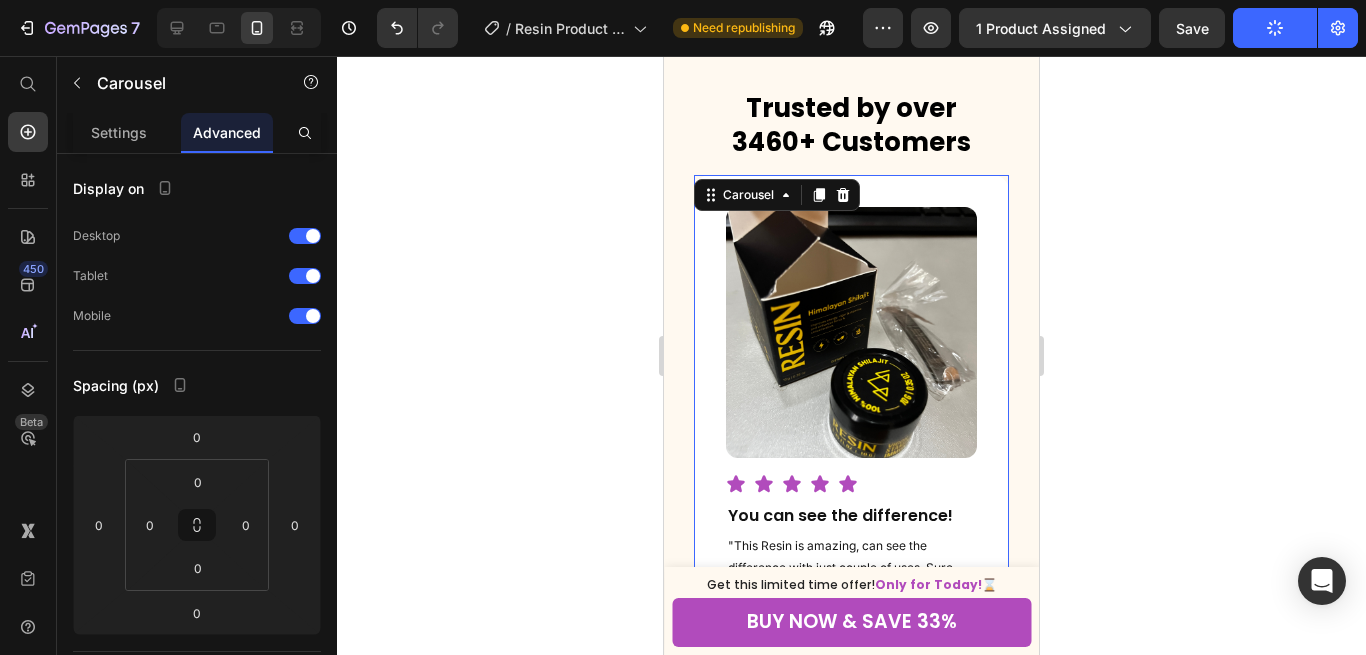 scroll, scrollTop: 1458, scrollLeft: 0, axis: vertical 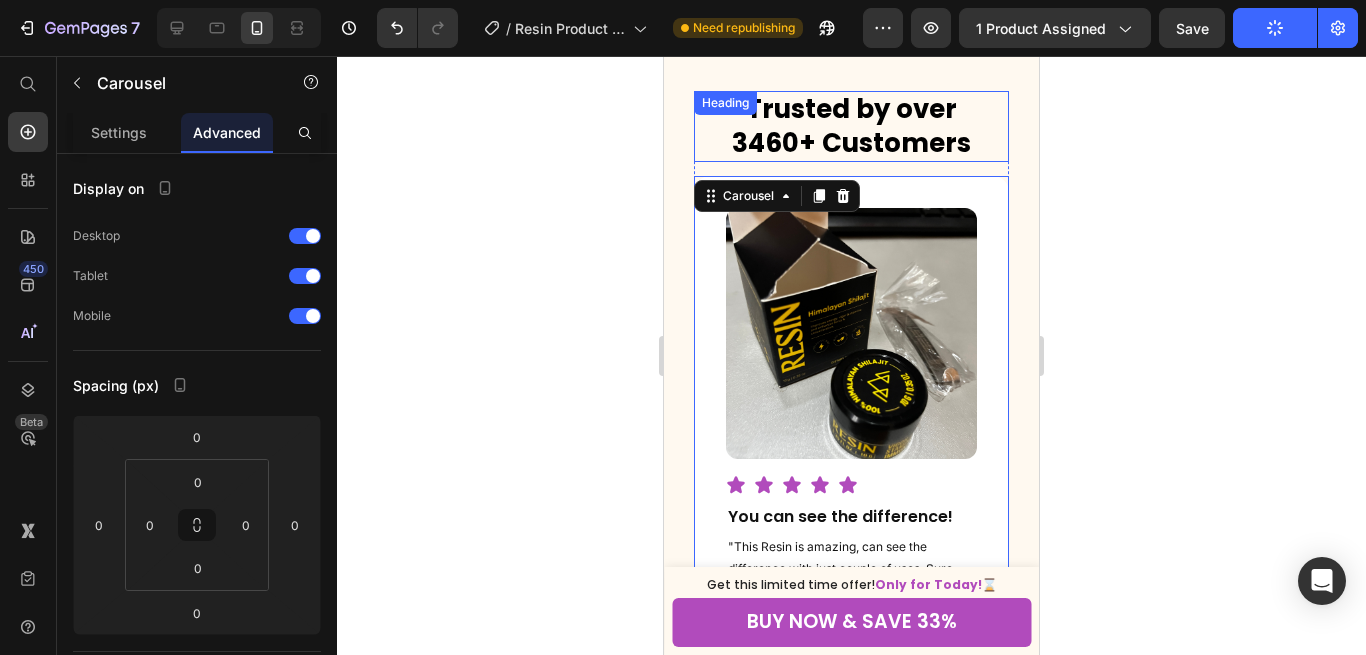 click on "Trusted by over 3460+ Customers" at bounding box center (851, 127) 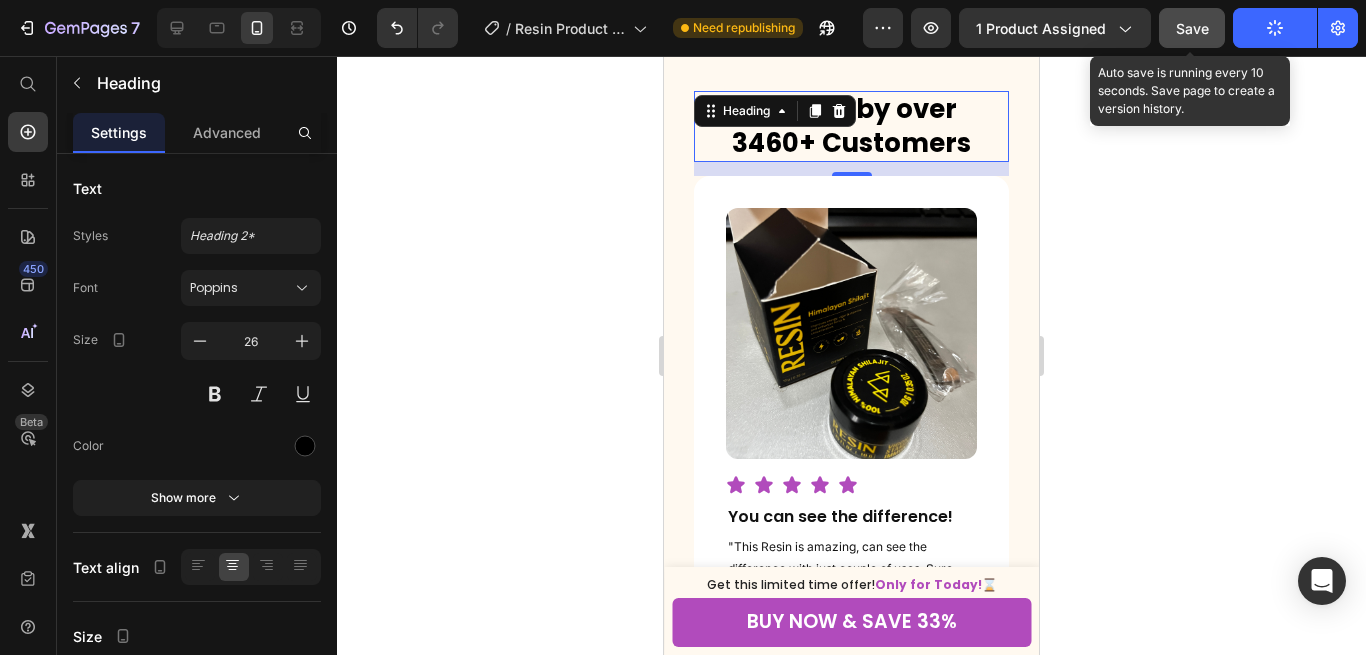 click on "Save" at bounding box center [1192, 28] 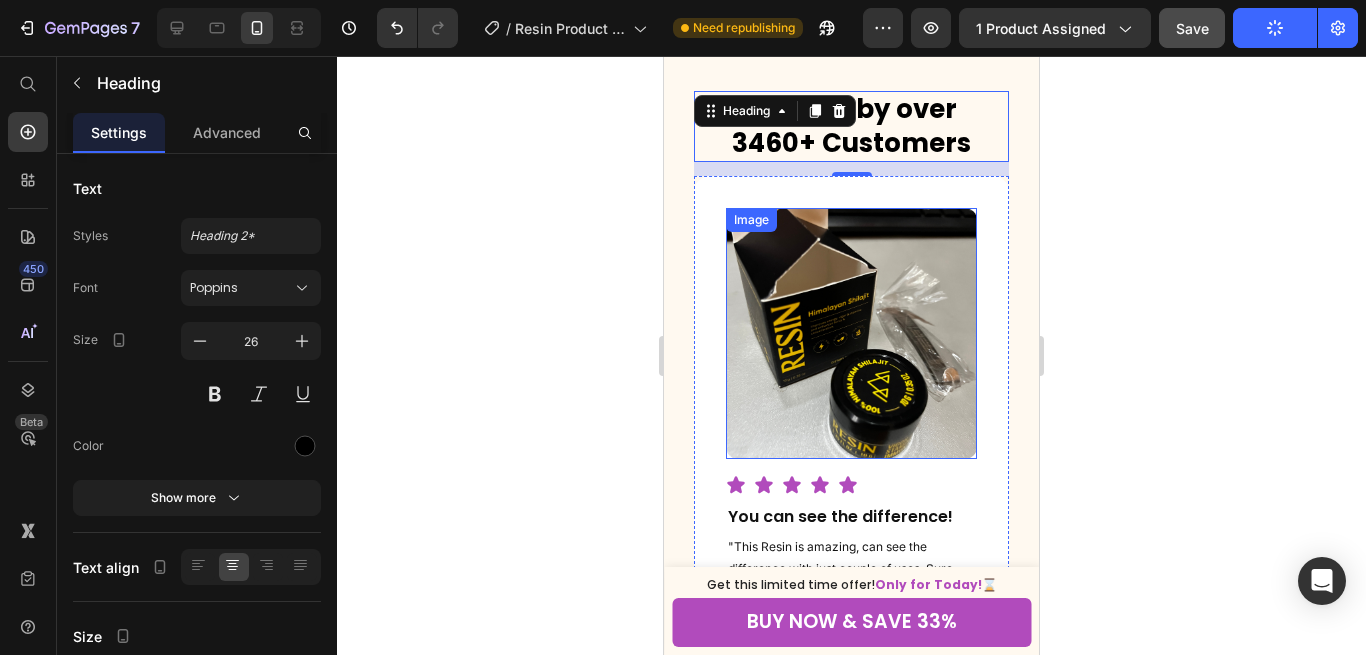 click at bounding box center [851, 333] 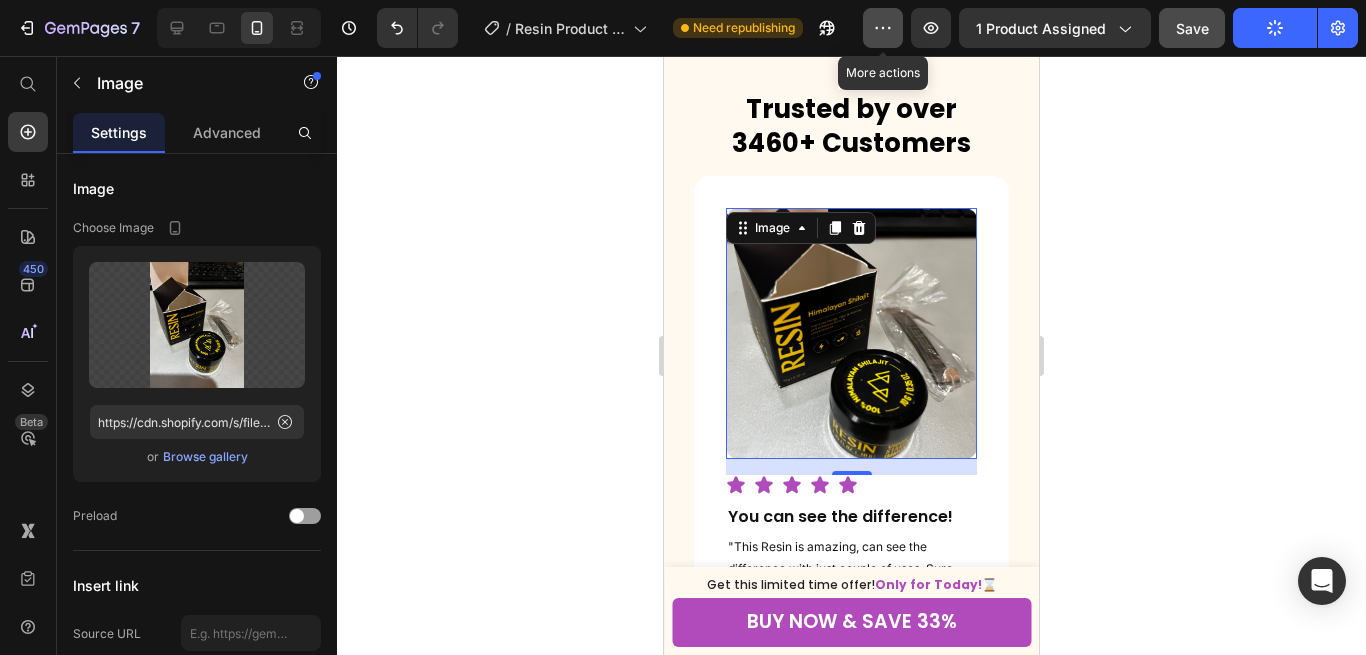 click 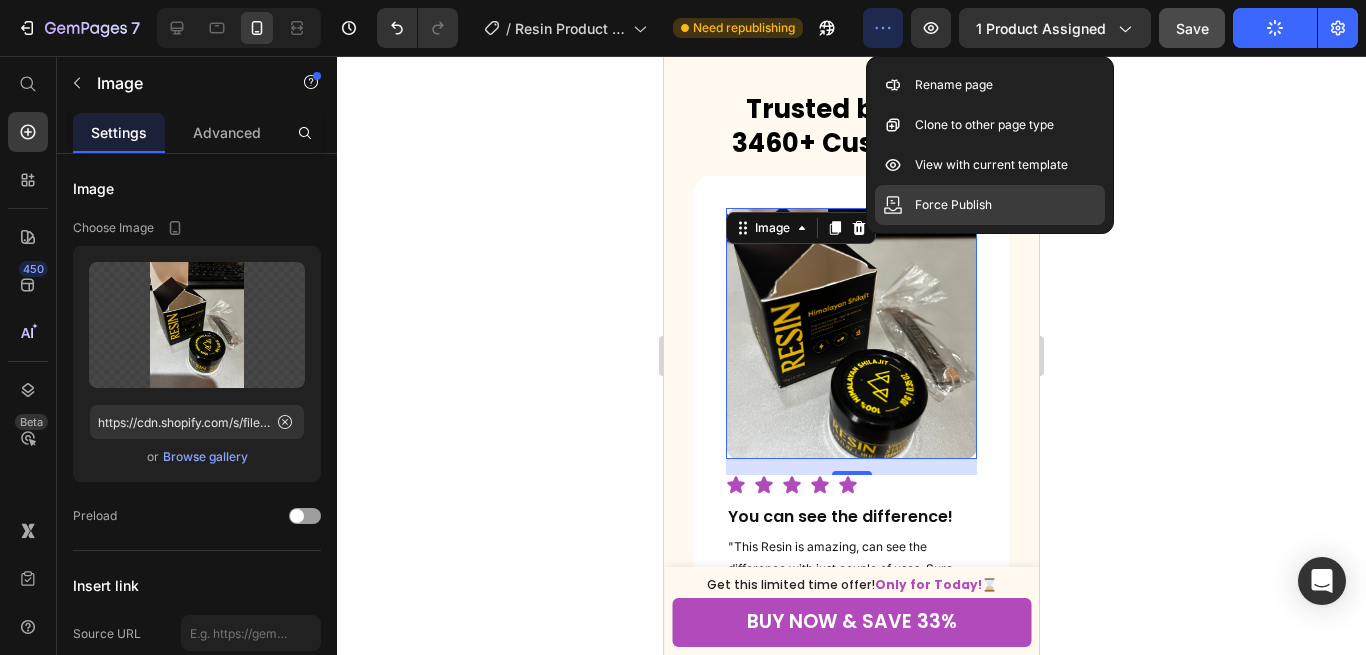 click on "Force Publish" at bounding box center (953, 205) 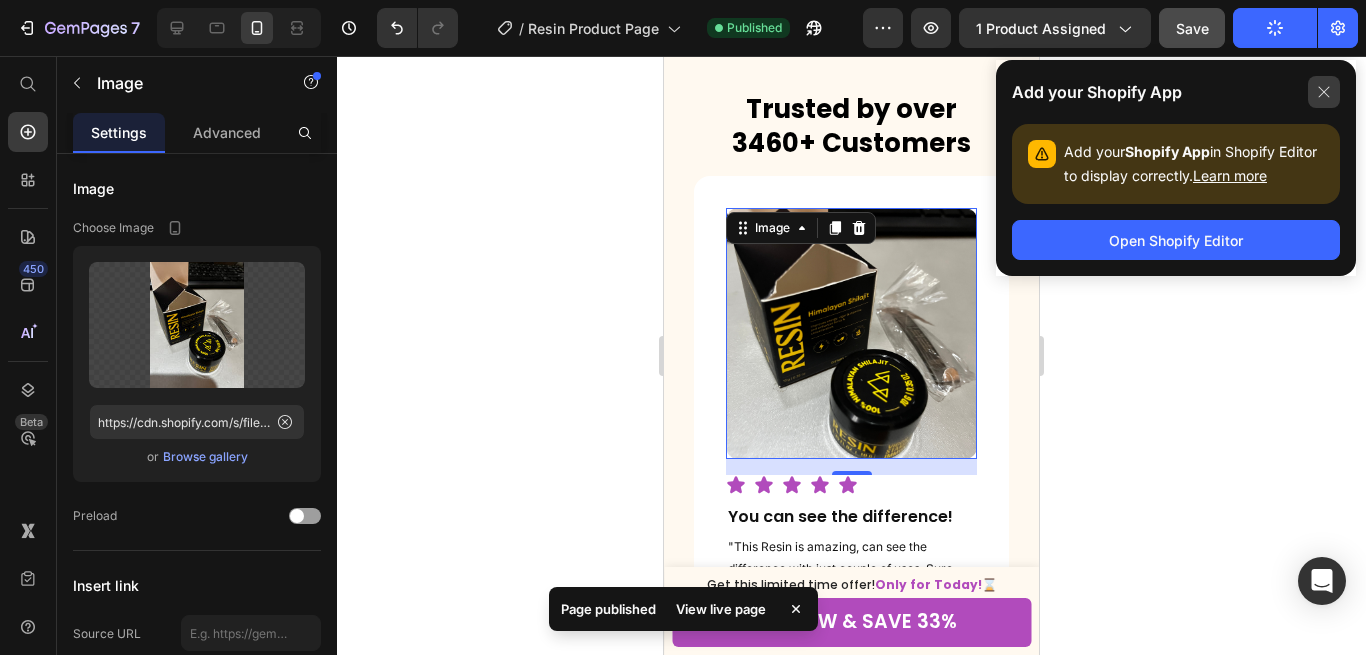 click 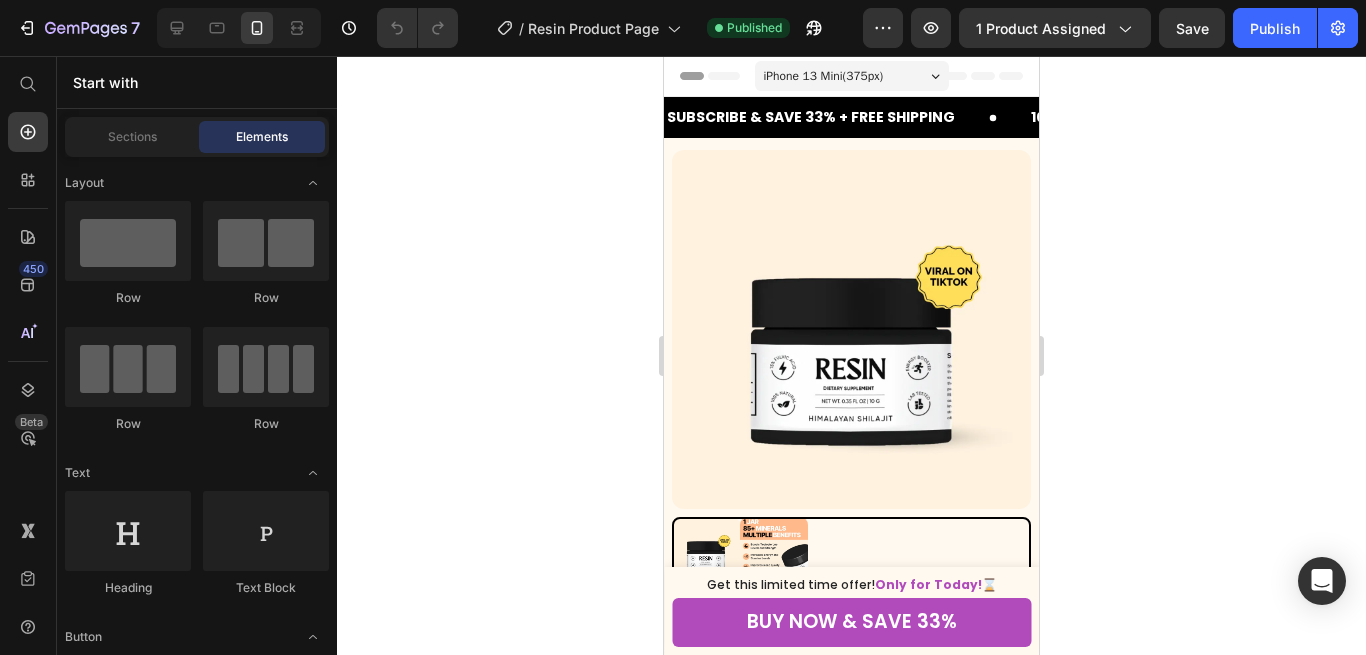 scroll, scrollTop: 0, scrollLeft: 0, axis: both 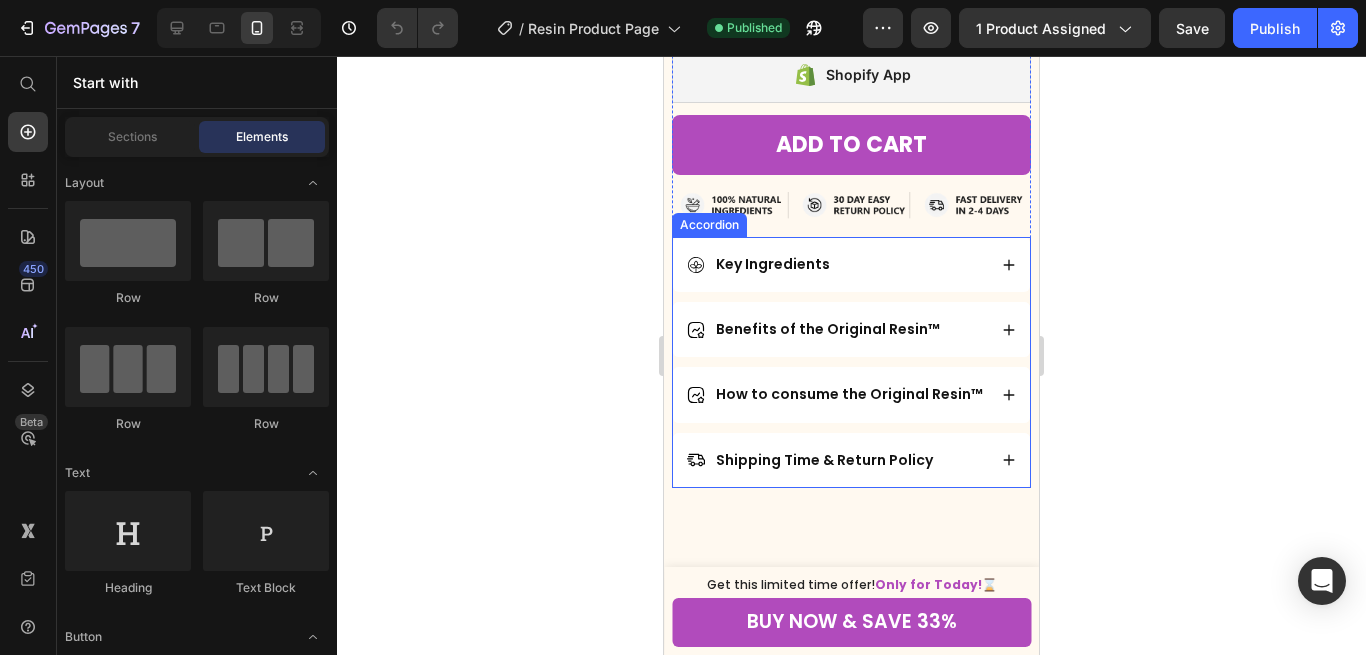 click on "Key Ingredients" at bounding box center [851, 264] 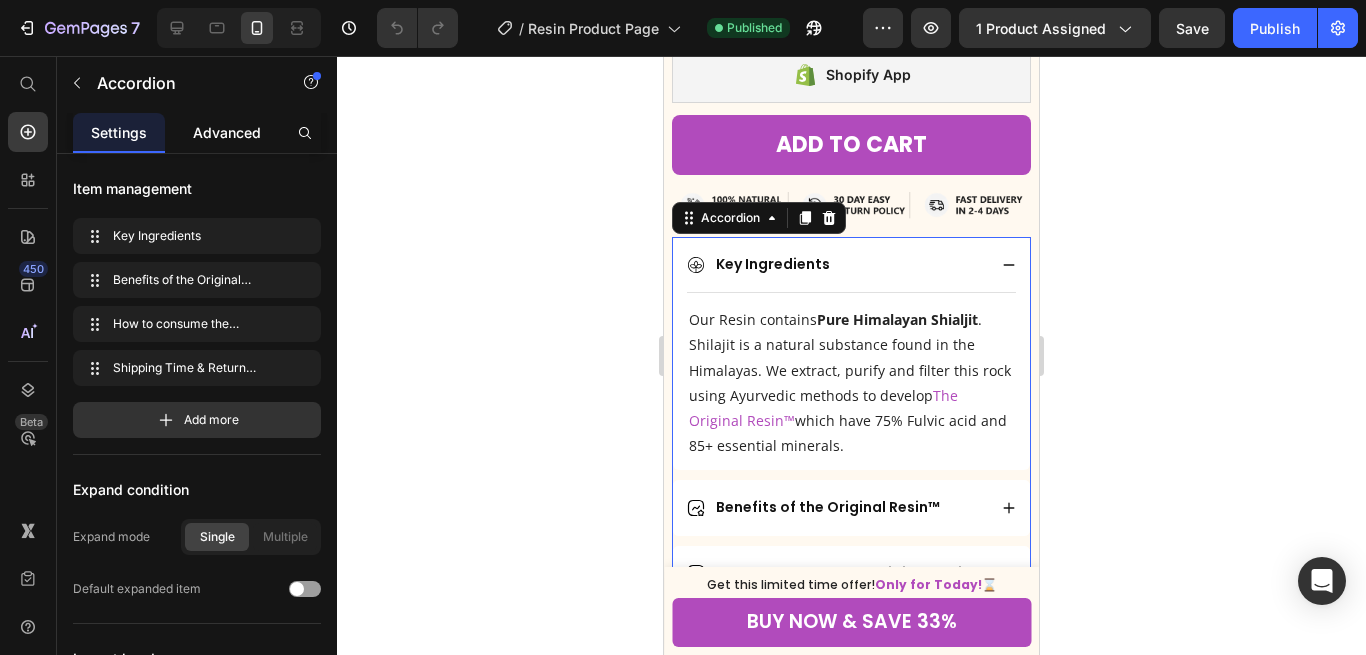 click on "Advanced" at bounding box center (227, 132) 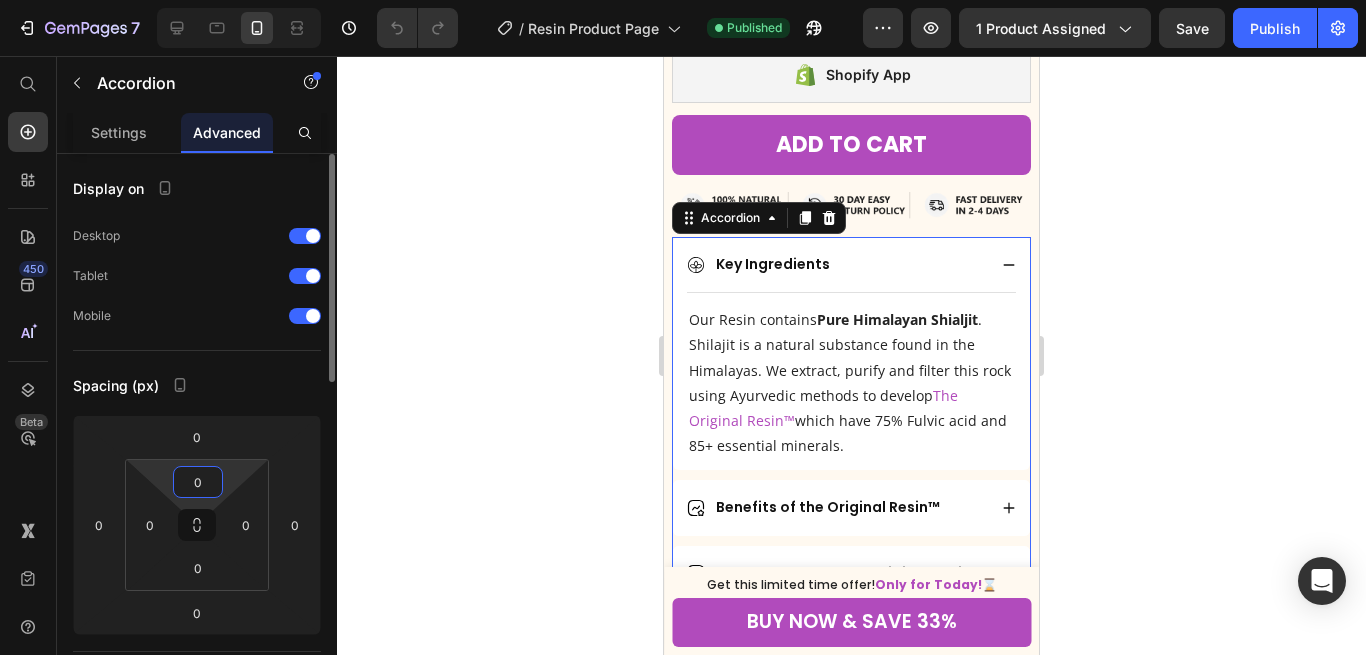 click on "0" at bounding box center [198, 482] 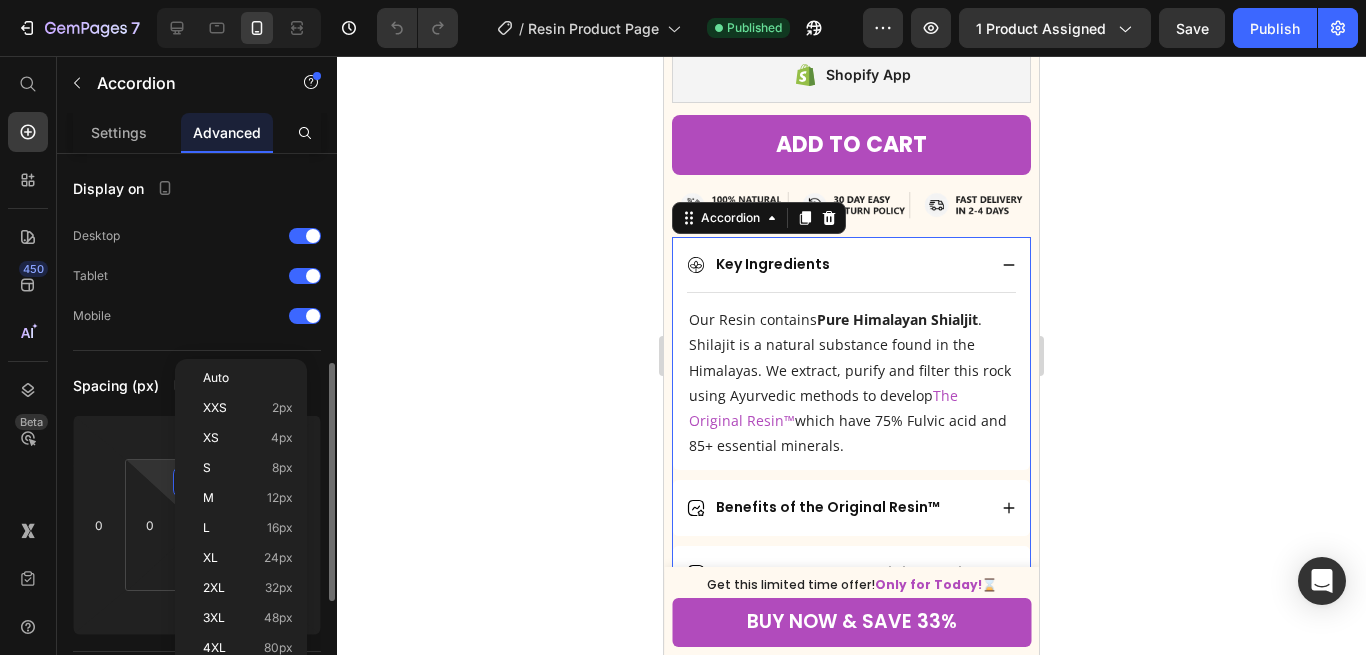 scroll, scrollTop: 147, scrollLeft: 0, axis: vertical 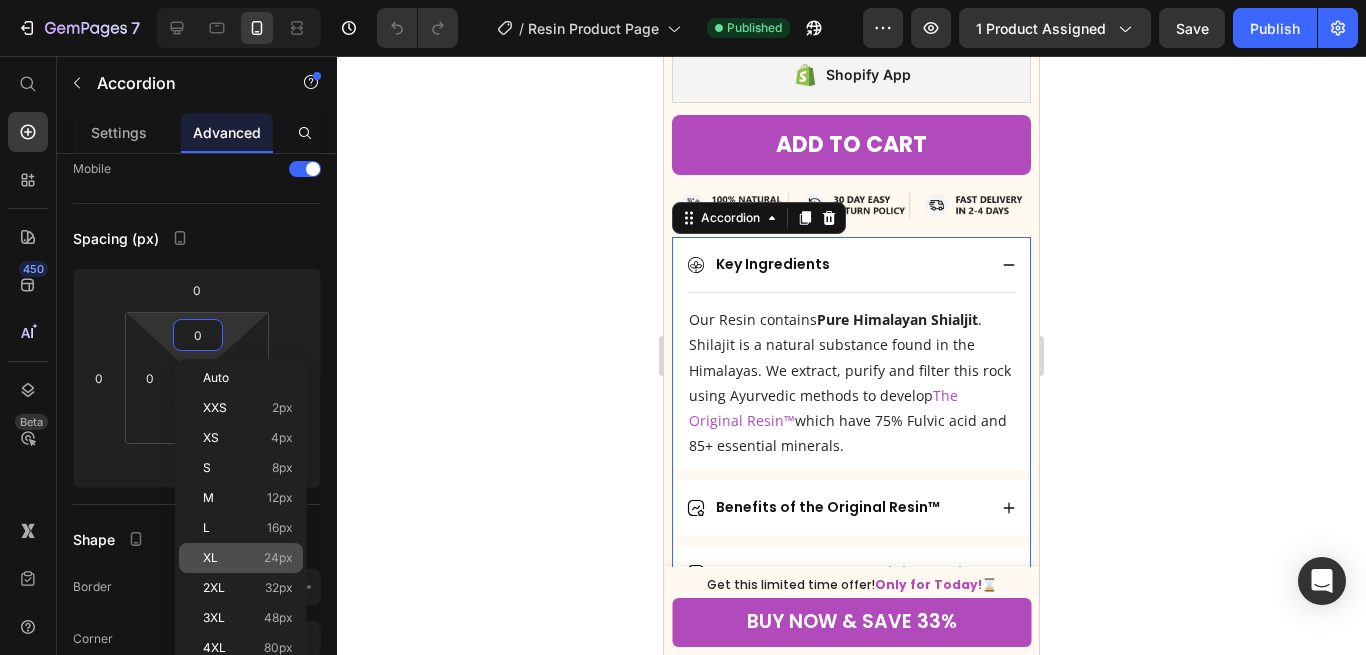 click on "XL 24px" at bounding box center (248, 558) 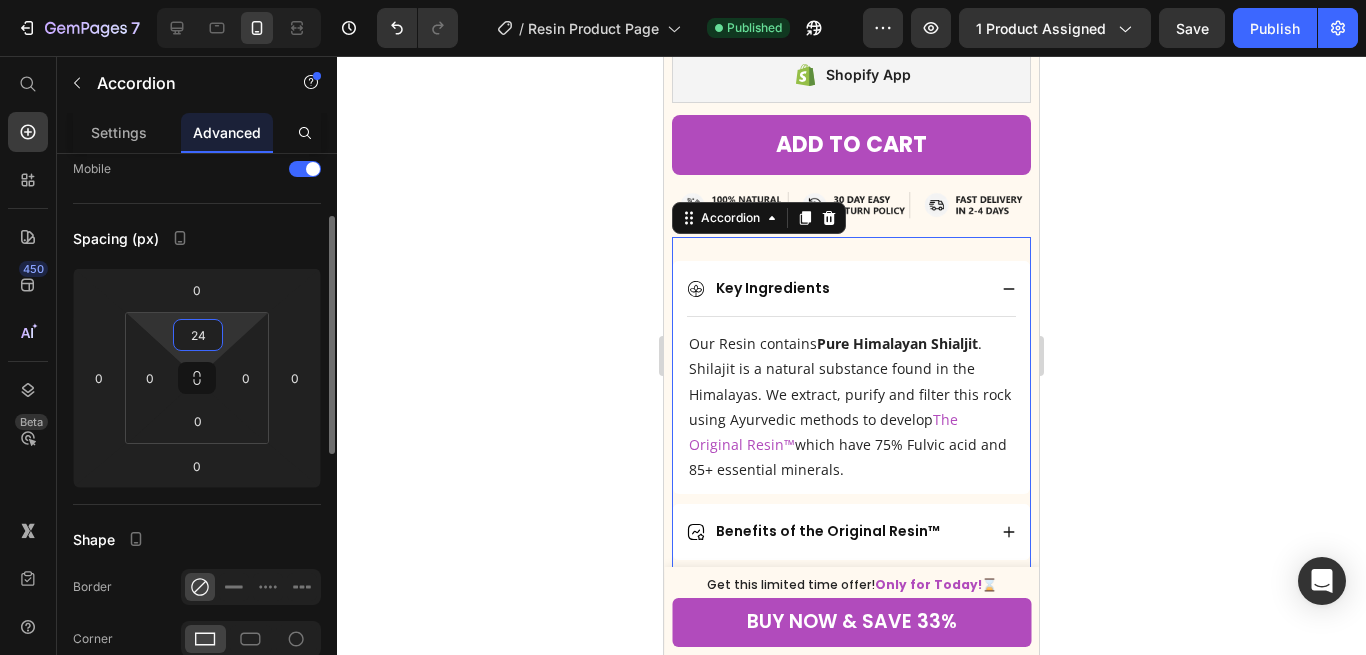 click on "24" at bounding box center [198, 335] 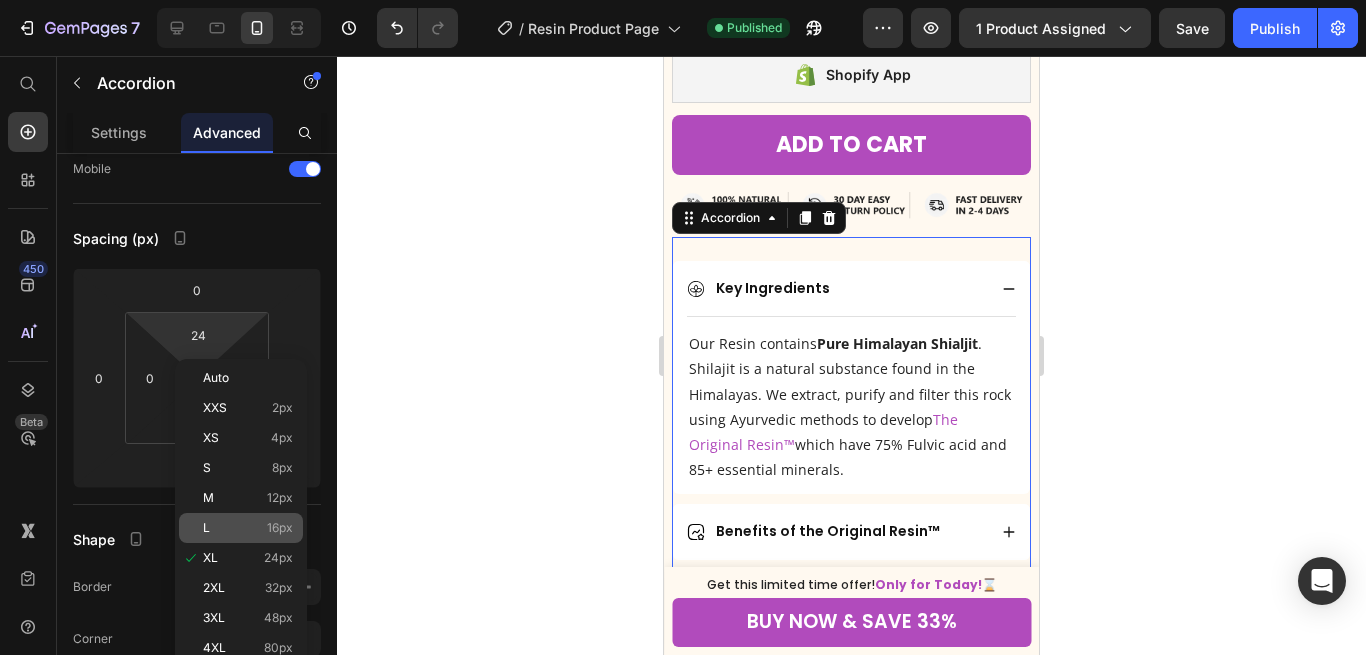 click on "M 12px" 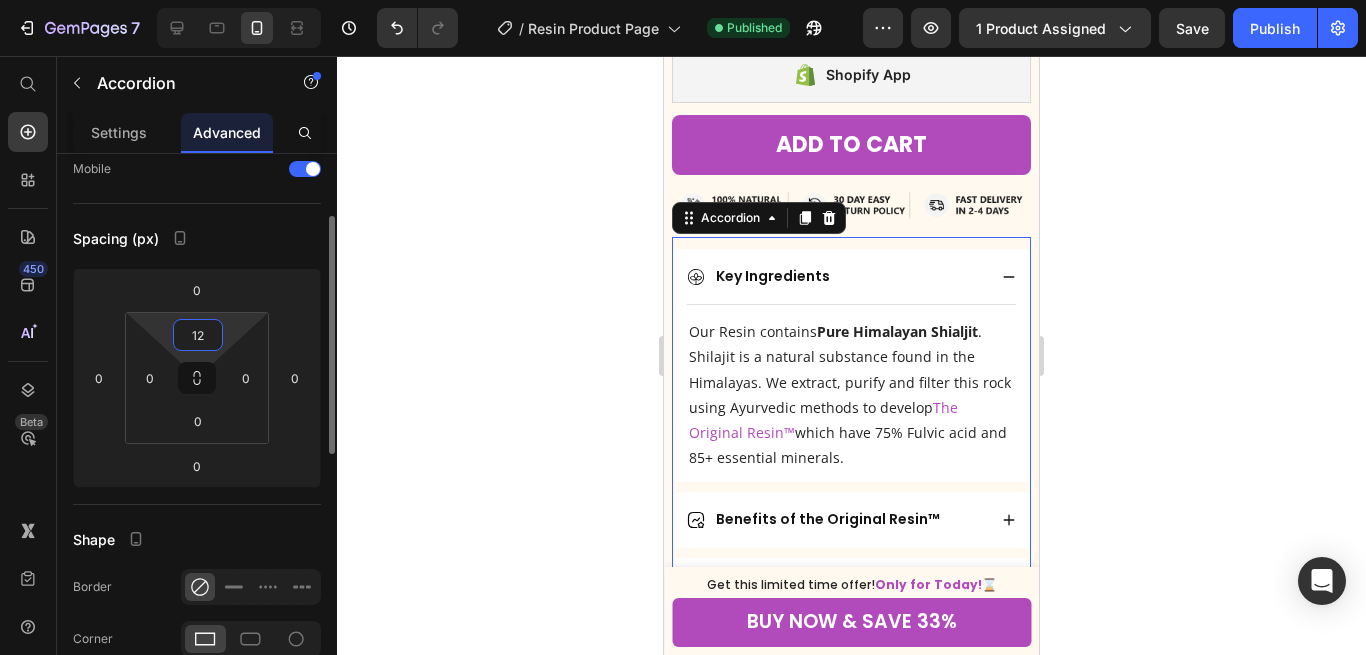 click on "12" at bounding box center [198, 335] 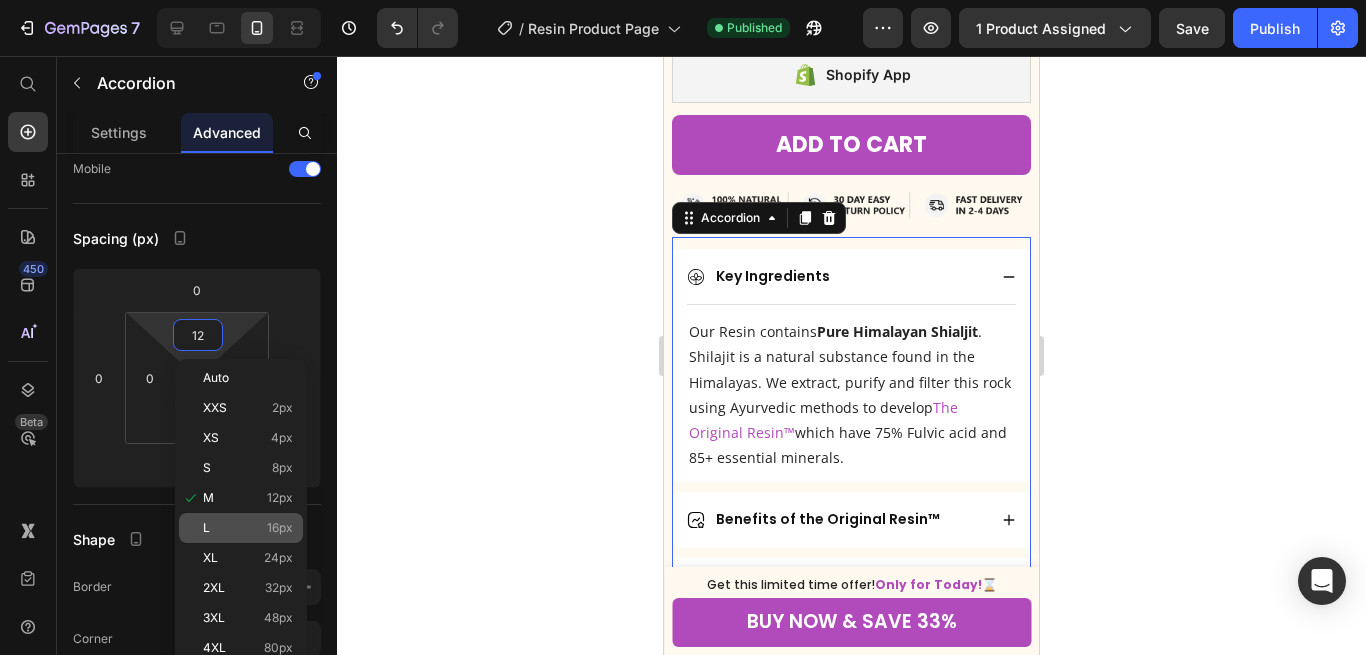 click on "L 16px" at bounding box center (248, 528) 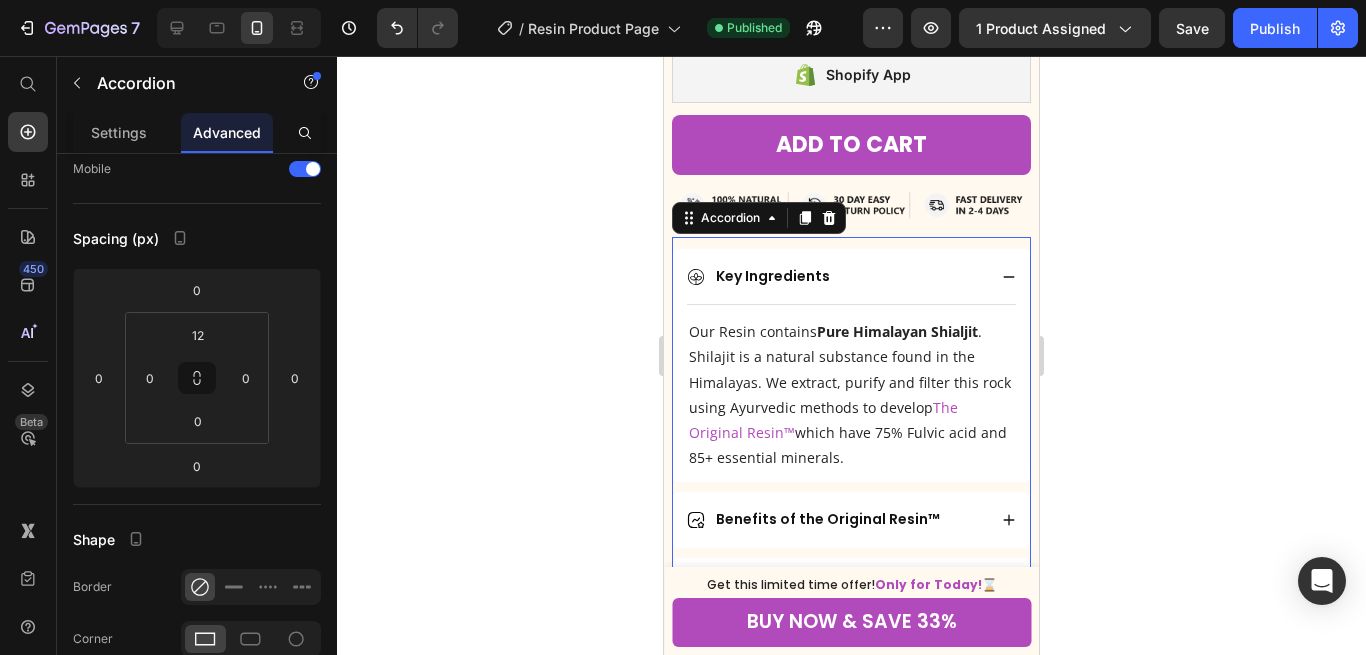 type on "16" 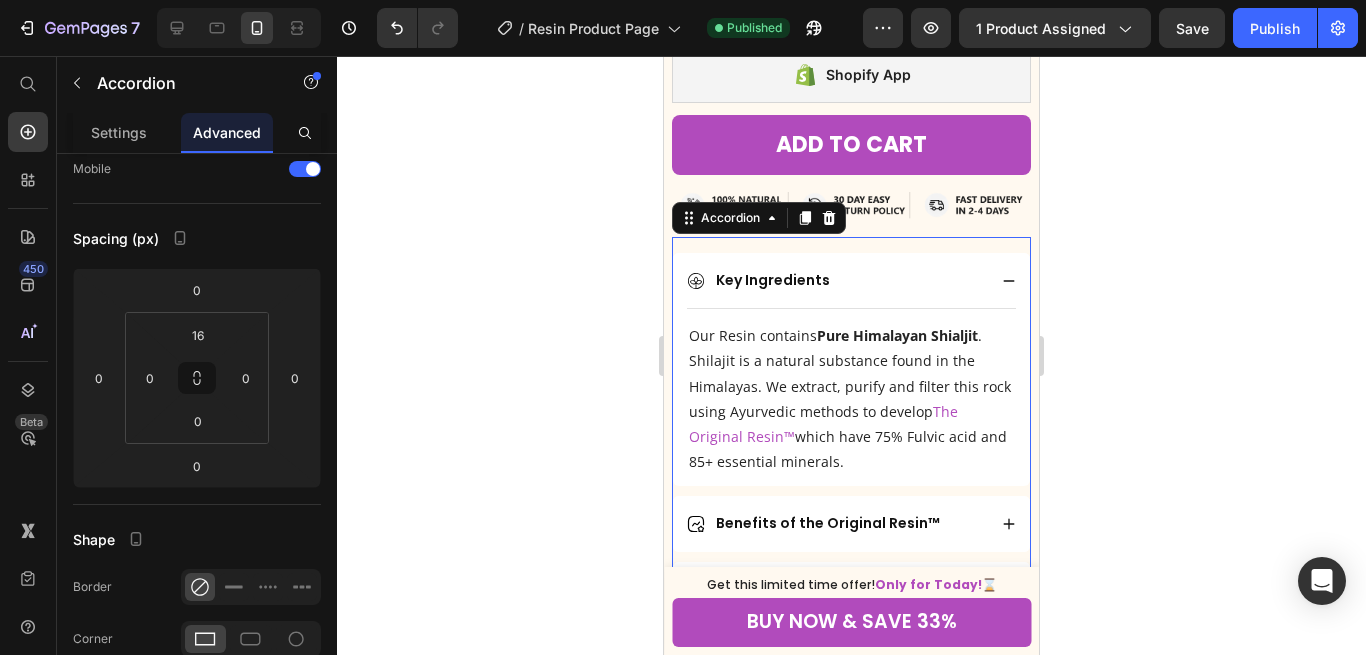 scroll, scrollTop: 147, scrollLeft: 0, axis: vertical 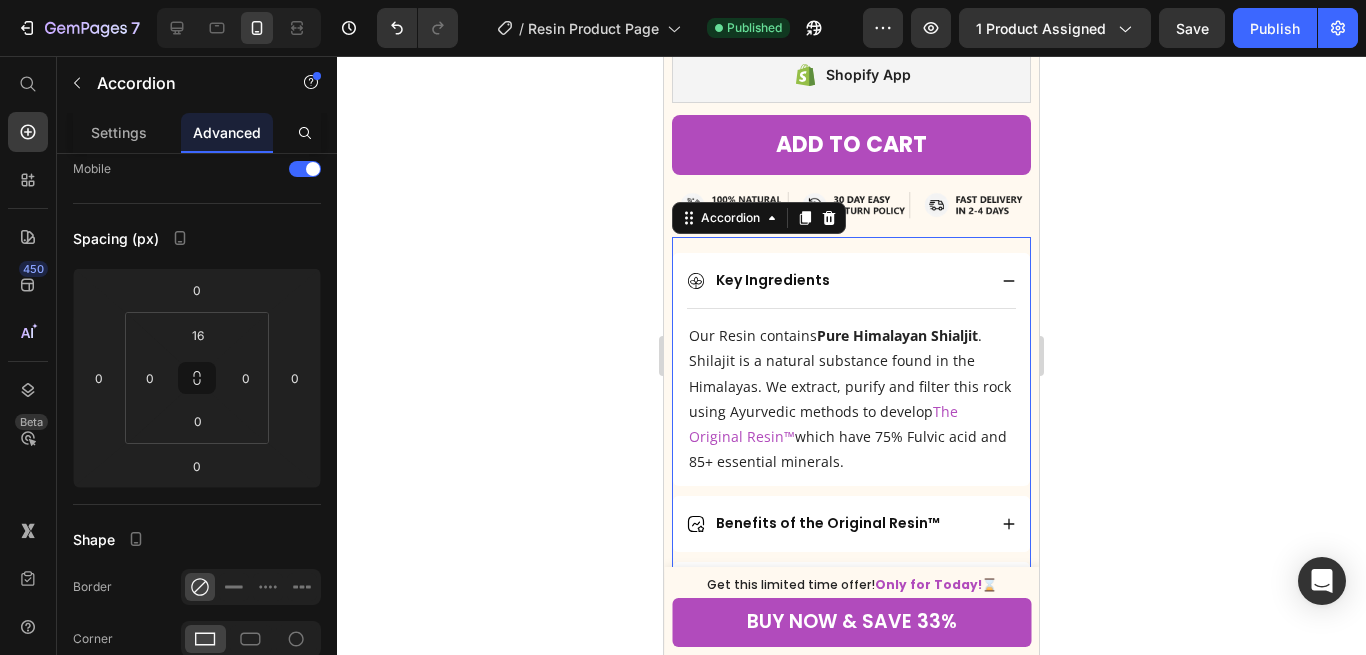 click on "Key Ingredients" at bounding box center (836, 280) 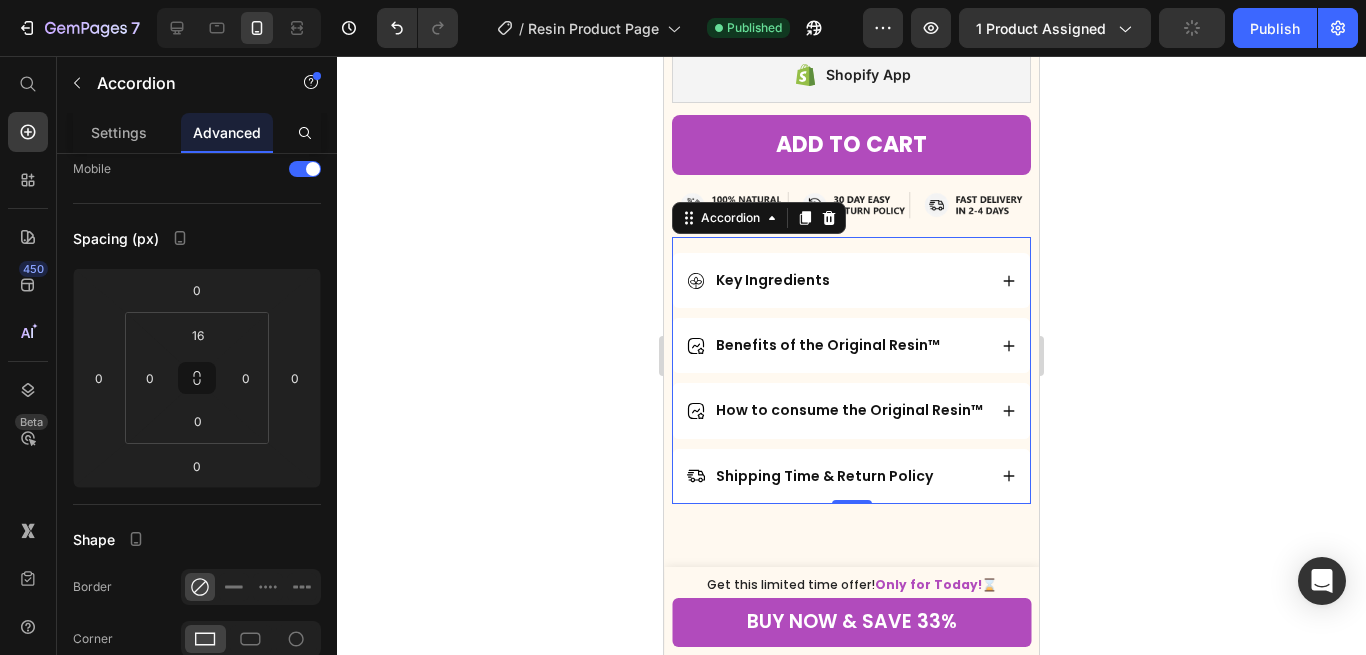 scroll, scrollTop: 147, scrollLeft: 0, axis: vertical 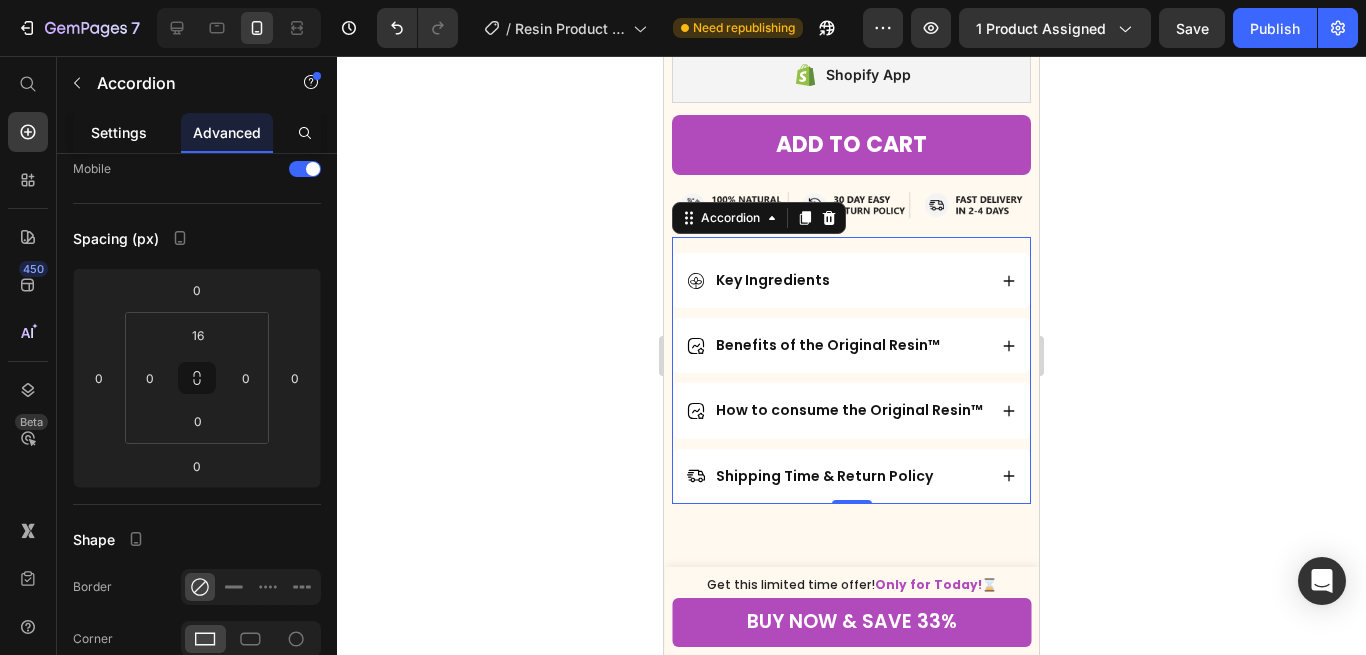 click on "Settings" at bounding box center [119, 132] 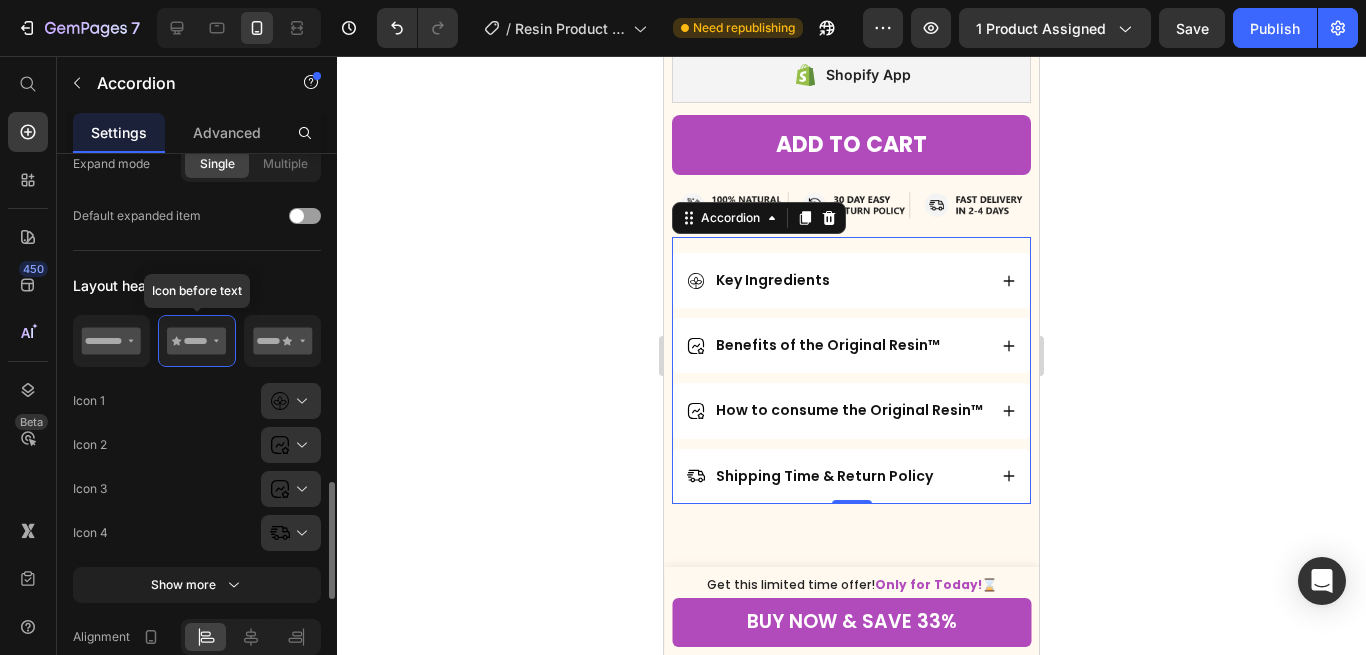 scroll, scrollTop: 581, scrollLeft: 0, axis: vertical 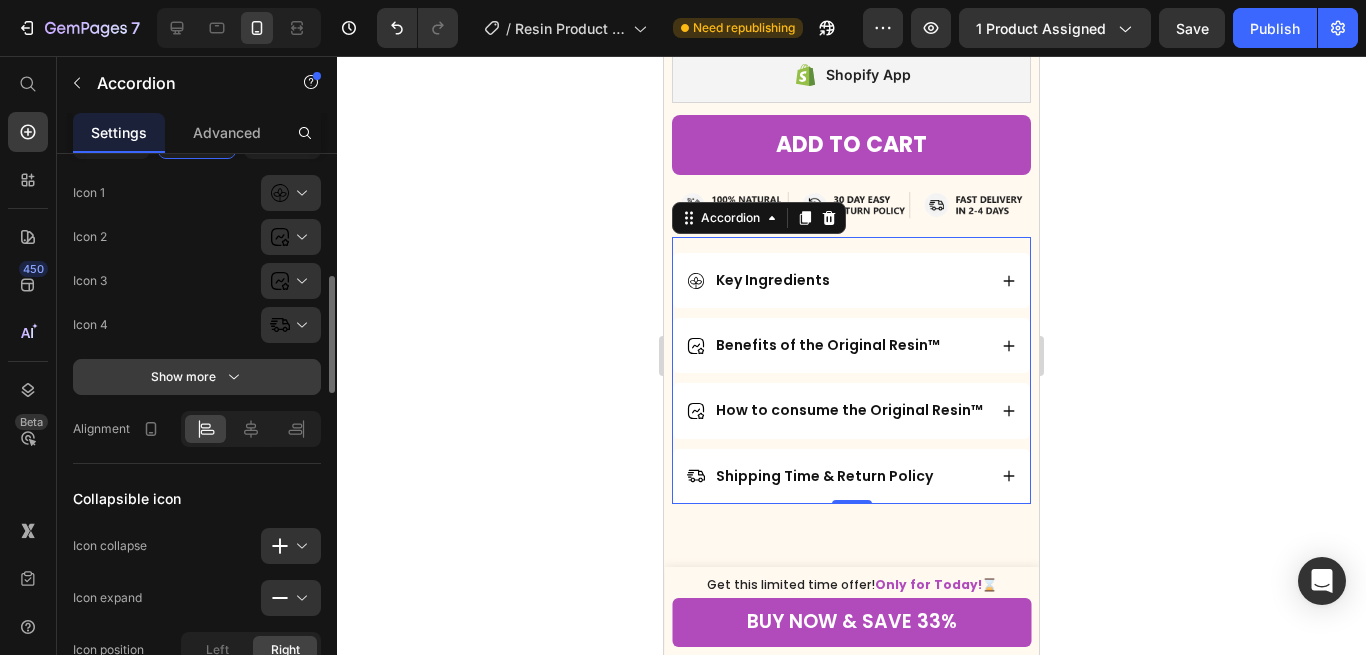 click on "Show more" at bounding box center [197, 377] 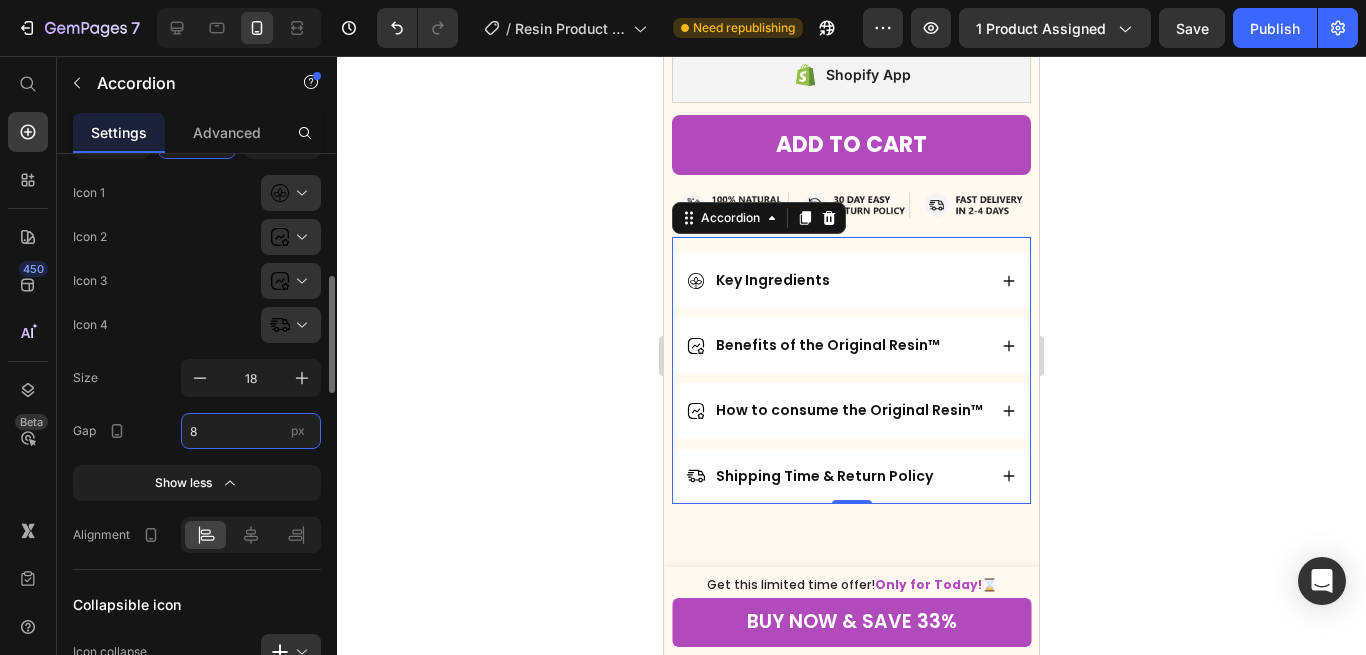 click on "8" at bounding box center [251, 431] 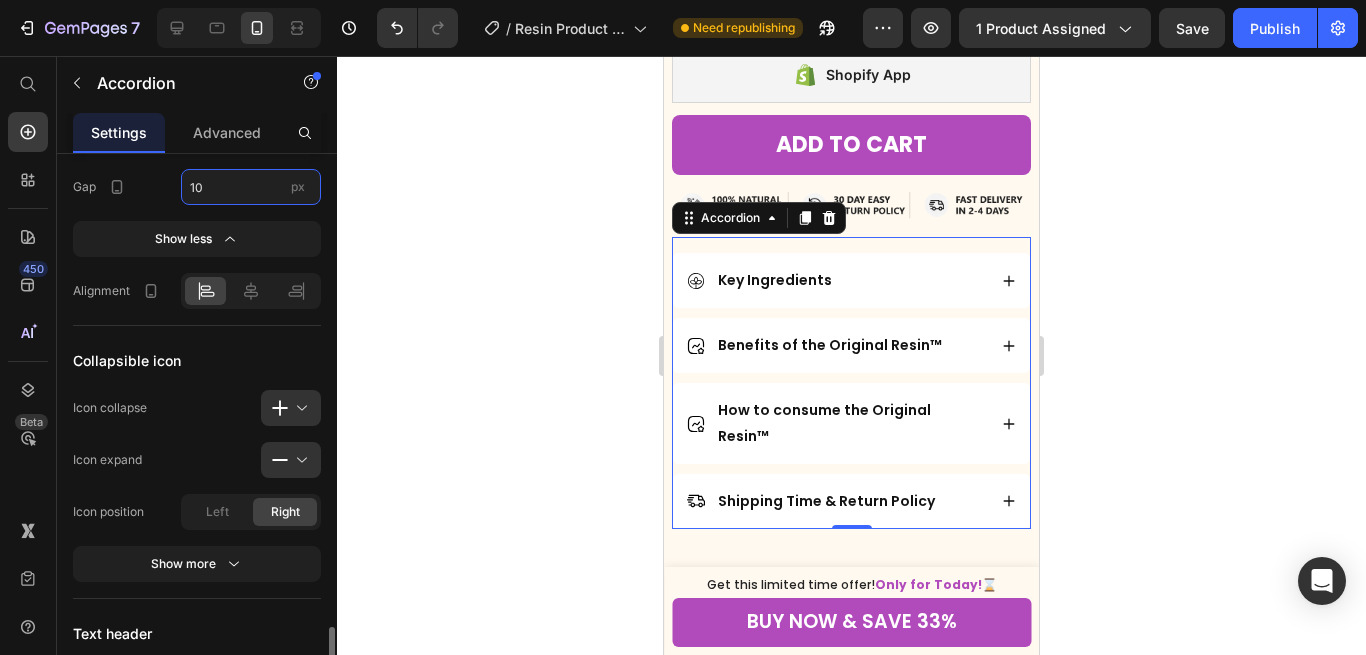 scroll, scrollTop: 1081, scrollLeft: 0, axis: vertical 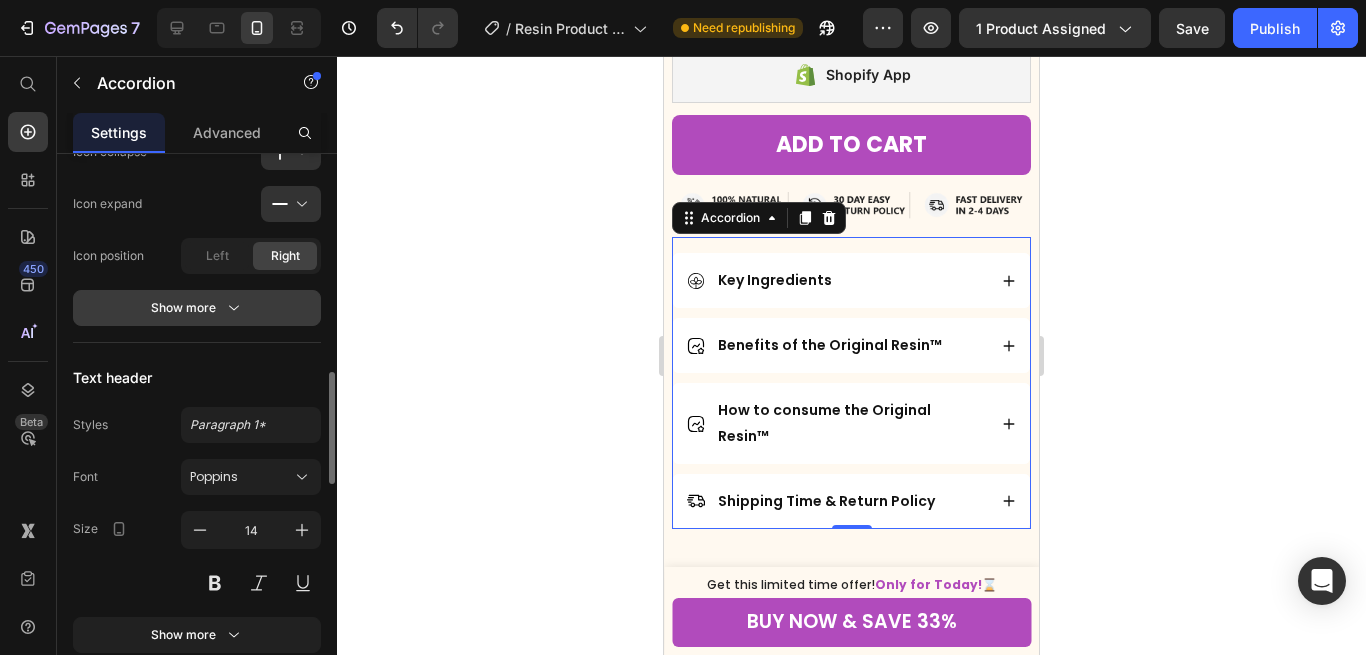 type on "10" 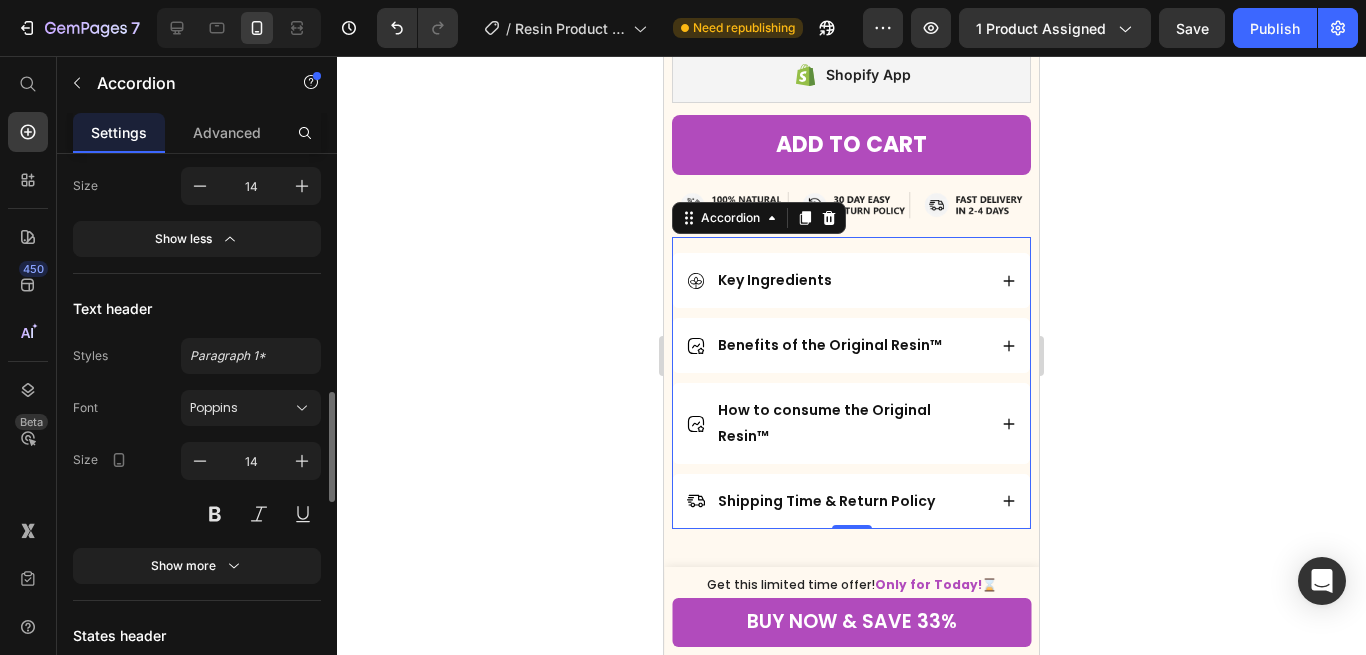 scroll, scrollTop: 1231, scrollLeft: 0, axis: vertical 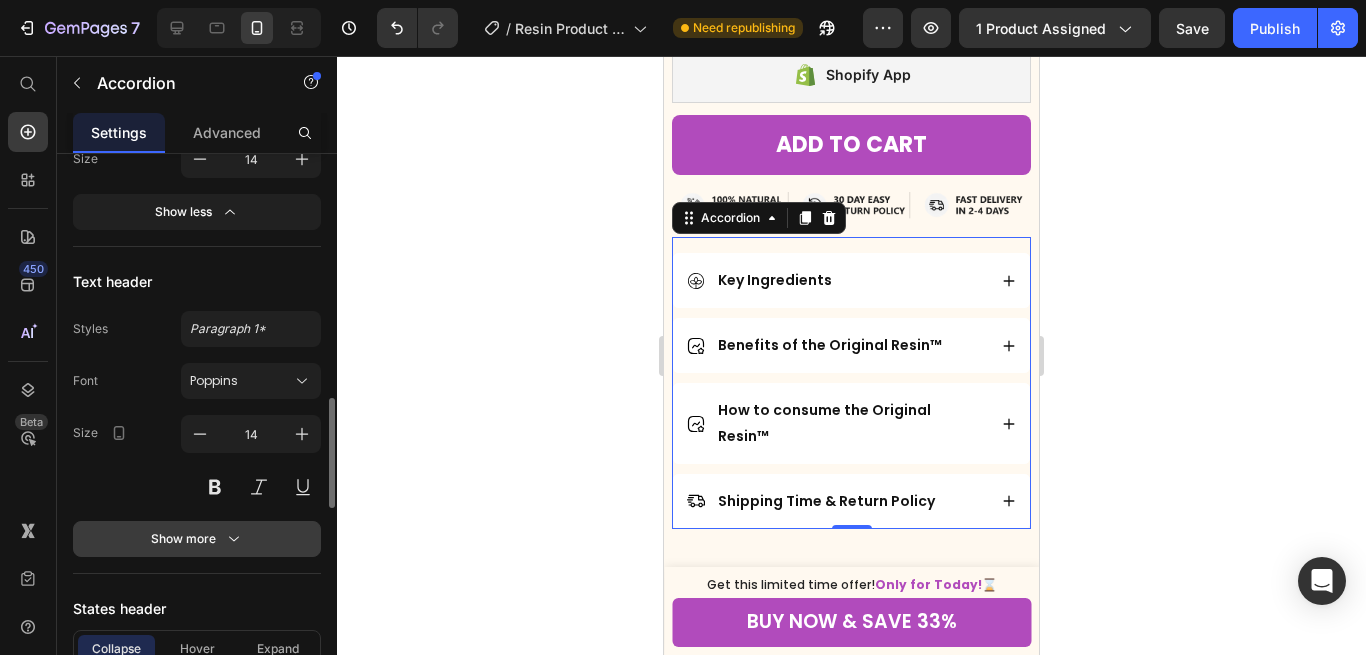 click on "Show more" at bounding box center (197, 539) 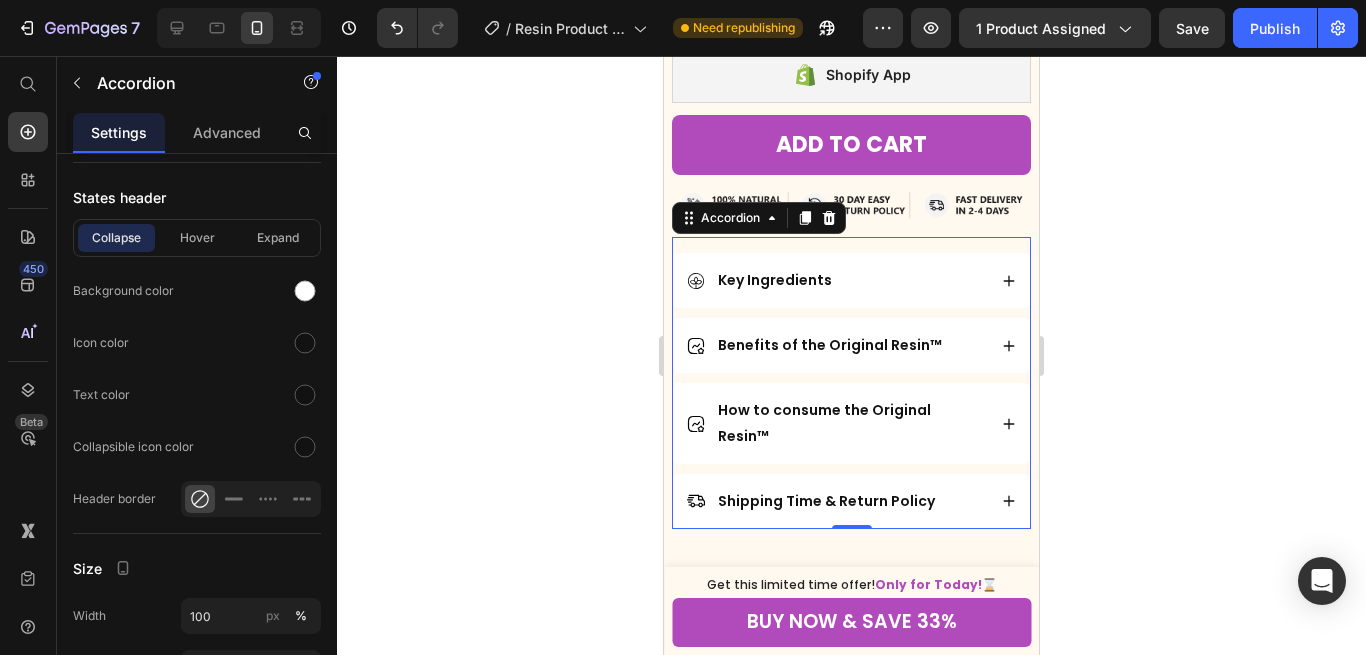 scroll, scrollTop: 2115, scrollLeft: 0, axis: vertical 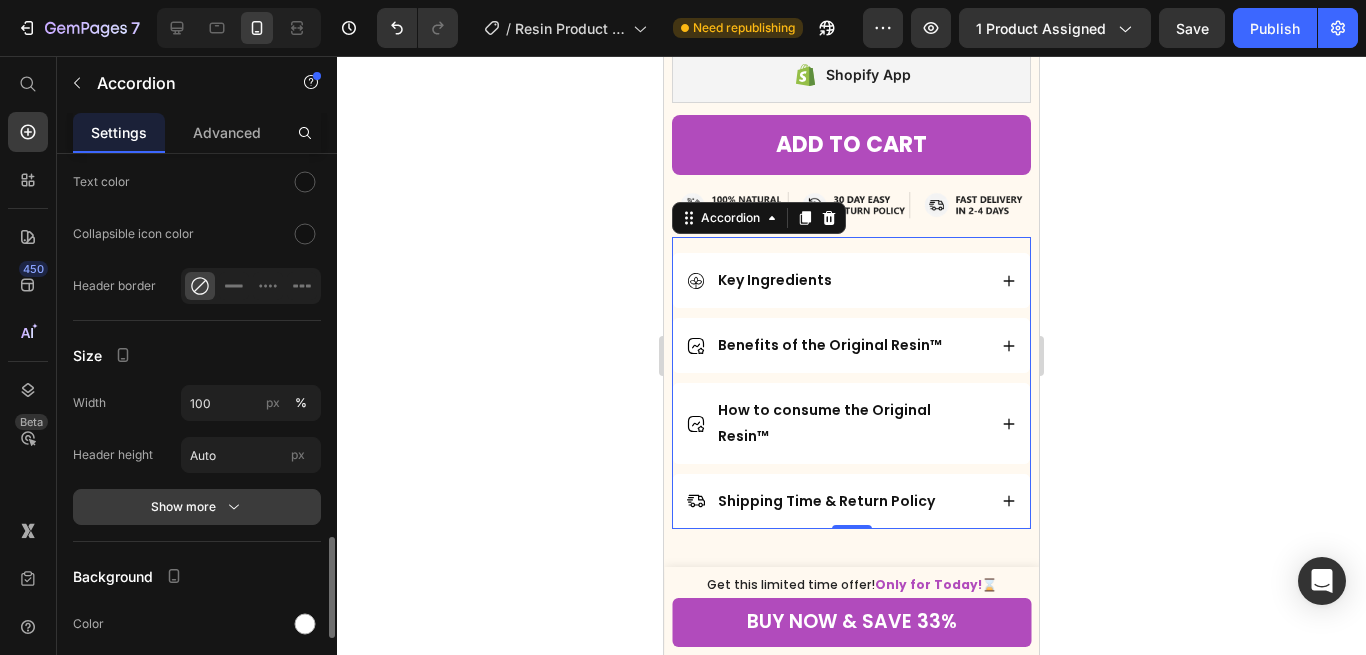 click on "Show more" at bounding box center [197, 507] 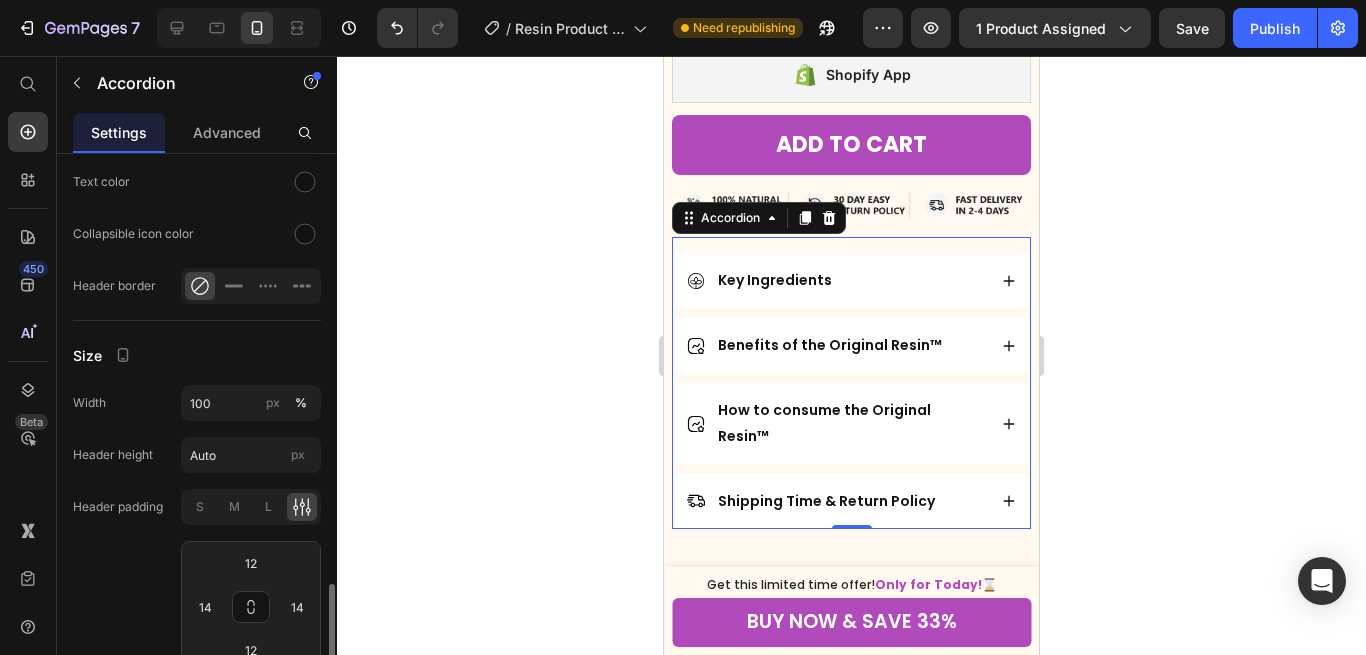 scroll, scrollTop: 2221, scrollLeft: 0, axis: vertical 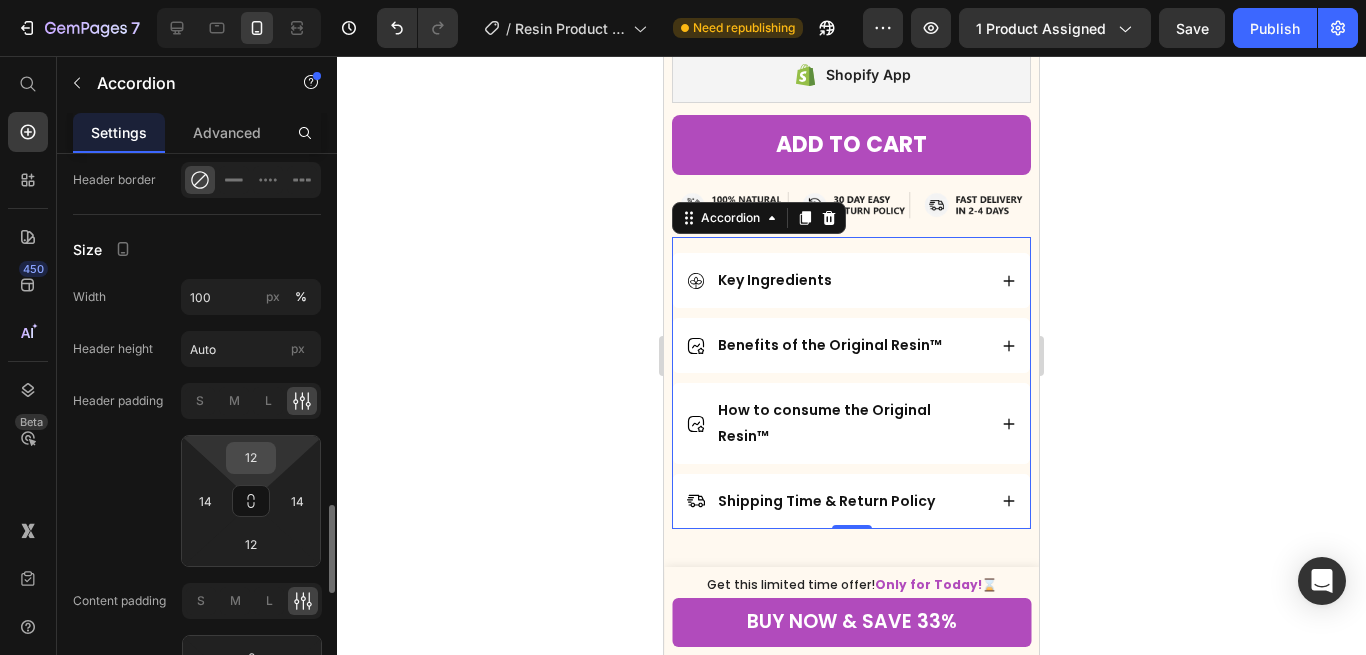 click on "12" at bounding box center [251, 458] 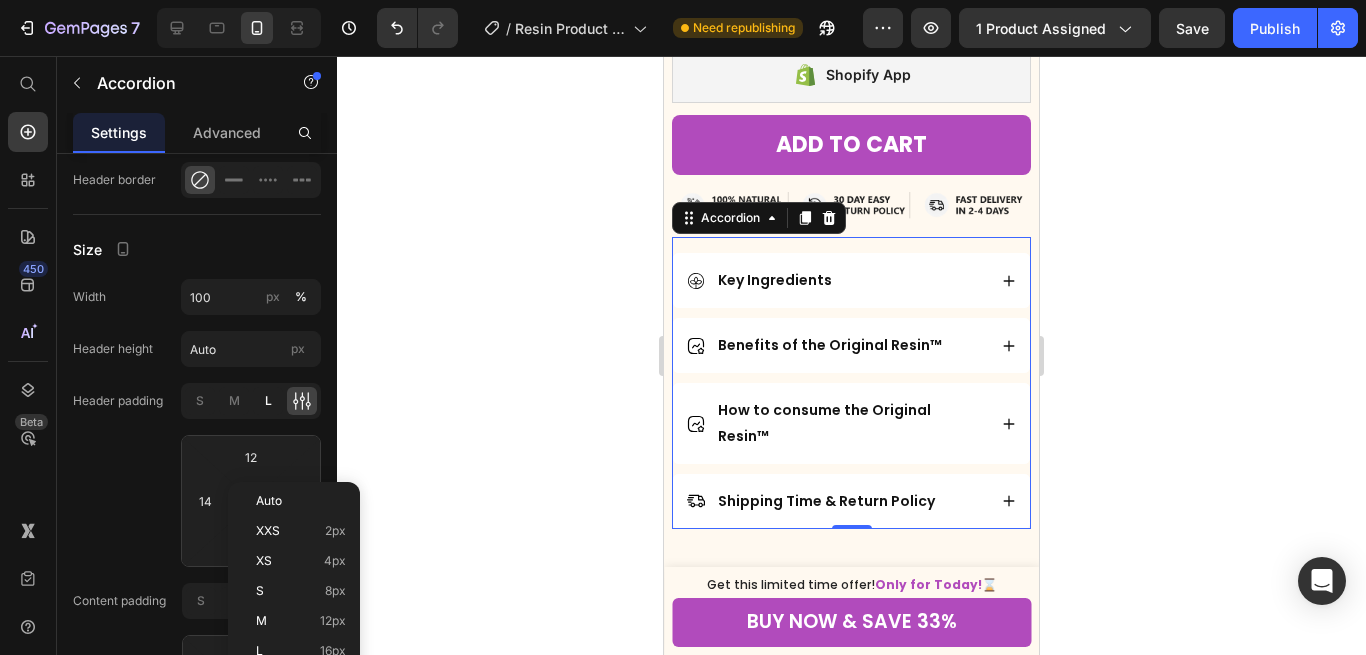 scroll, scrollTop: 2392, scrollLeft: 0, axis: vertical 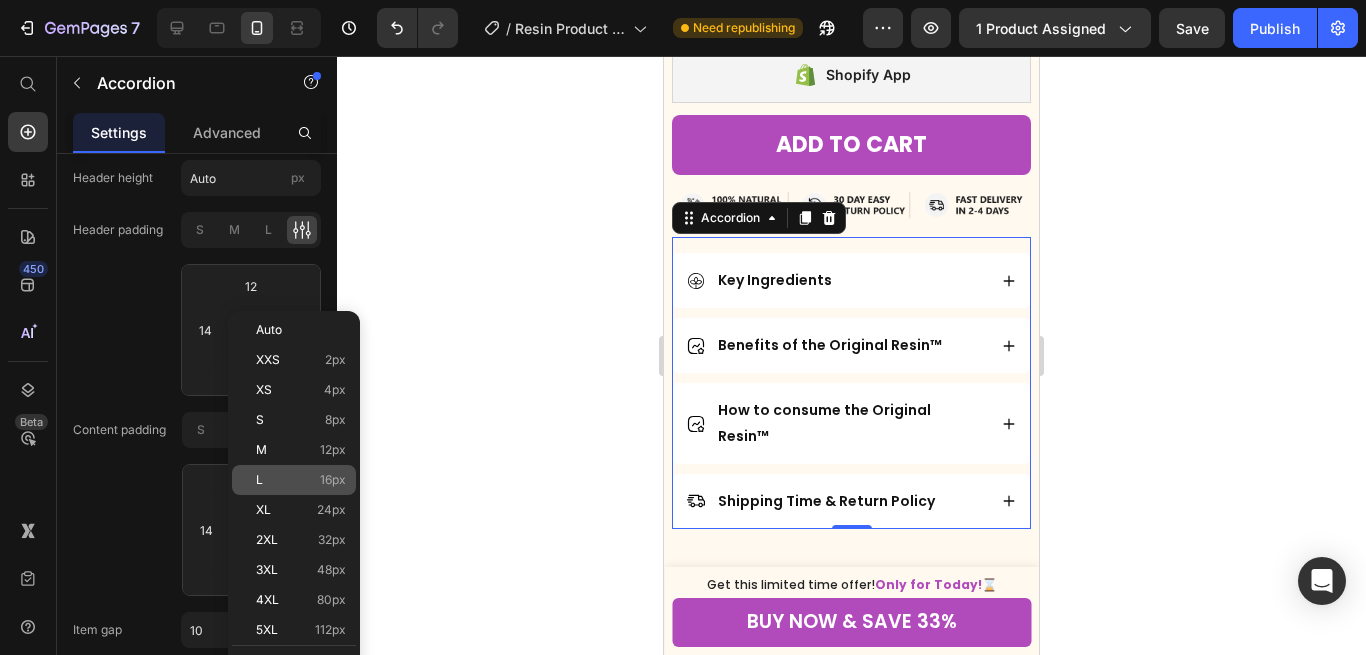 click on "L 16px" at bounding box center [301, 480] 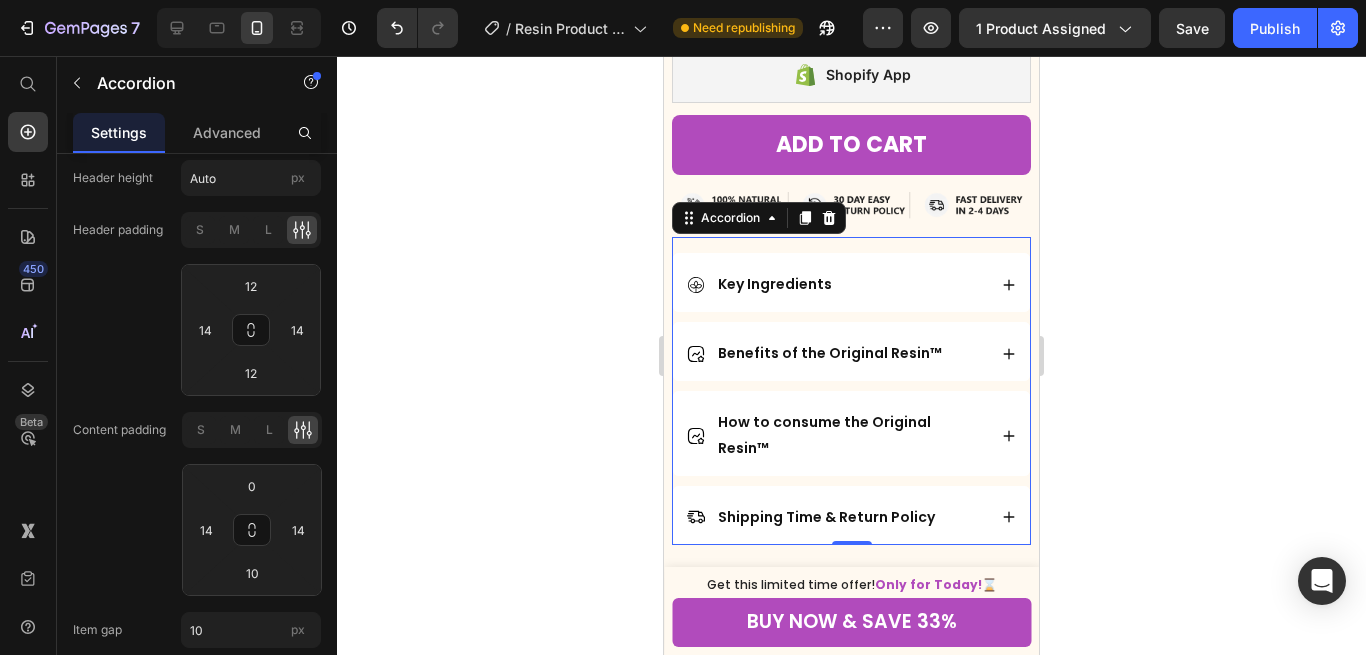 type on "16" 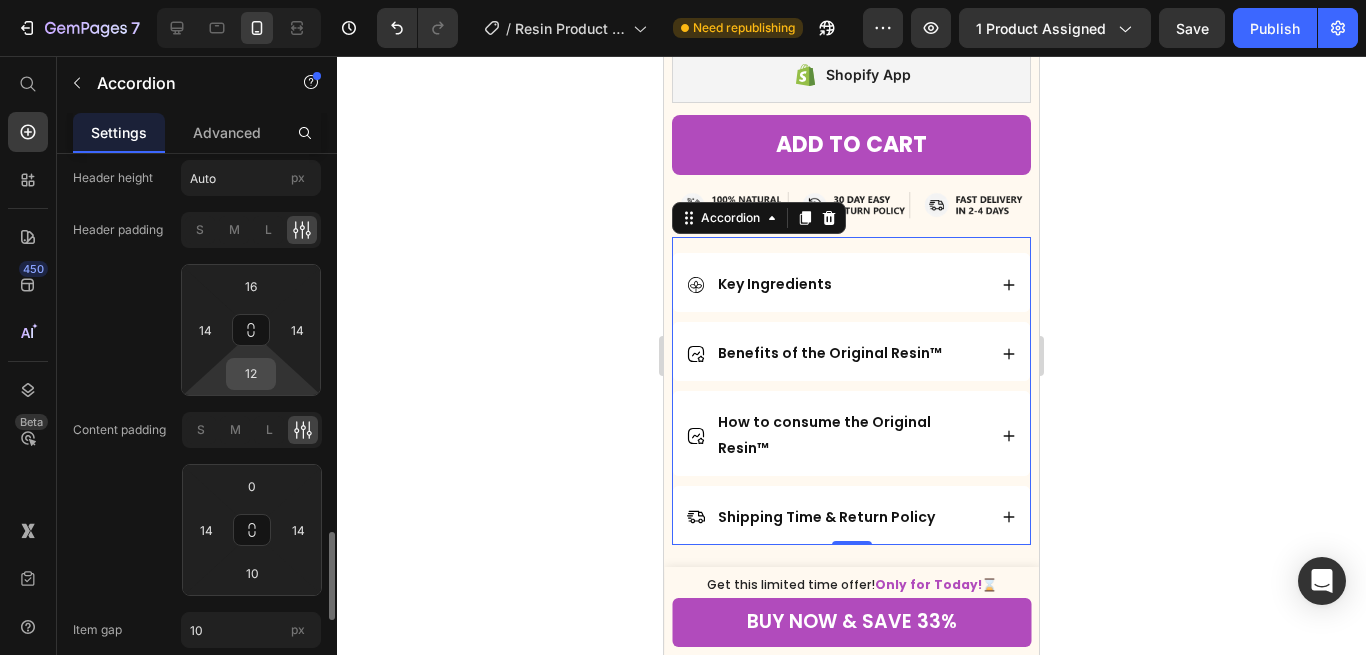 click on "12" at bounding box center [251, 374] 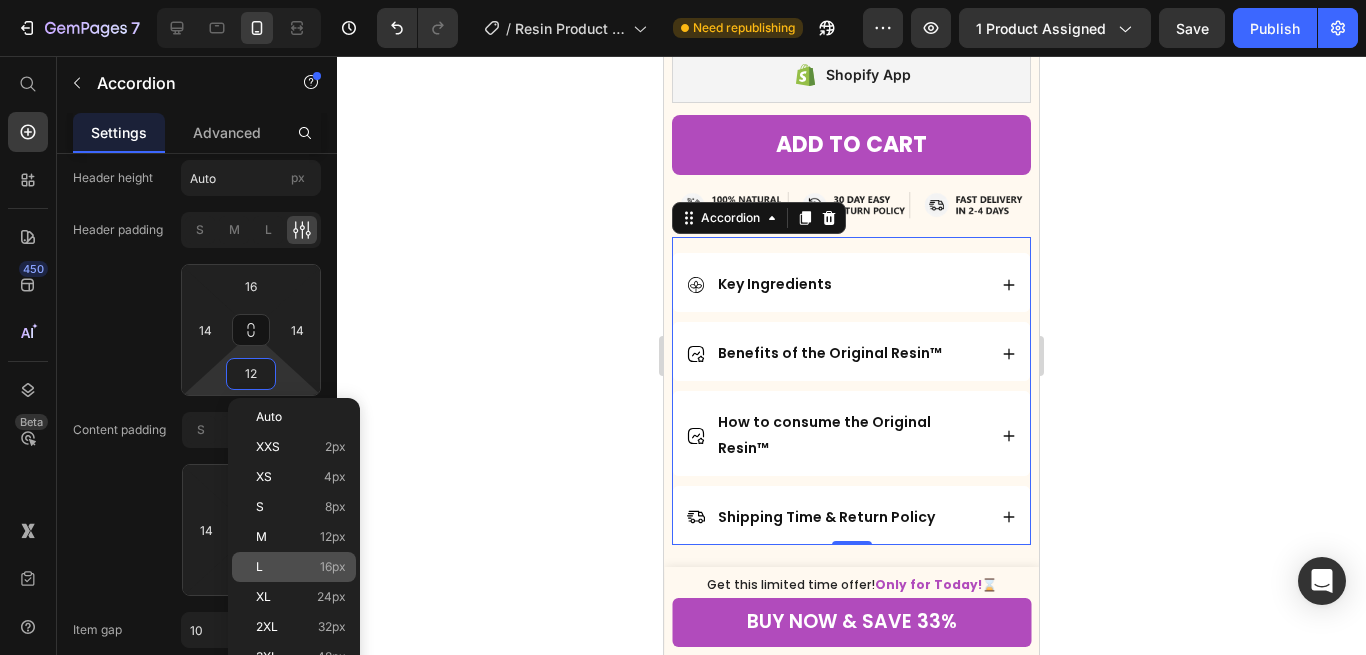 click on "L 16px" 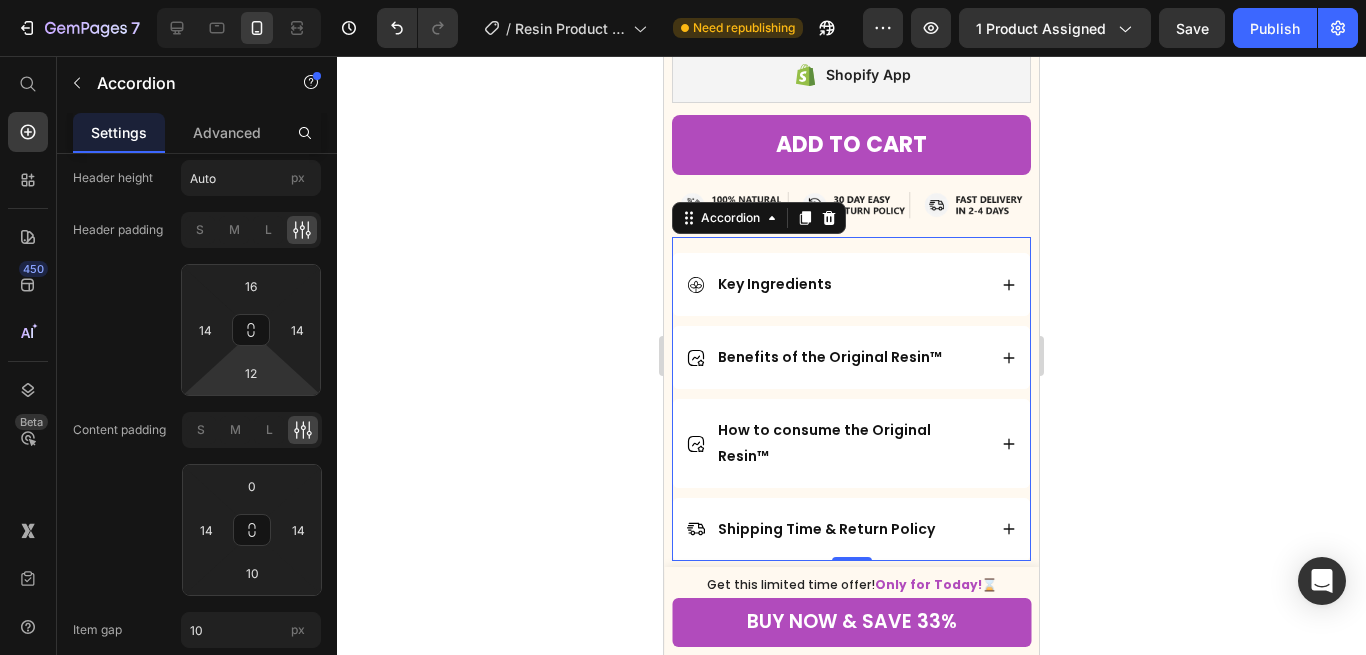 type on "16" 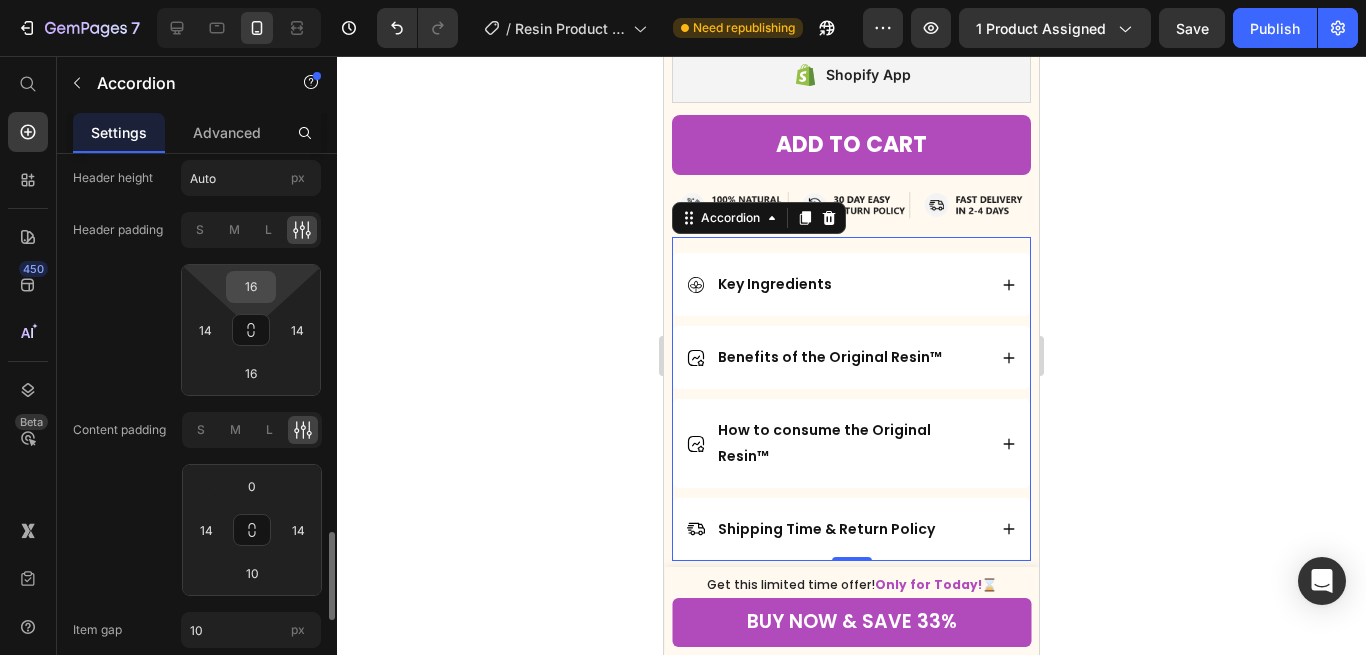 click on "16" at bounding box center (251, 287) 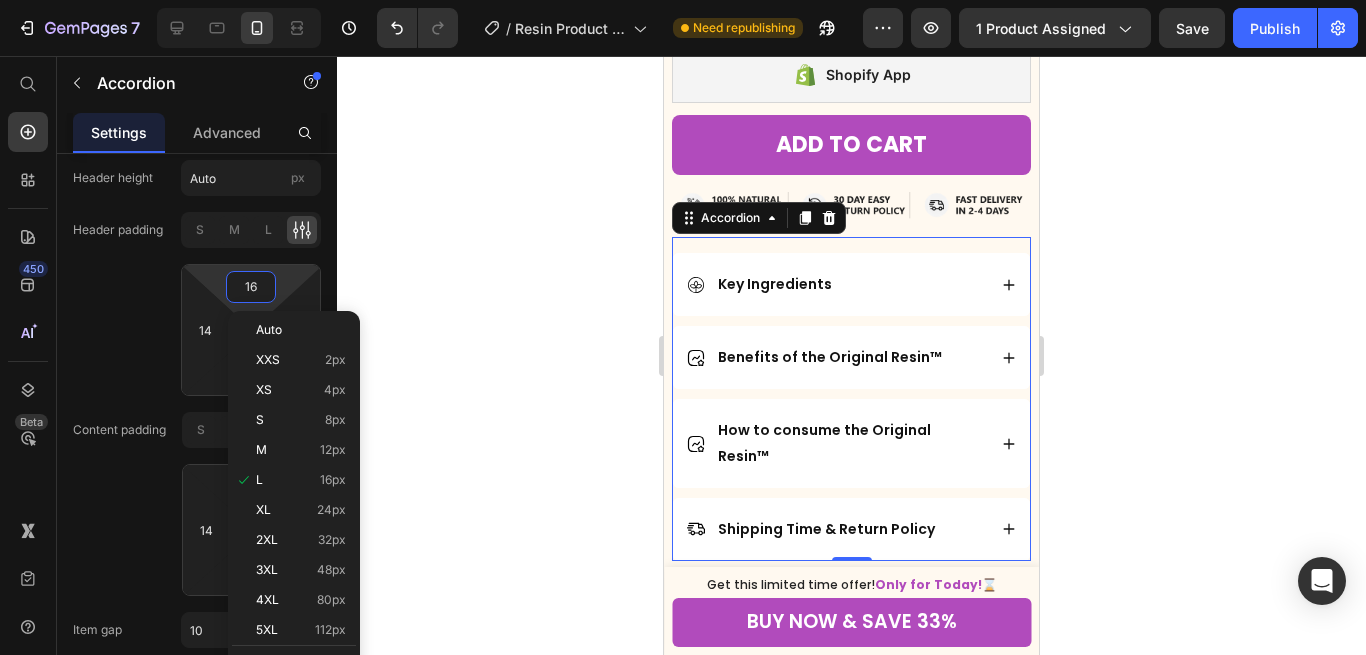 click on "Header padding S M L 16 14 16 14" 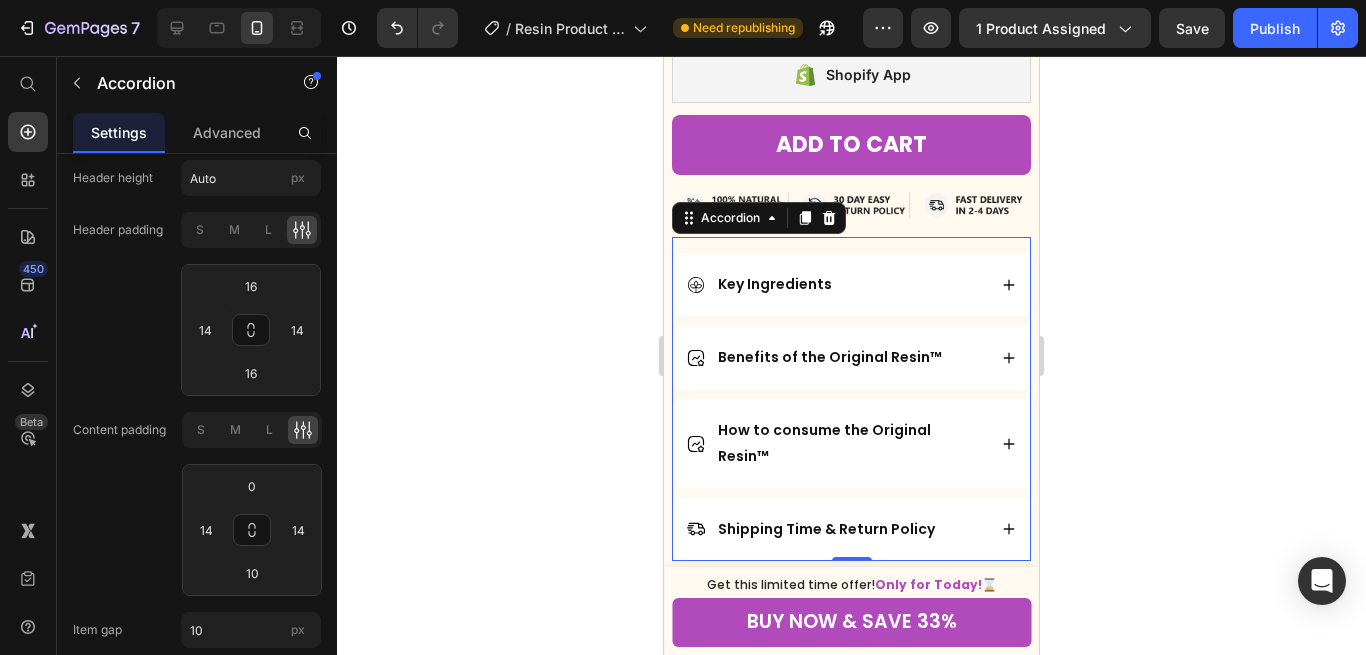 click on "Key Ingredients" at bounding box center (851, 284) 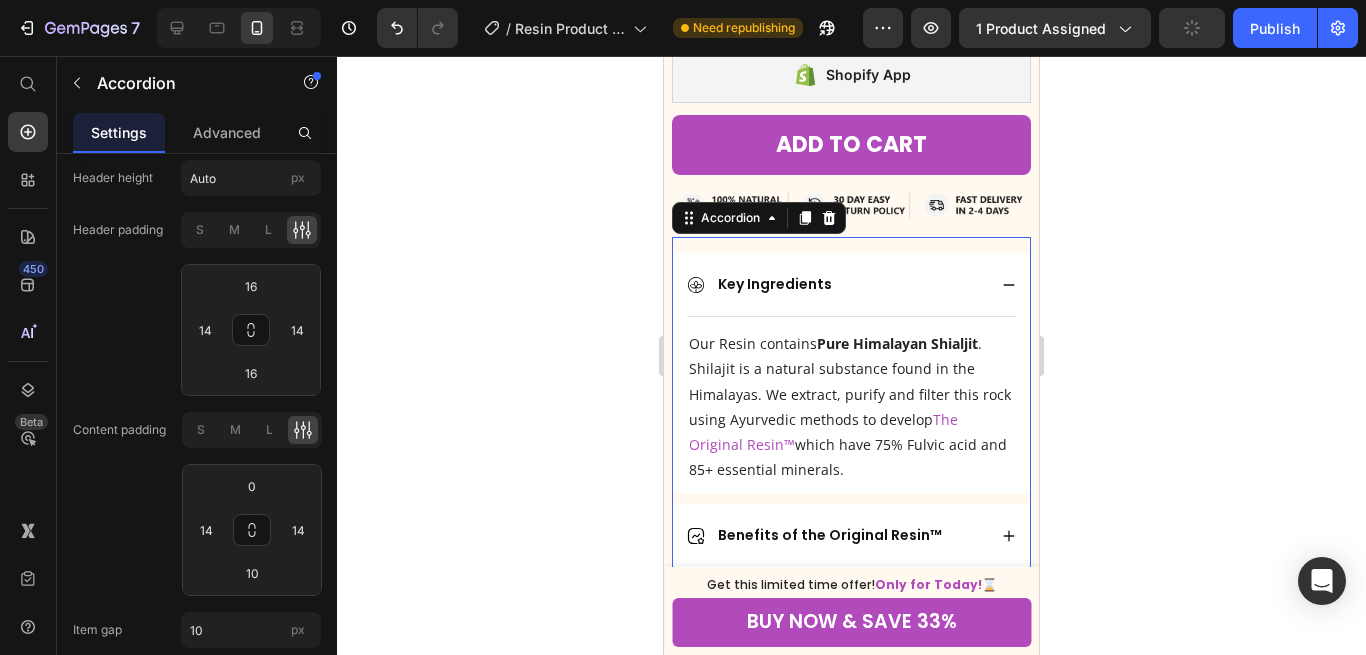 click on "Key Ingredients" at bounding box center [851, 284] 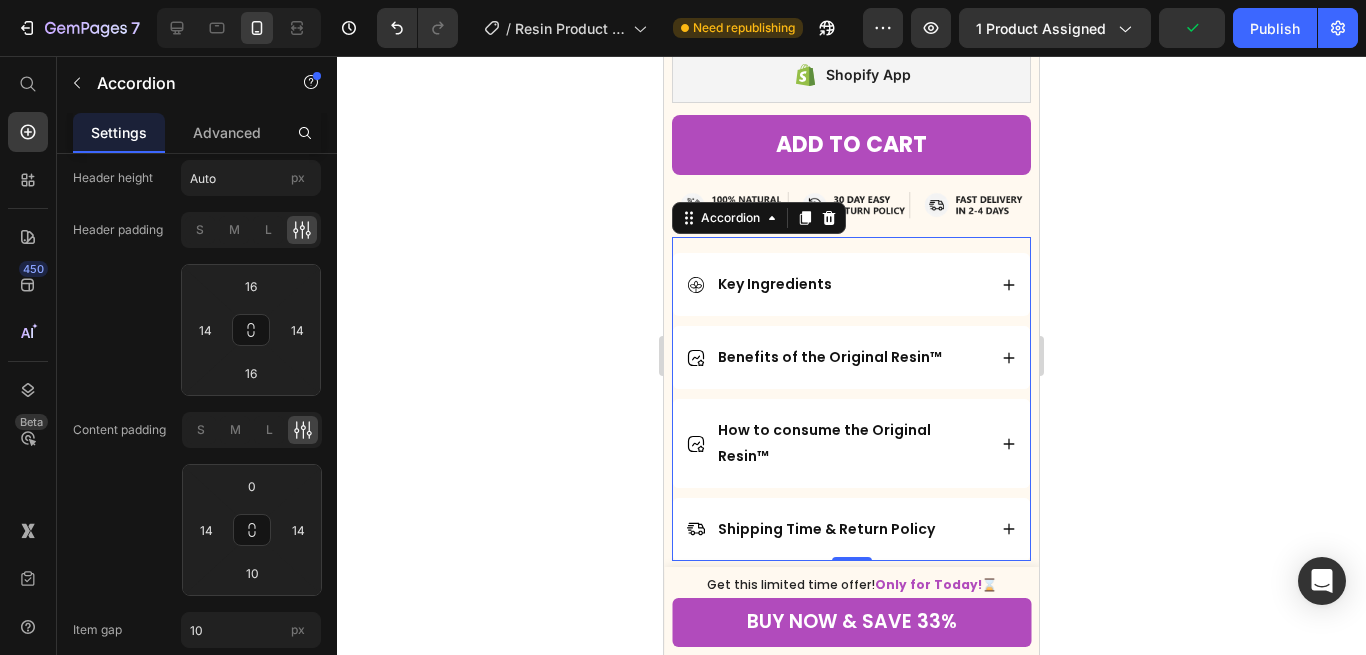 scroll, scrollTop: 2392, scrollLeft: 0, axis: vertical 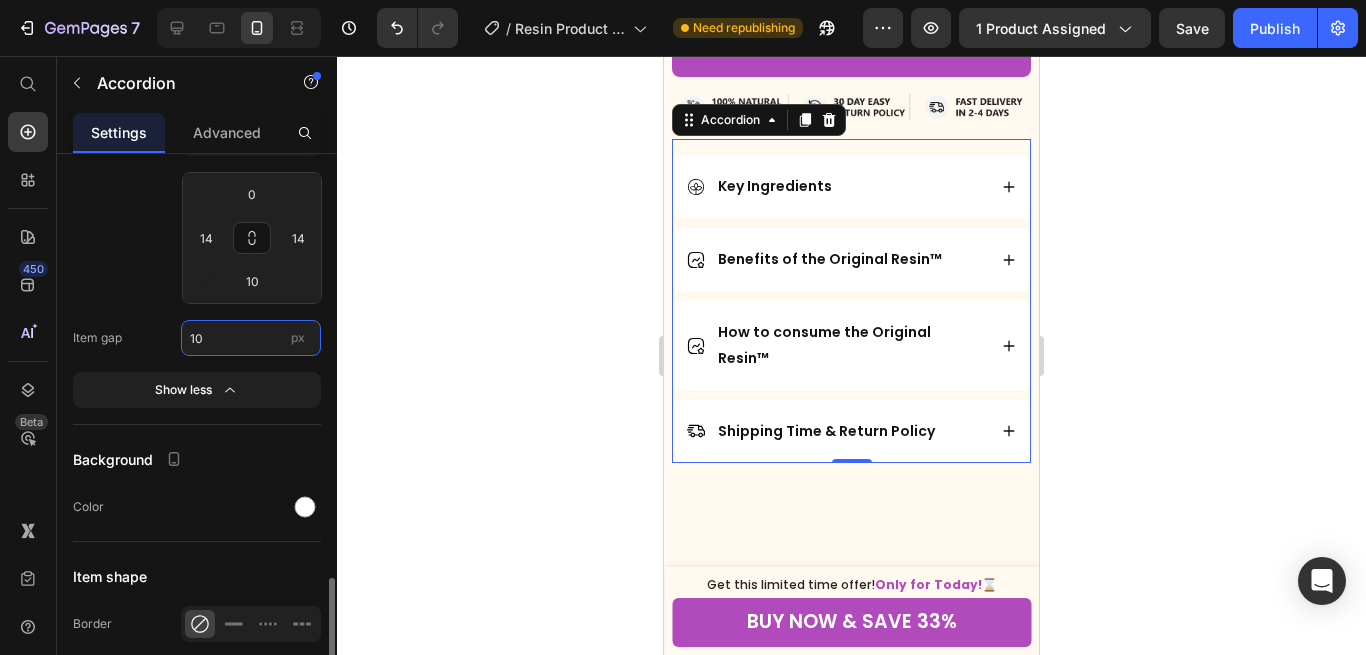 click on "10" at bounding box center [251, 338] 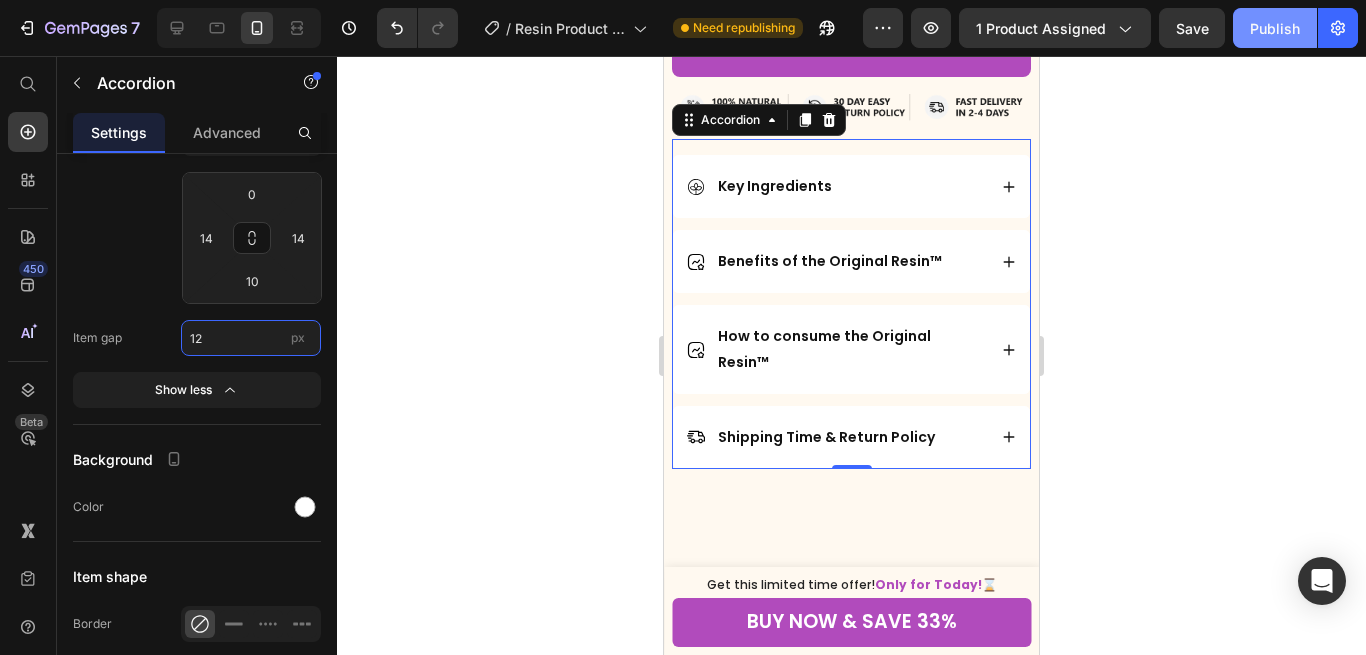 type on "12" 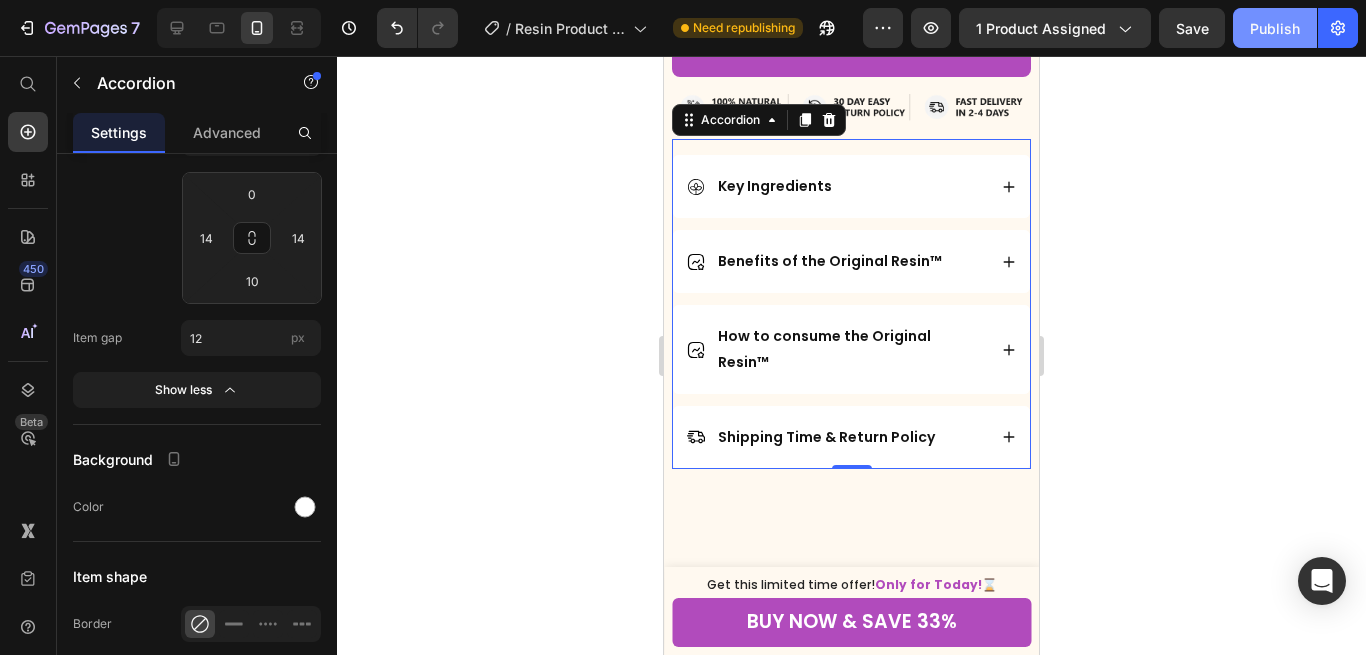 click on "Publish" at bounding box center [1275, 28] 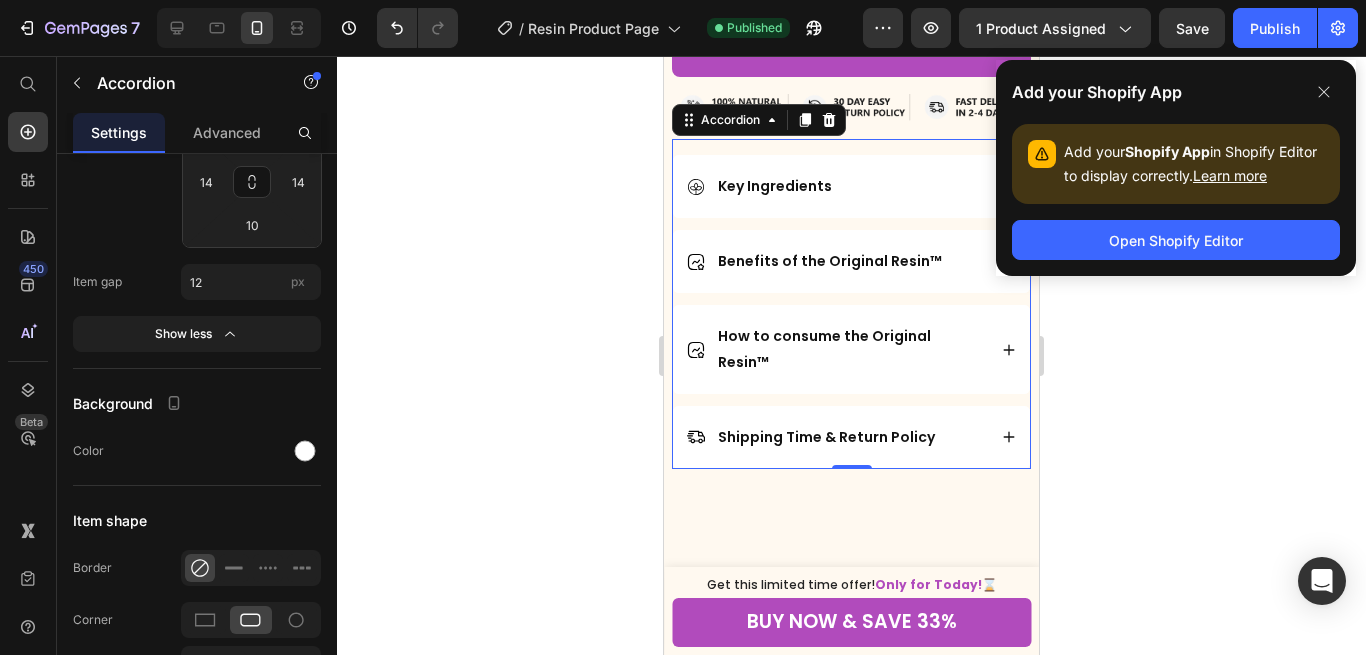 scroll, scrollTop: 2938, scrollLeft: 0, axis: vertical 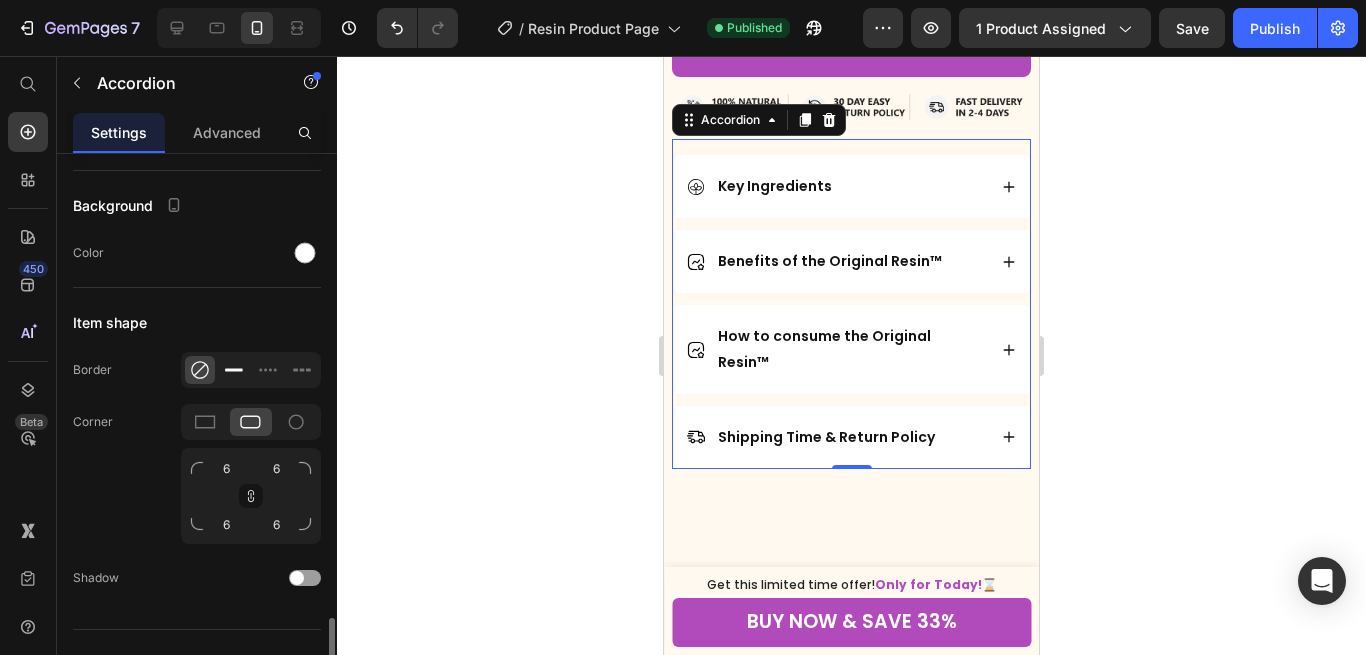 click 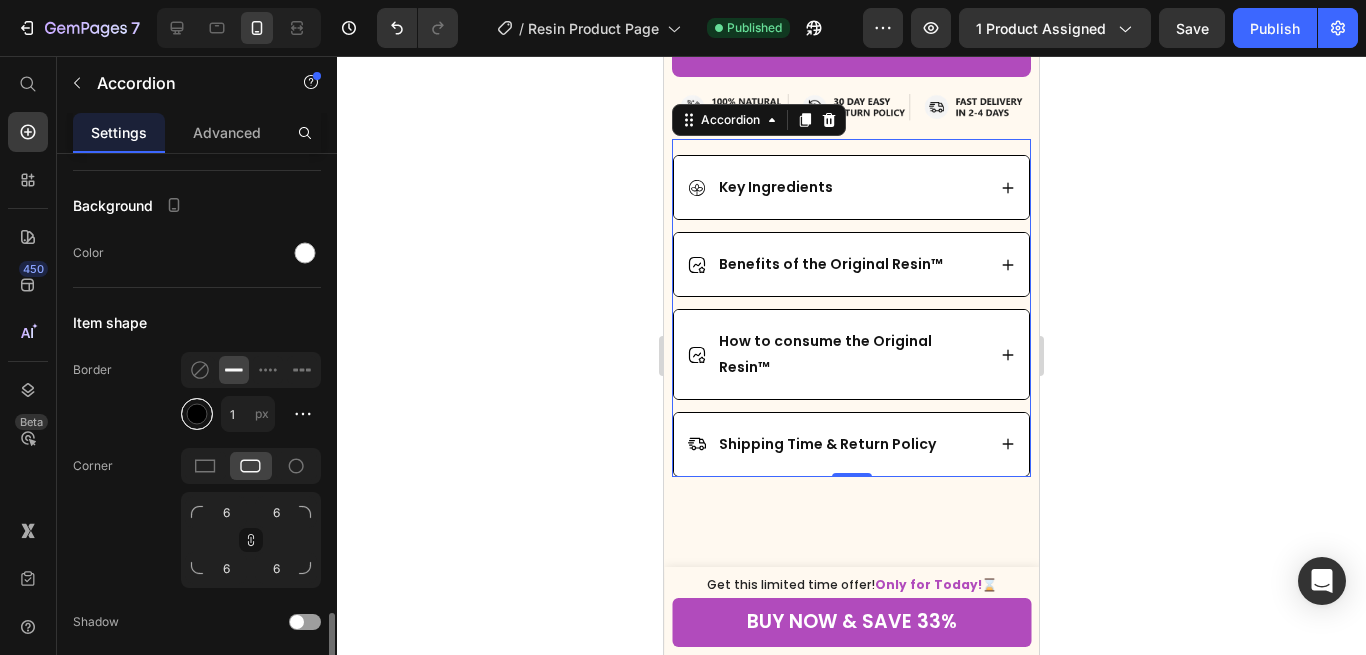 click at bounding box center (197, 414) 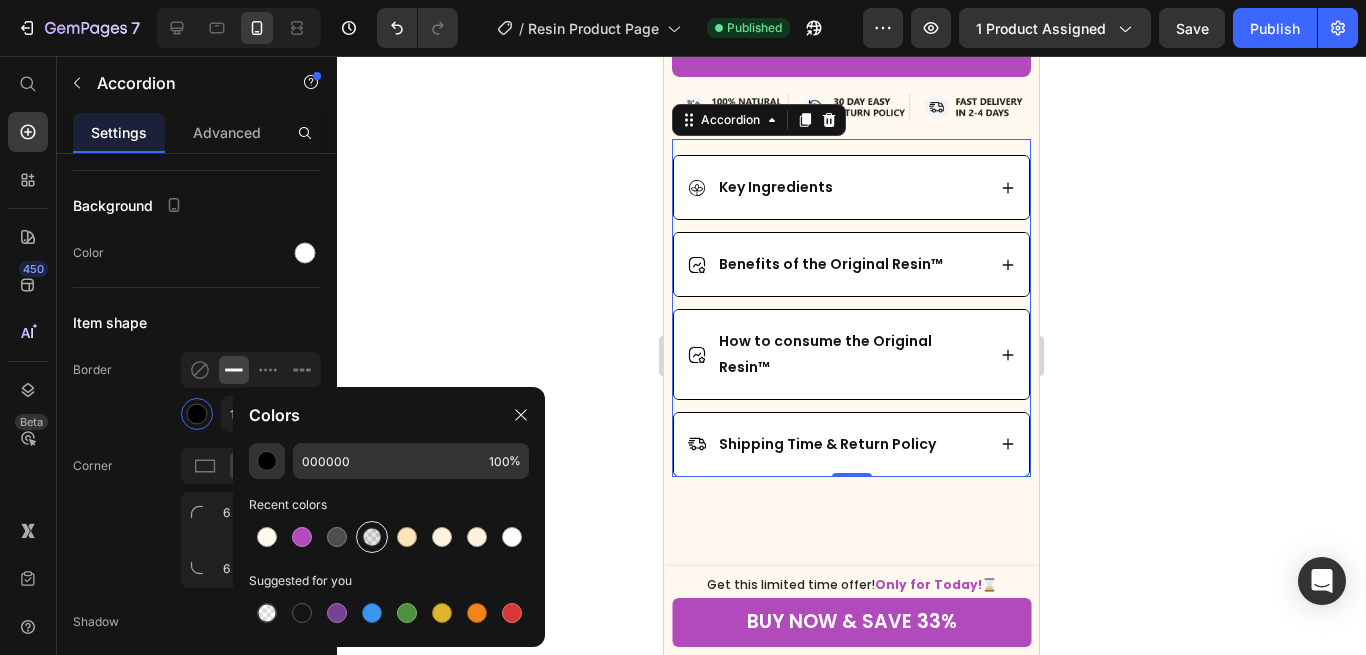 click at bounding box center [372, 537] 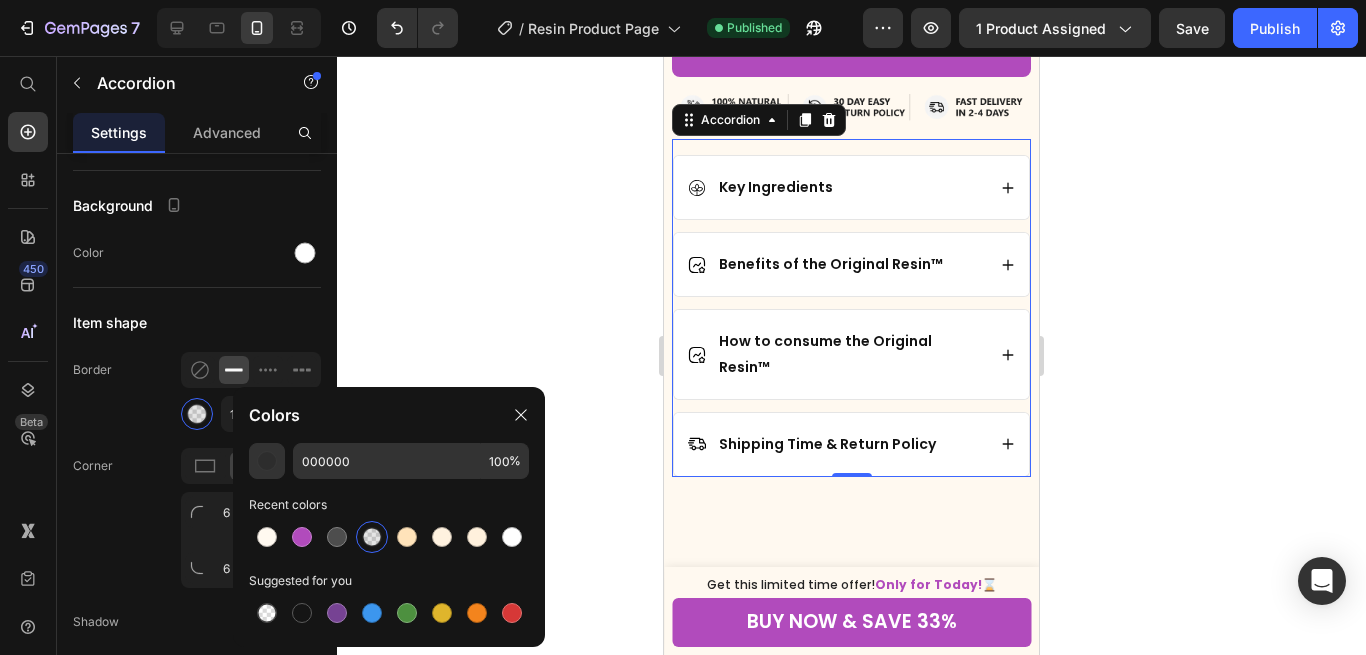 type on "10" 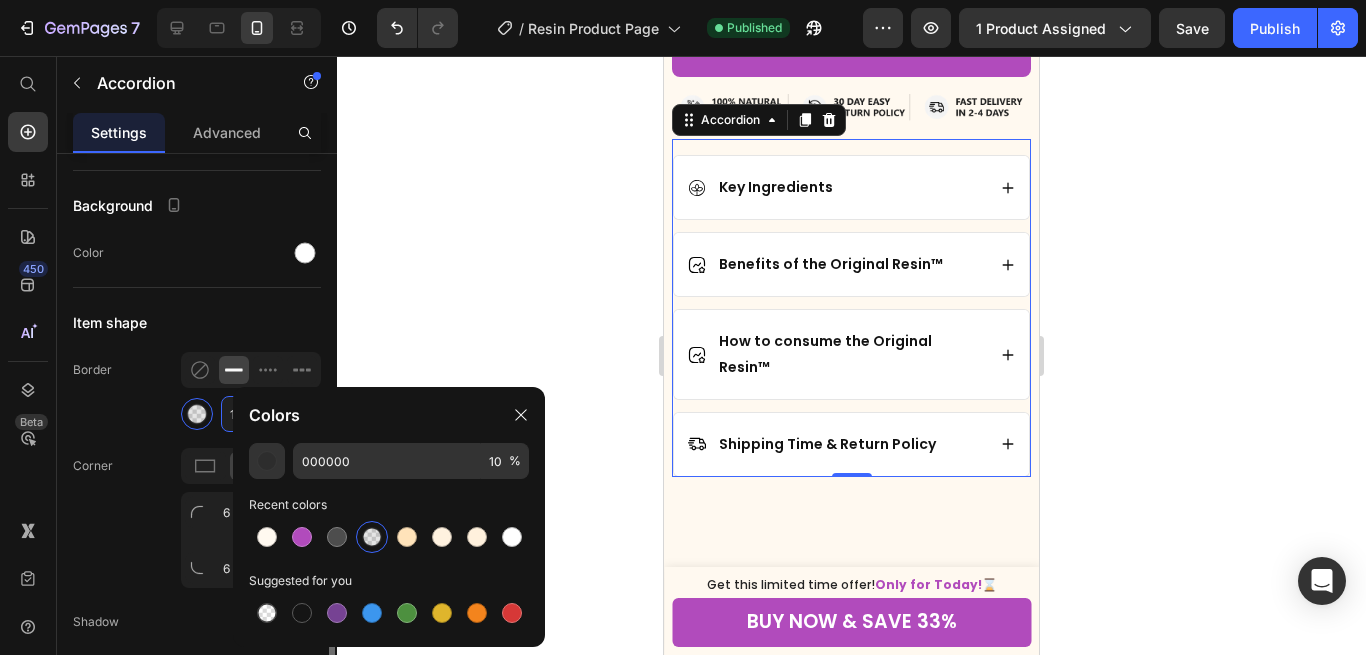 click on "1" at bounding box center [248, 414] 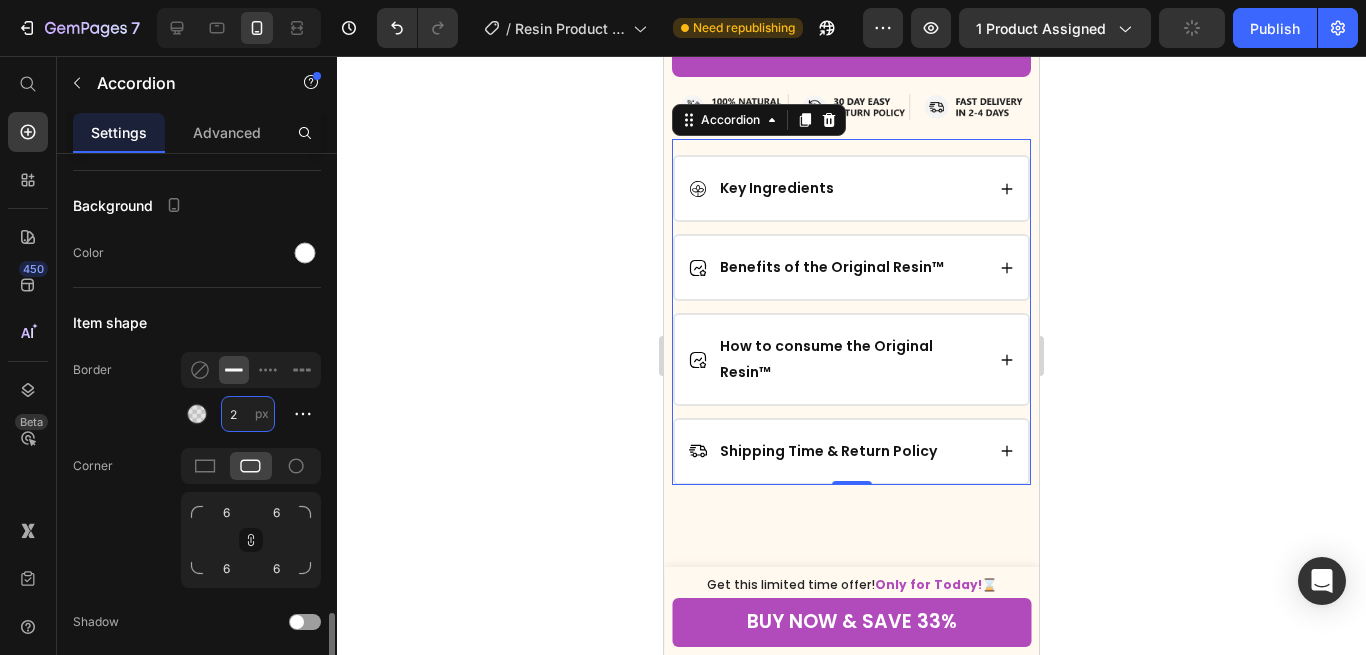 type on "1" 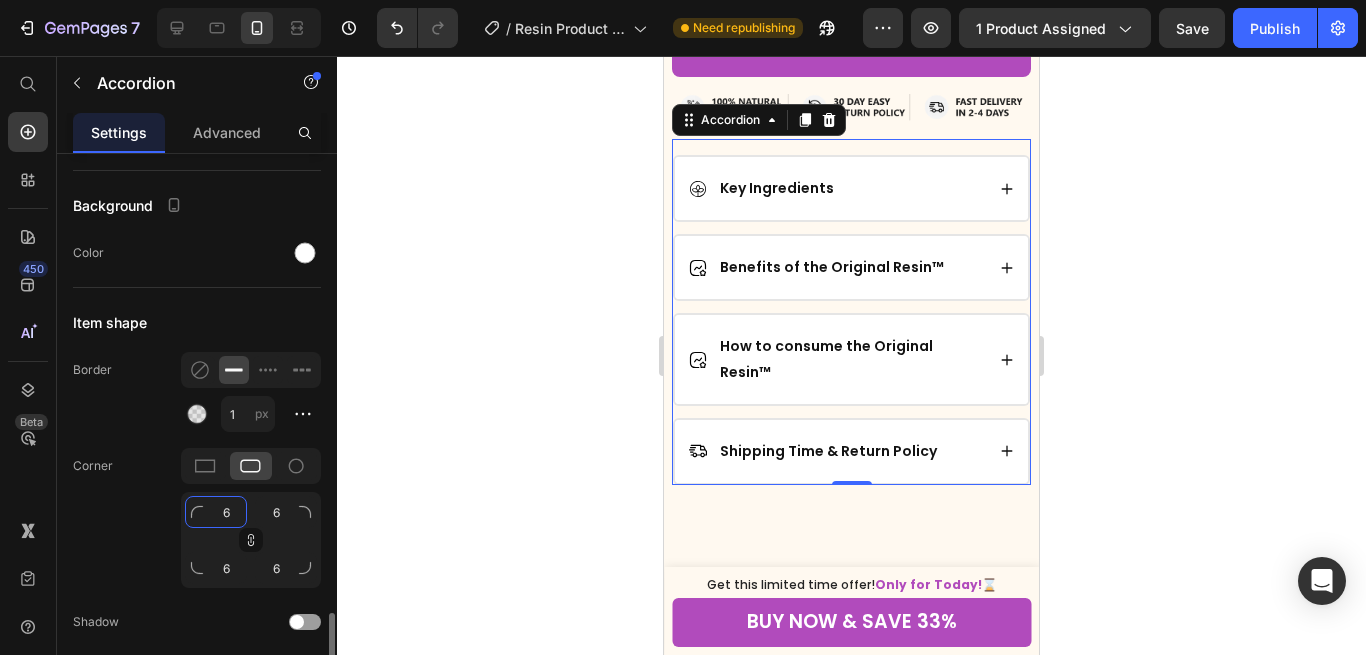 click on "6" 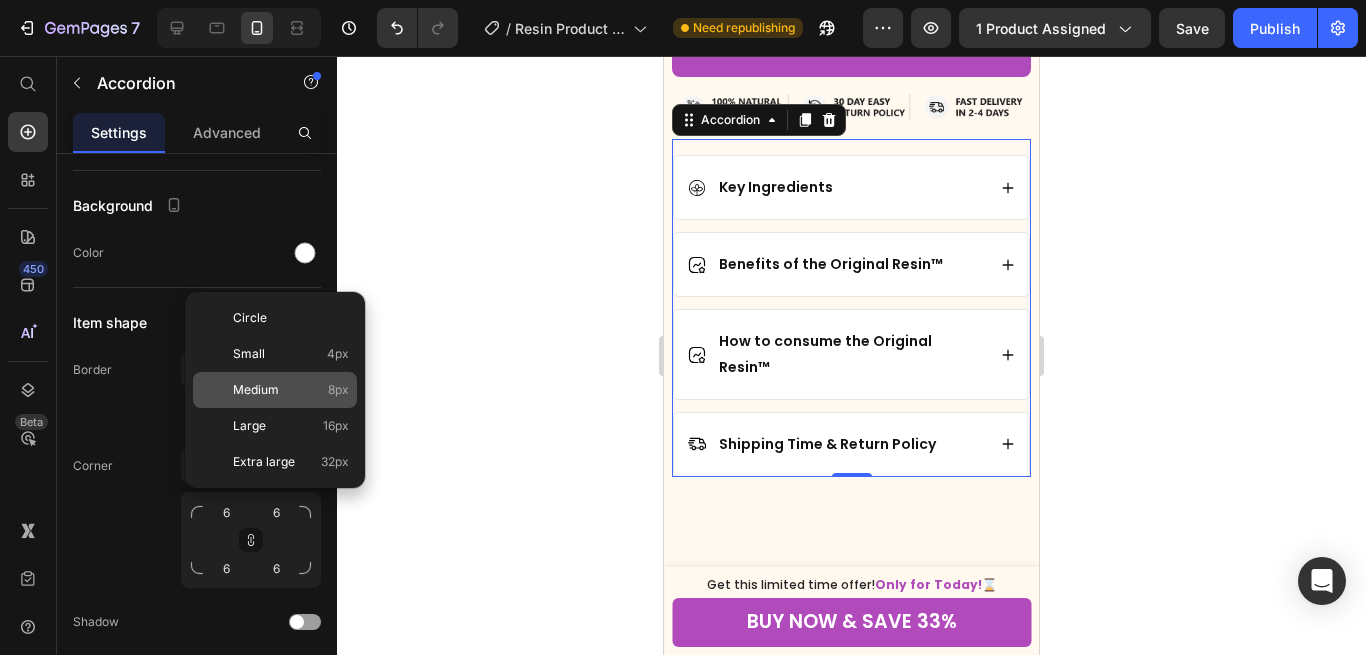 click on "Medium 8px" 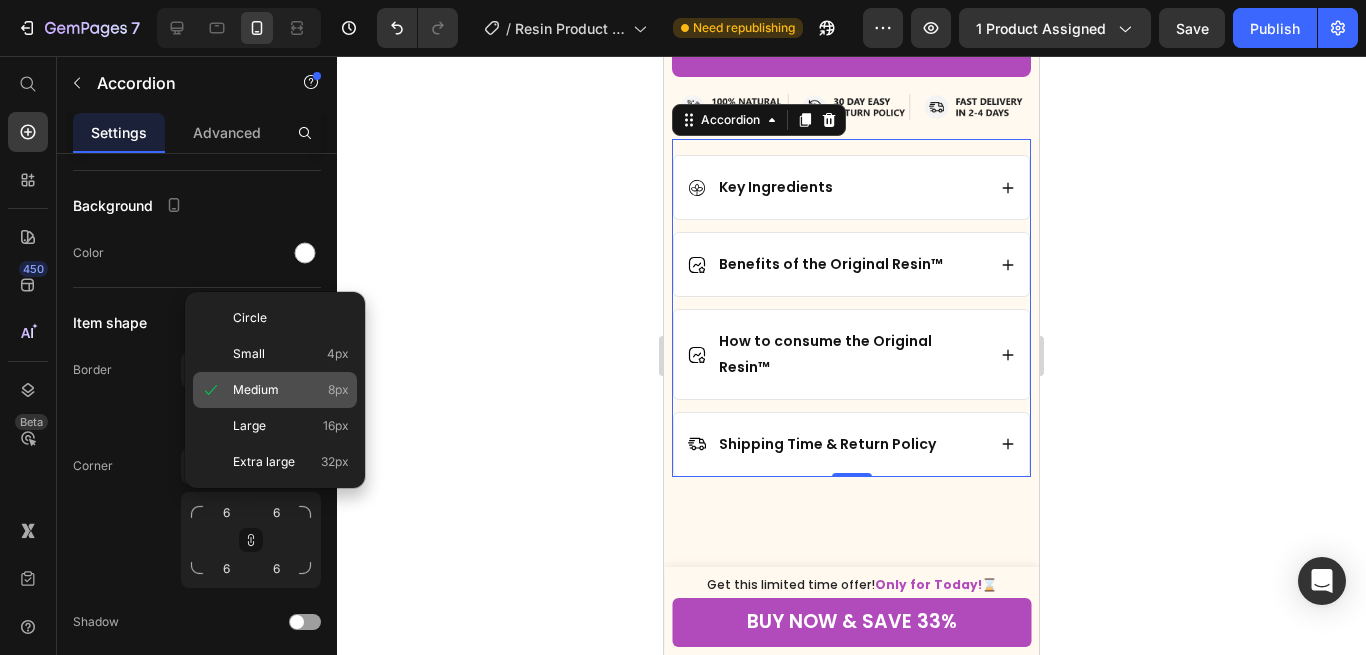 type on "8" 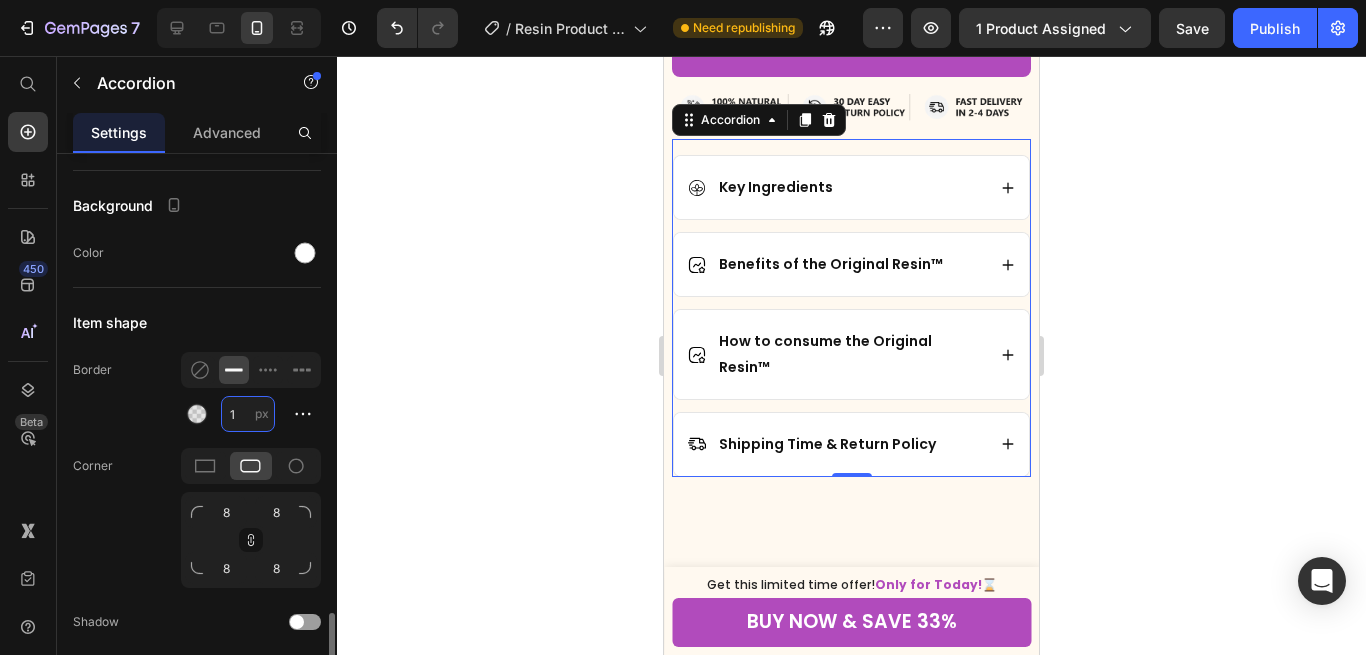click on "1" at bounding box center (248, 414) 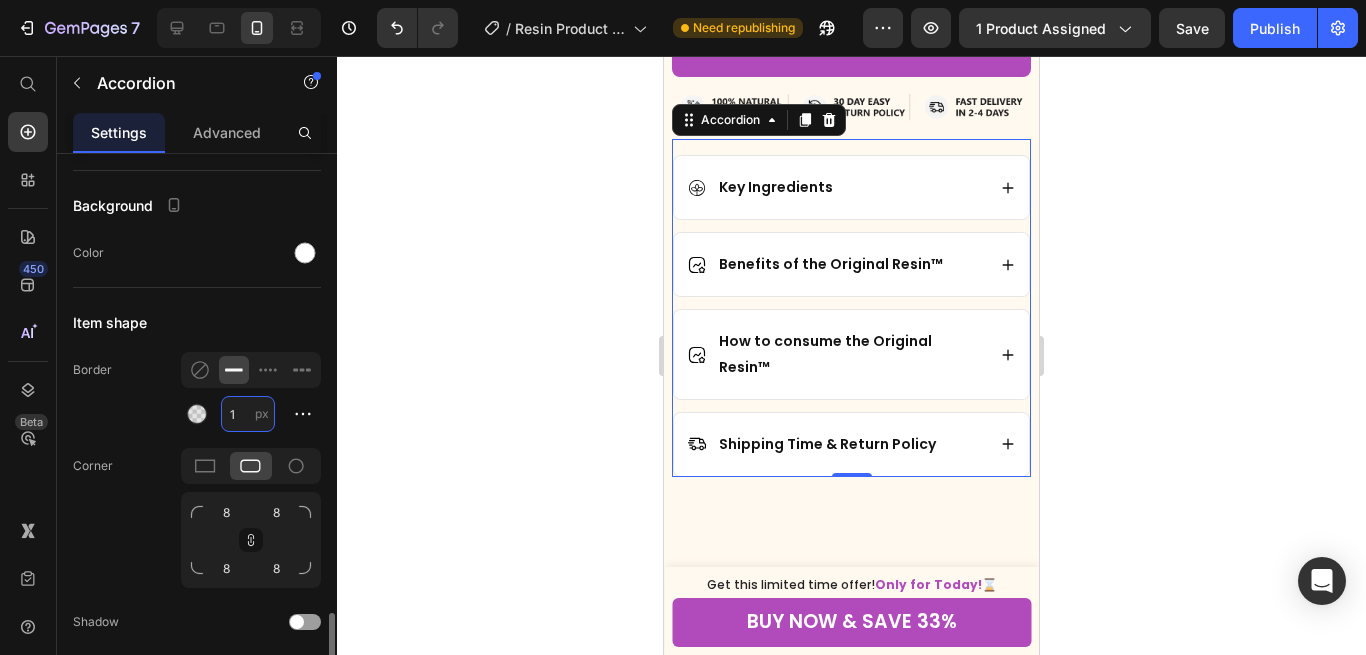 type on "2" 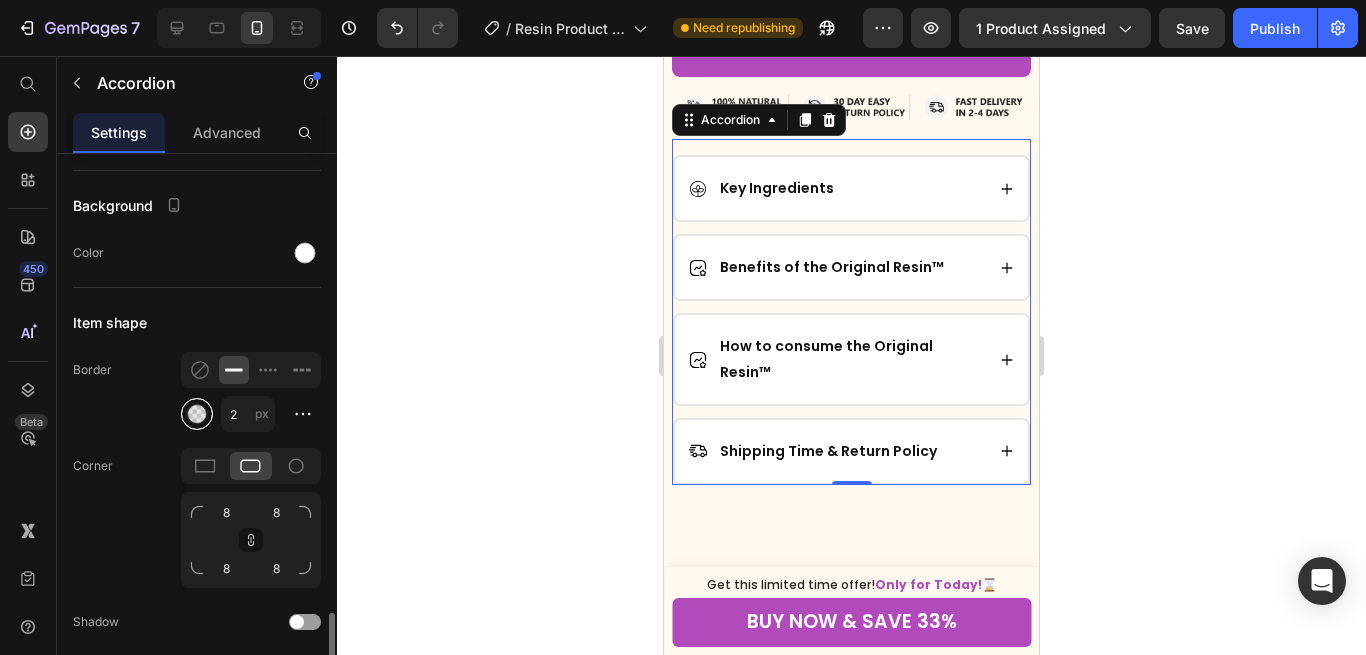 click at bounding box center [197, 414] 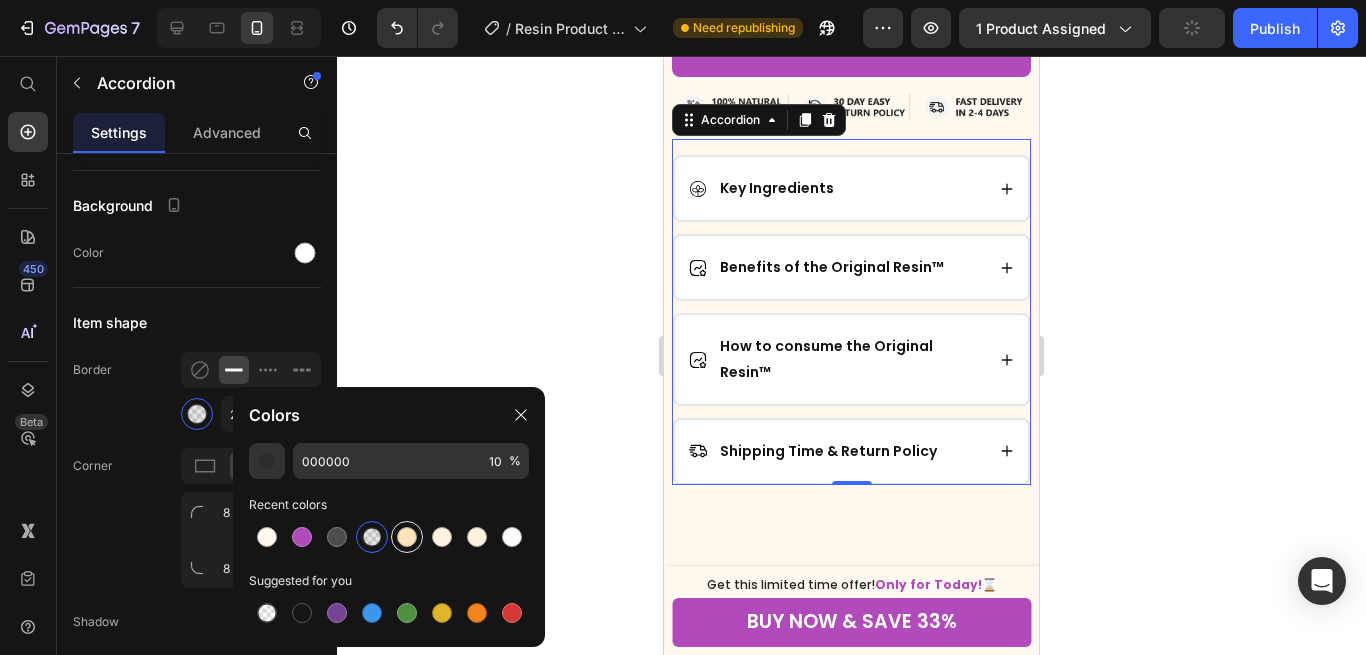 click at bounding box center (407, 537) 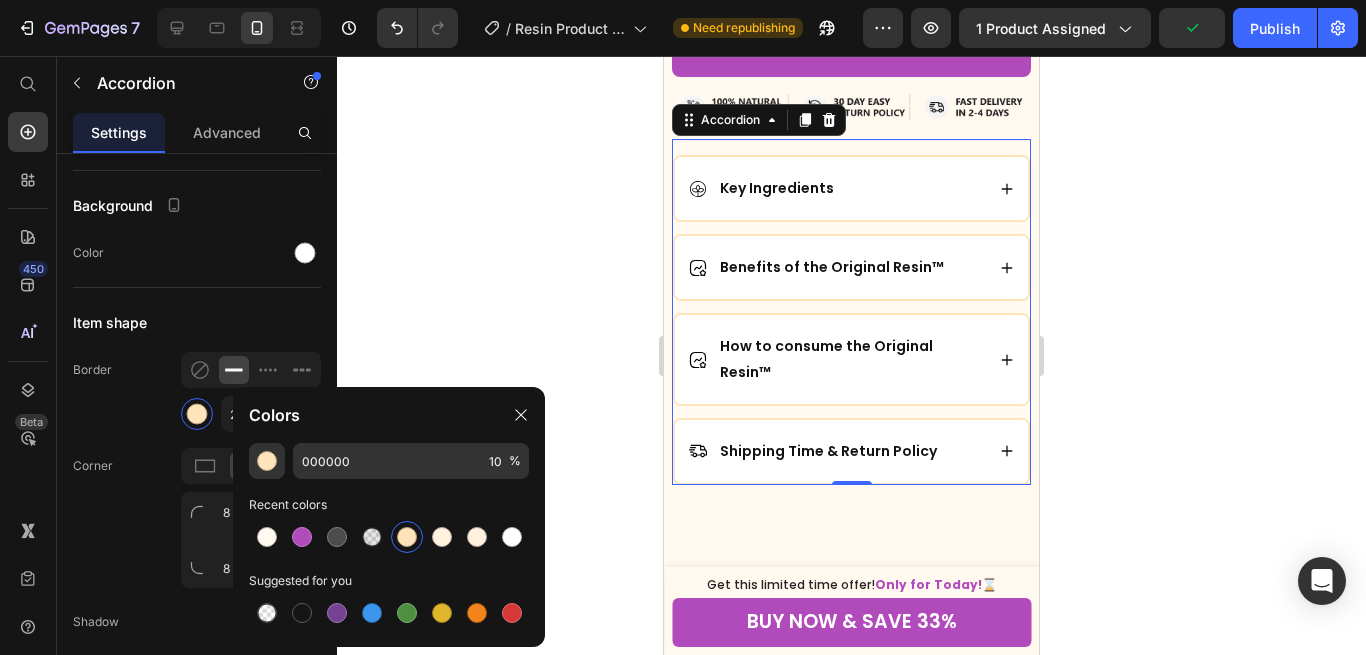 type on "FFE3BA" 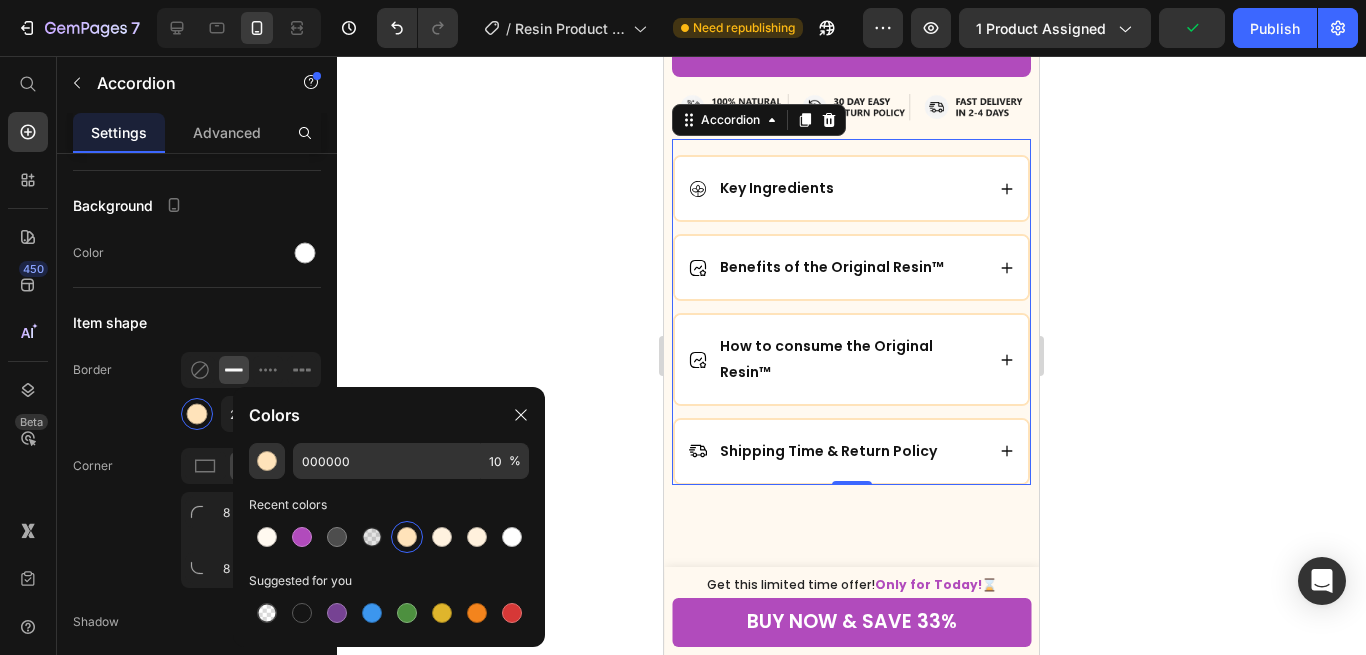 type on "100" 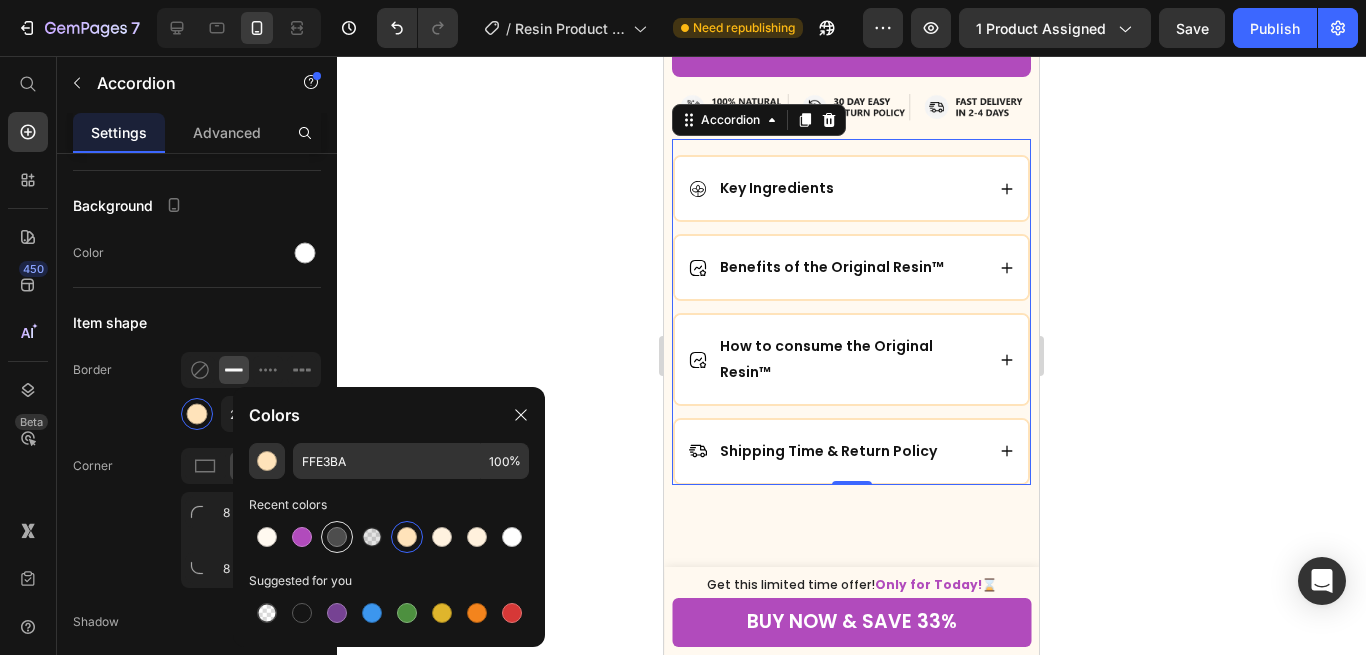 click at bounding box center [337, 537] 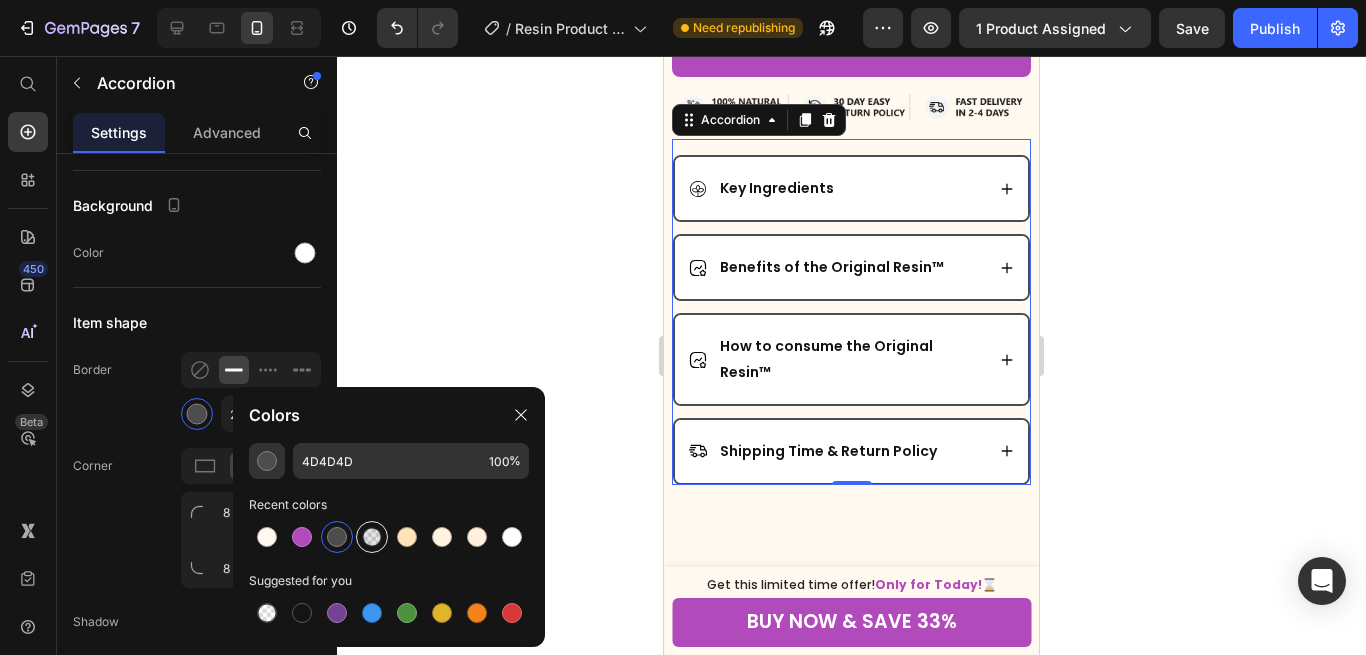 click at bounding box center (372, 537) 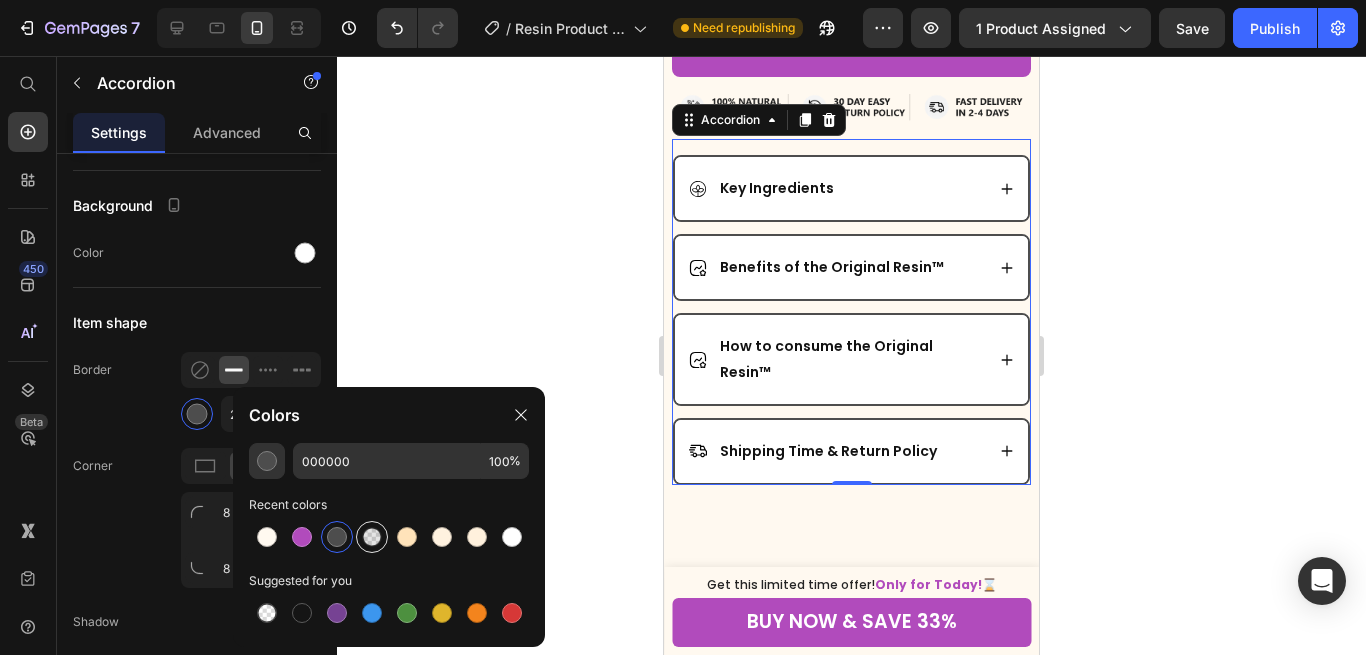 type on "10" 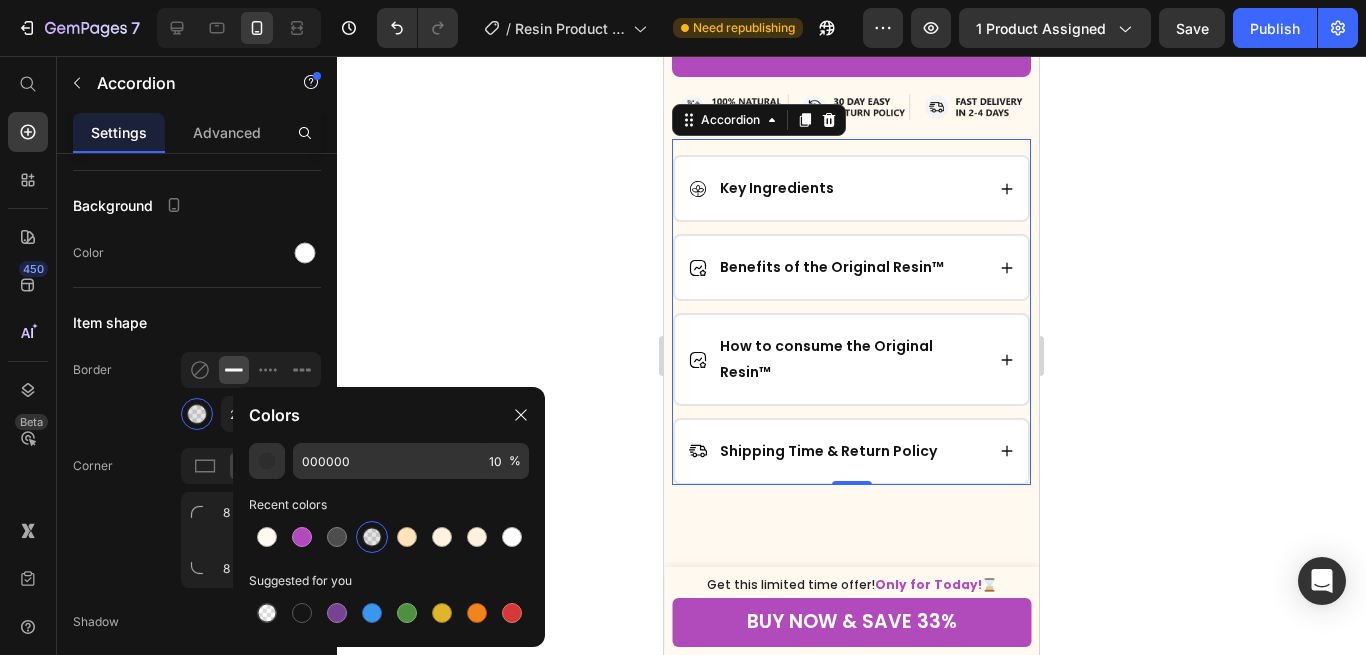 click on "How to consume the Original Resin™" at bounding box center [851, 359] 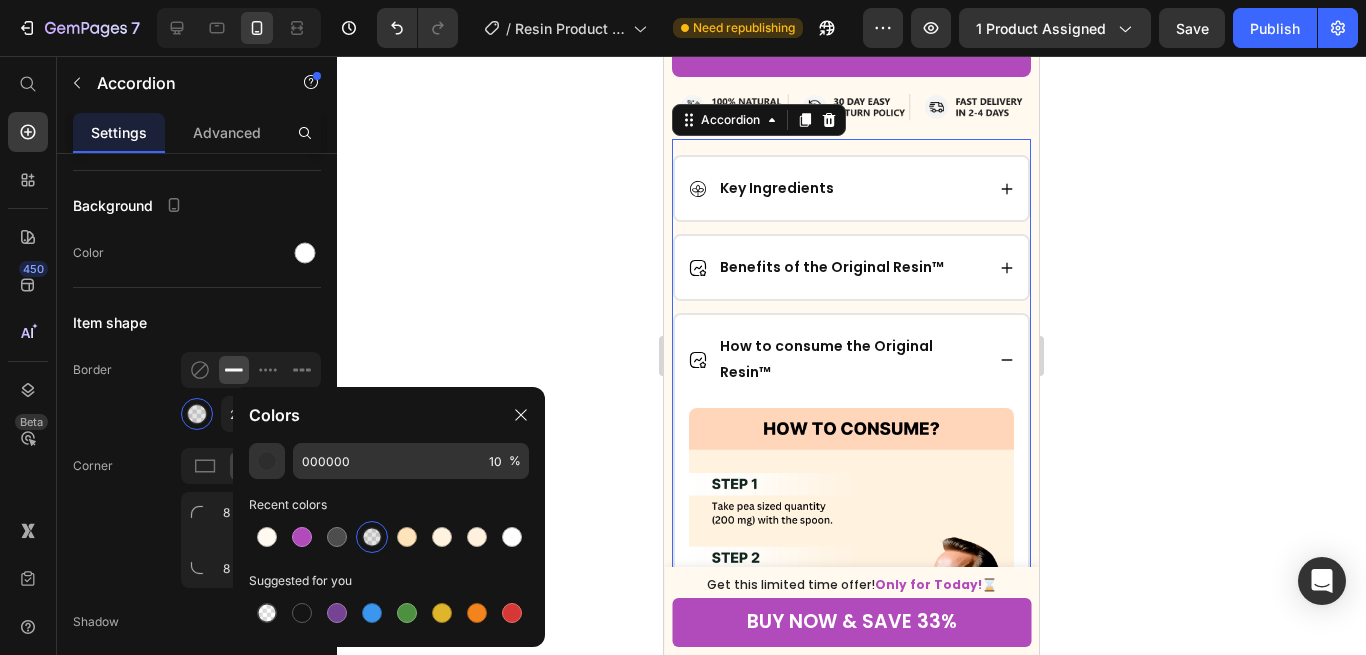click on "How to consume the Original Resin™" at bounding box center (851, 359) 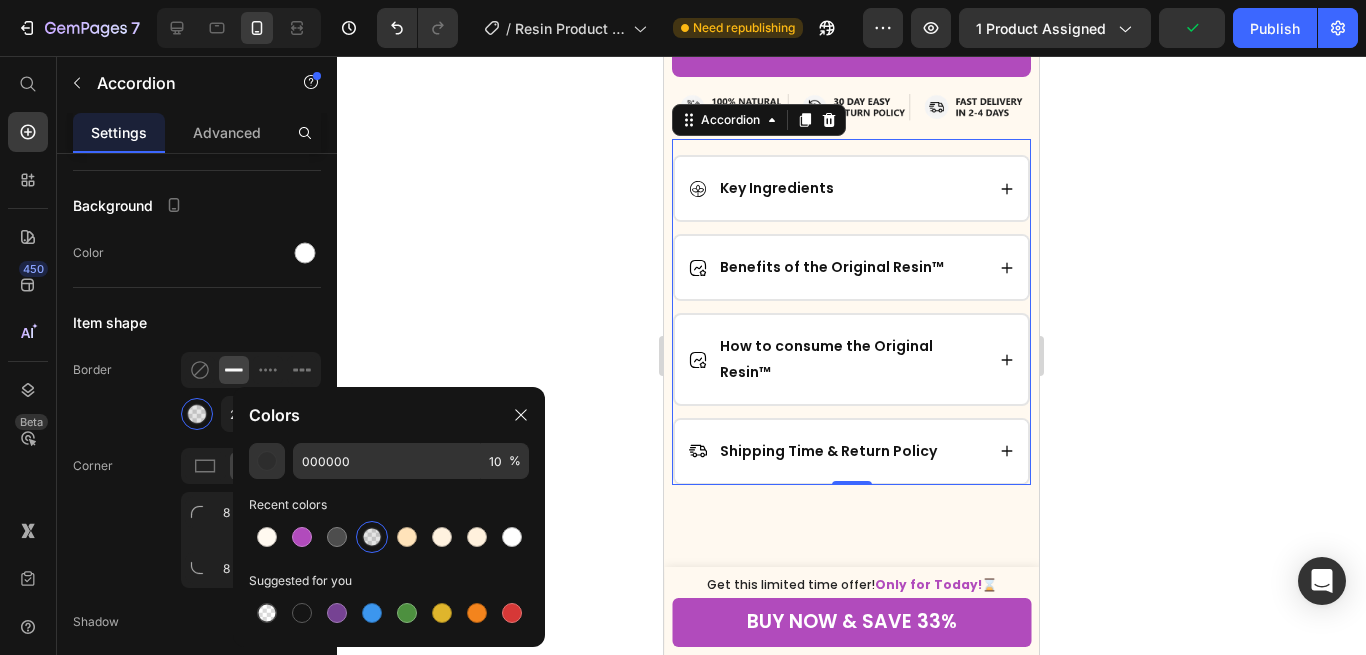 scroll, scrollTop: 1125, scrollLeft: 0, axis: vertical 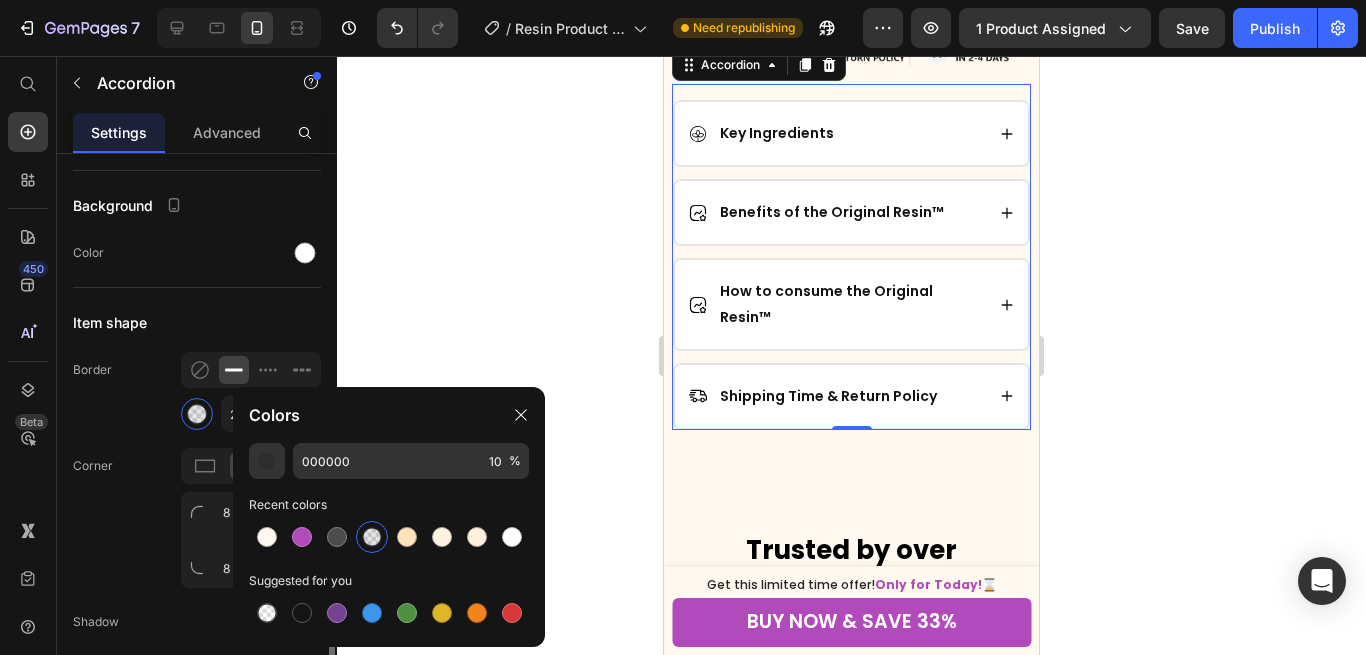 click on "Border 2 px" 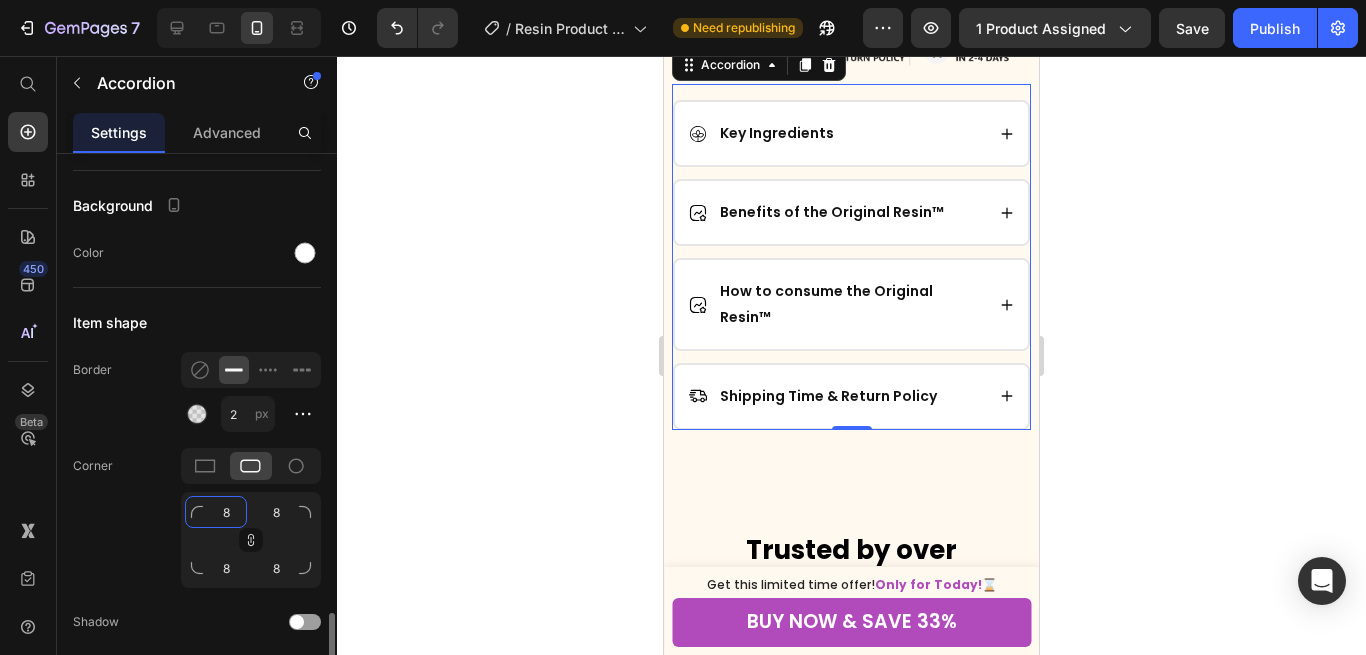 click on "8" 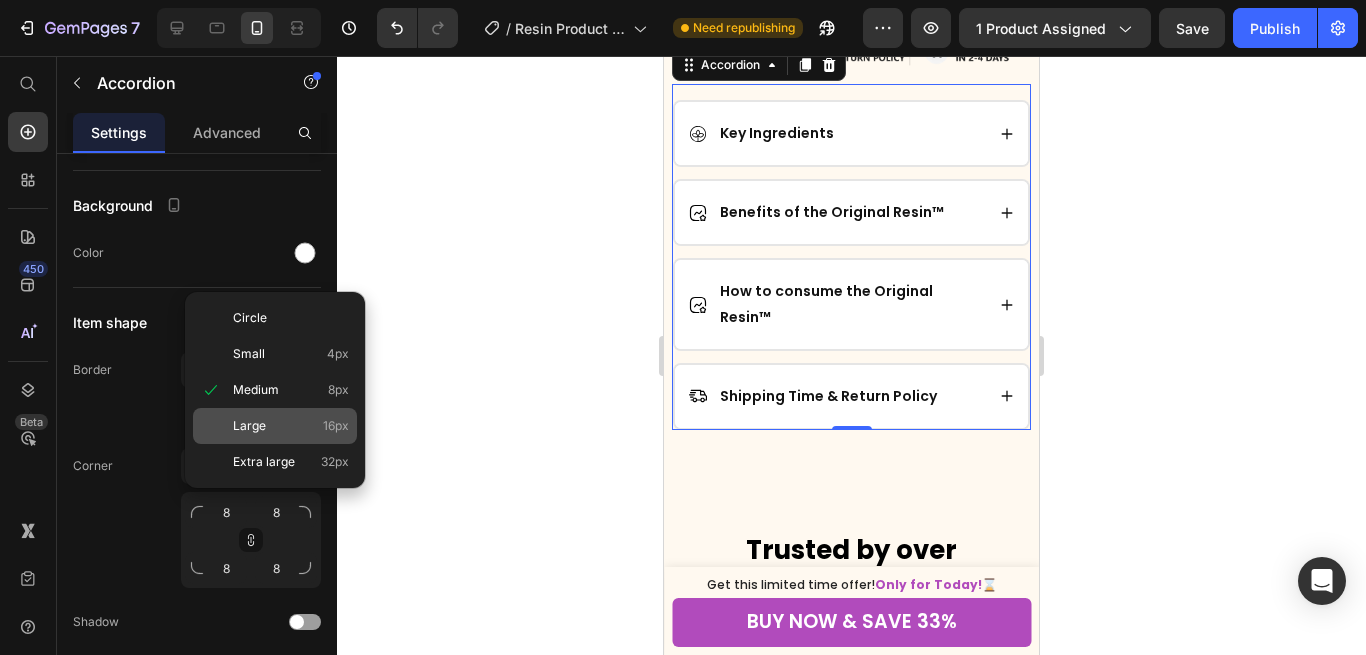 click on "Large 16px" at bounding box center (291, 426) 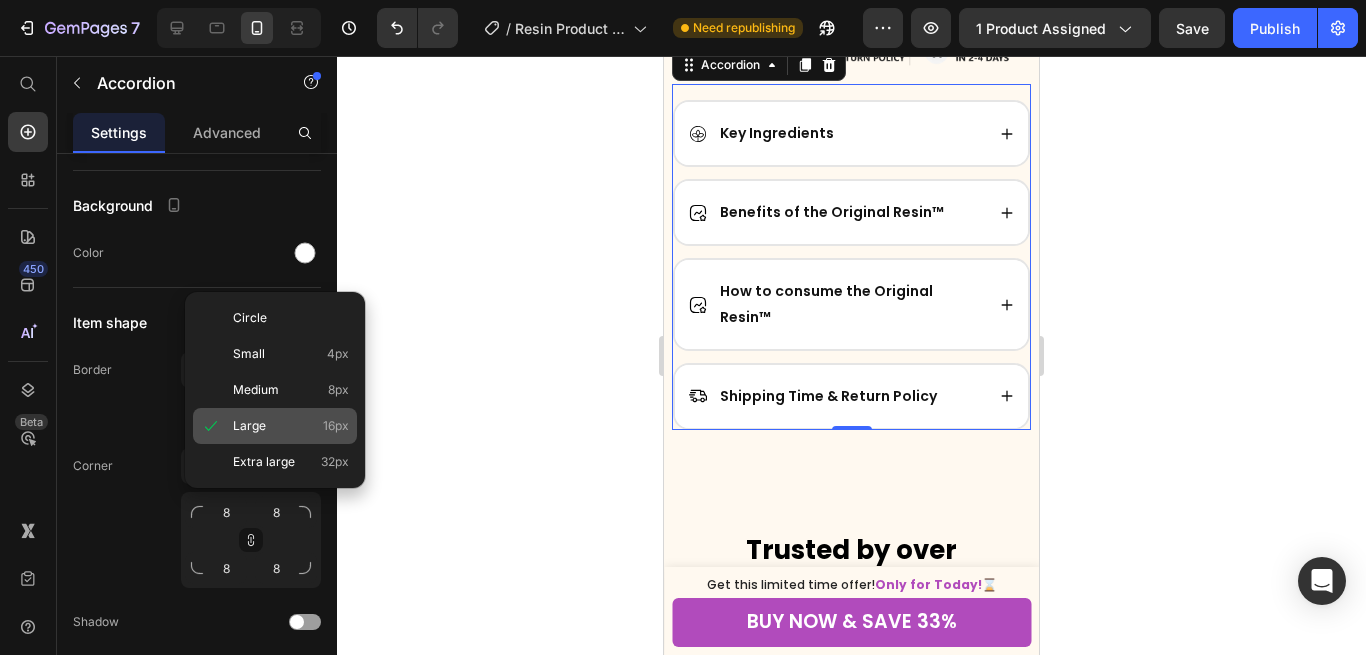 type on "16" 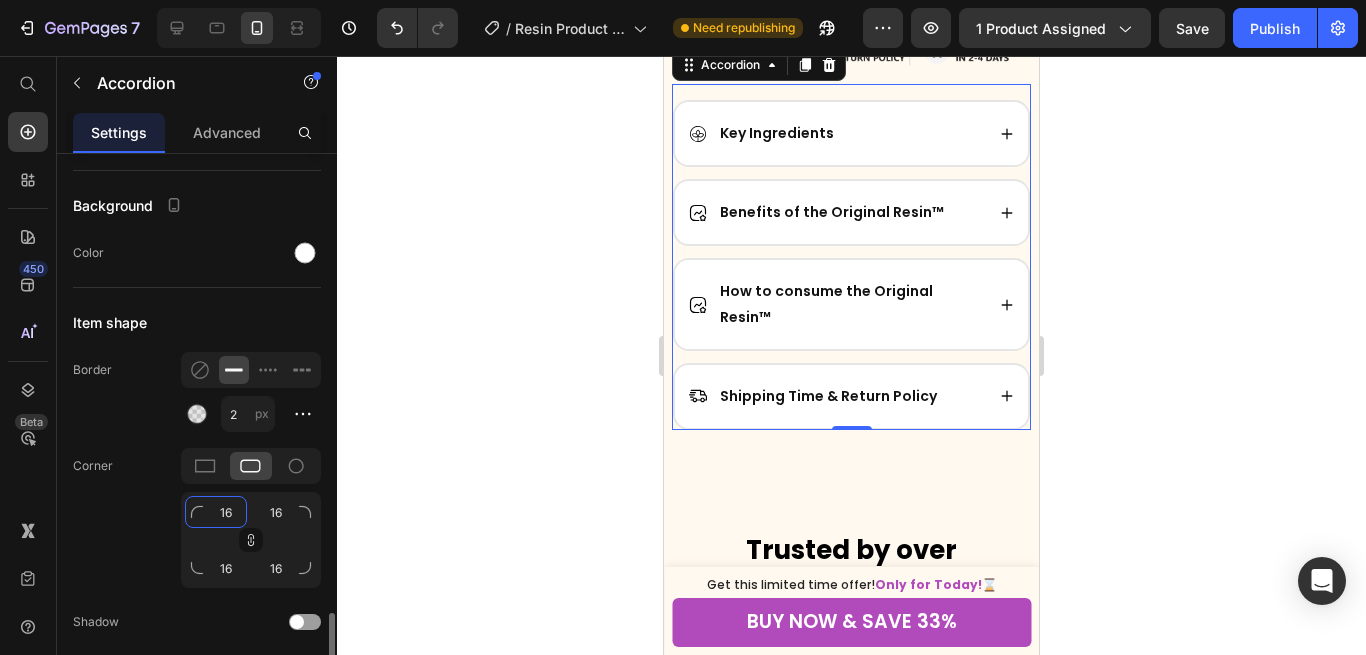 click on "16" 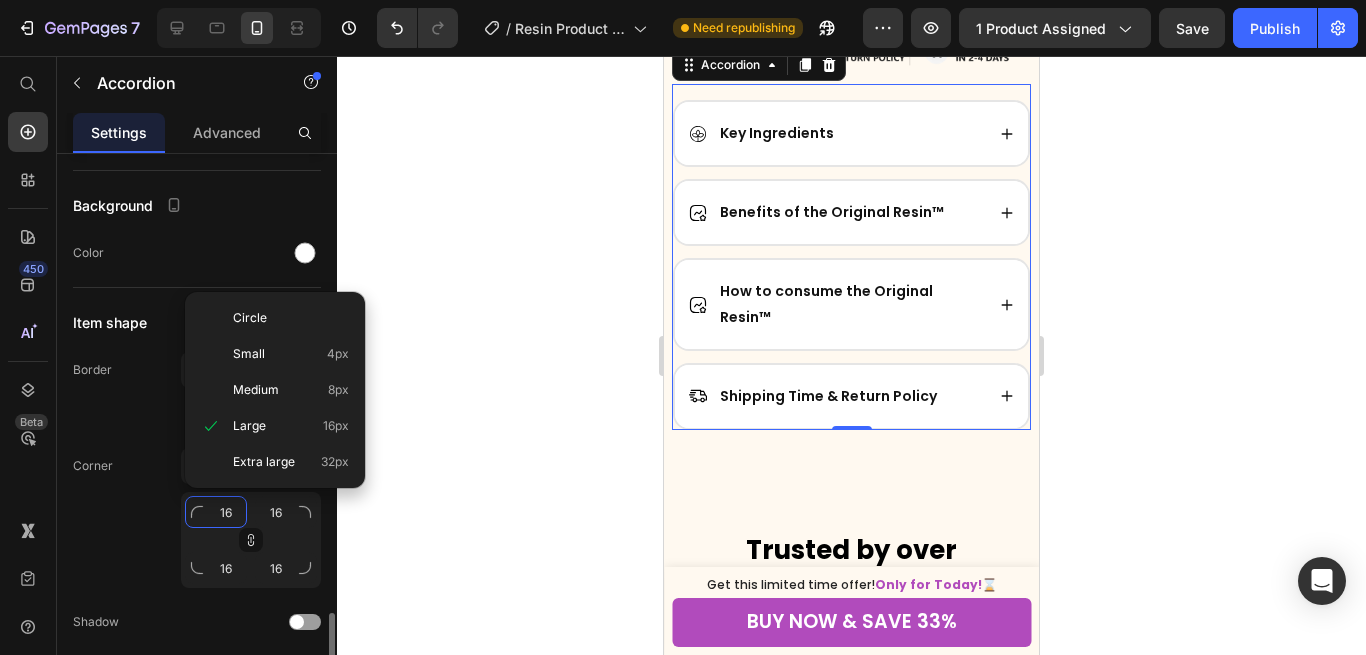 type on "1" 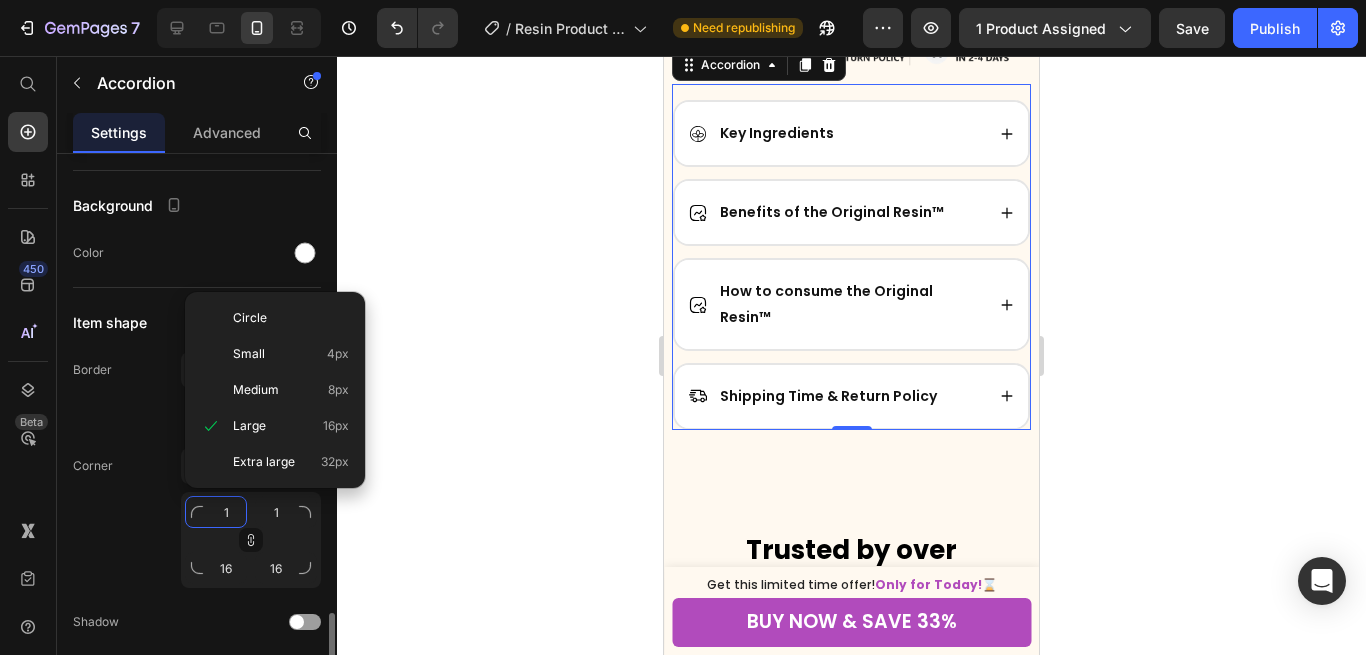 type on "1" 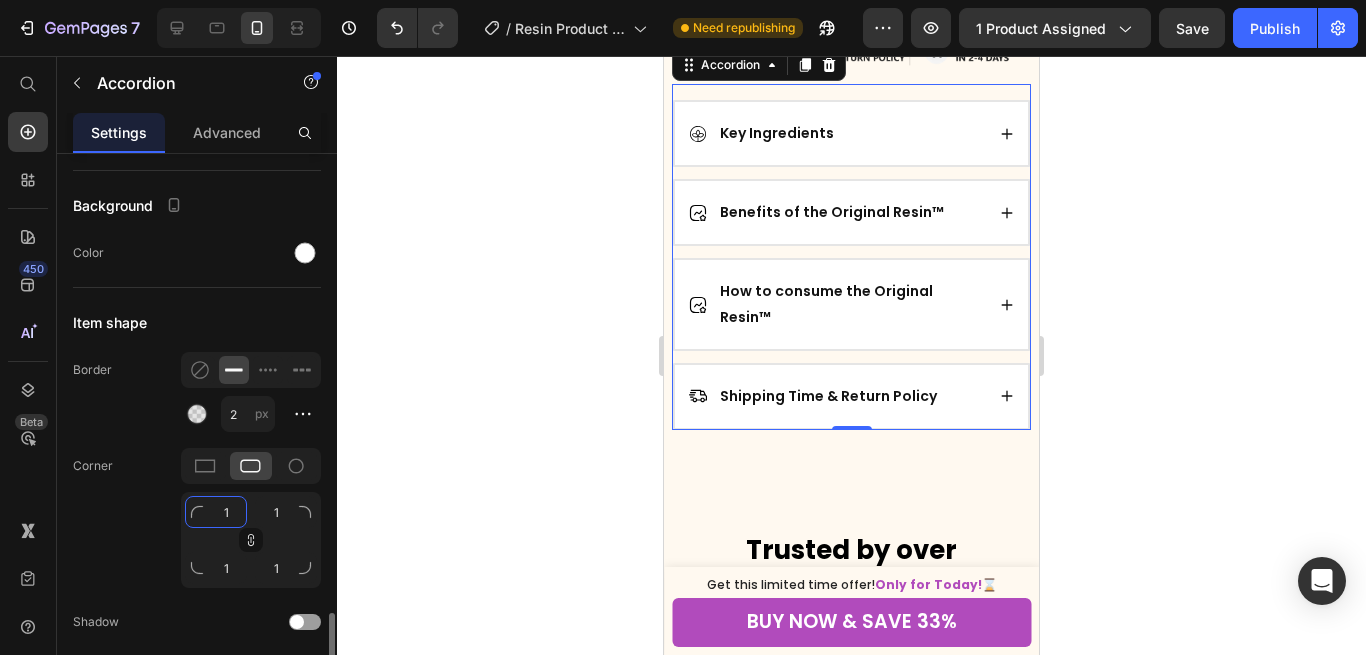 type on "10" 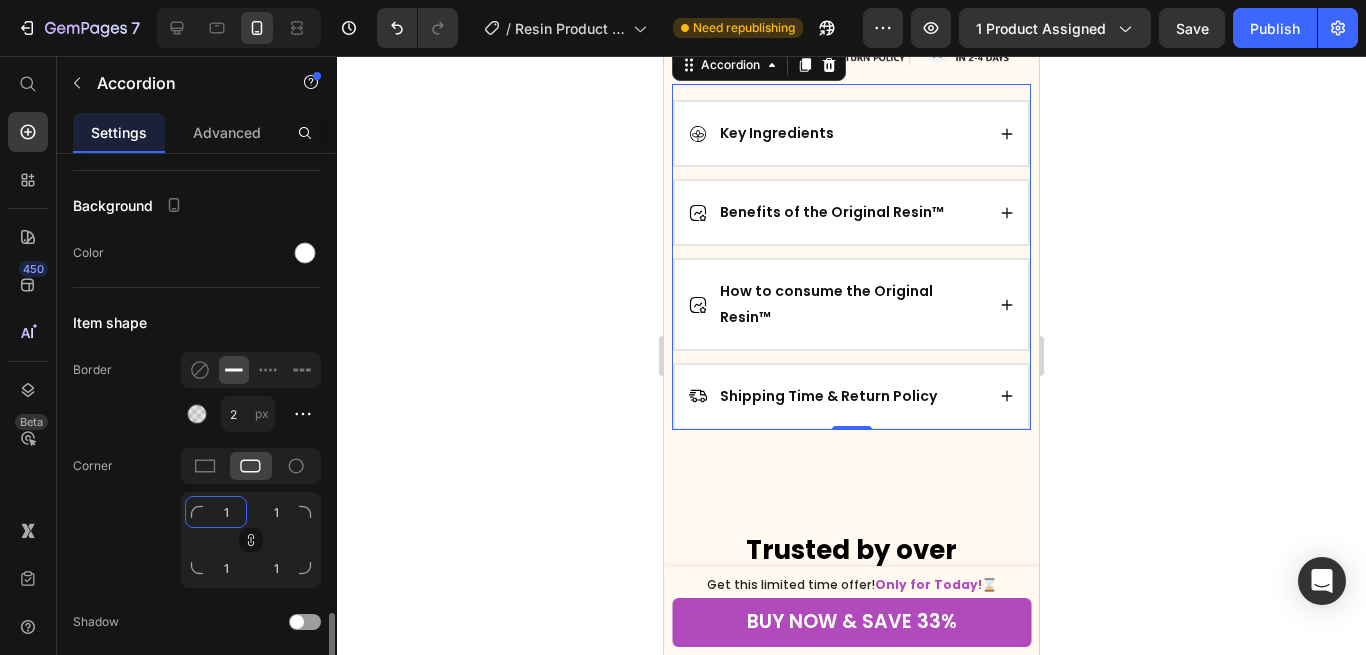 type on "10" 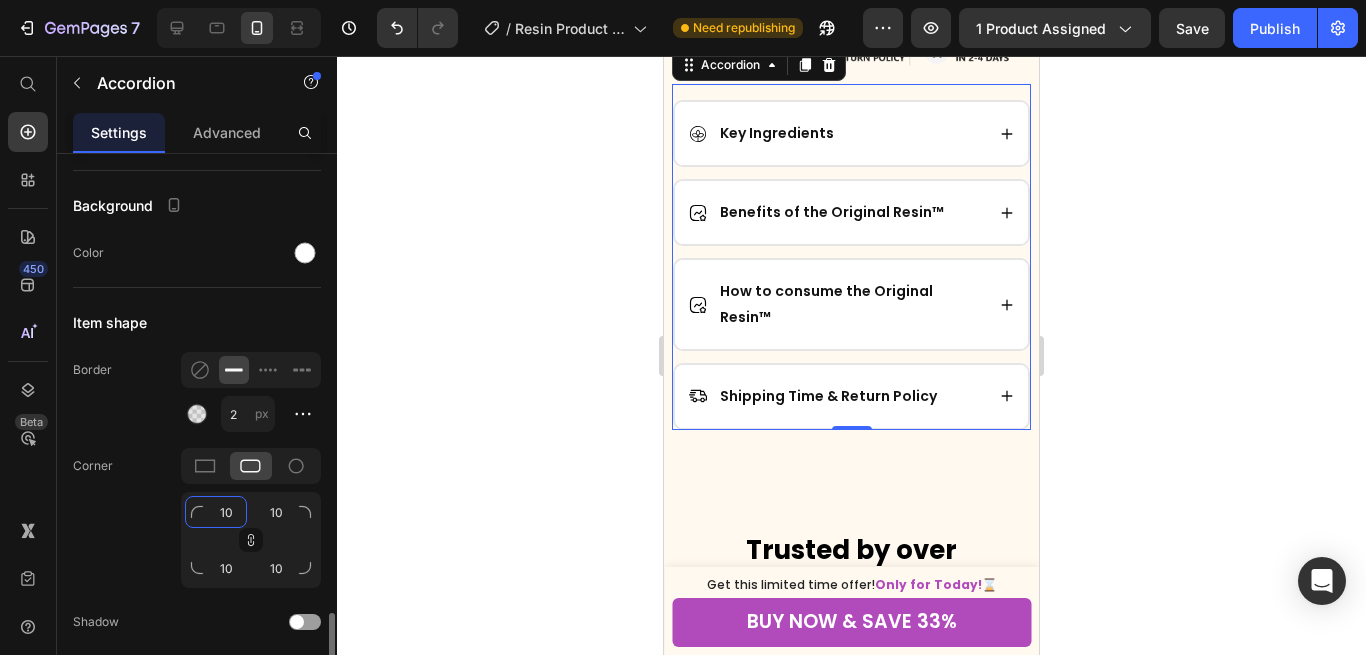 type on "10" 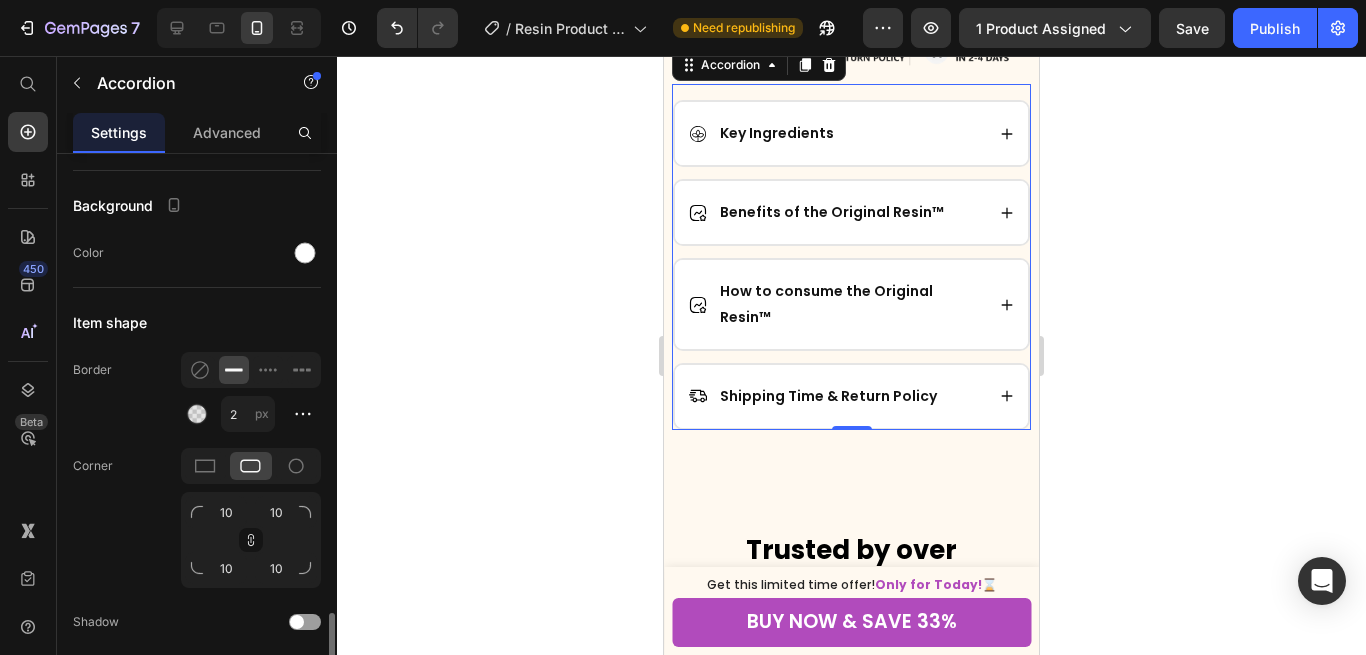click on "Corner 10 10 10 10" 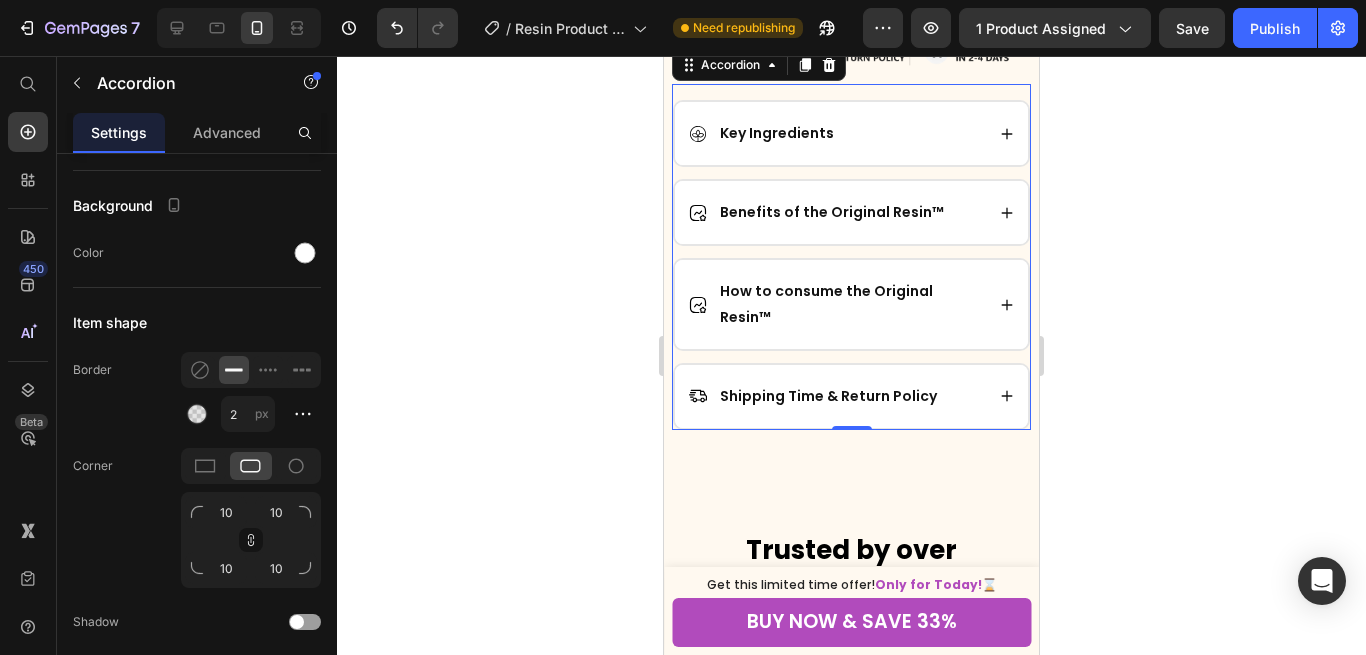 scroll, scrollTop: 3014, scrollLeft: 0, axis: vertical 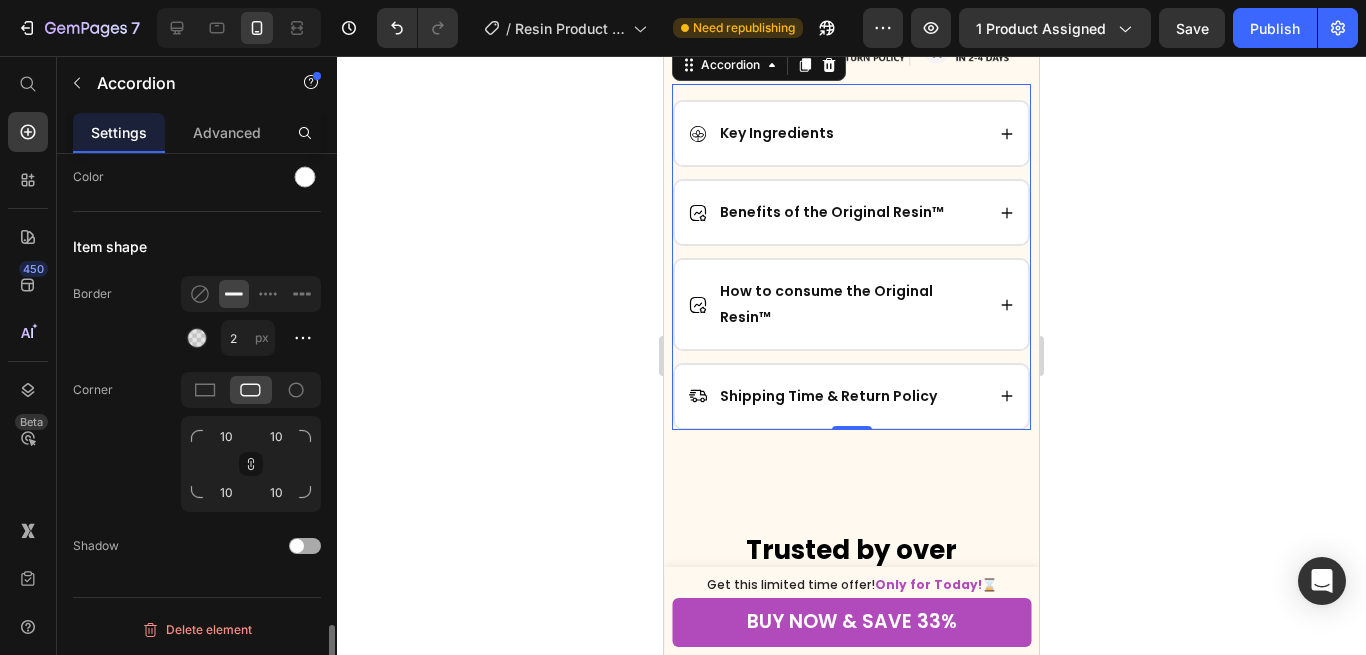 click at bounding box center (305, 546) 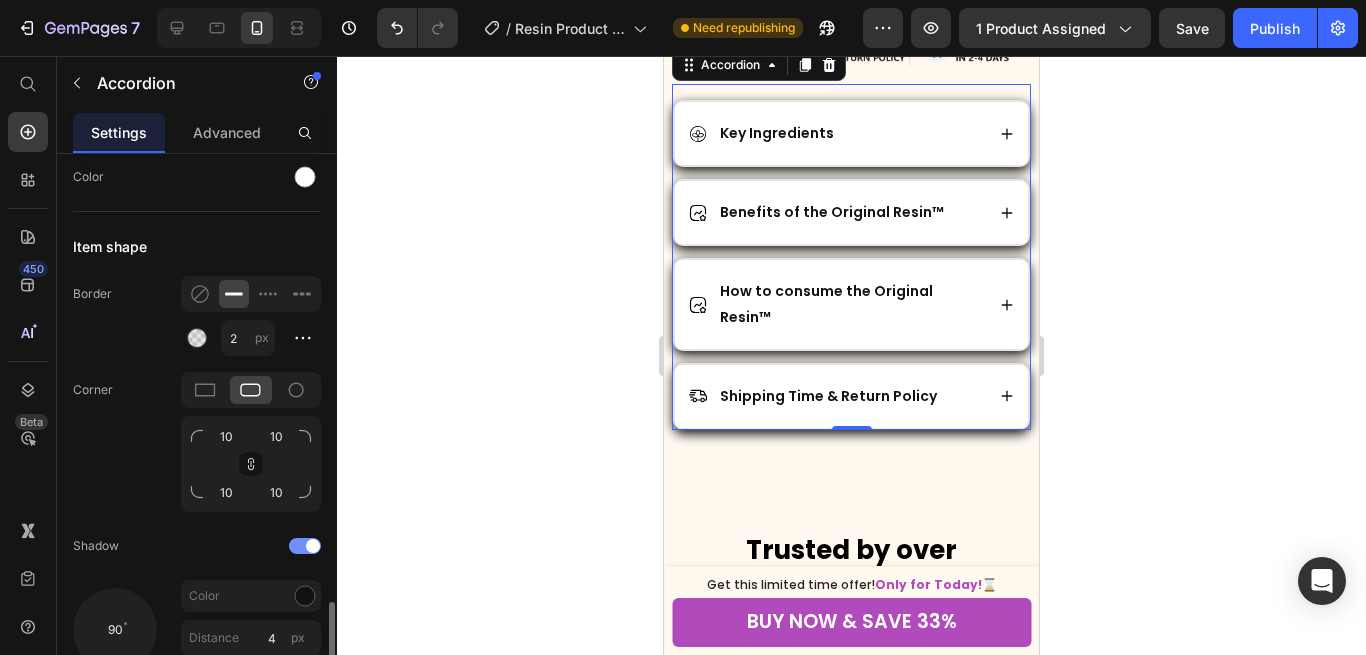 click at bounding box center [313, 546] 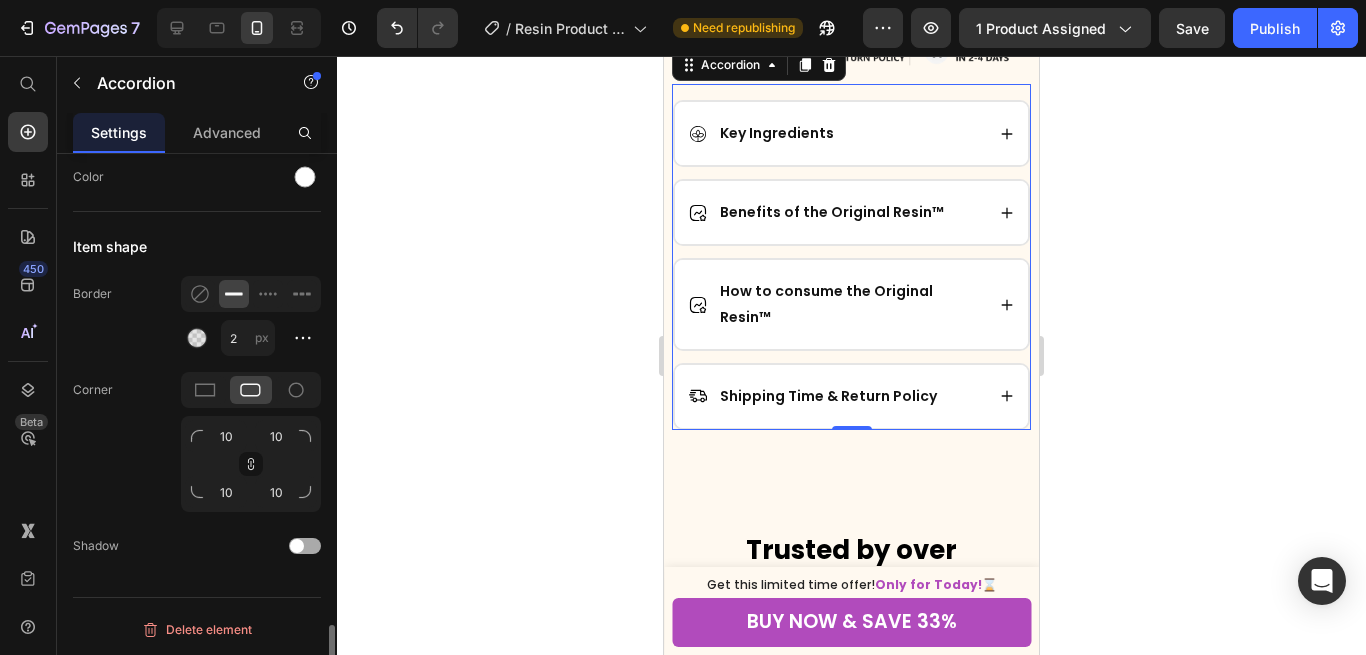 click at bounding box center (305, 546) 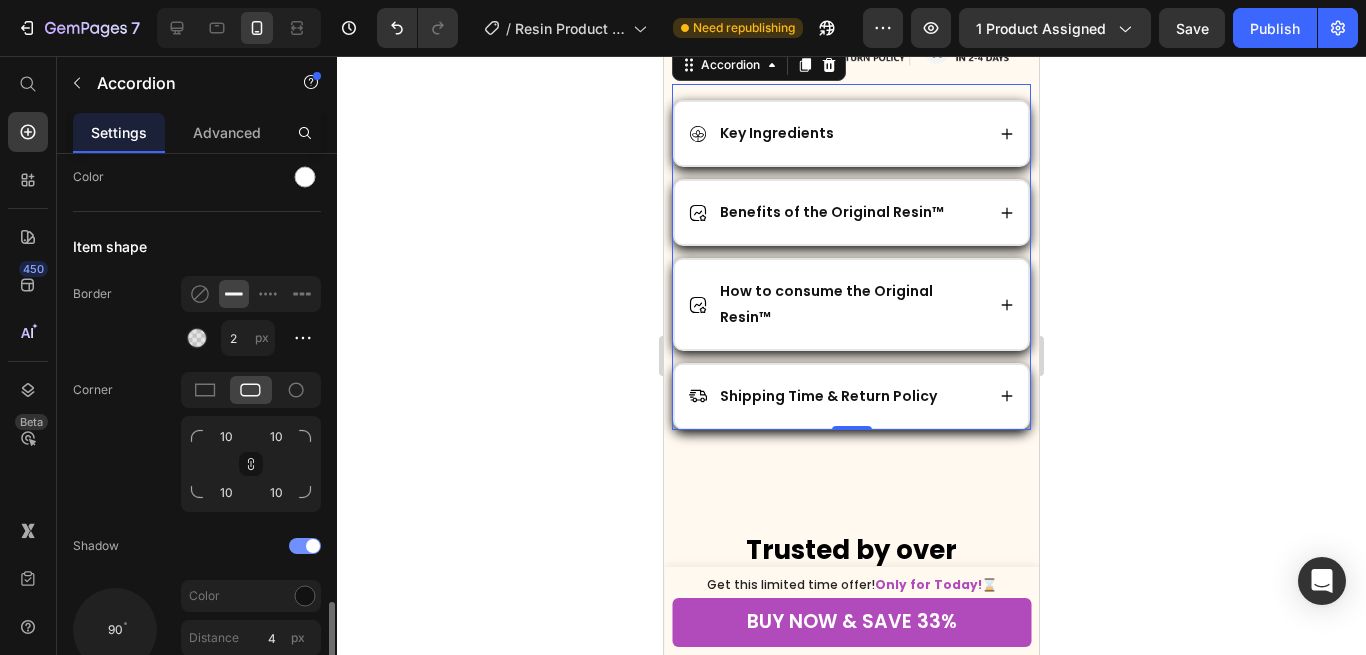 scroll, scrollTop: 3202, scrollLeft: 0, axis: vertical 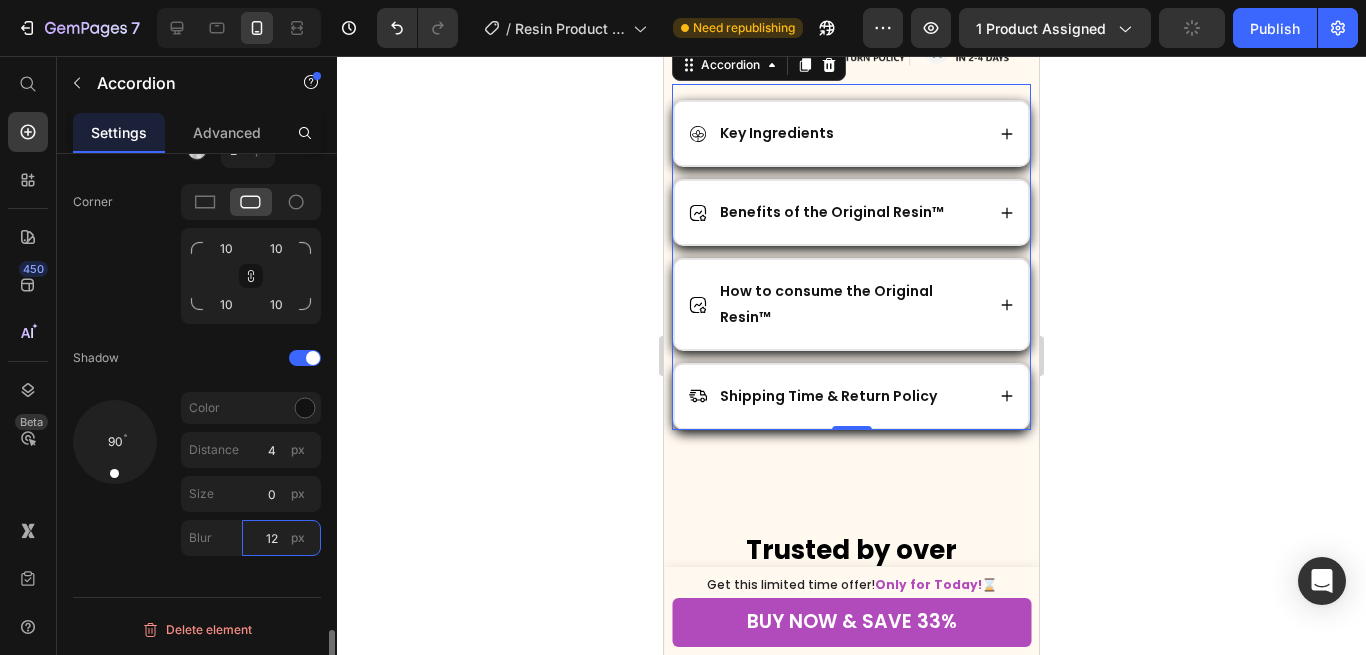 click on "12" at bounding box center (281, 538) 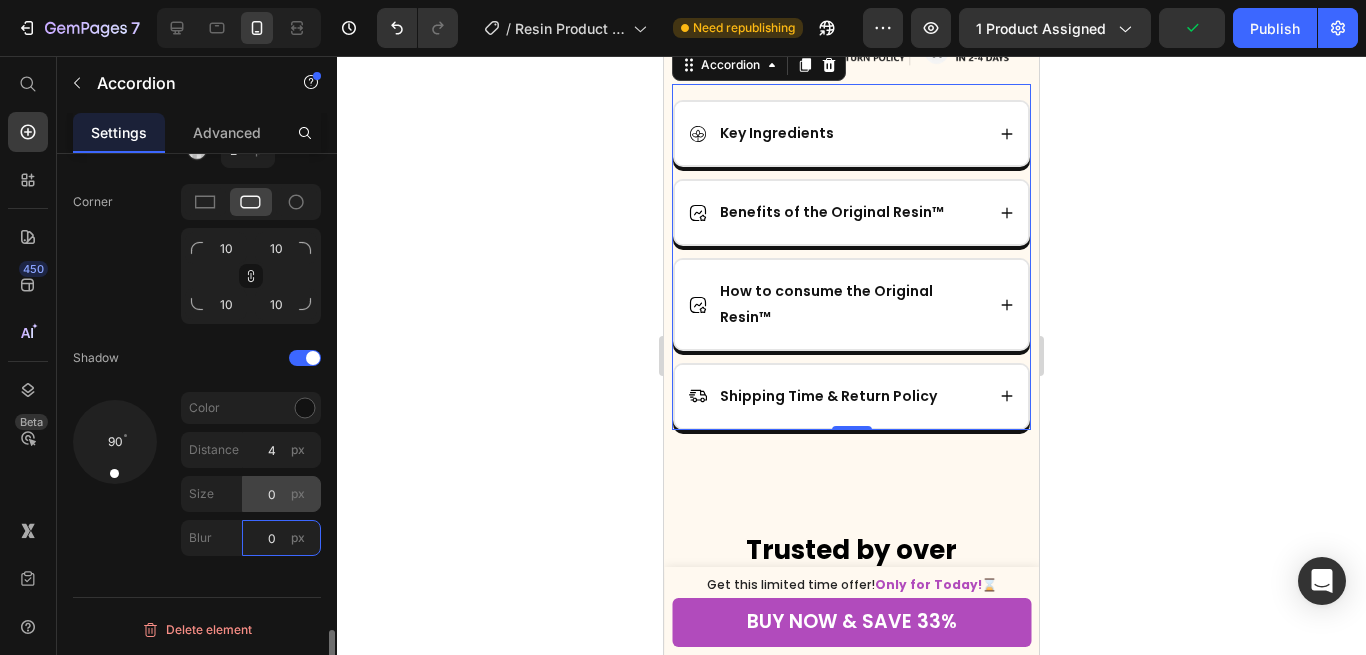 type on "0" 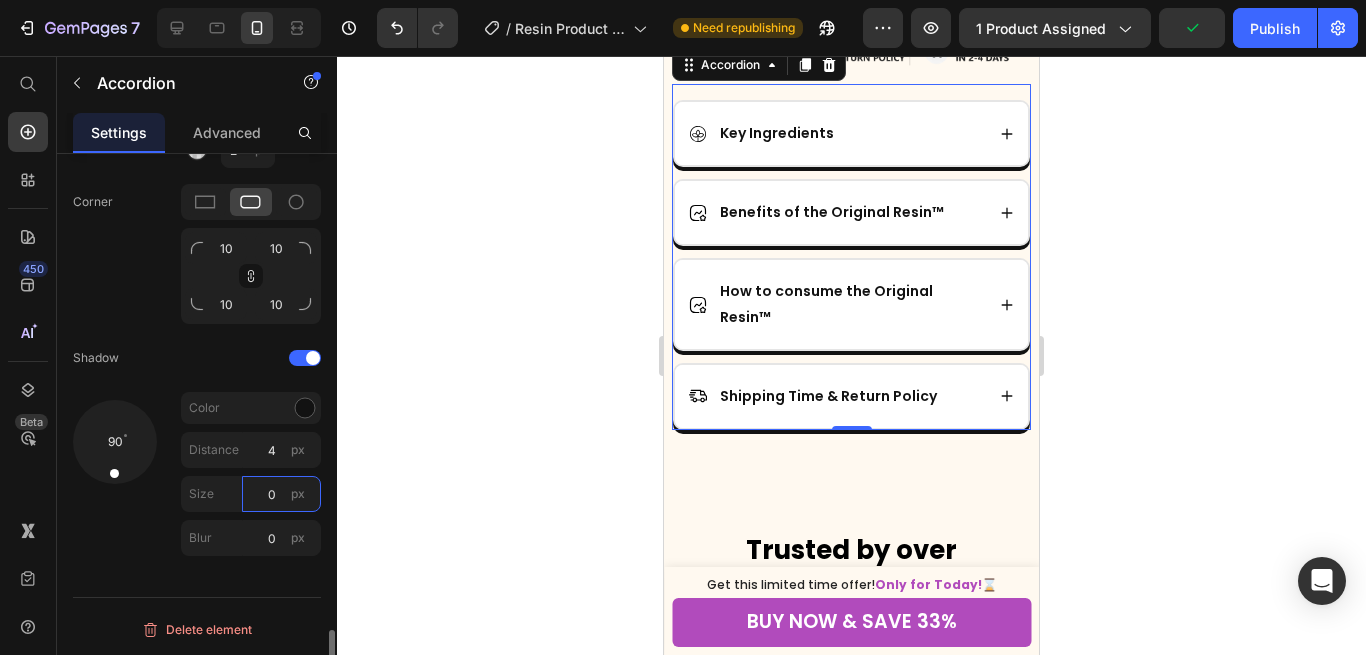 click on "0" at bounding box center [281, 494] 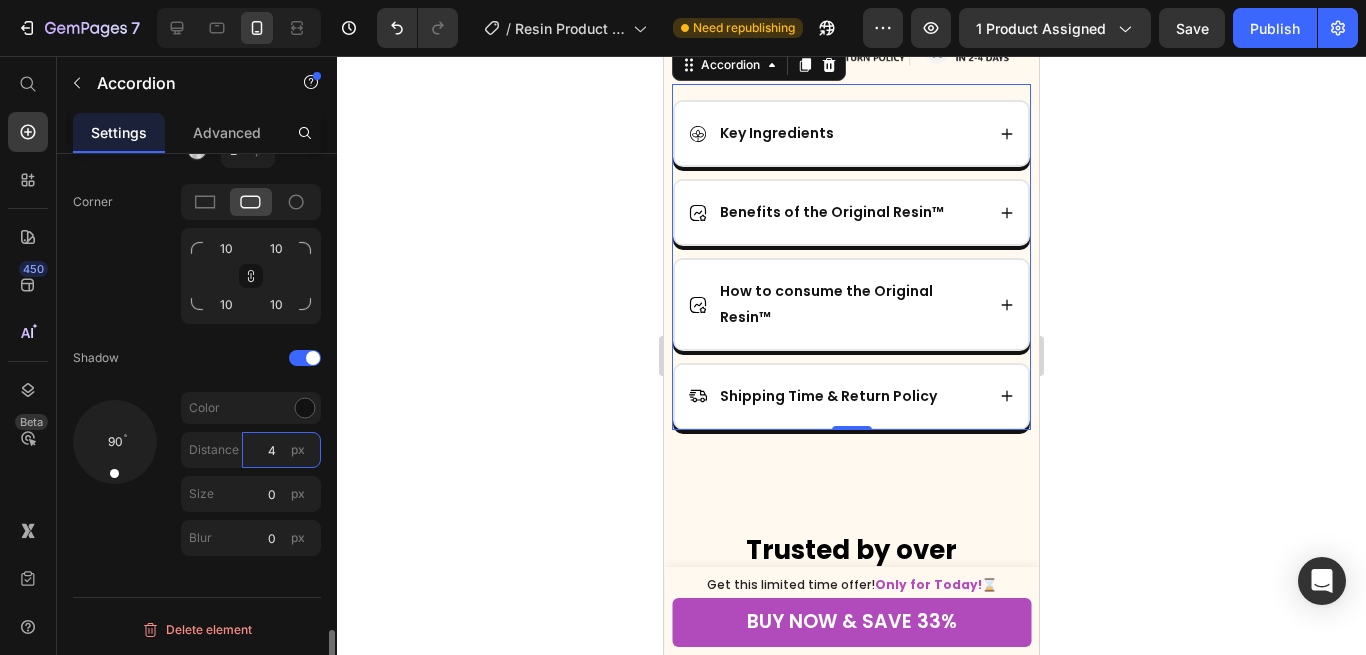 click on "4" at bounding box center [281, 450] 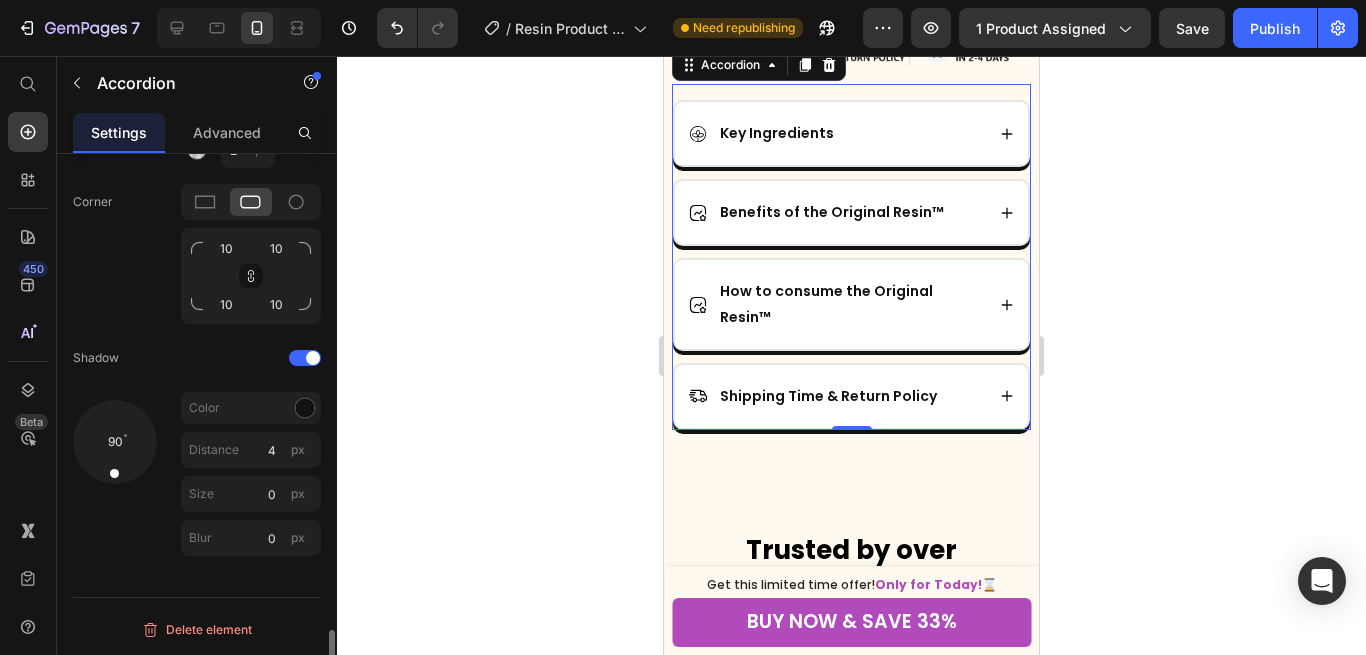 click at bounding box center [115, 463] 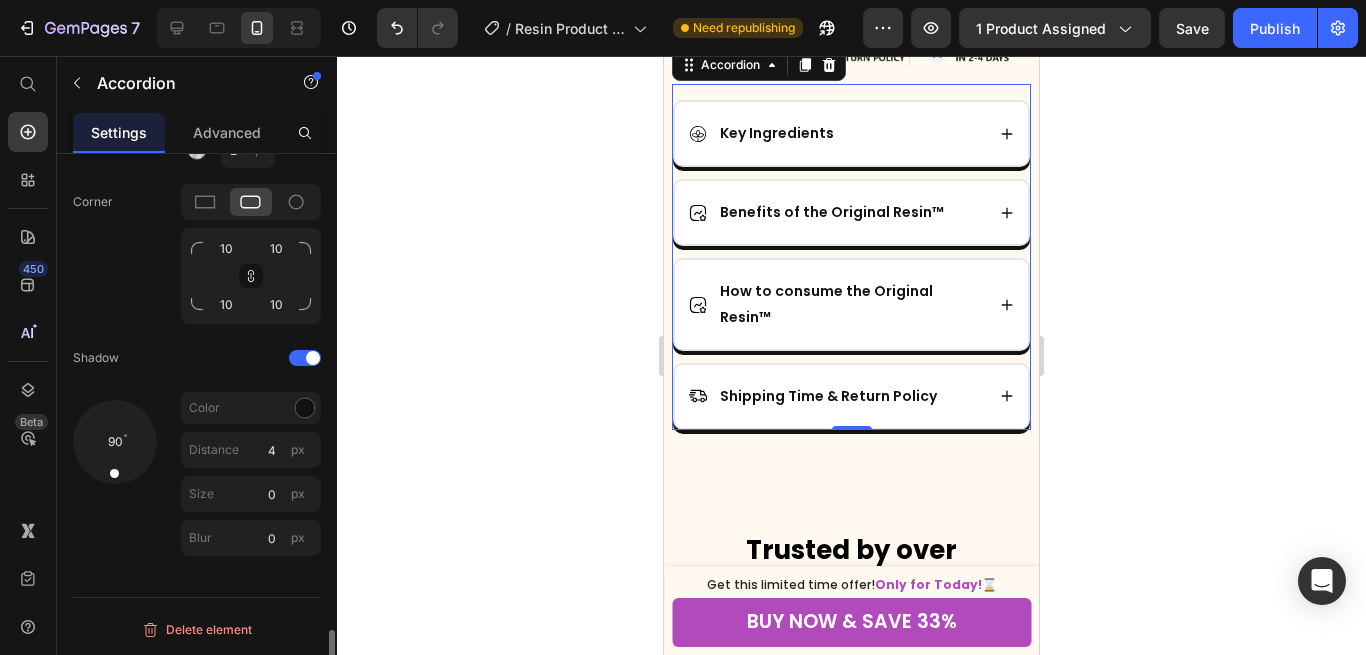 click at bounding box center [115, 463] 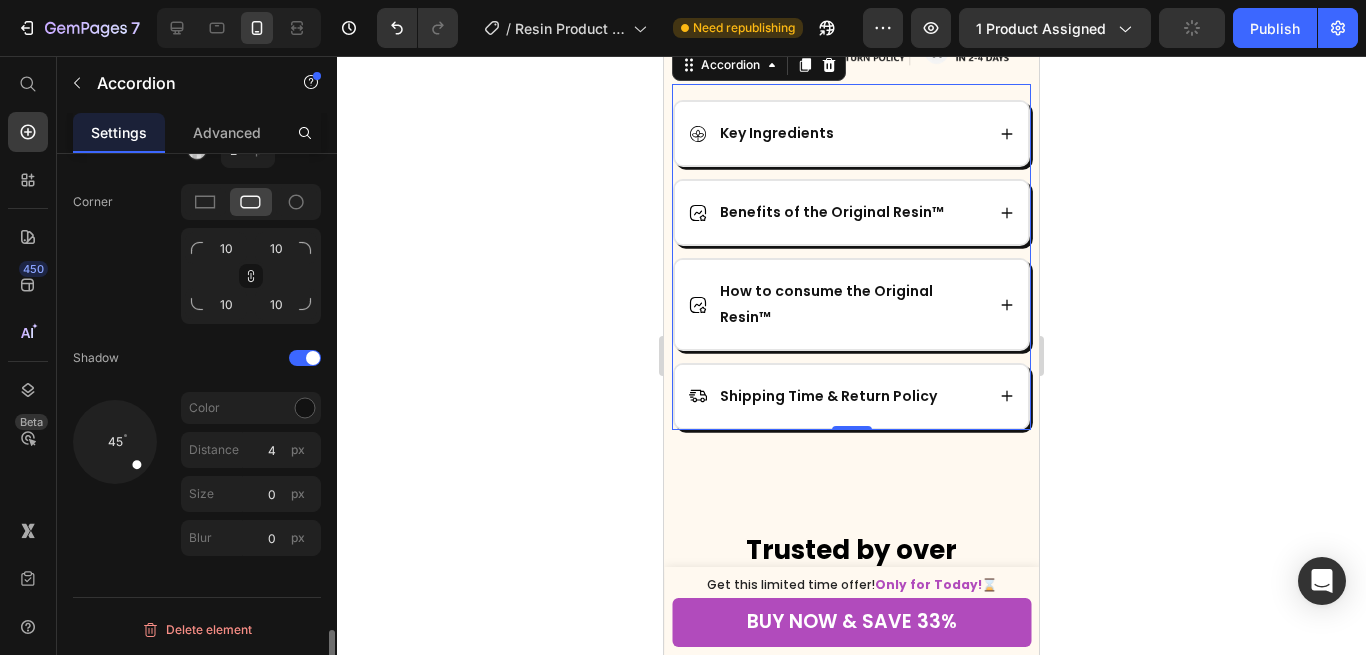 drag, startPoint x: 113, startPoint y: 472, endPoint x: 147, endPoint y: 474, distance: 34.058773 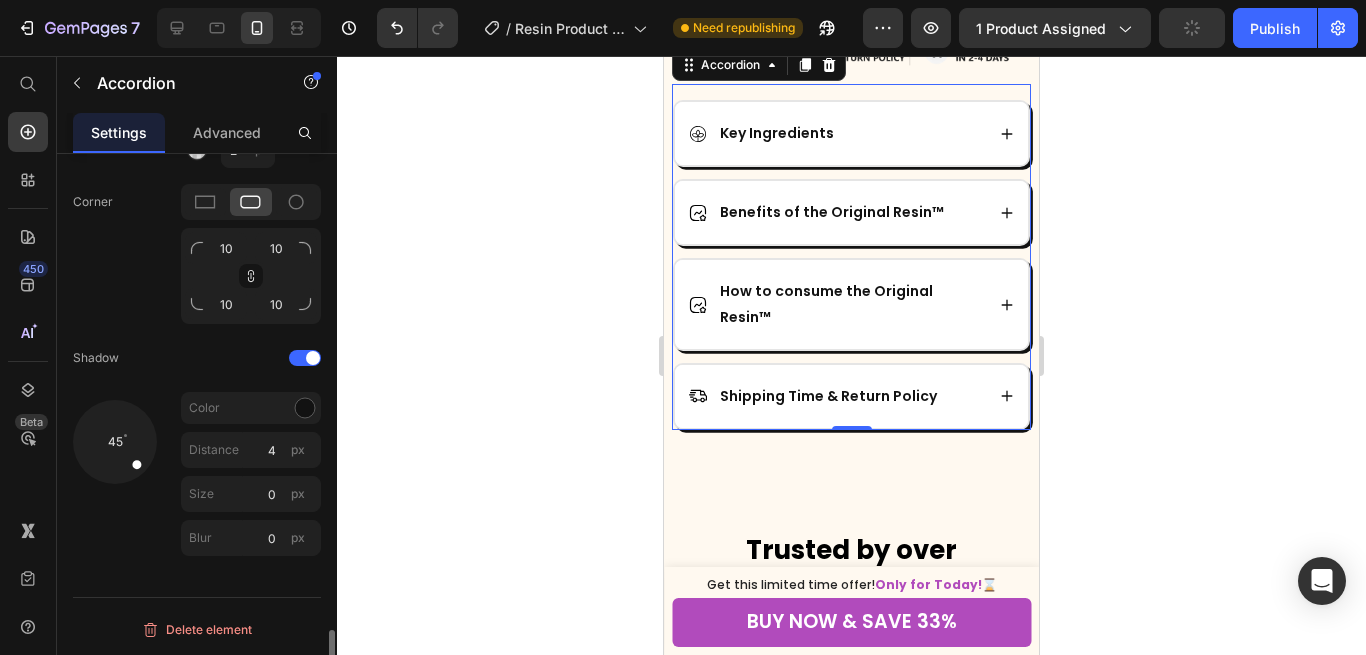 click at bounding box center (115, 442) 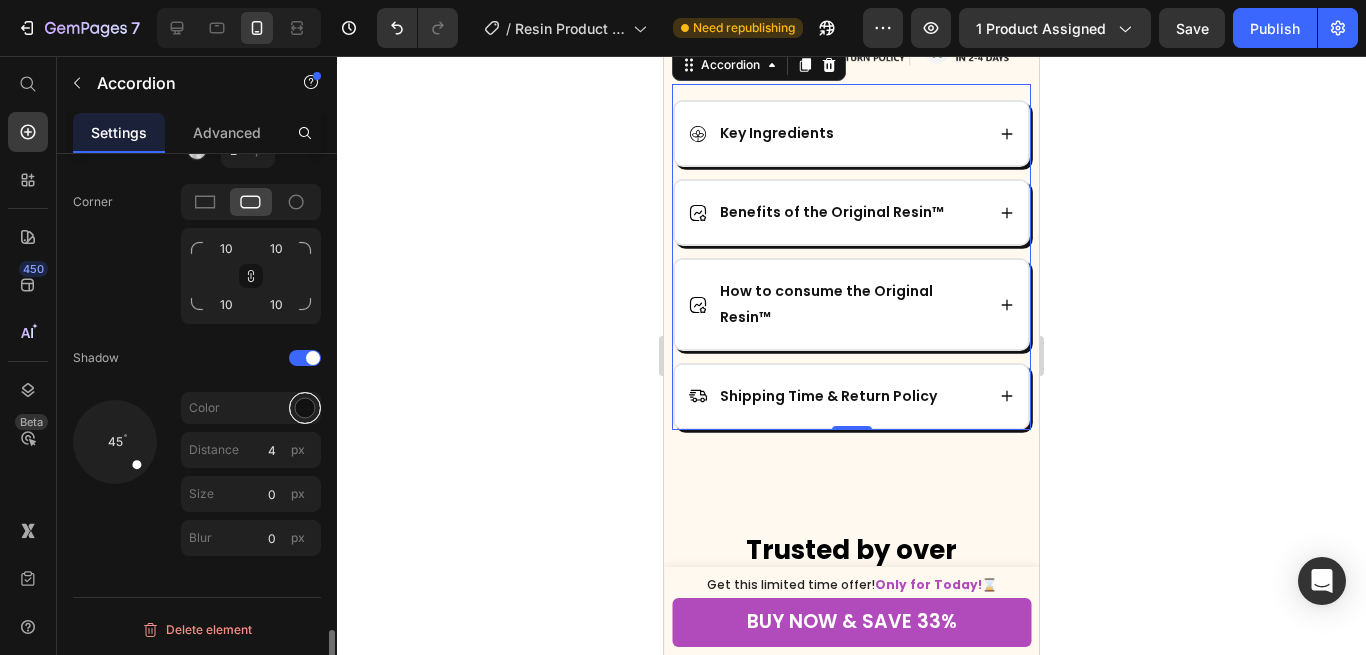 click at bounding box center (305, 408) 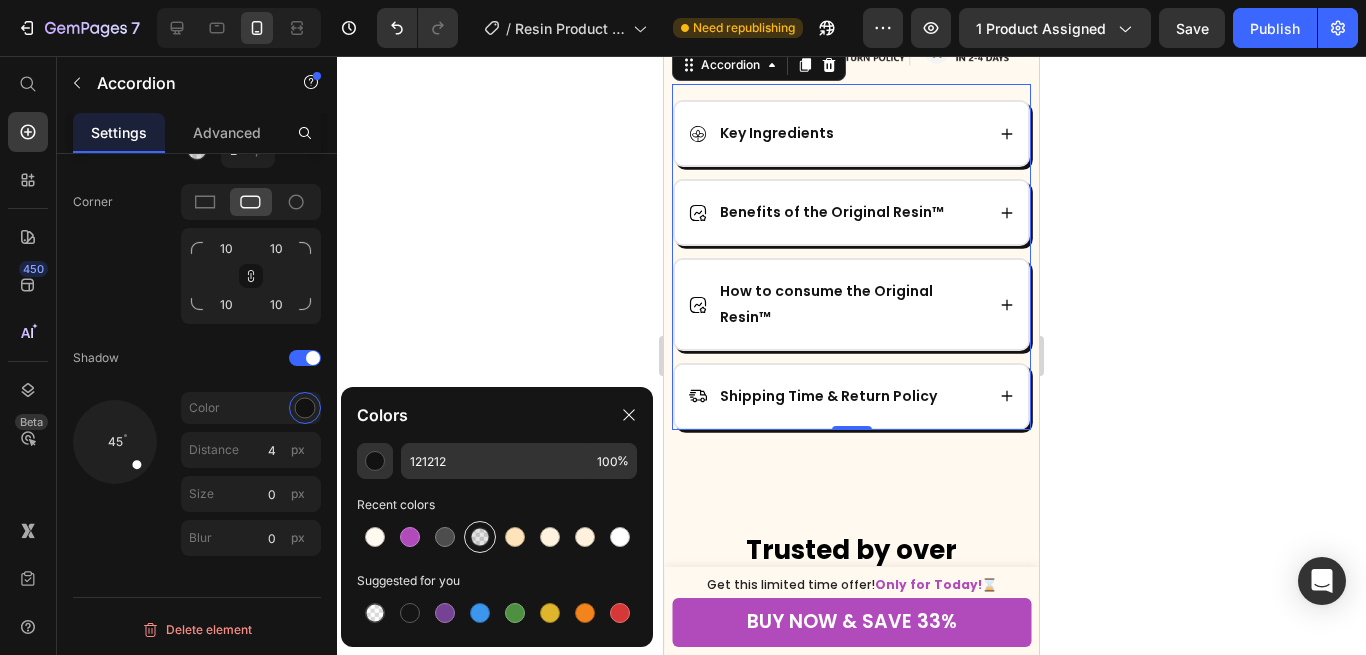 click at bounding box center (480, 537) 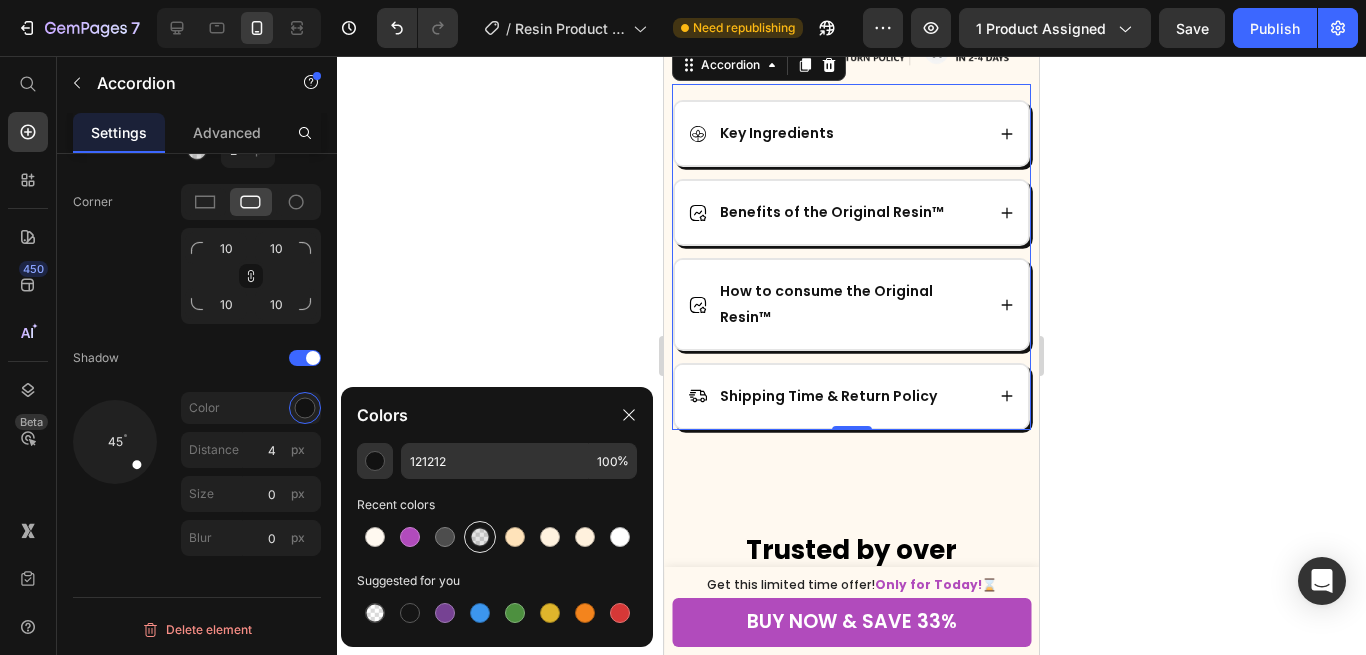 type on "000000" 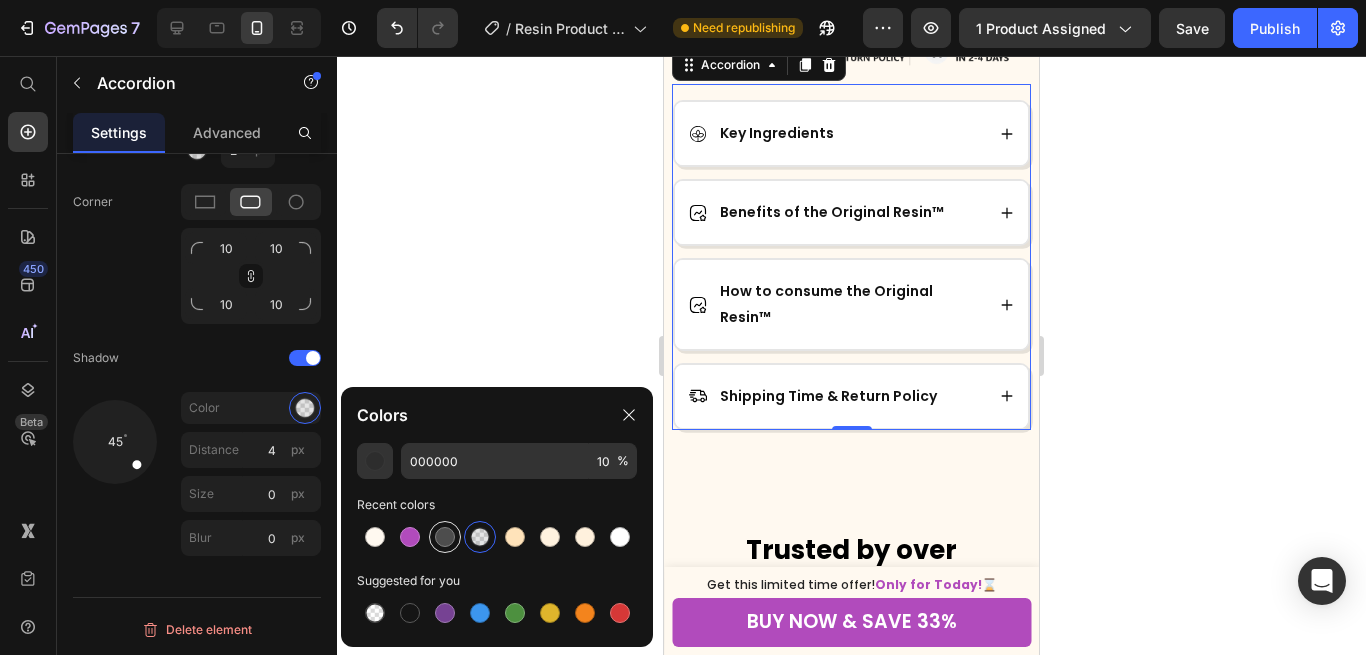click at bounding box center [445, 537] 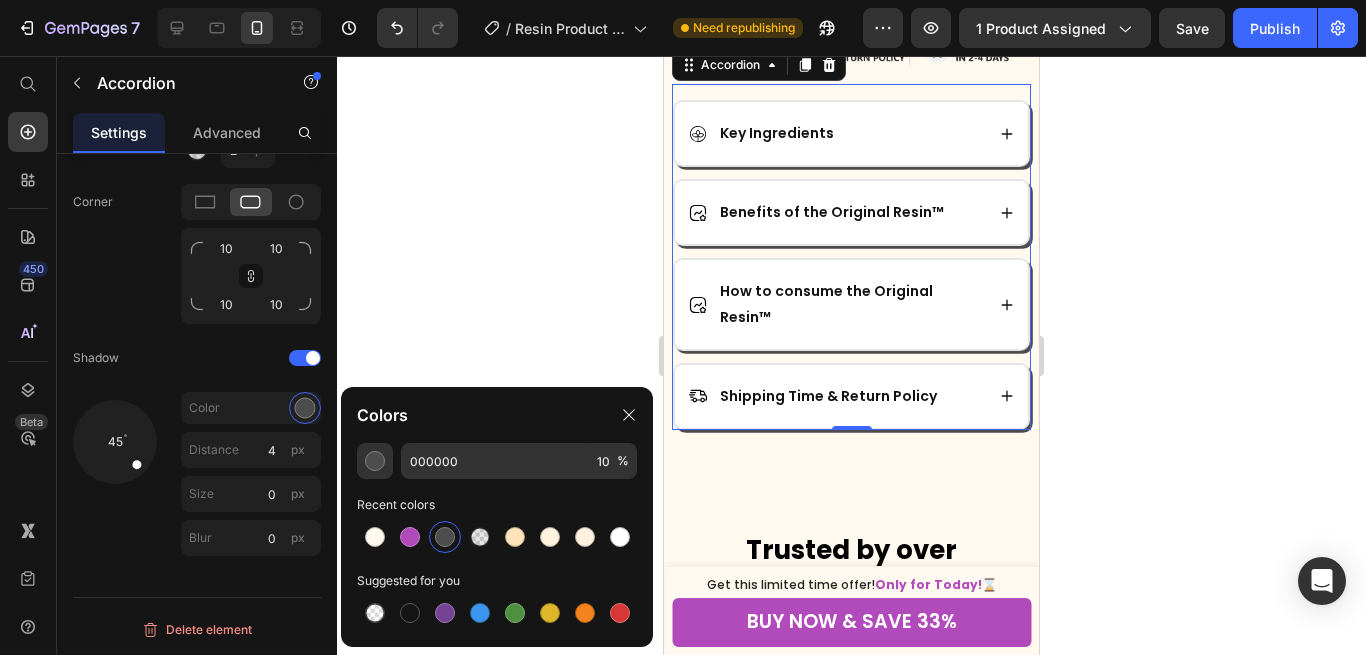 type on "4D4D4D" 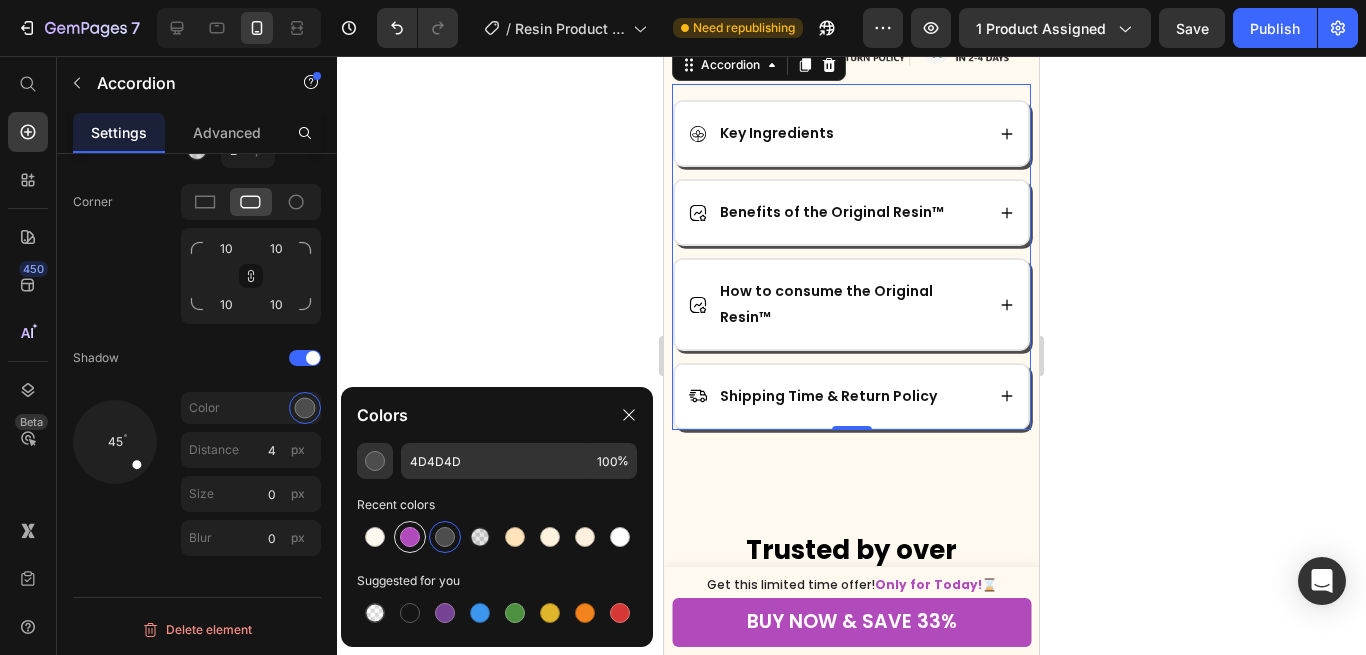 click at bounding box center (410, 537) 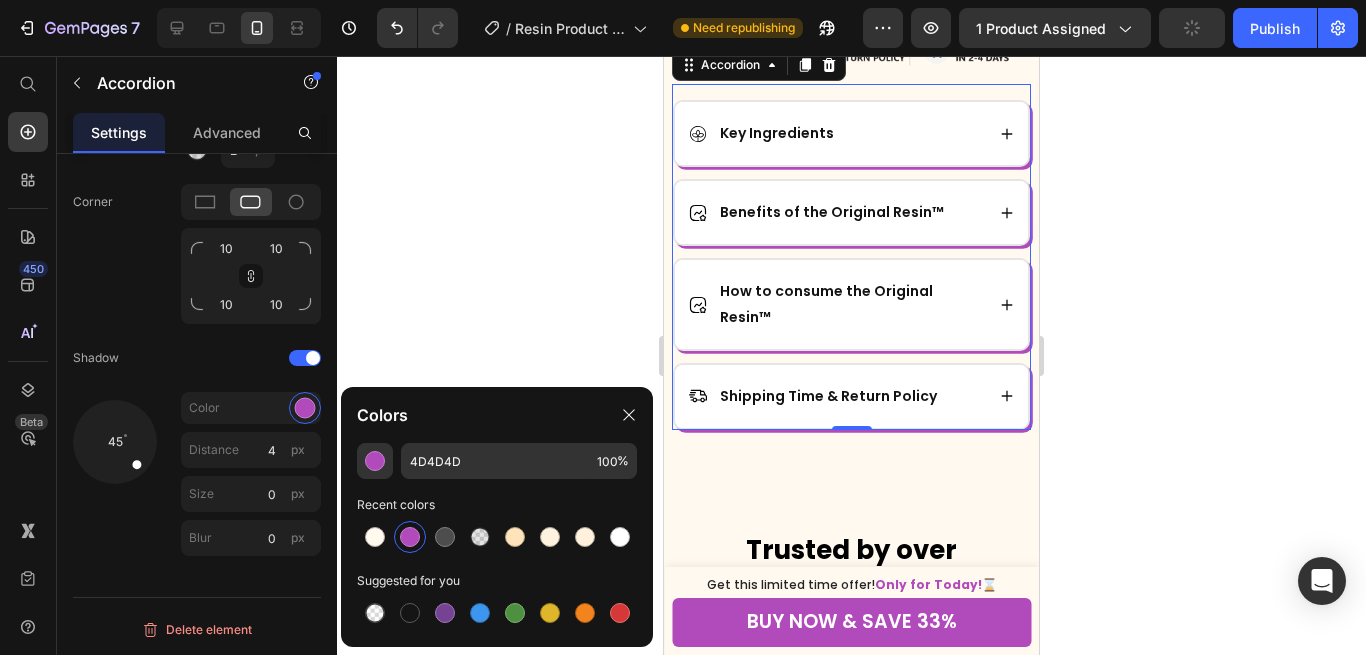 type on "B14BBC" 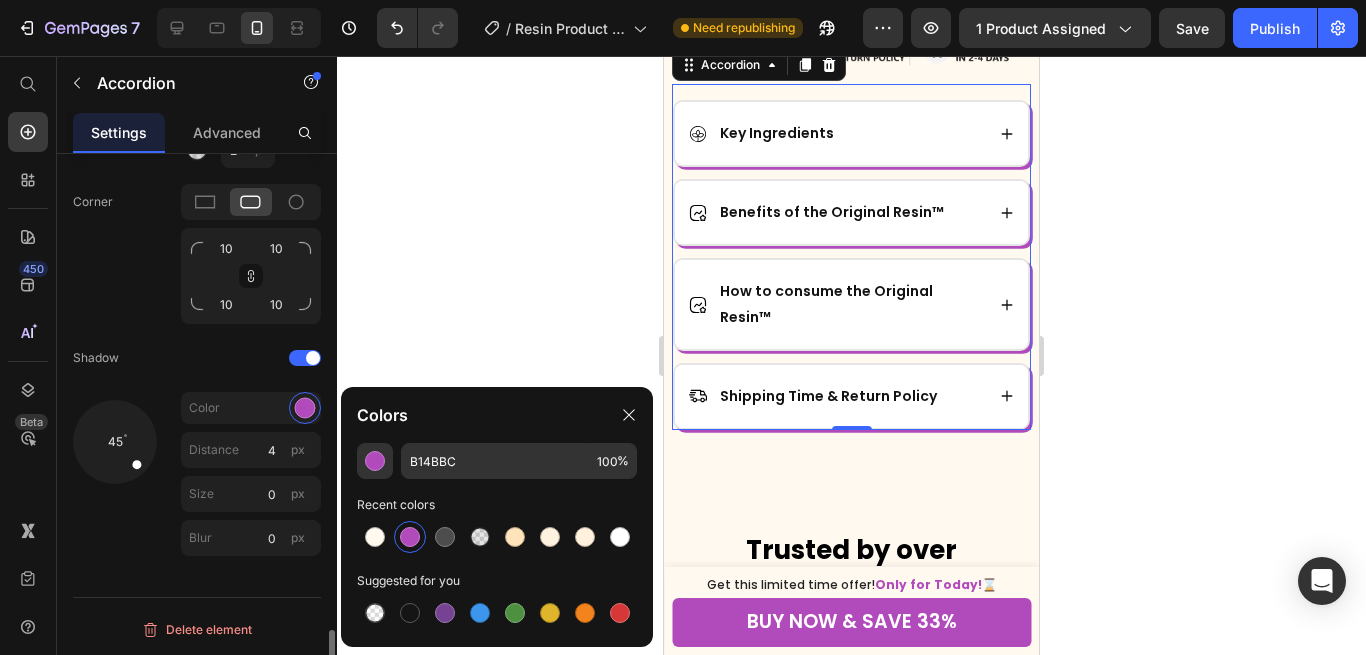 click on "Item shape Border 2 px Corner 10 10 10 10 Shadow 45 Color Distance 4 px Size 0 px Blur 0 px" 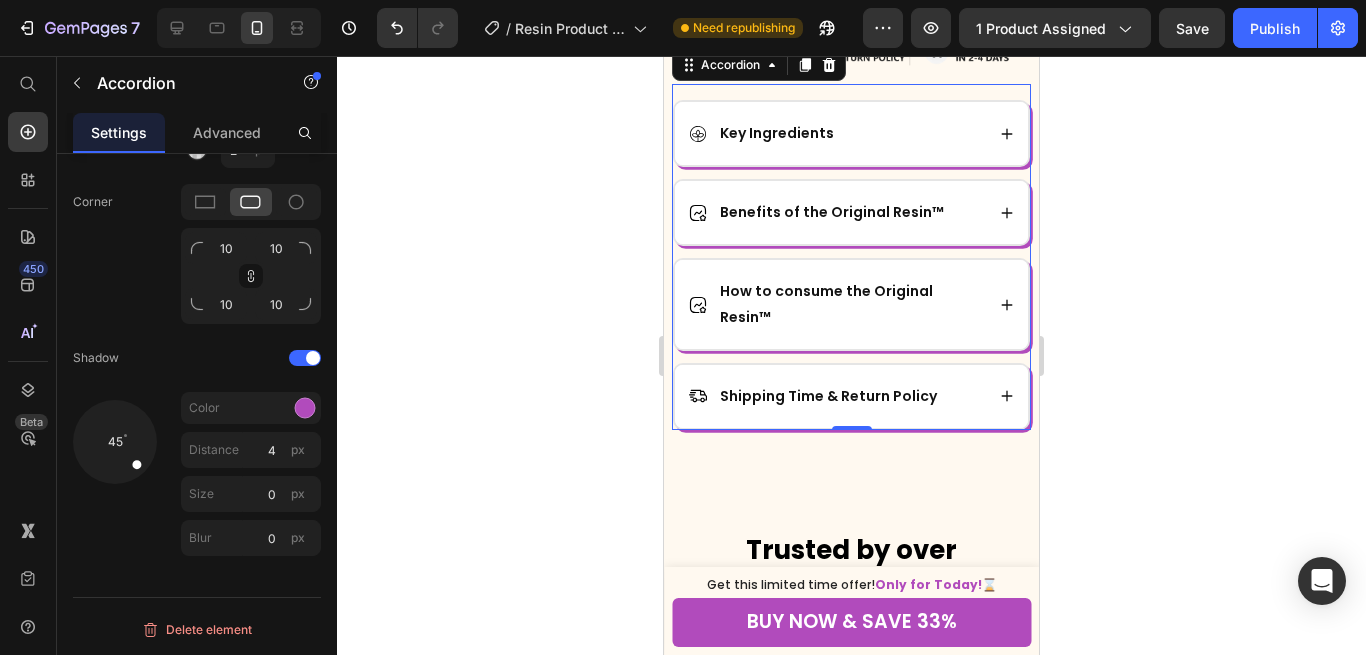 click on "Key Ingredients
Benefits of the Original Resin™
How to consume the Original Resin™
Shipping Time & Return Policy" at bounding box center (851, 265) 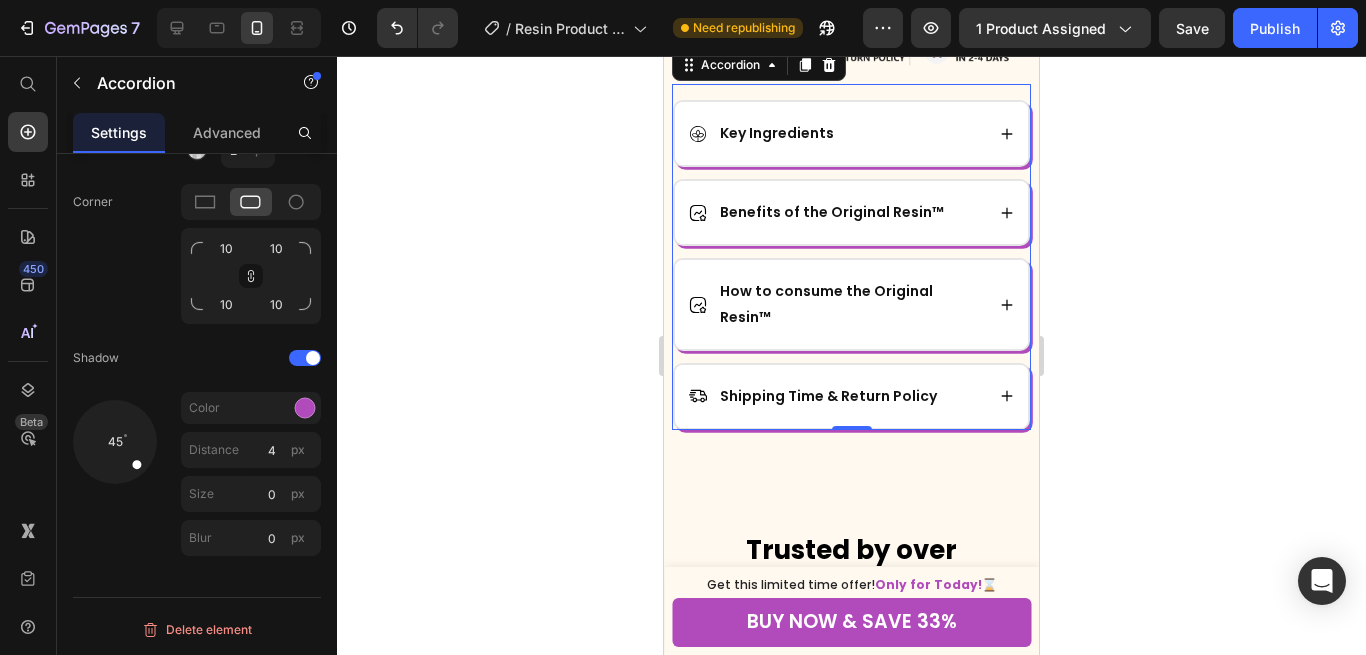 scroll, scrollTop: 3202, scrollLeft: 0, axis: vertical 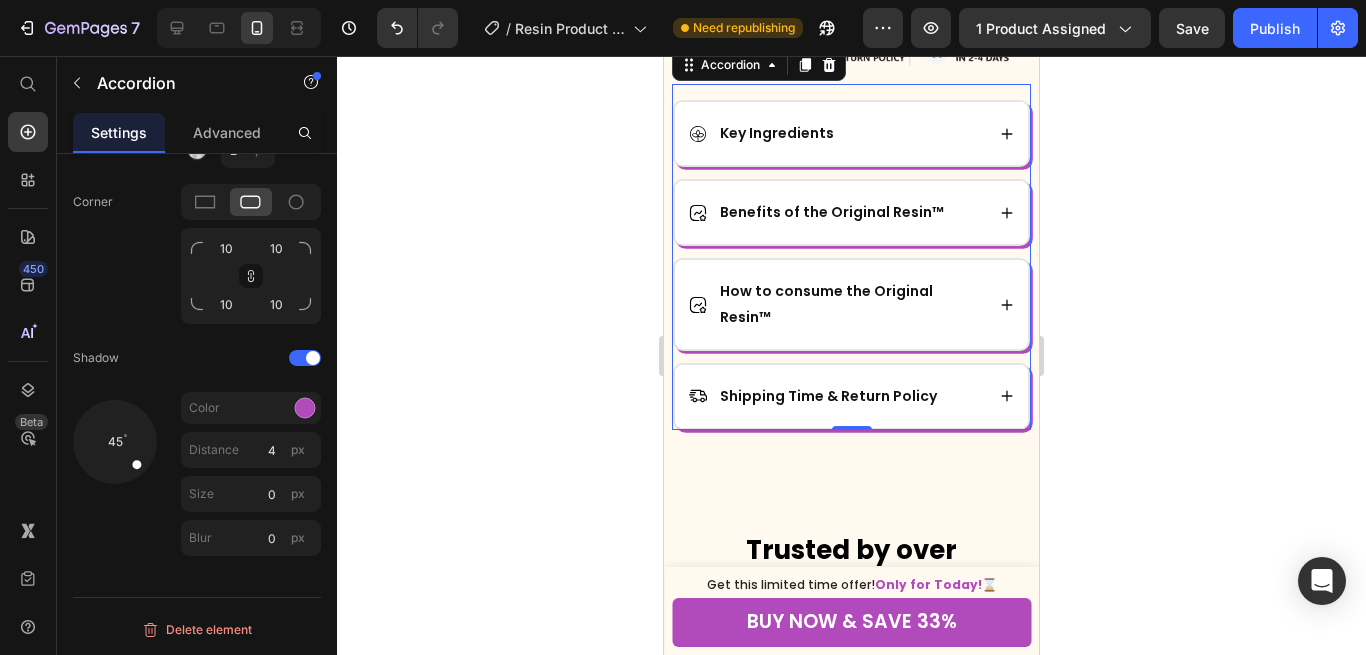 click on "How to consume the Original Resin™" at bounding box center [851, 304] 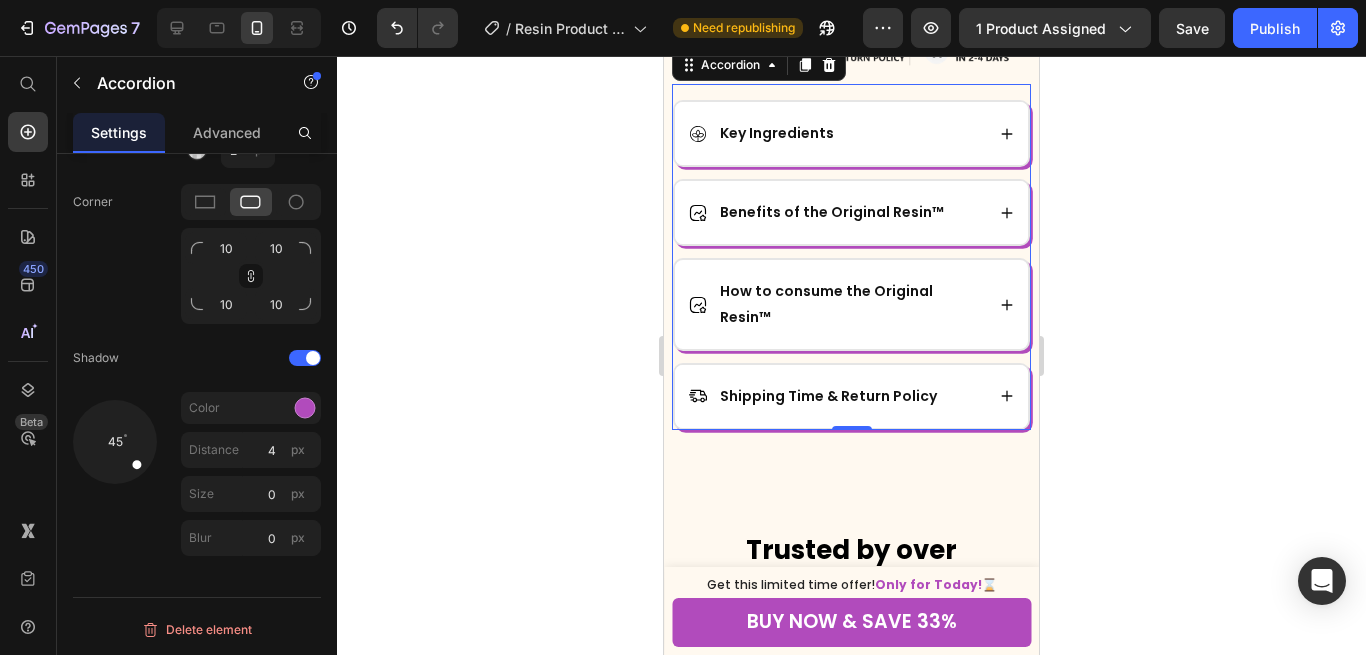scroll, scrollTop: 3202, scrollLeft: 0, axis: vertical 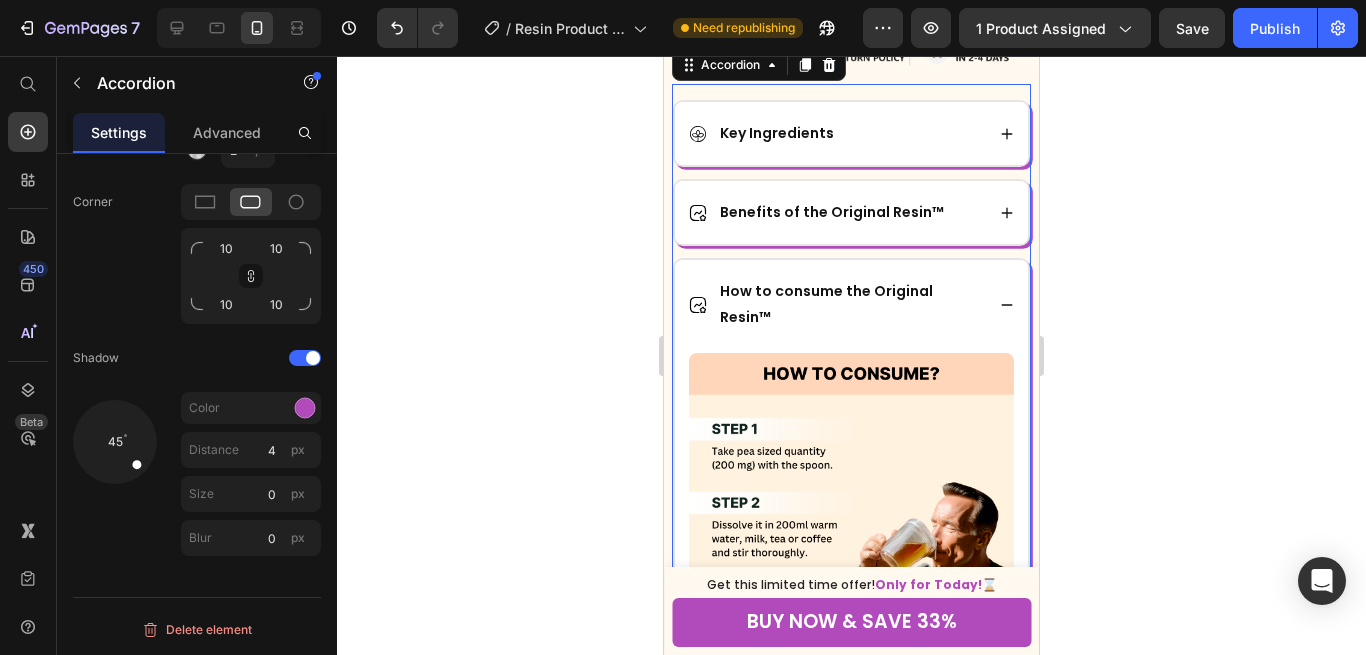 click on "How to consume the Original Resin™" at bounding box center (851, 304) 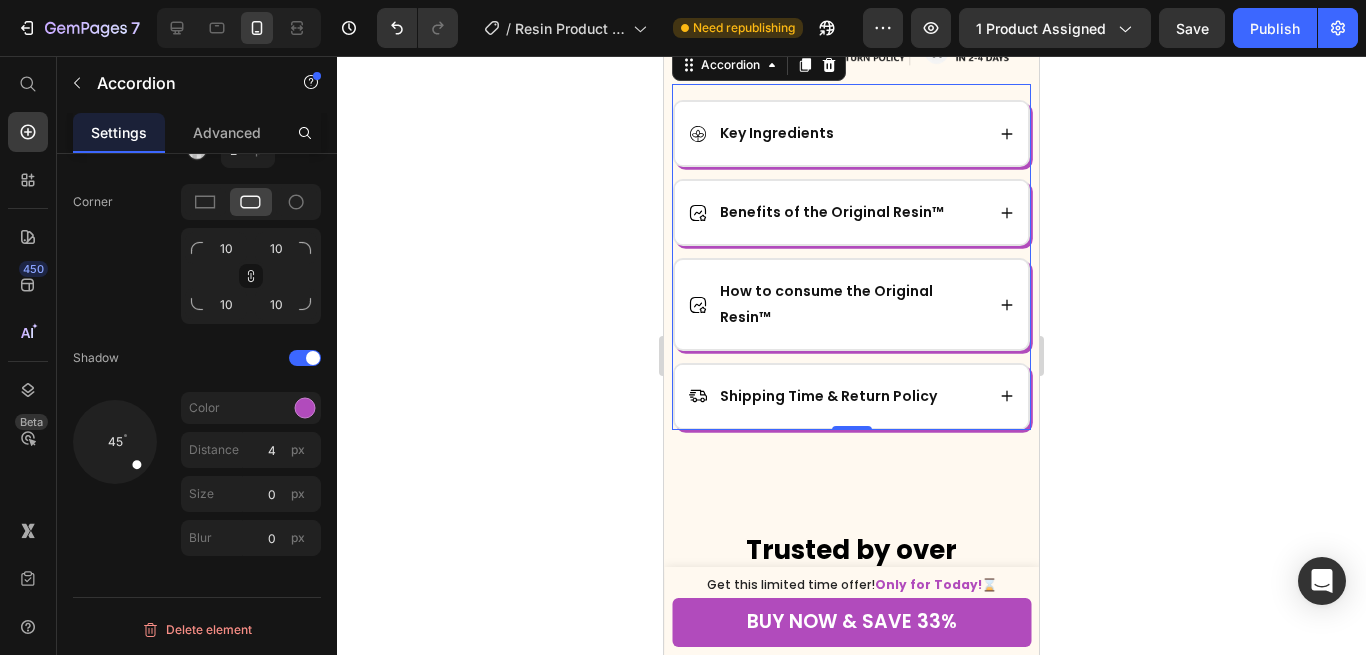 scroll, scrollTop: 3202, scrollLeft: 0, axis: vertical 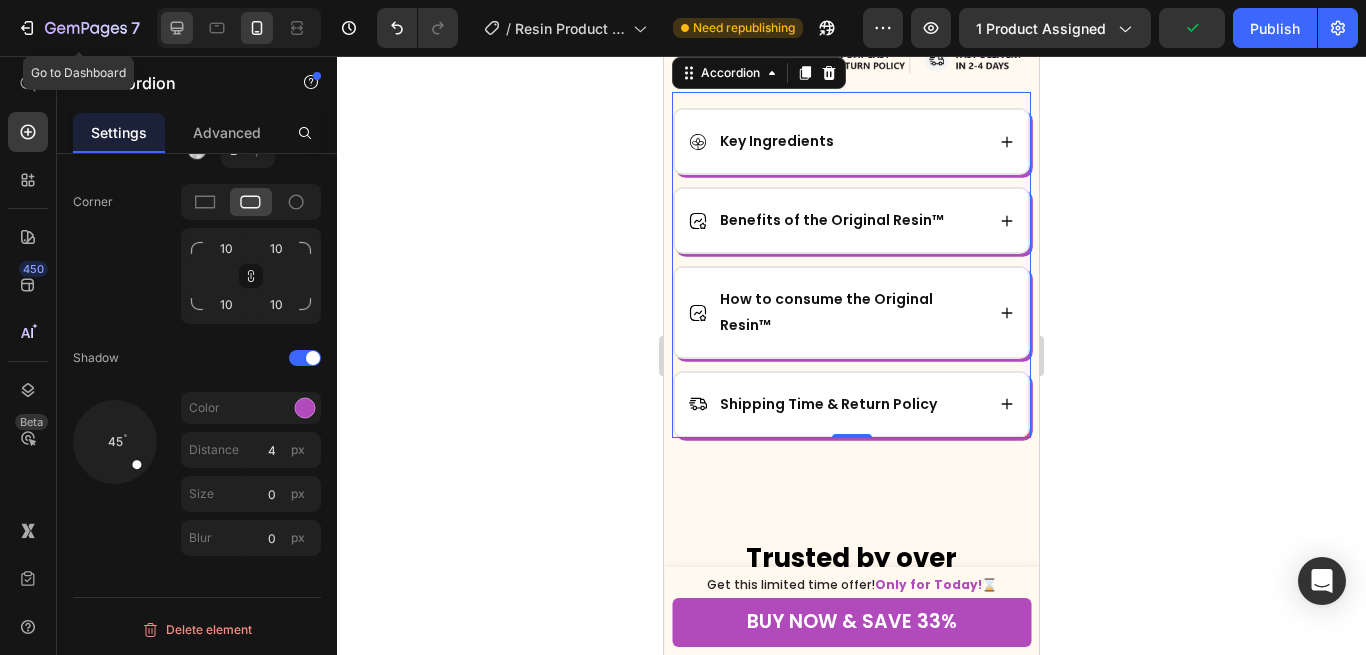 click 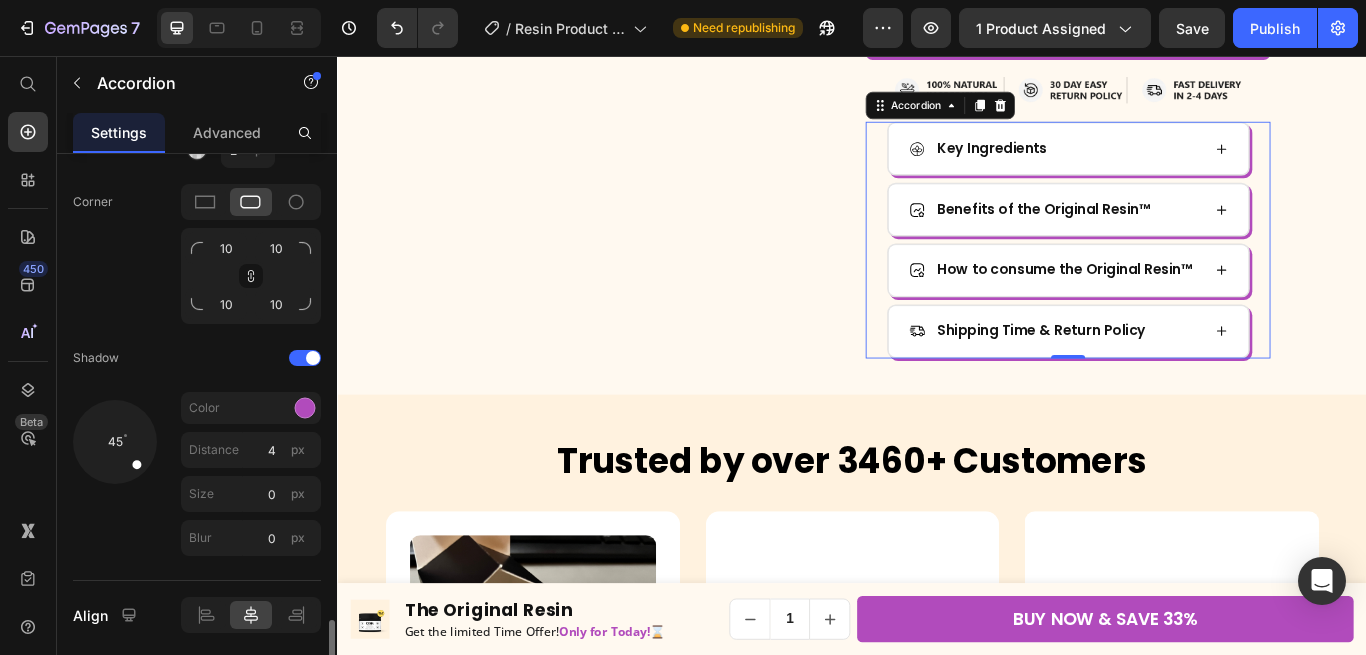 scroll, scrollTop: 551, scrollLeft: 0, axis: vertical 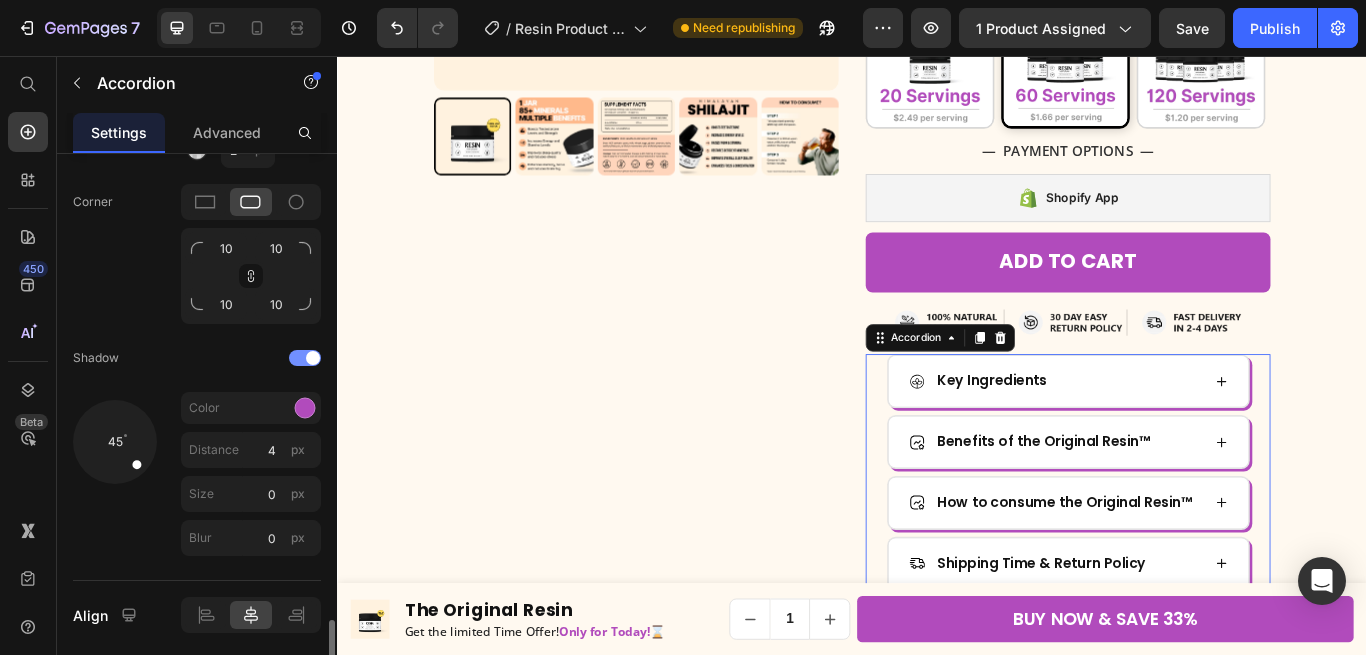 click at bounding box center [305, 358] 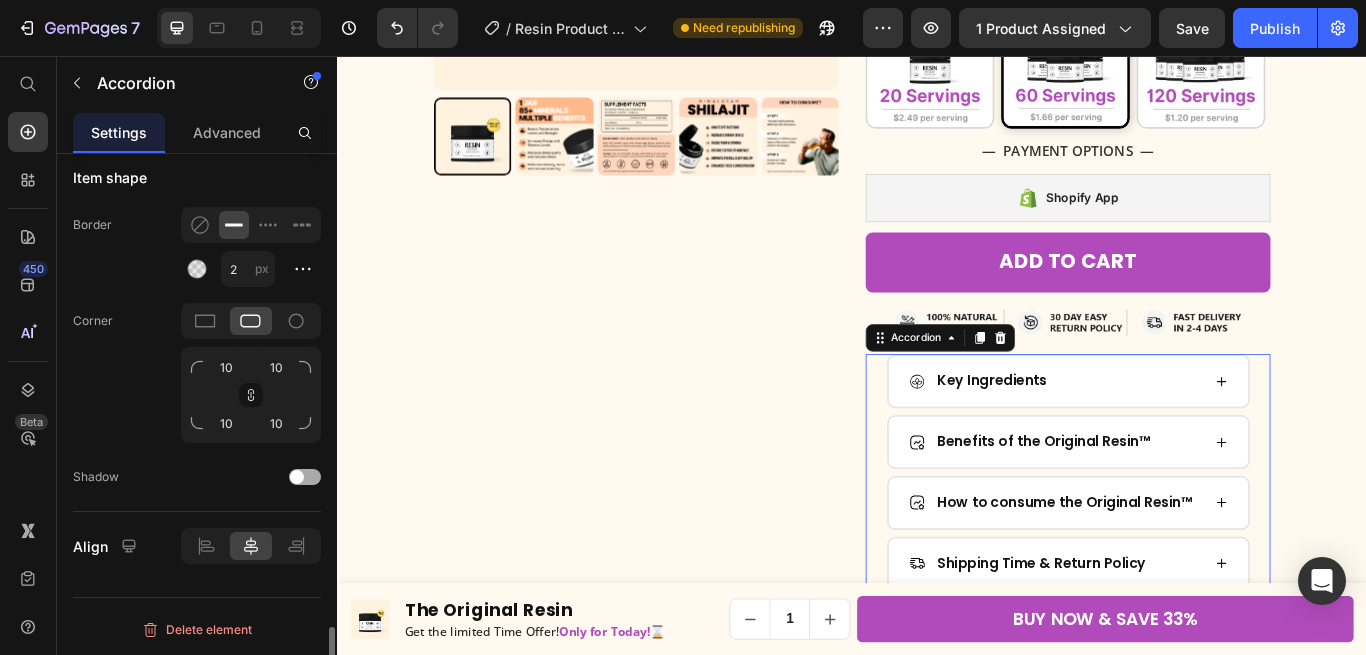 scroll, scrollTop: 3083, scrollLeft: 0, axis: vertical 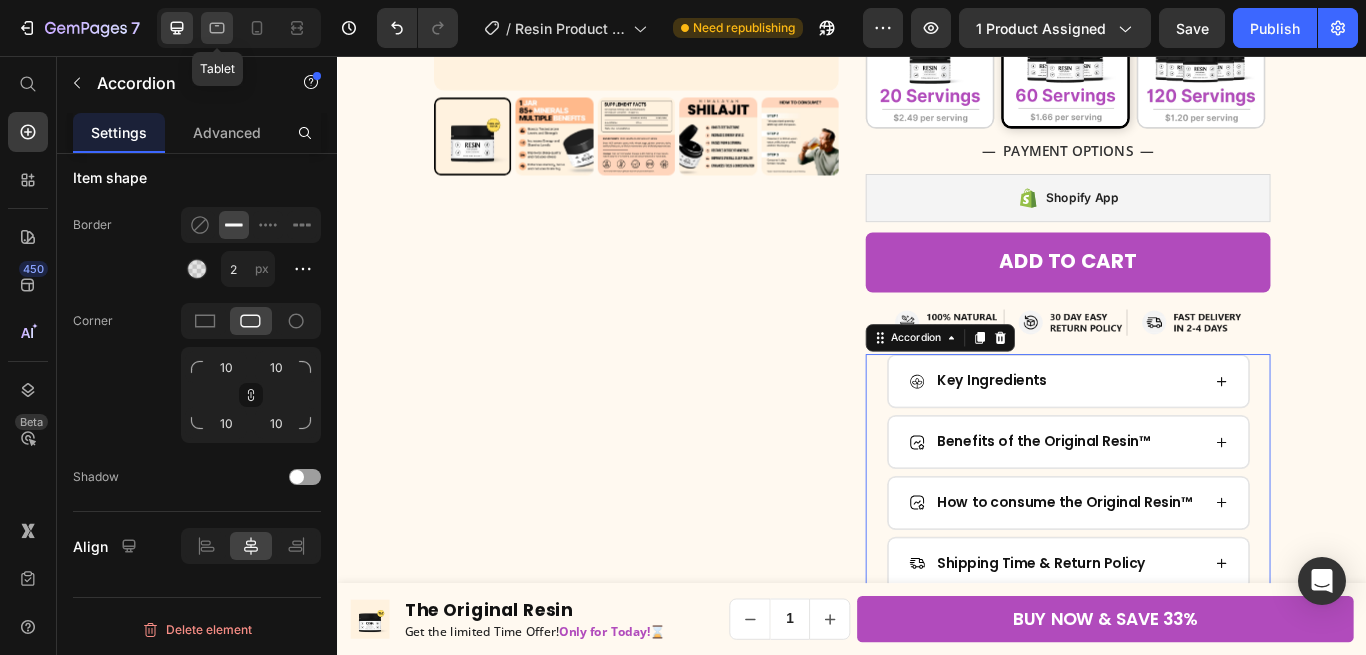 click 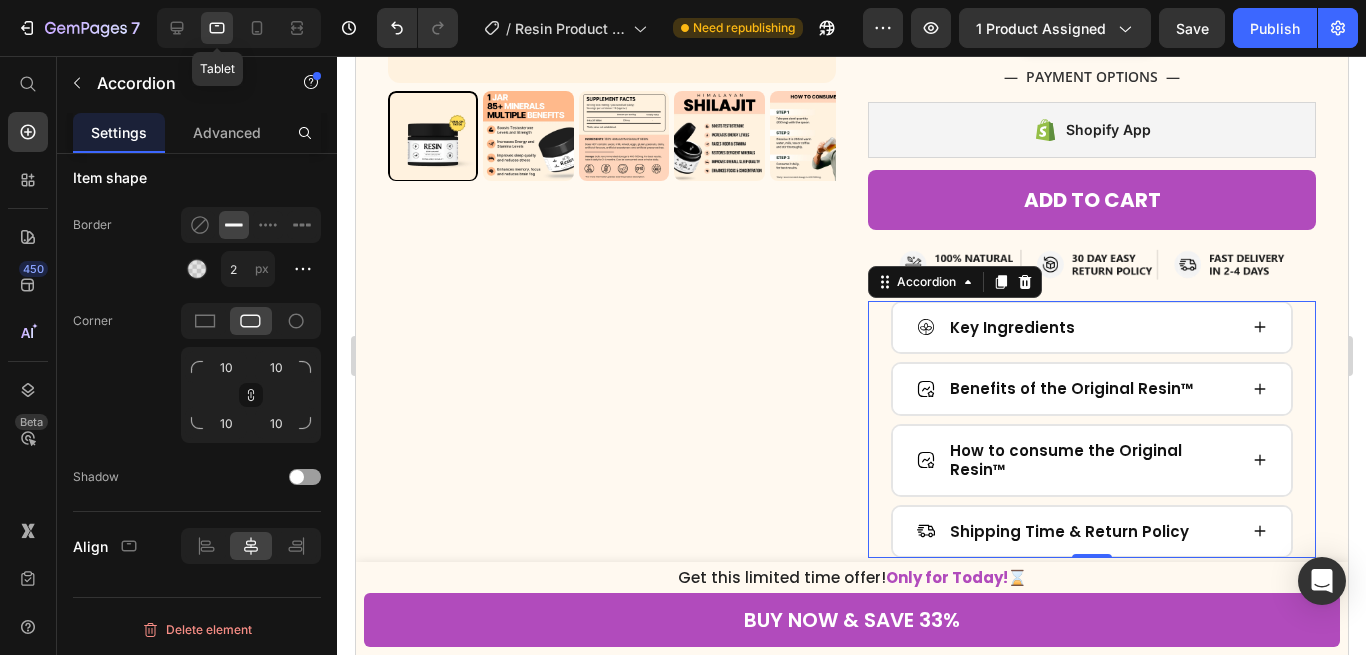 type on "15" 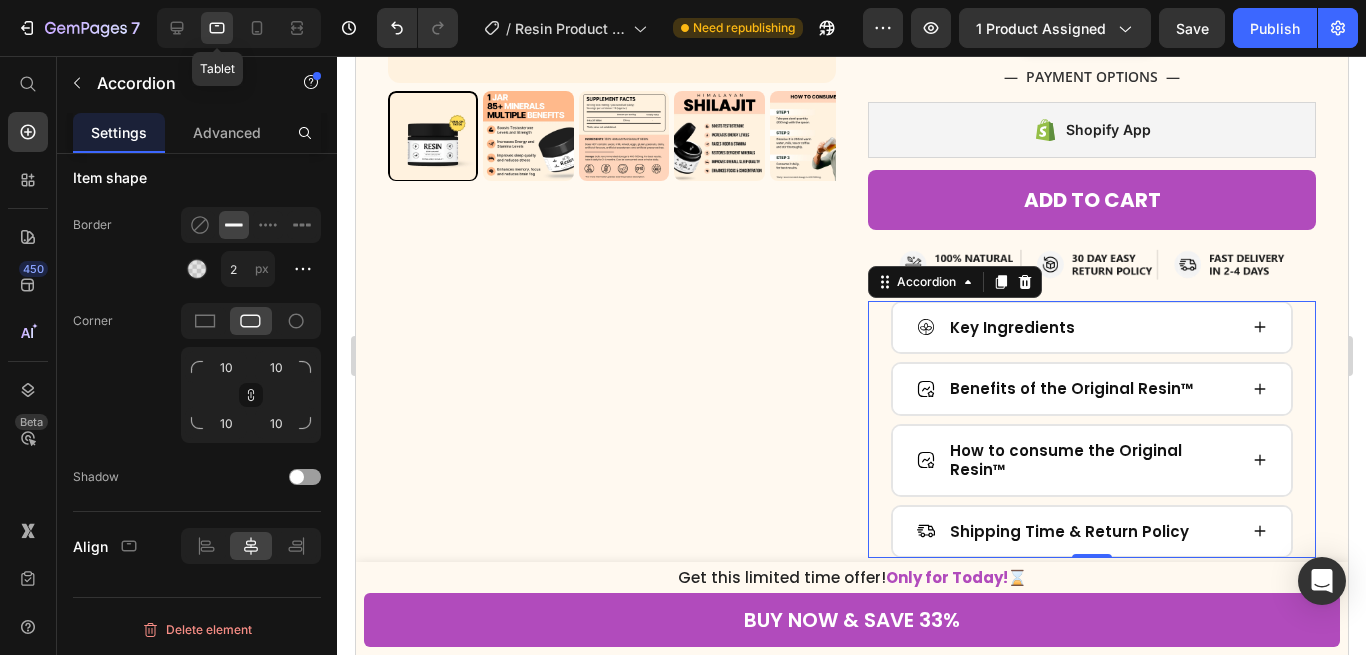 type on "130" 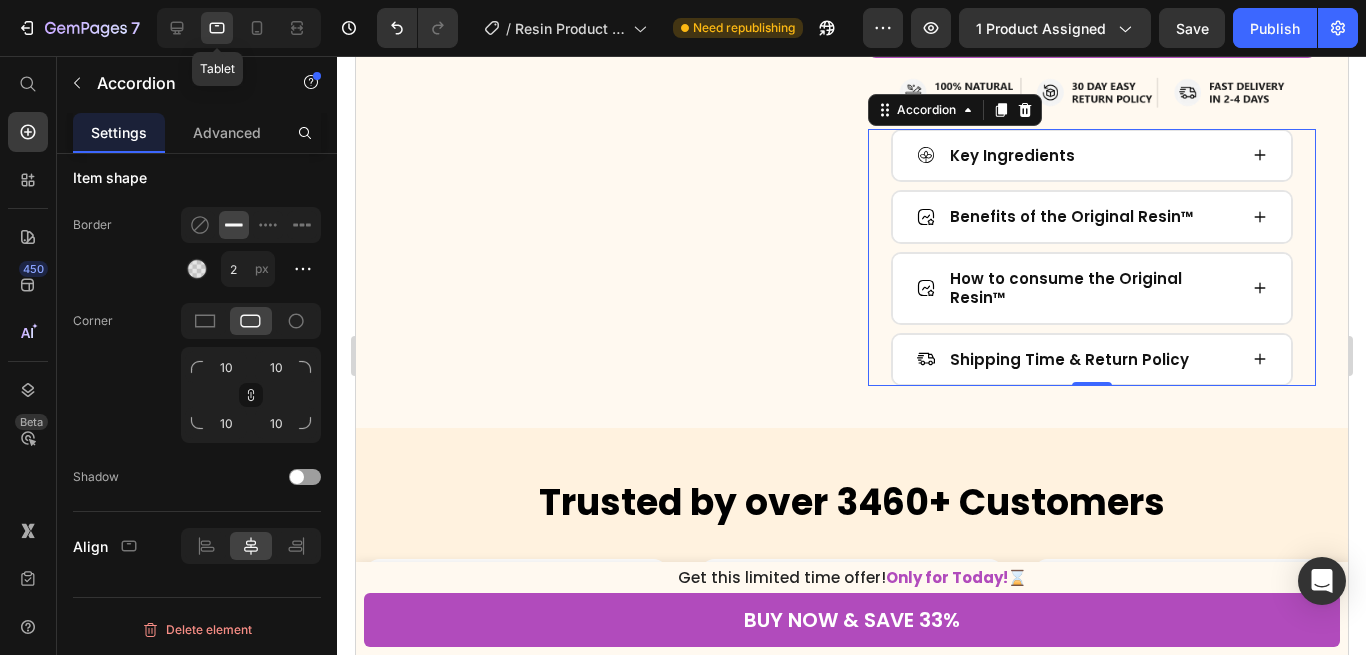 scroll, scrollTop: 725, scrollLeft: 0, axis: vertical 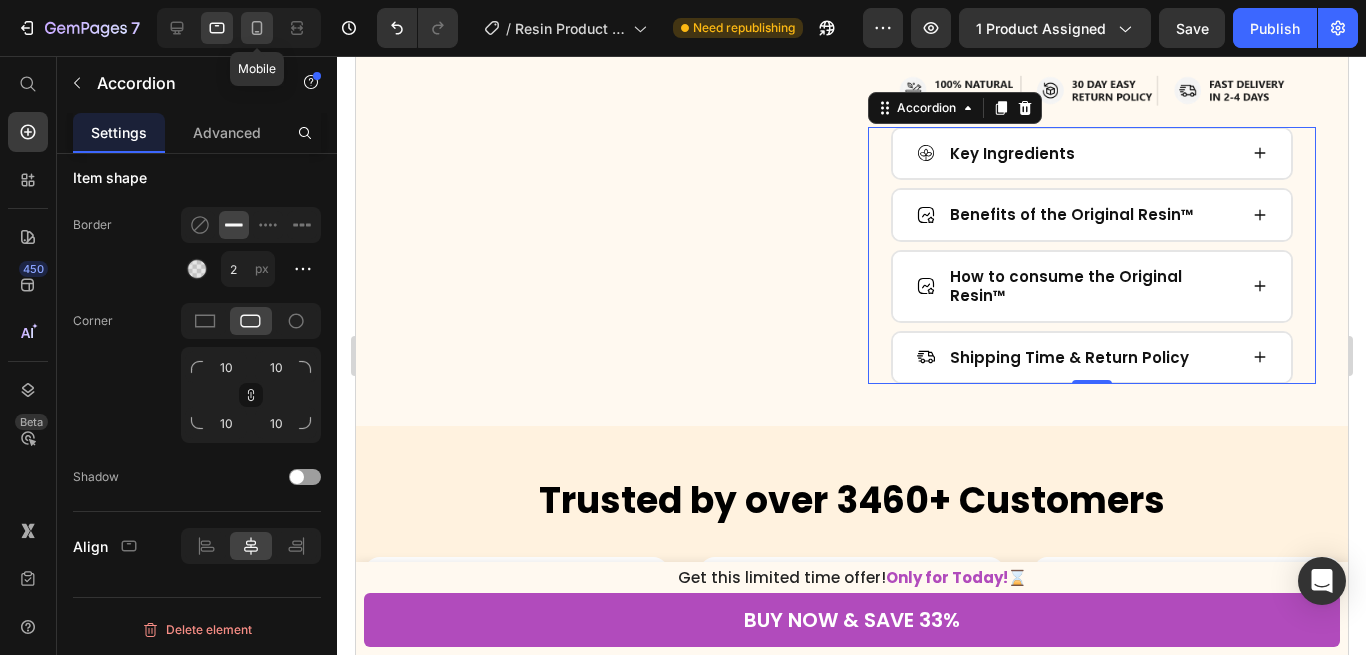click 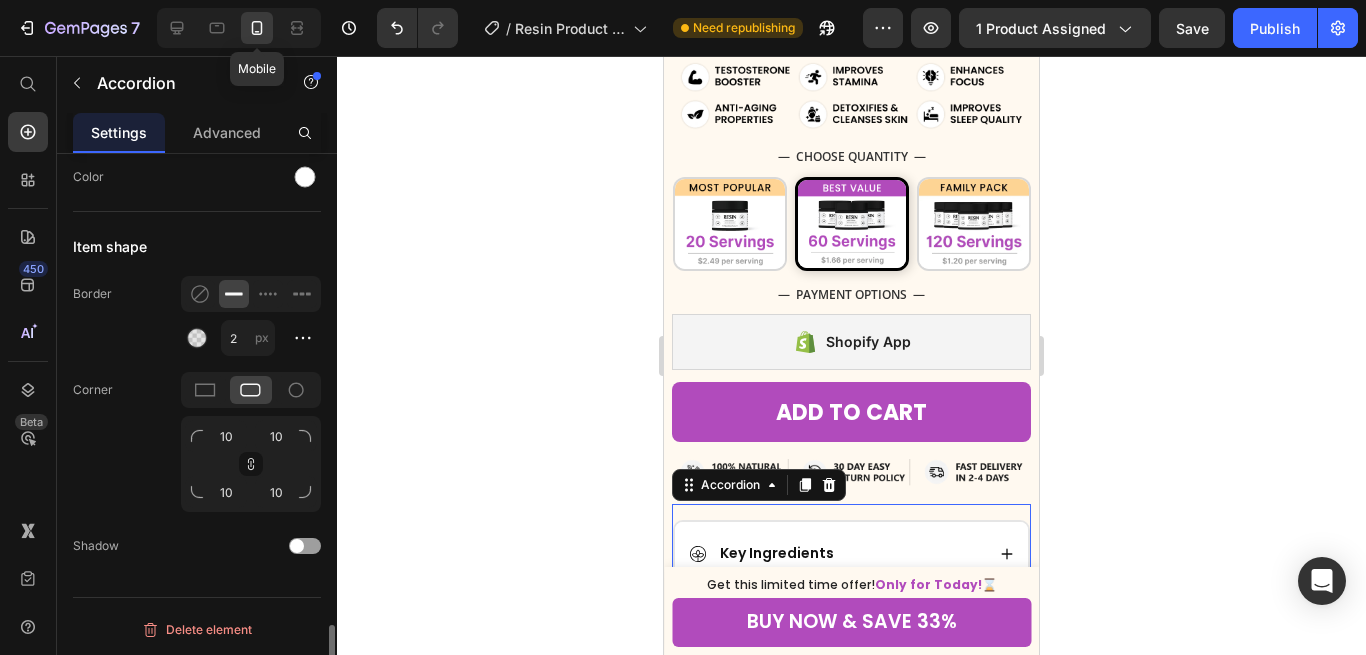type on "14" 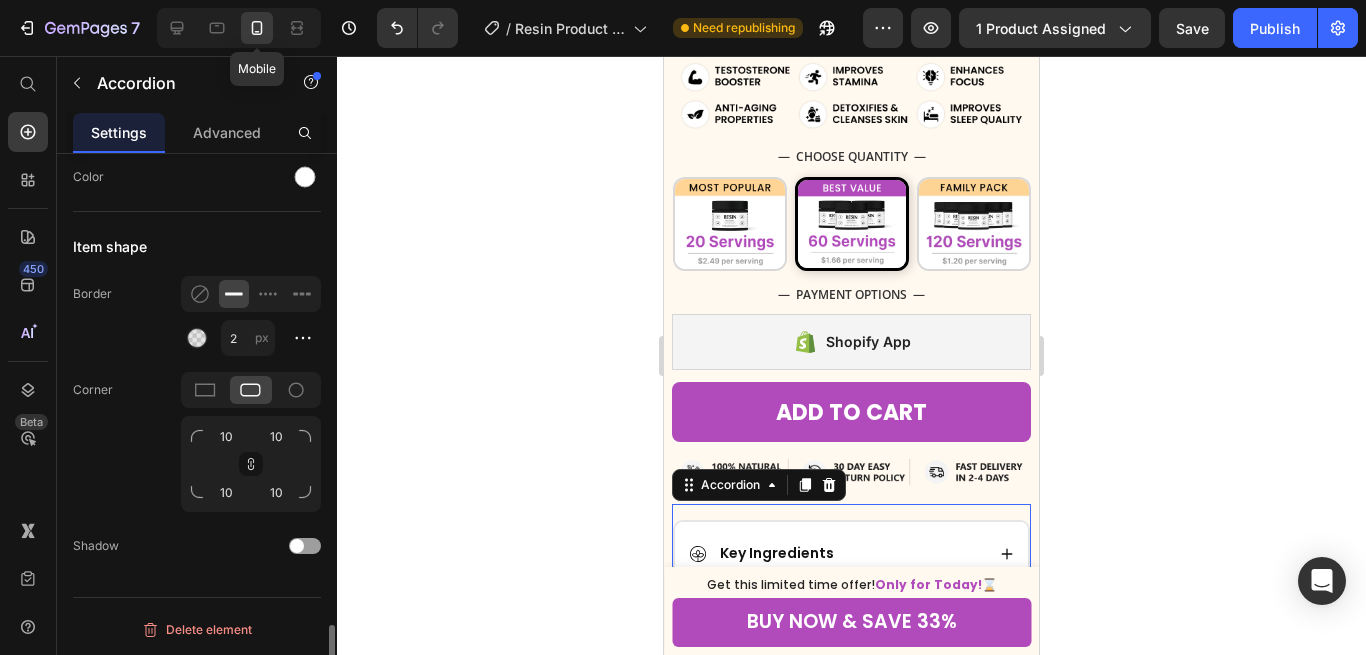 type on "180" 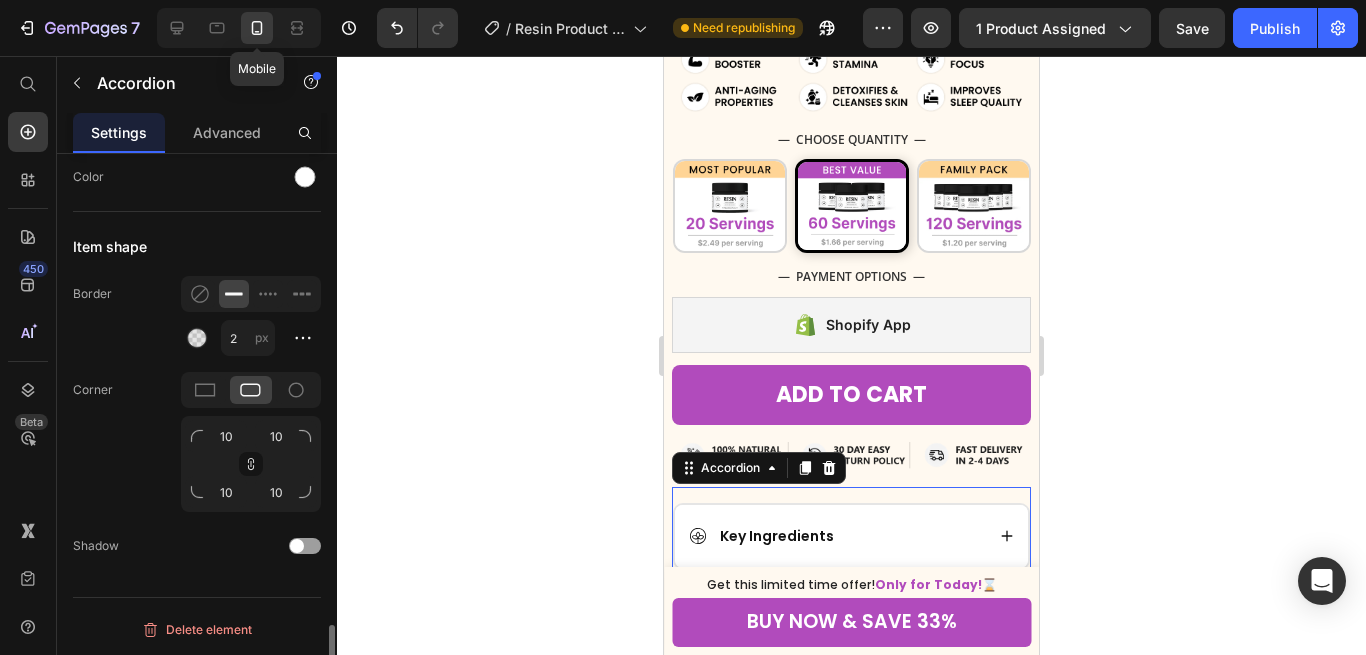 scroll, scrollTop: 3014, scrollLeft: 0, axis: vertical 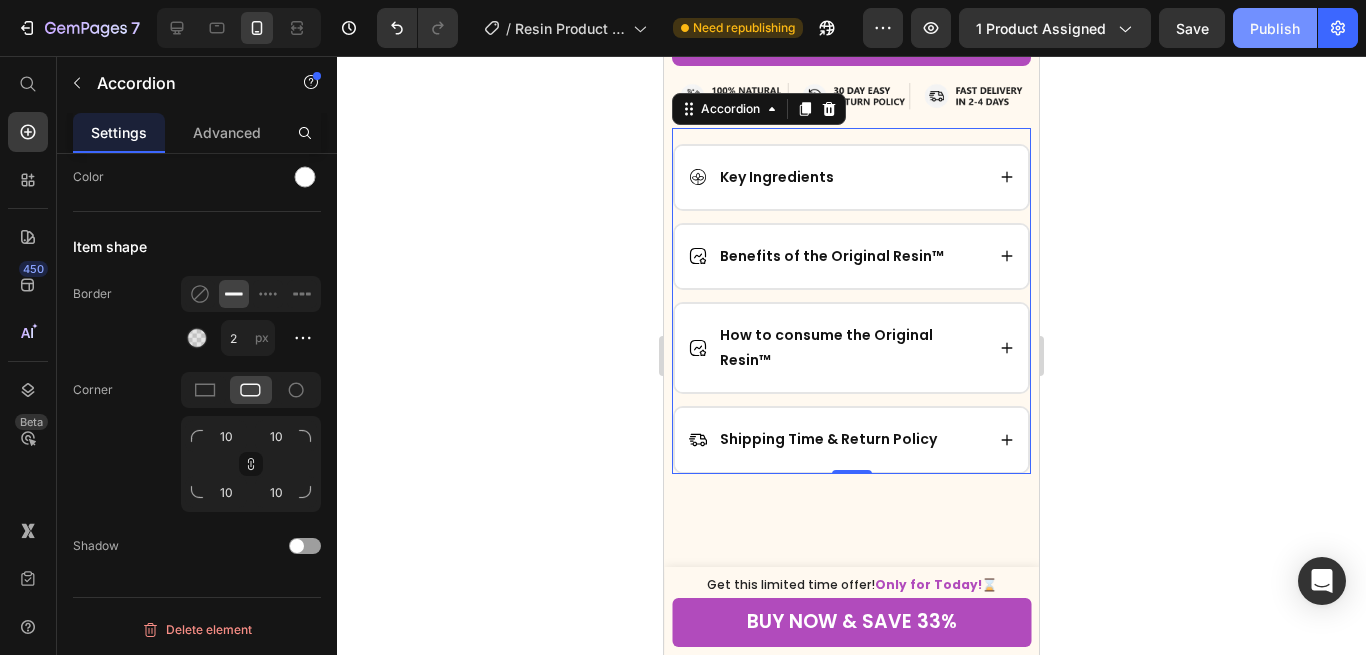 click on "Publish" at bounding box center [1275, 28] 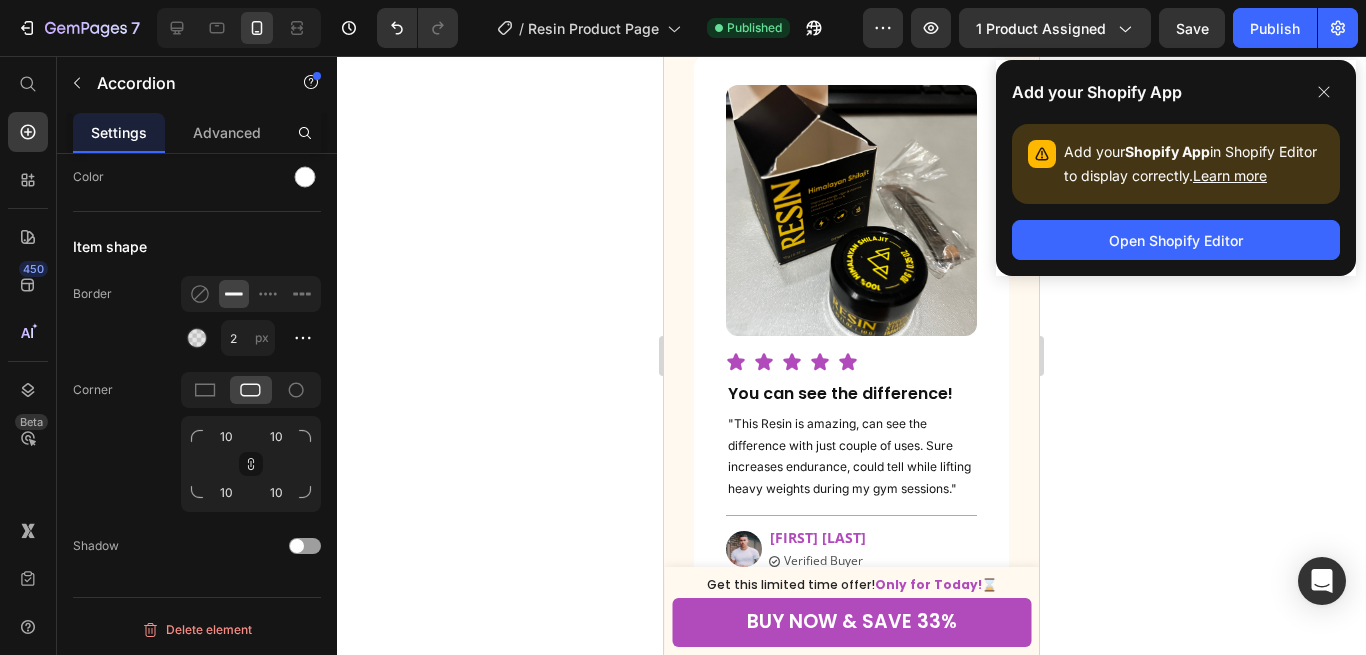 scroll, scrollTop: 1693, scrollLeft: 0, axis: vertical 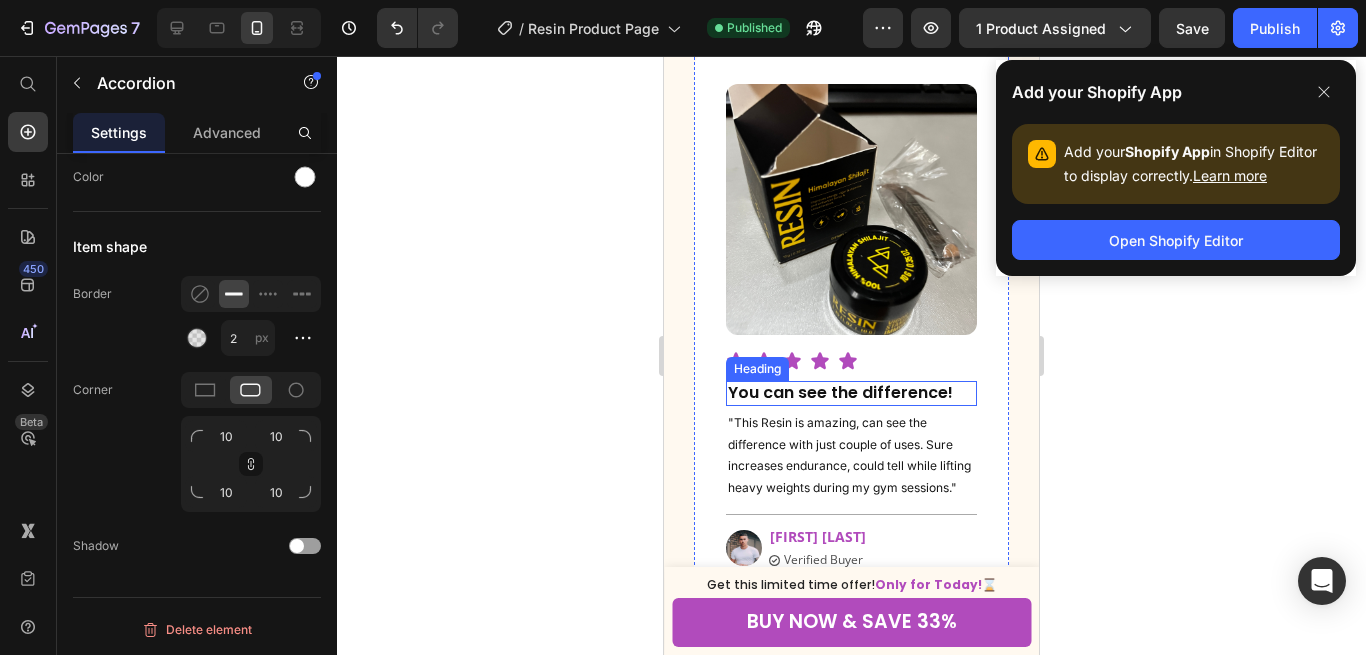 click on "You can see the difference!" at bounding box center [851, 393] 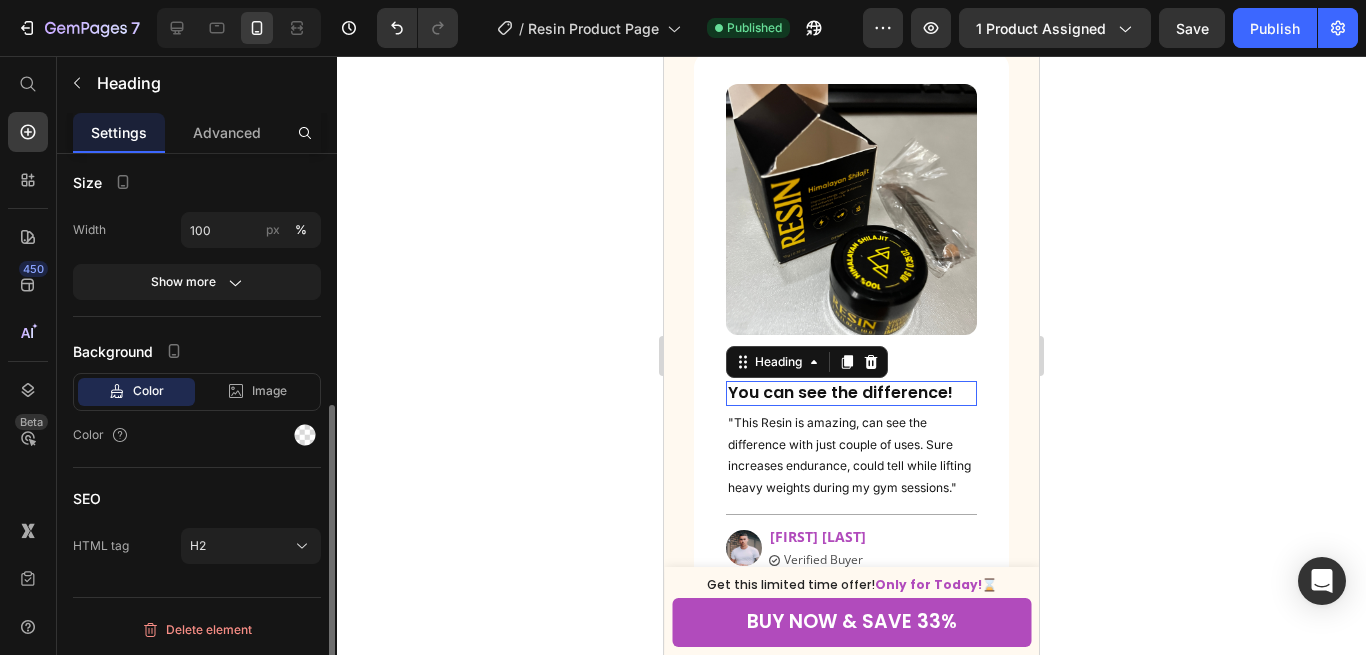 scroll, scrollTop: 0, scrollLeft: 0, axis: both 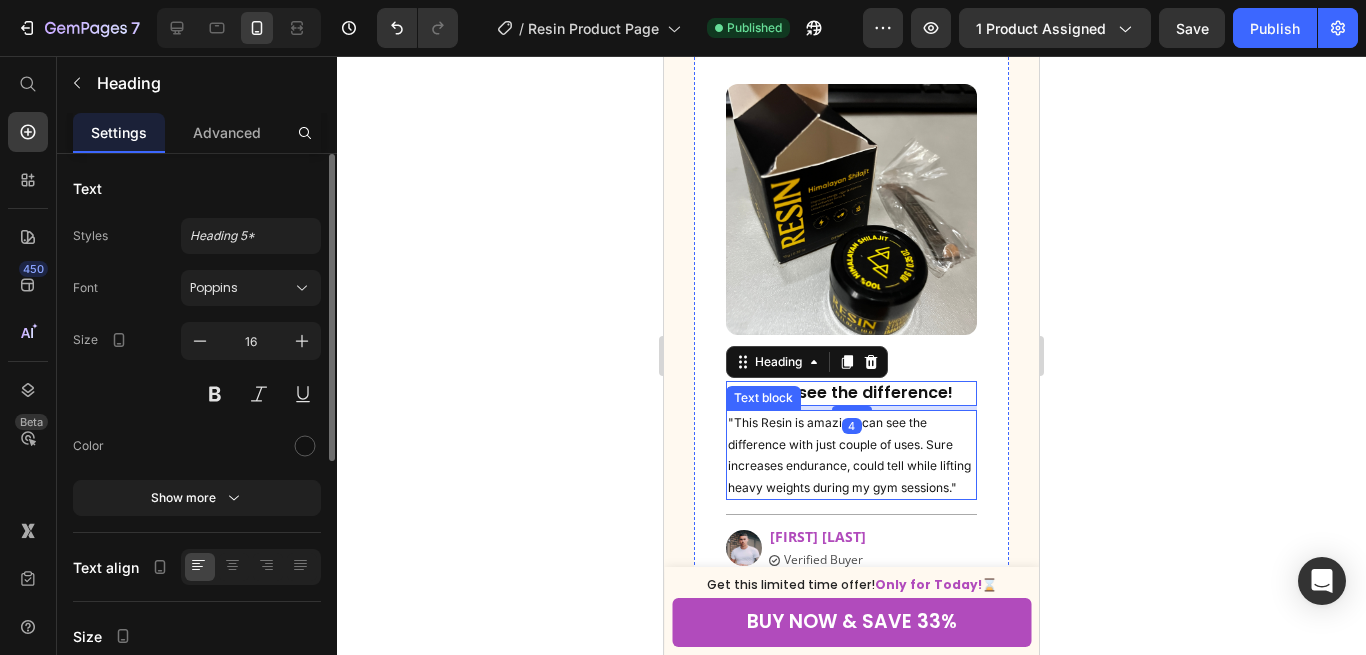 click on ""This Resin is amazing, can see the difference with just couple of uses. Sure increases endurance, could tell while lifting heavy weights during my gym sessions."" at bounding box center [851, 455] 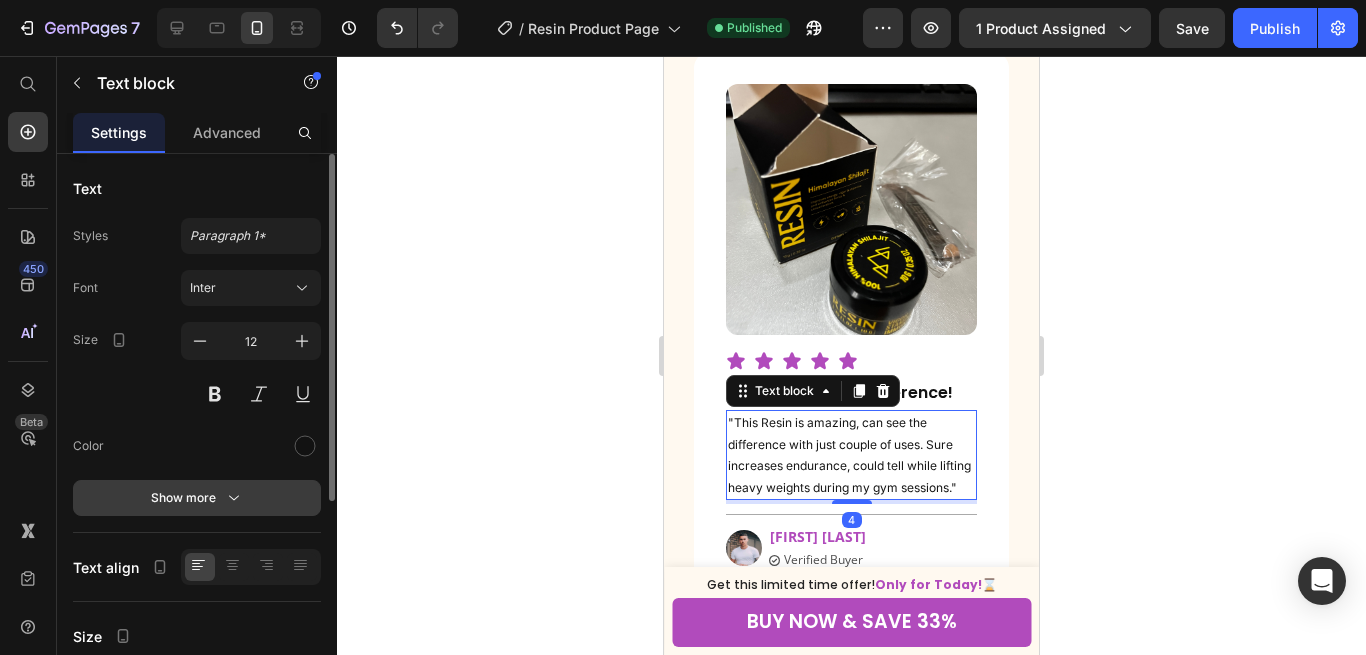click 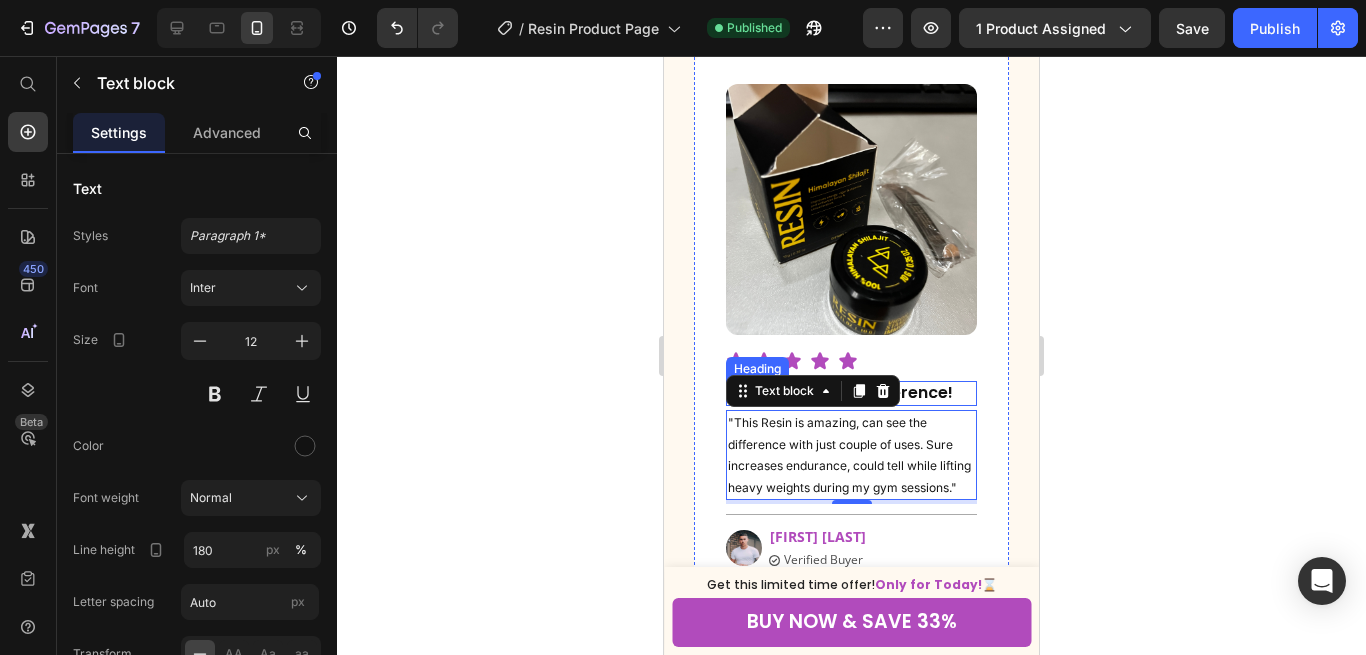 click on "You can see the difference!" at bounding box center [851, 393] 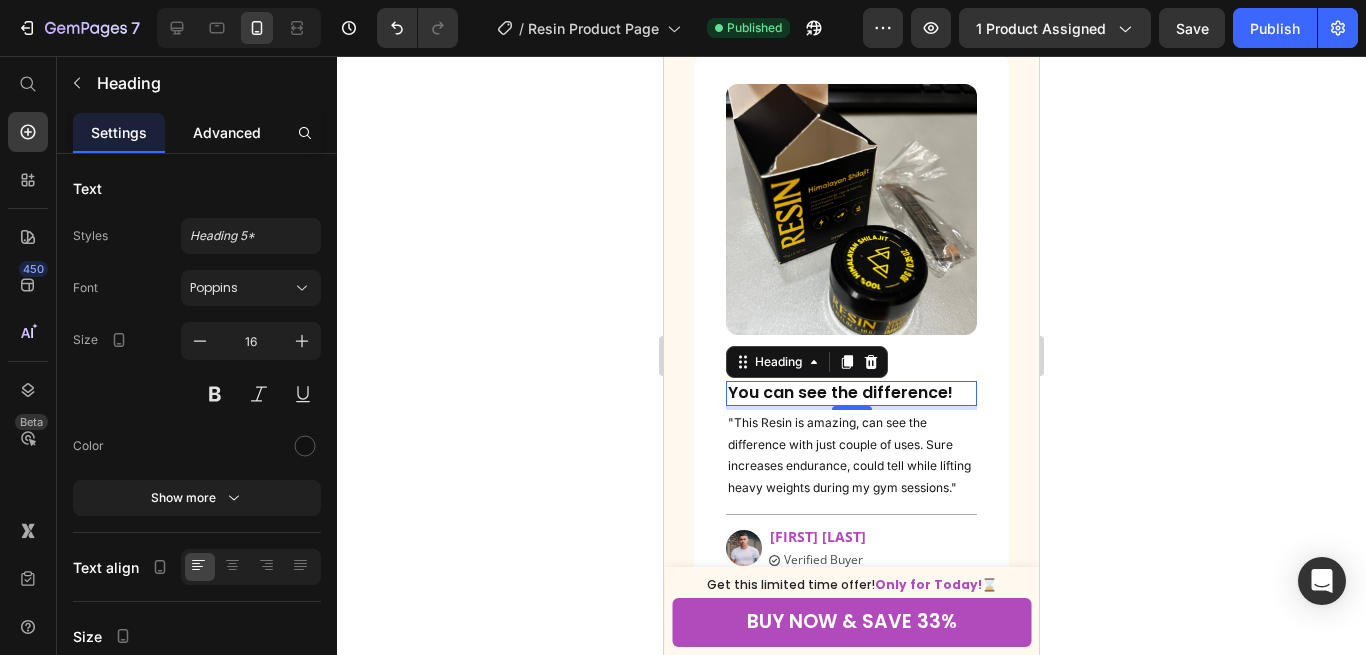 click on "Advanced" at bounding box center [227, 132] 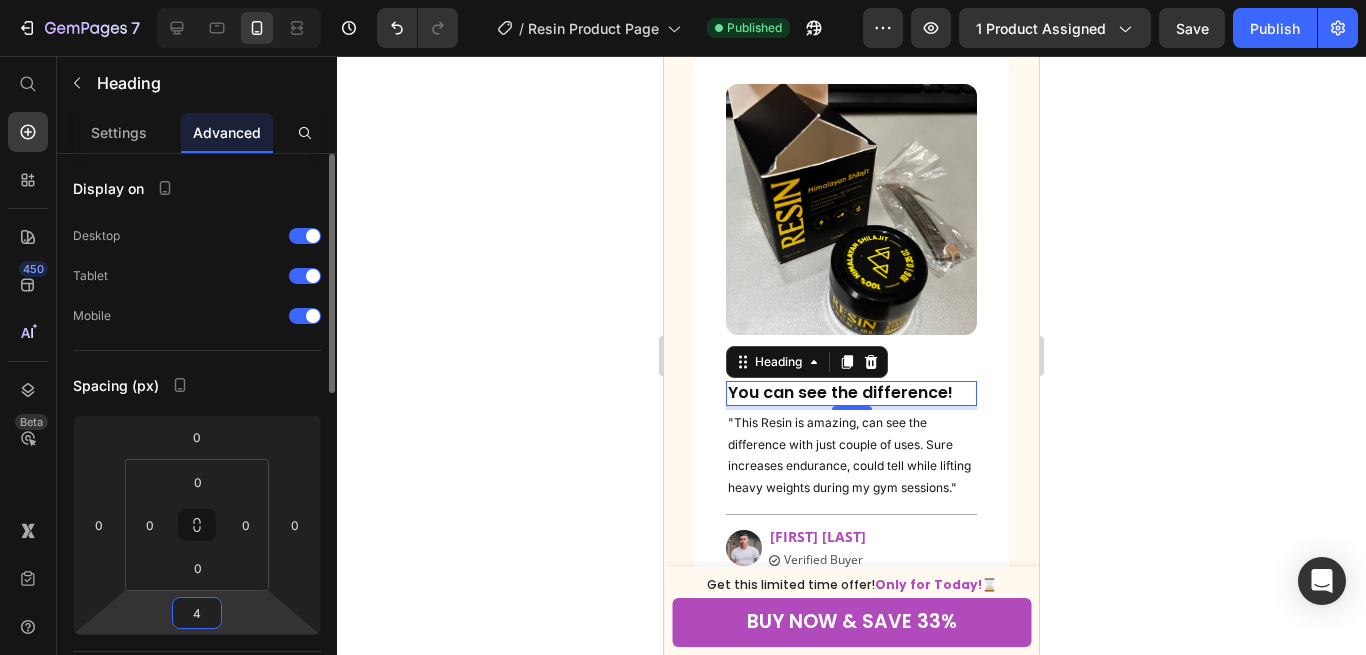 click on "4" at bounding box center [197, 613] 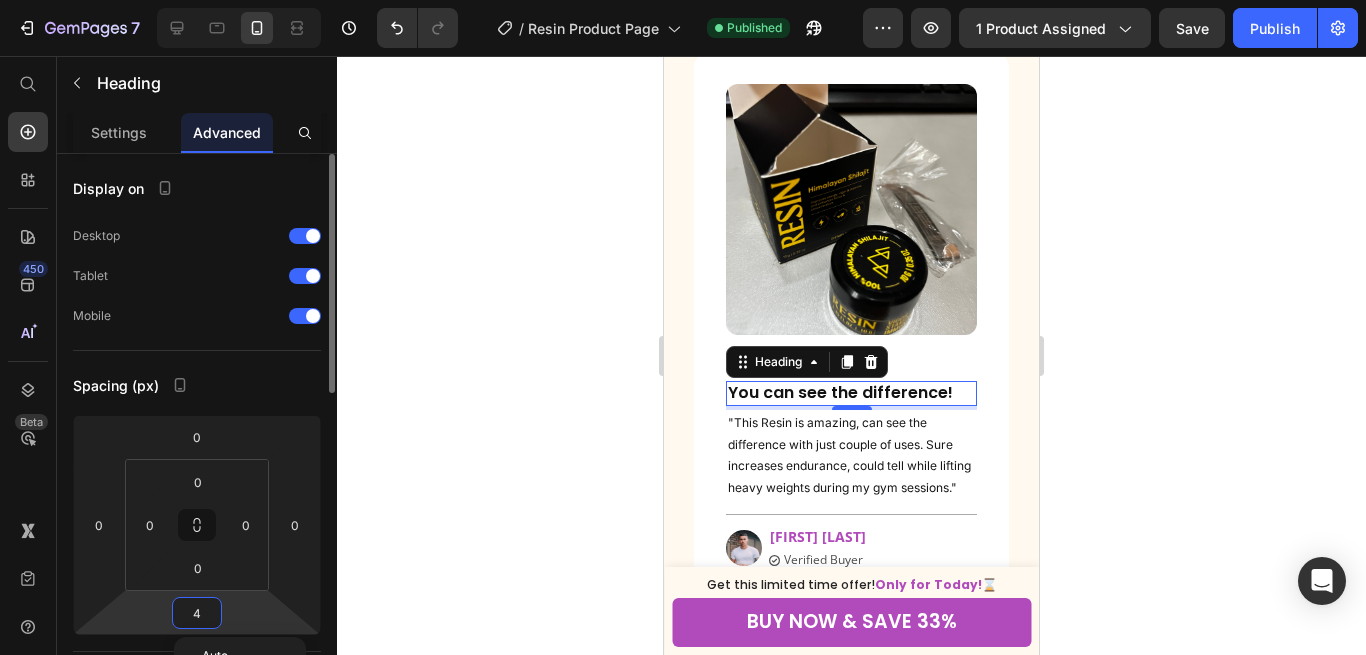 type on "8" 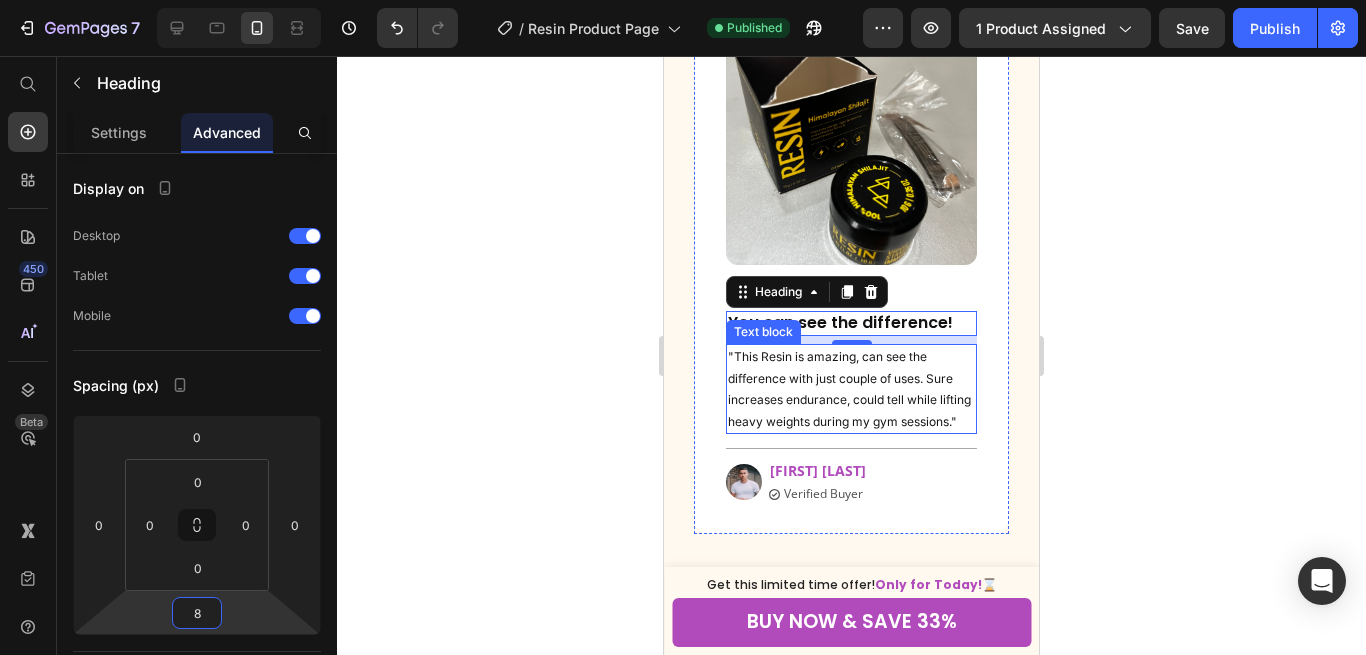scroll, scrollTop: 1765, scrollLeft: 0, axis: vertical 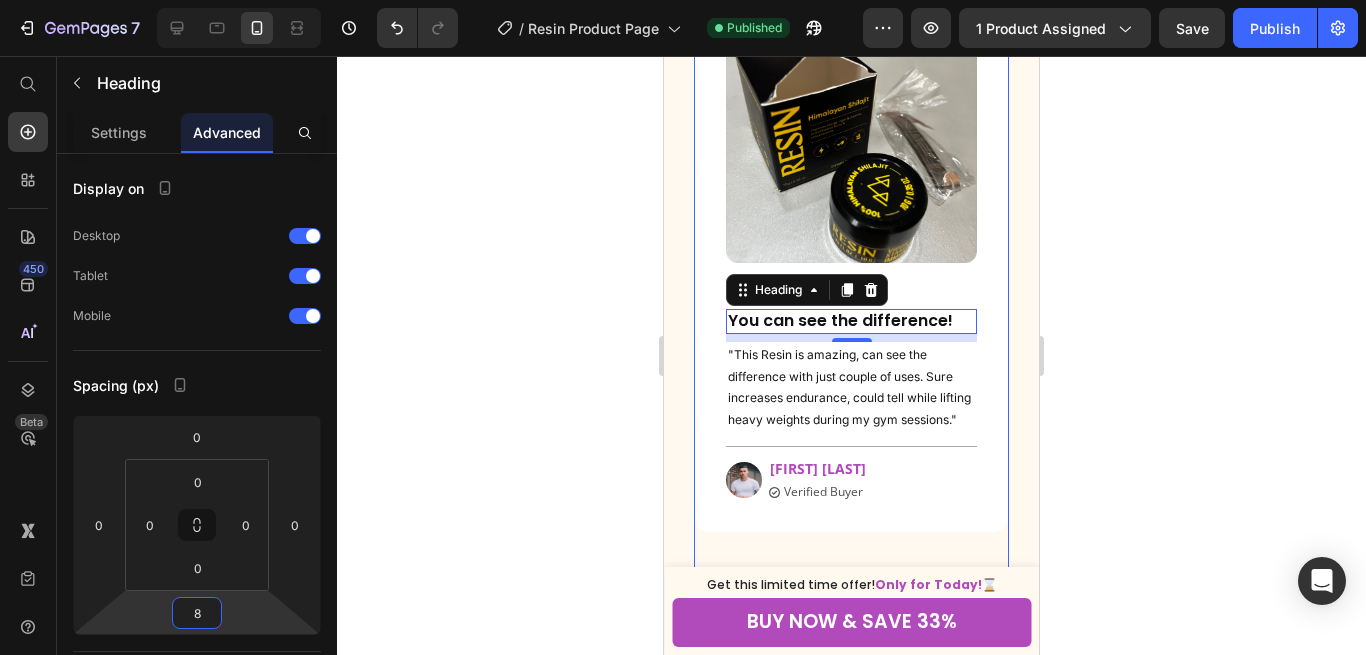 click at bounding box center (832, 589) 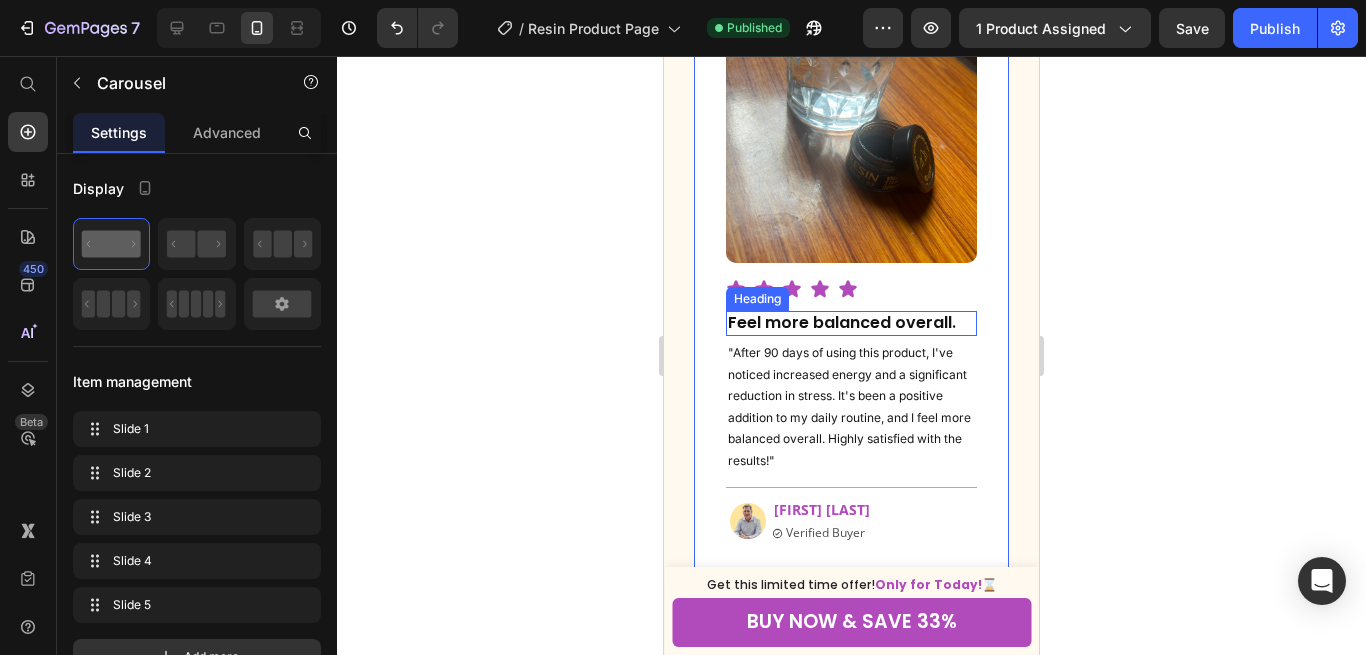 click on "Feel more balanced overall." at bounding box center [851, 323] 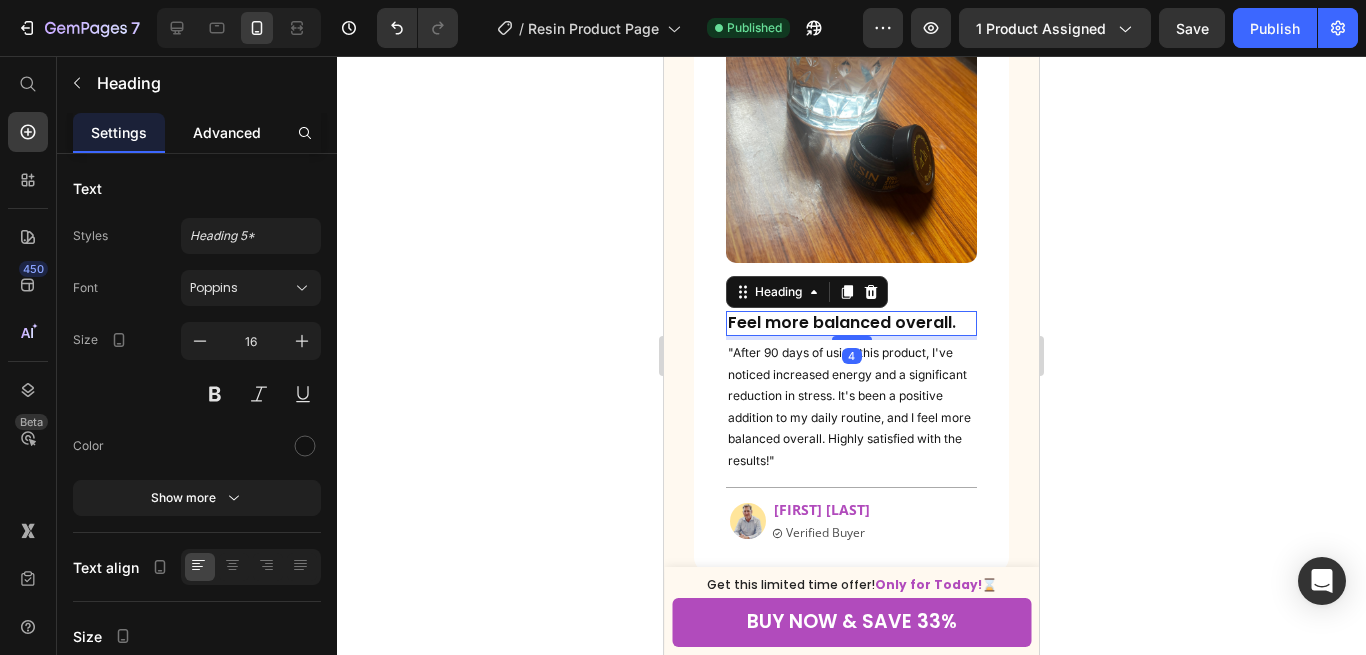 click on "Advanced" at bounding box center (227, 132) 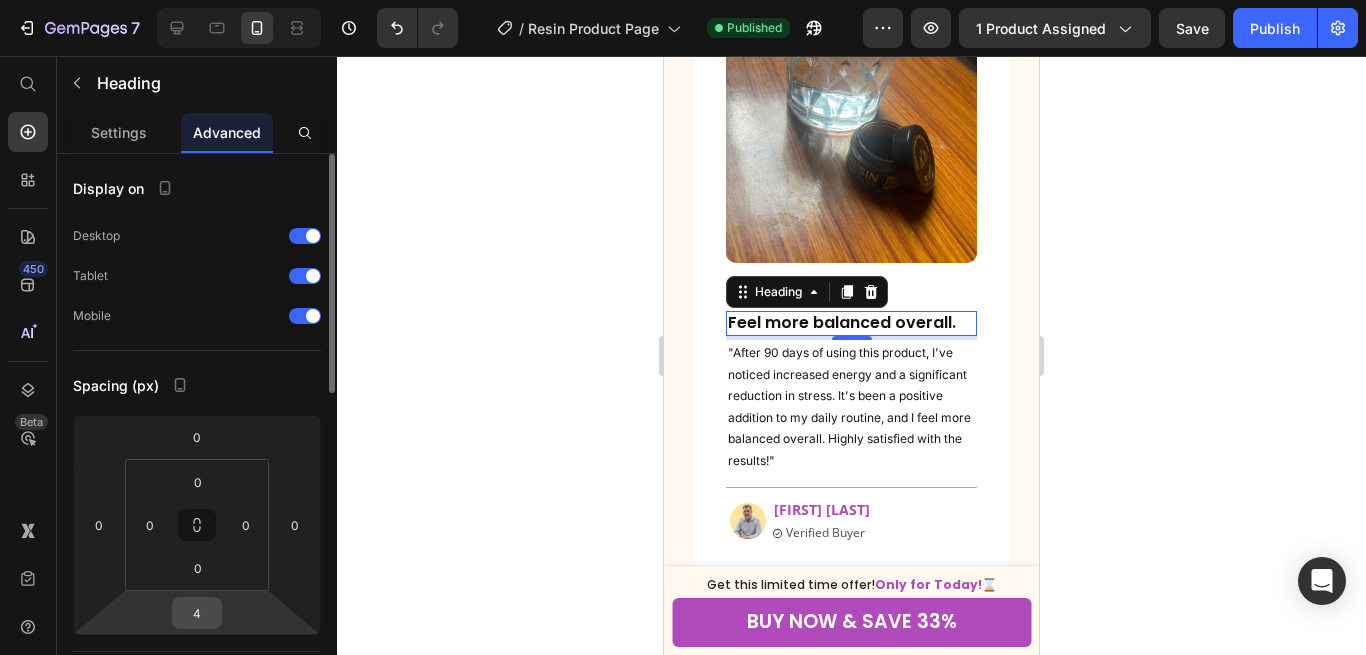 click on "4" at bounding box center [197, 613] 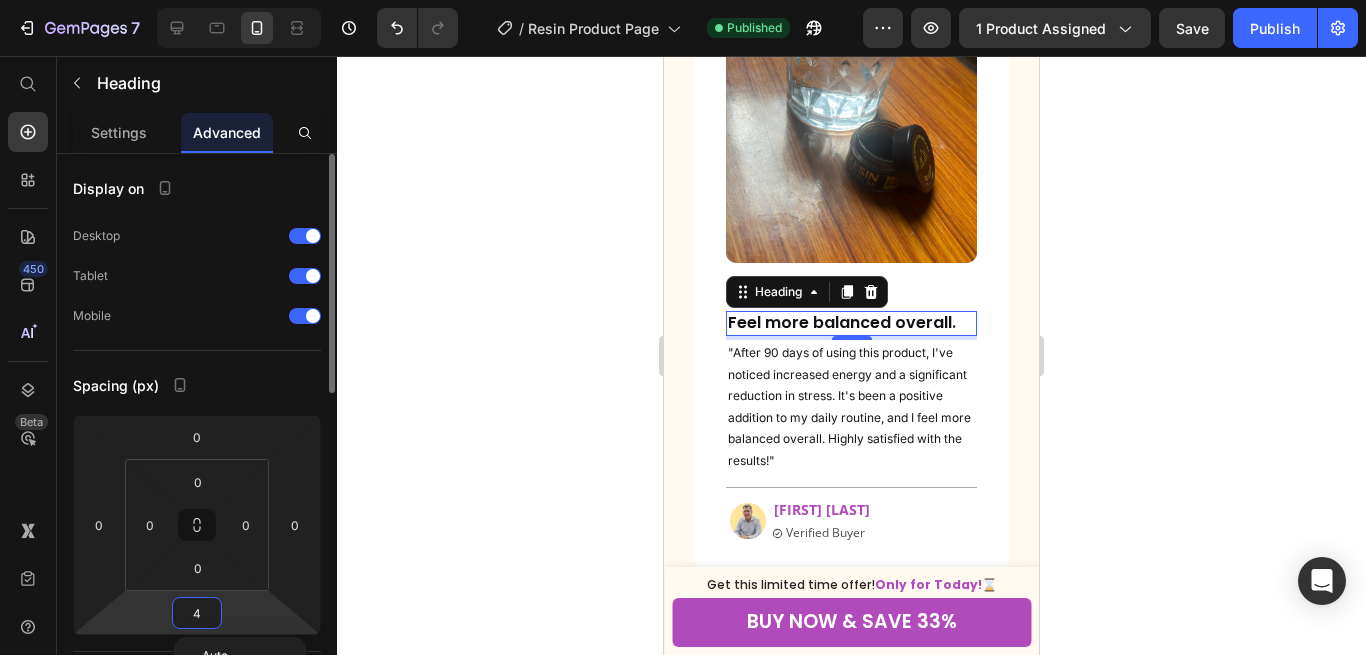 type on "8" 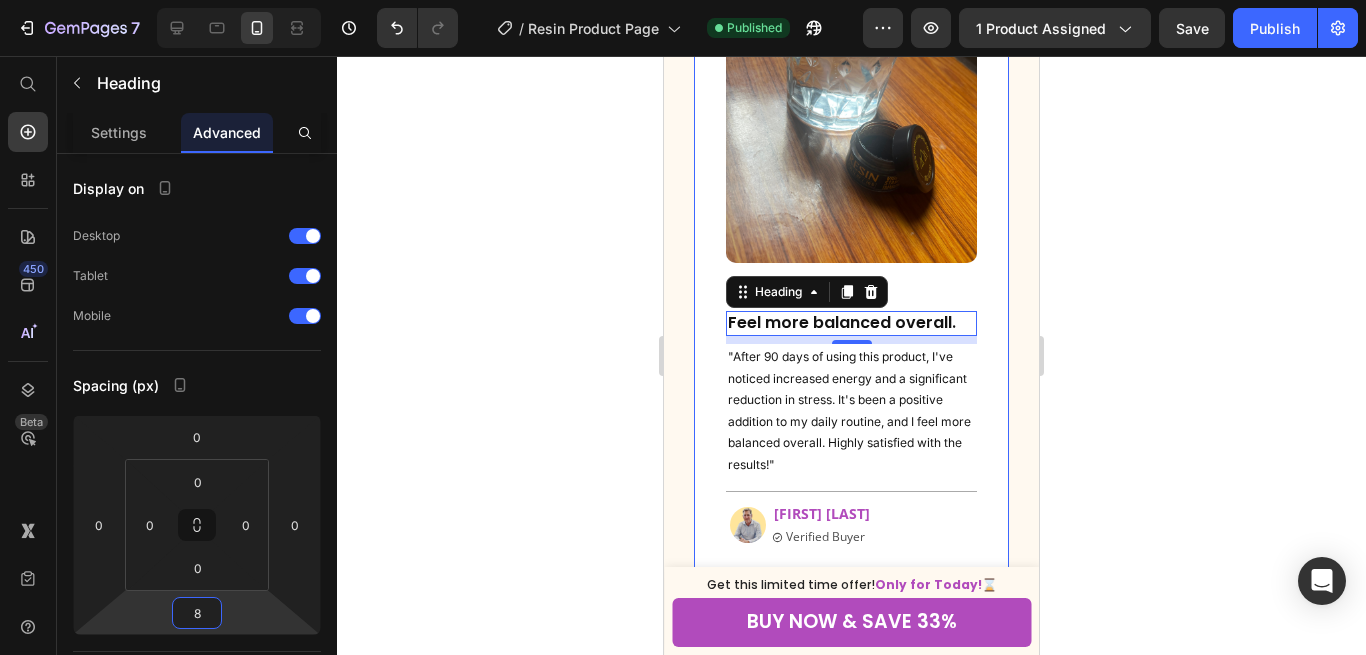 click at bounding box center [852, 593] 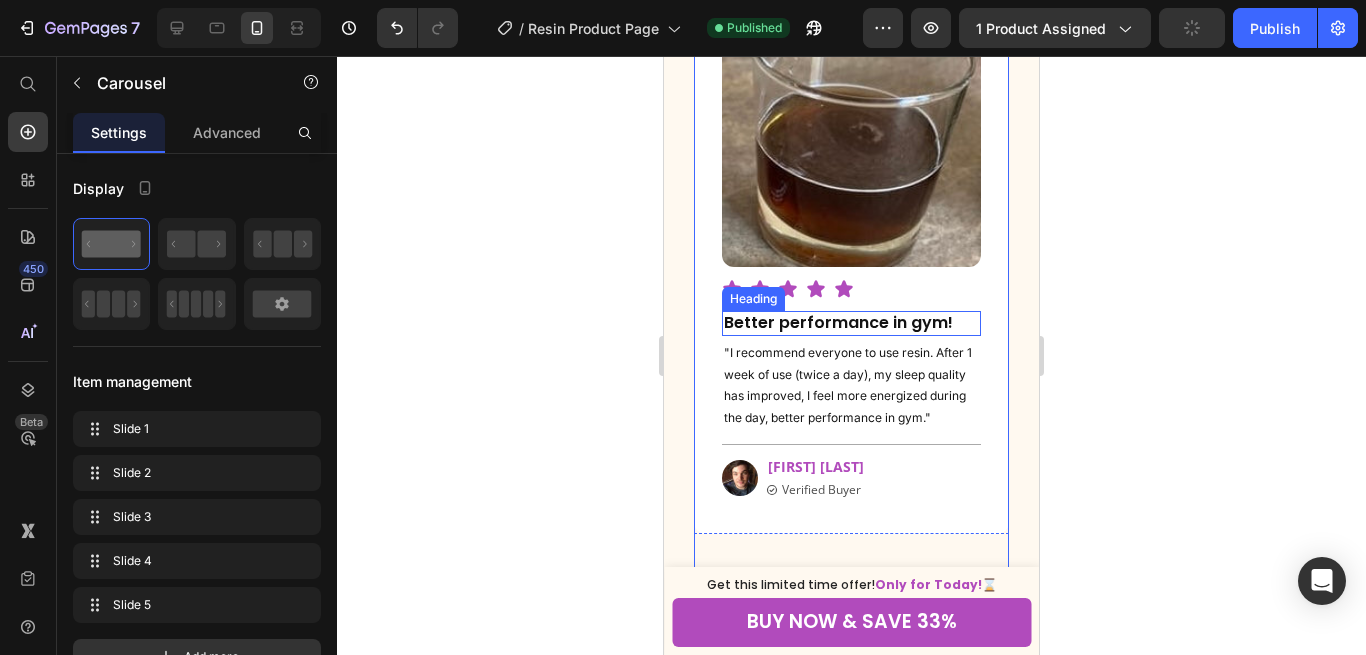 click on "Better performance in gym!" at bounding box center (851, 323) 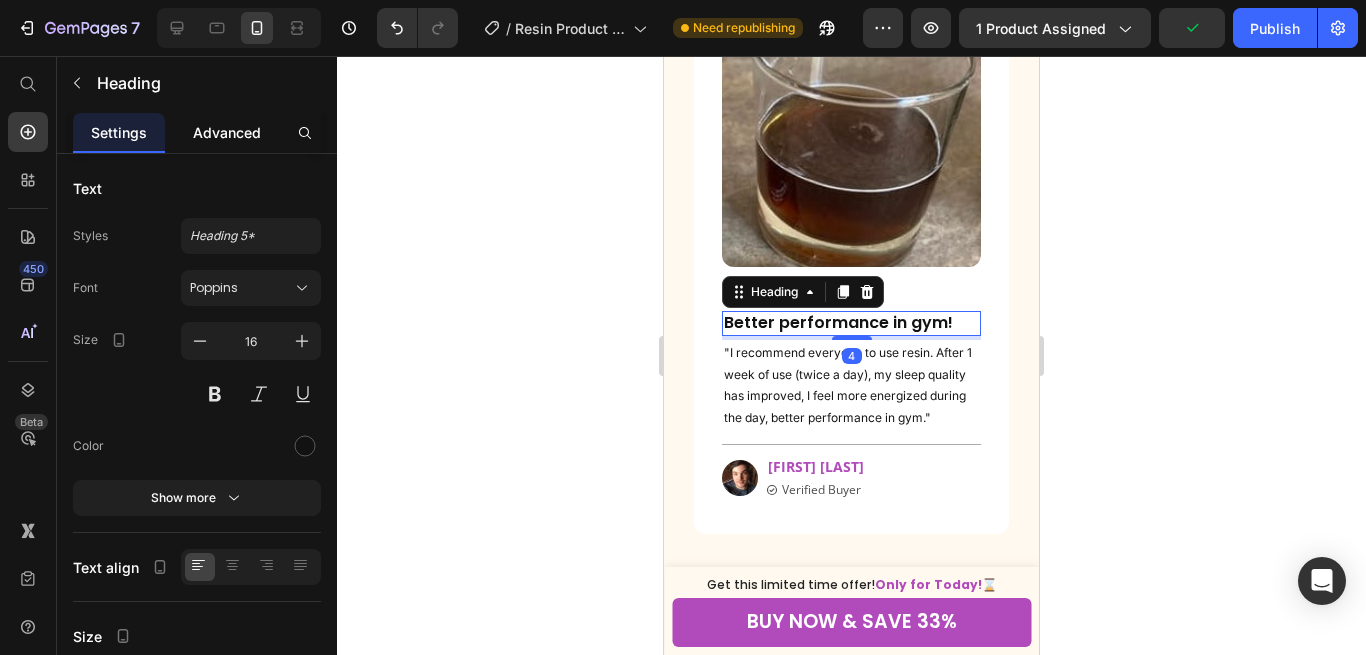 click on "Advanced" at bounding box center [227, 132] 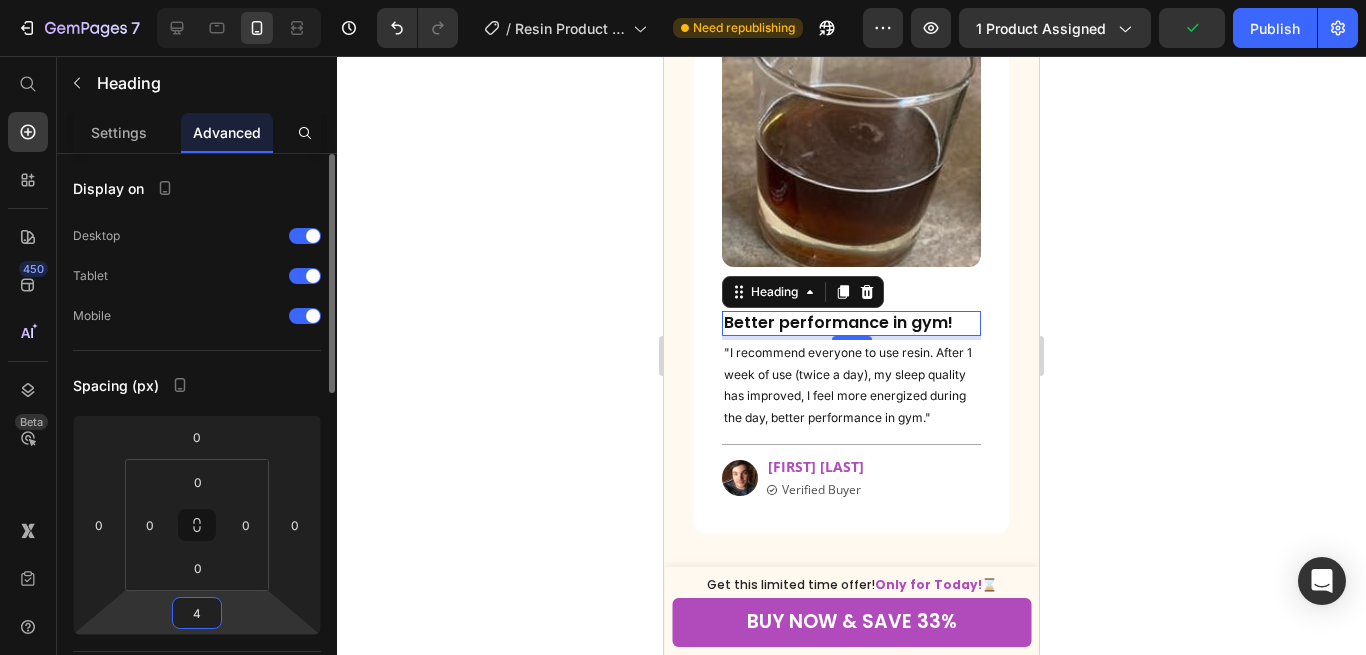 click on "4" at bounding box center [197, 613] 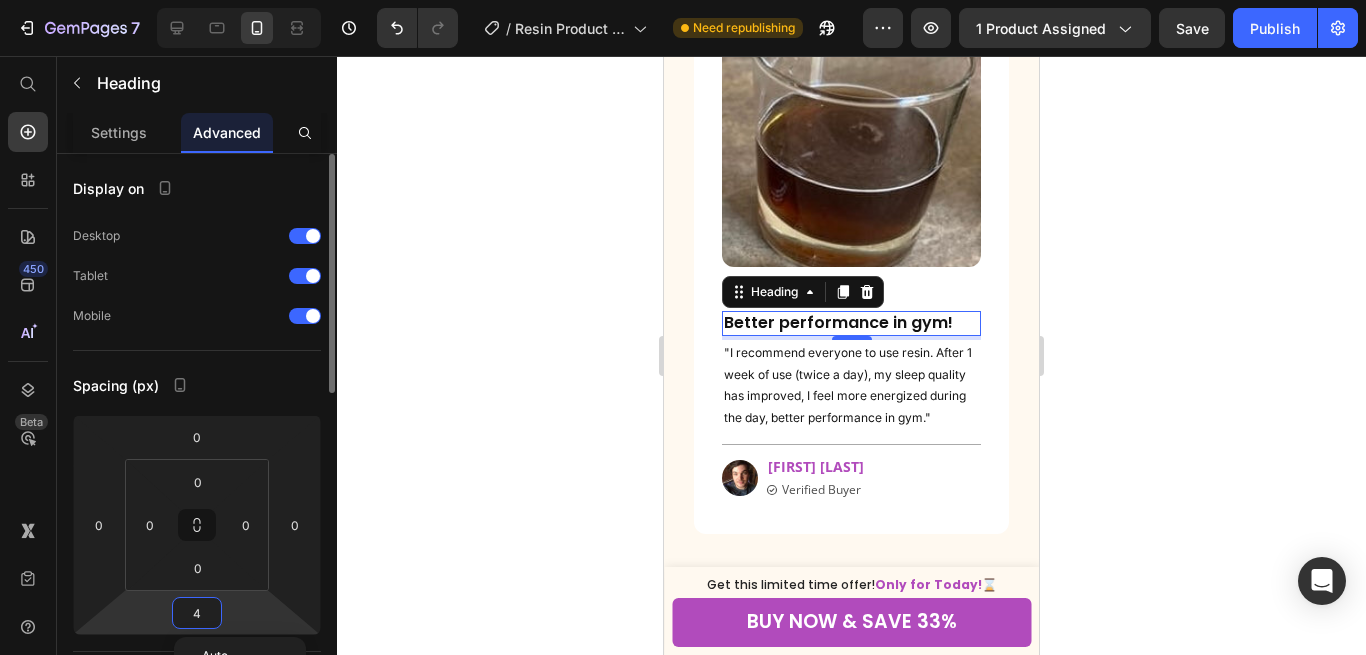 type on "8" 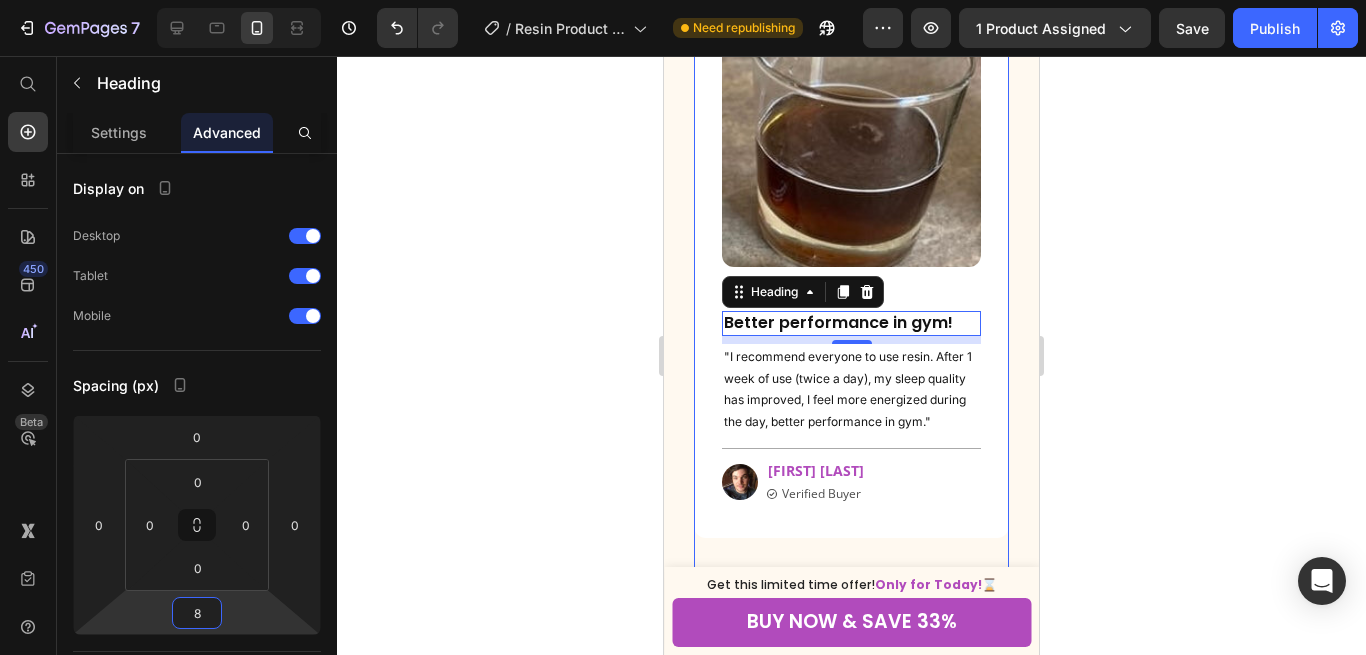 click at bounding box center [872, 593] 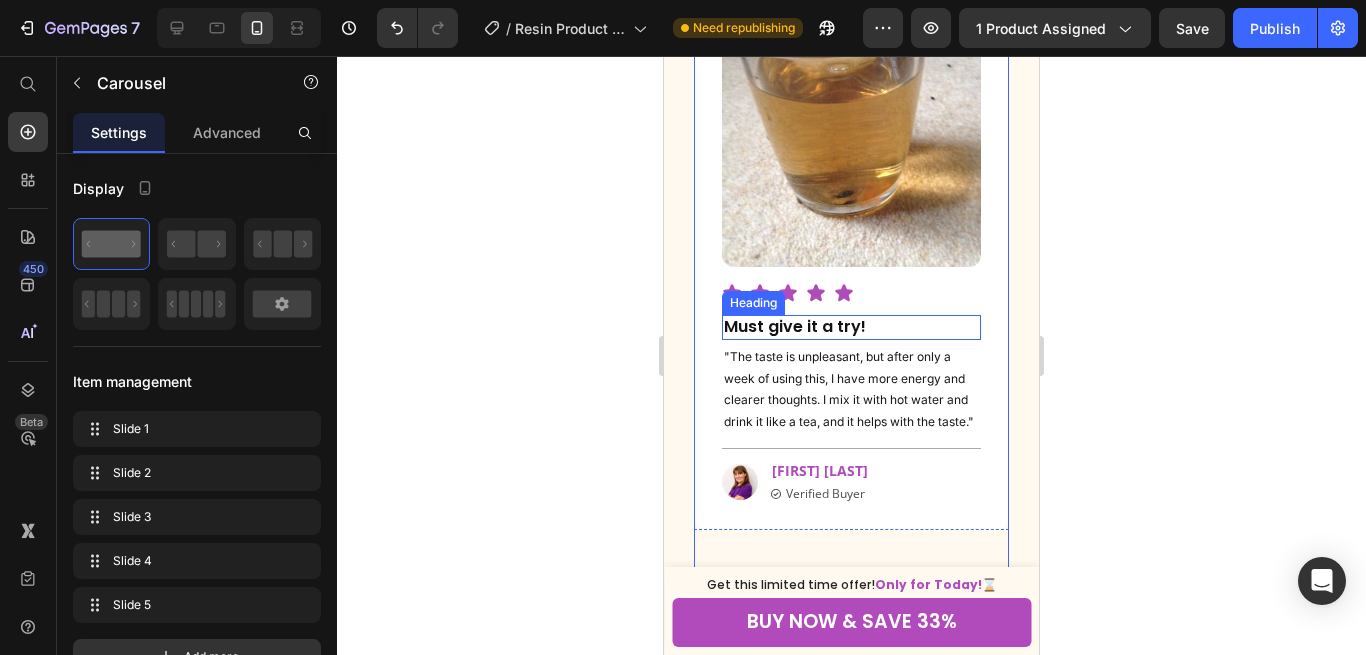 click on "Must give it a try!" at bounding box center [851, 327] 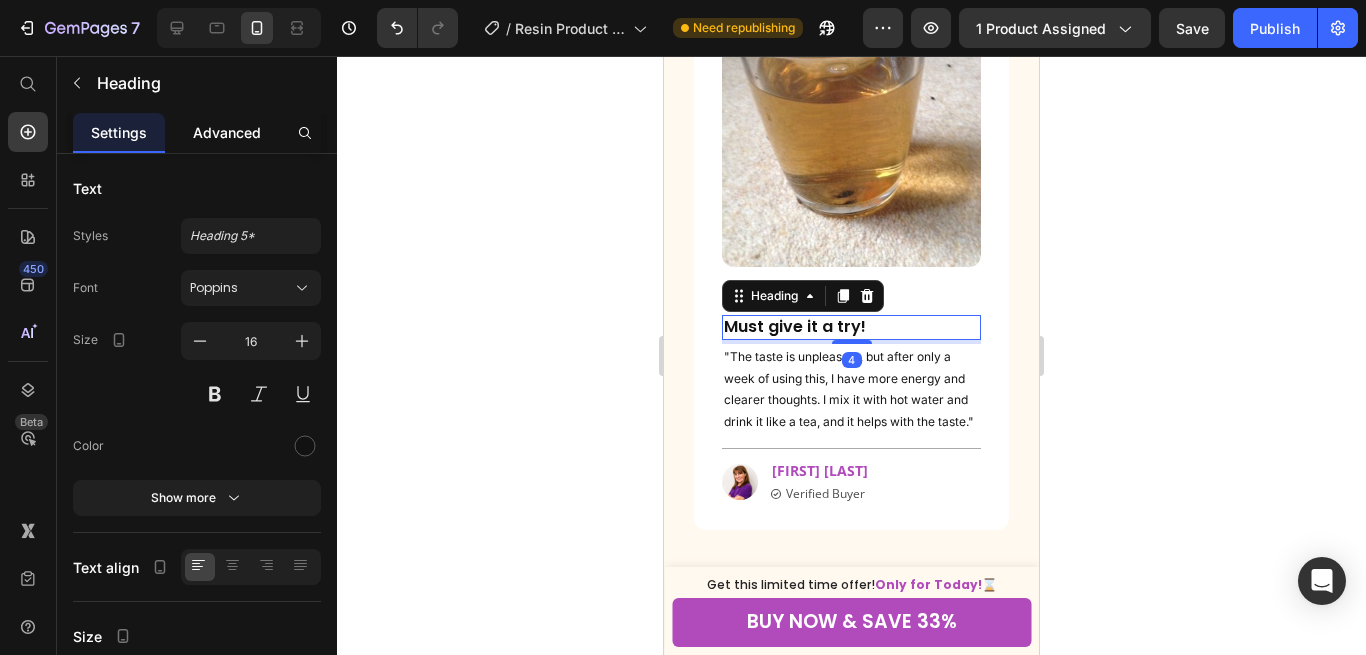 click on "Advanced" at bounding box center (227, 132) 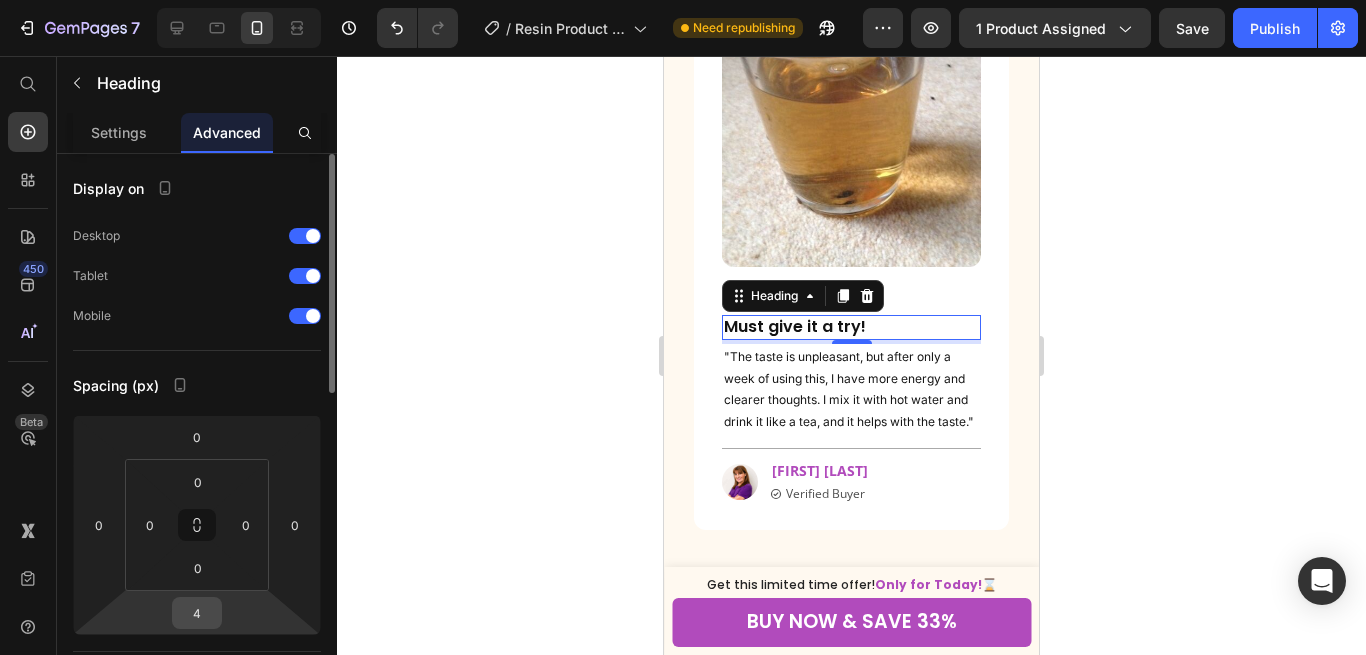 click on "4" at bounding box center (197, 613) 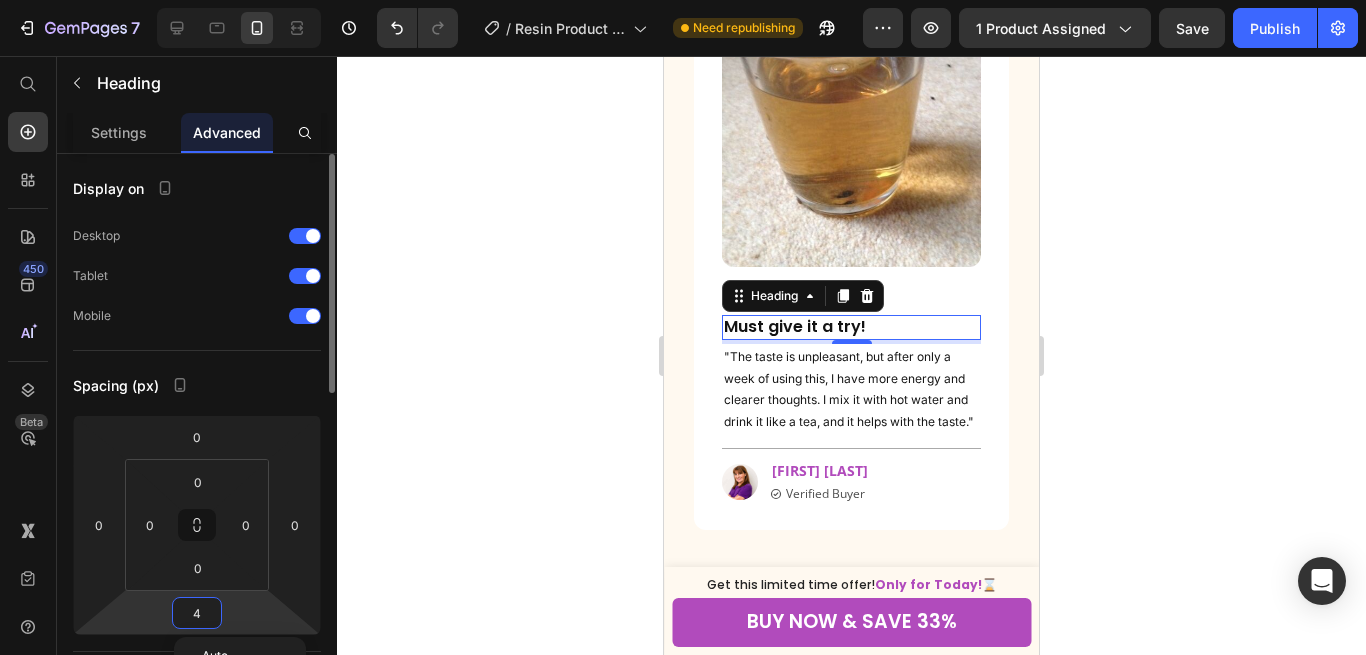 type on "8" 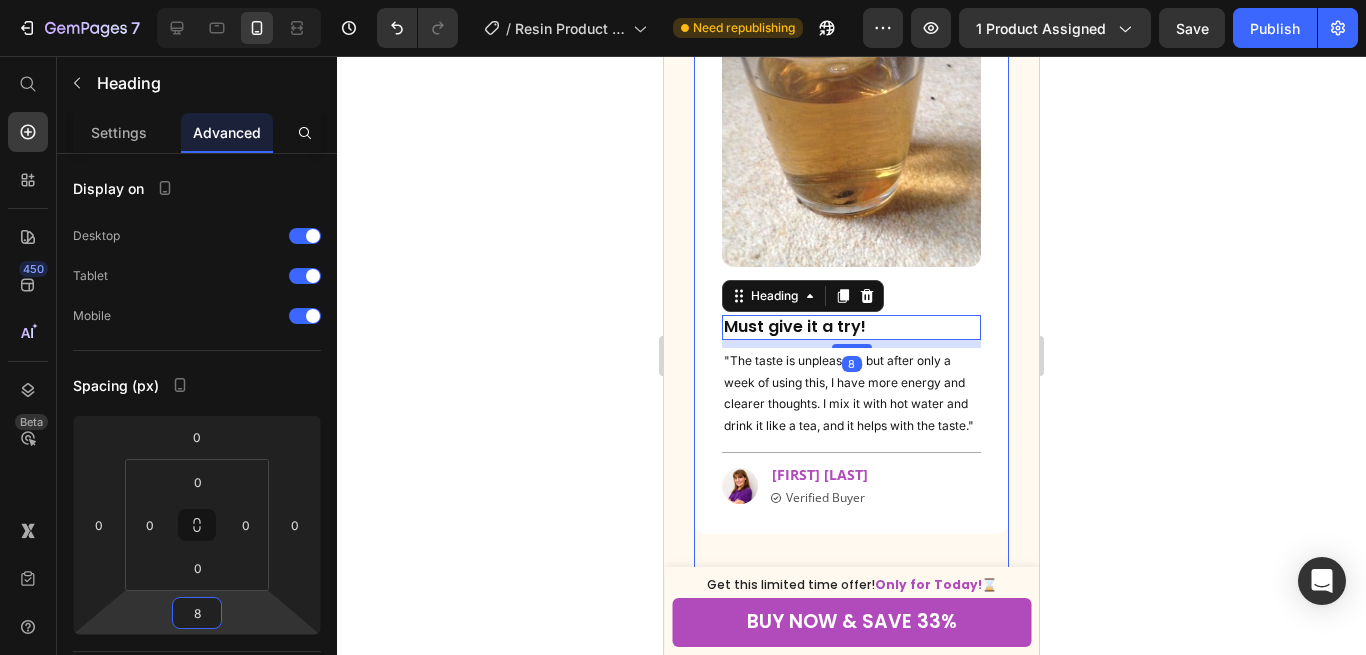click at bounding box center [892, 593] 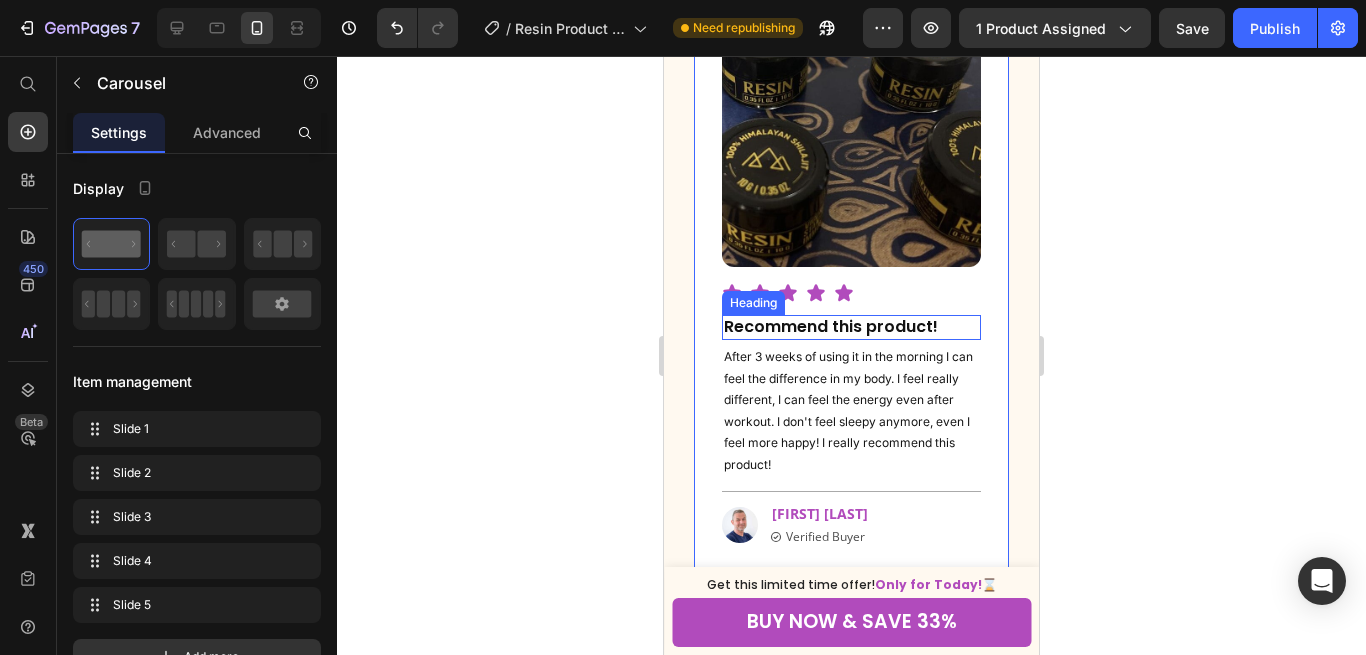 click on "Recommend this product!" at bounding box center (851, 327) 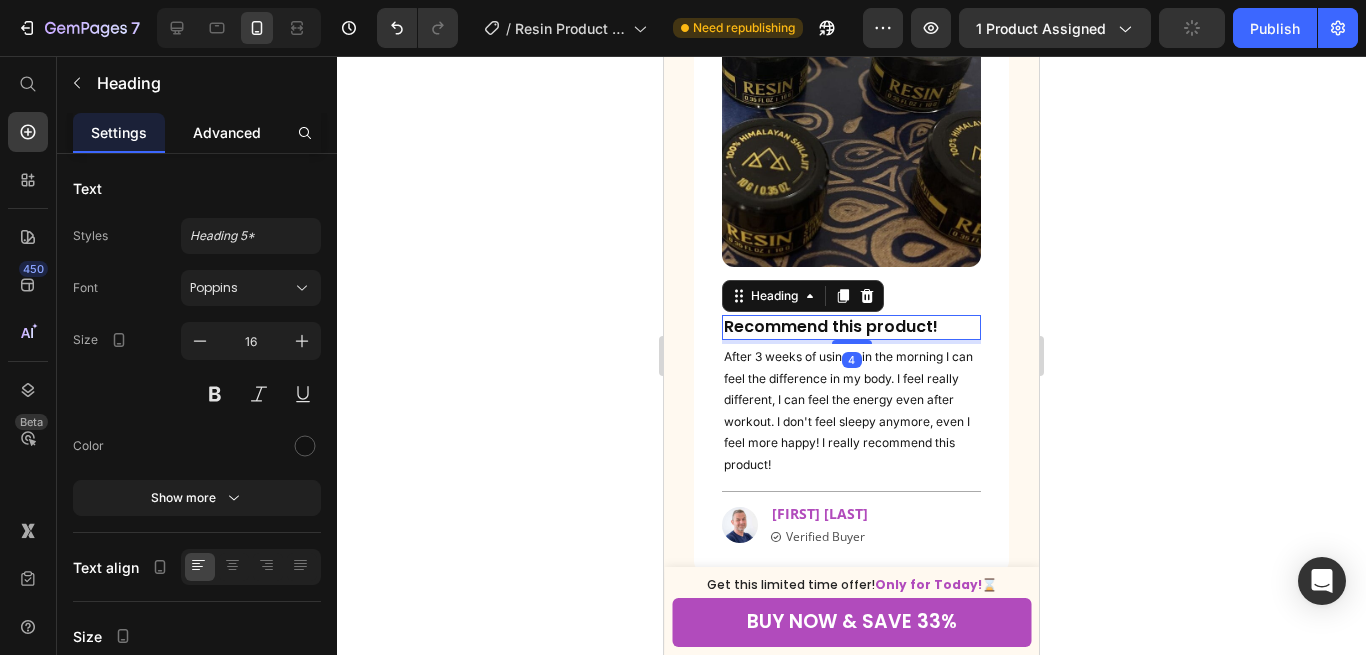 click on "Advanced" 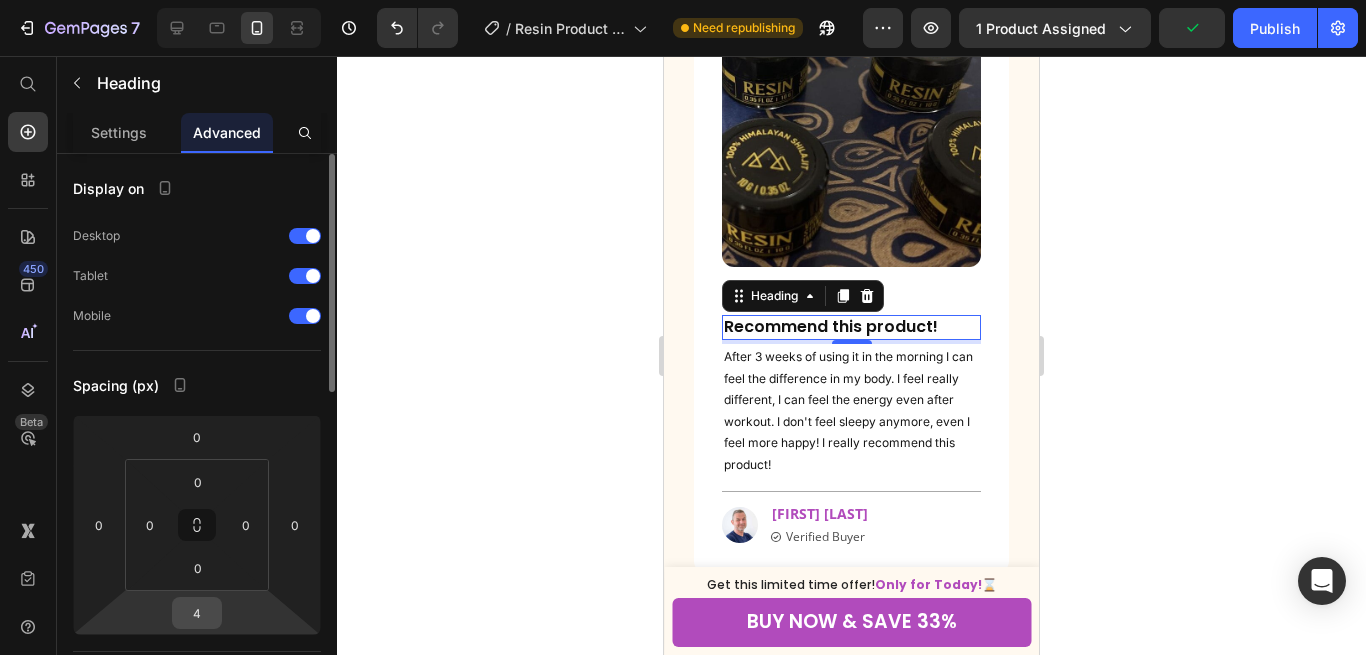 click on "4" at bounding box center [197, 613] 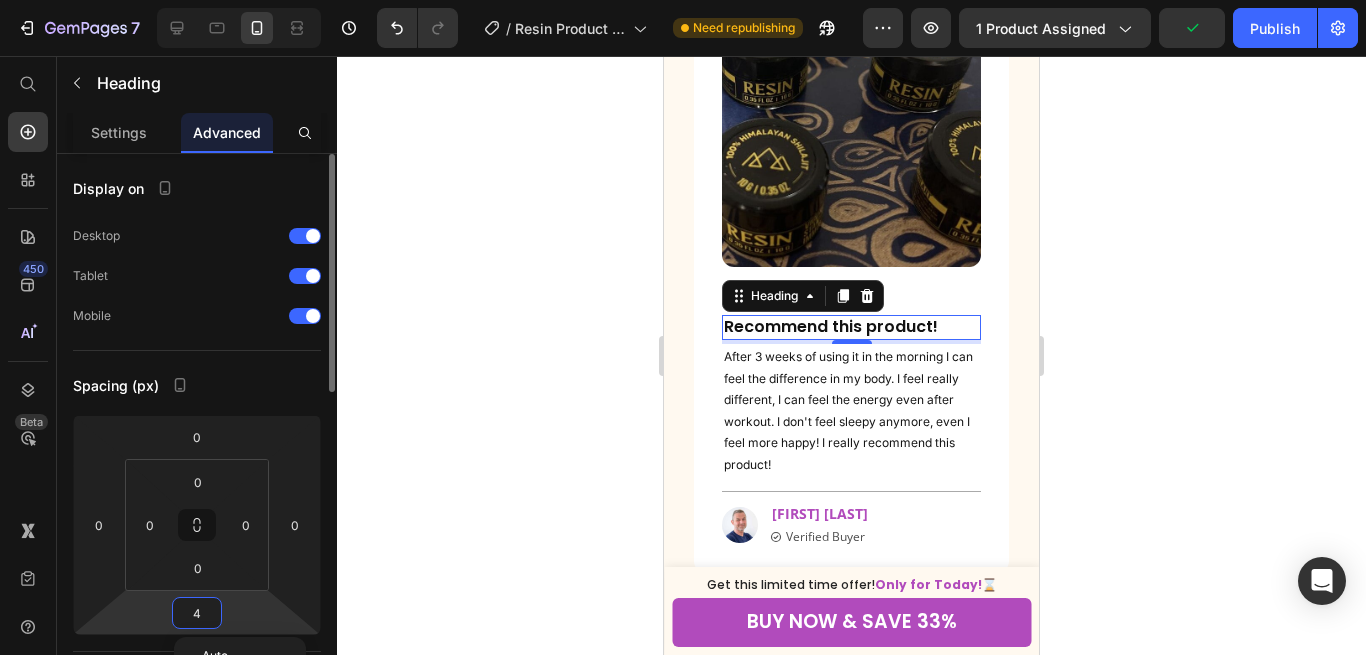 type on "8" 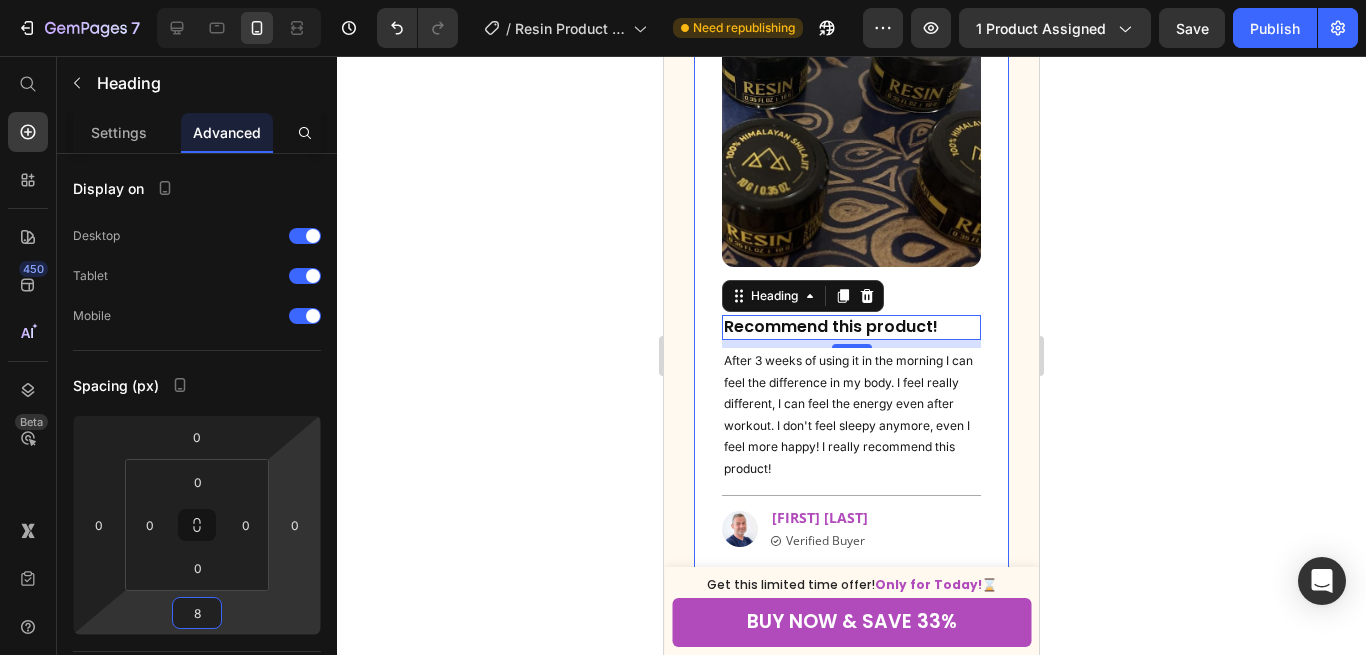 click on "Image Icon Icon Icon Icon
Icon Icon List Recommend this product! Heading   8 After 3 weeks of using it in the morning I can feel the difference in my body. I feel really different, I can feel the energy even after workout. I don't feel sleepy anymore, even I feel more happy! I really recommend this product! Text block                Title Line Image [FIRST] [LAST] Text block
Icon Verified Buyer Text Block Row Row Row" at bounding box center (851, 278) 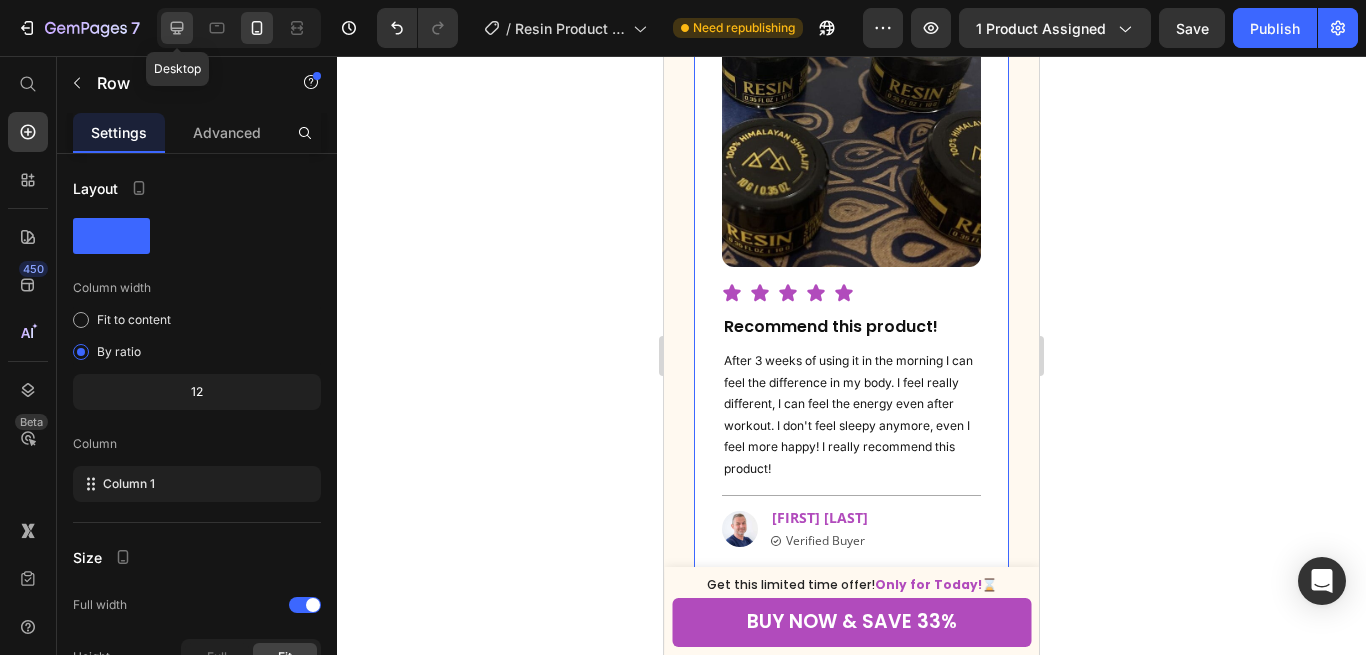 click 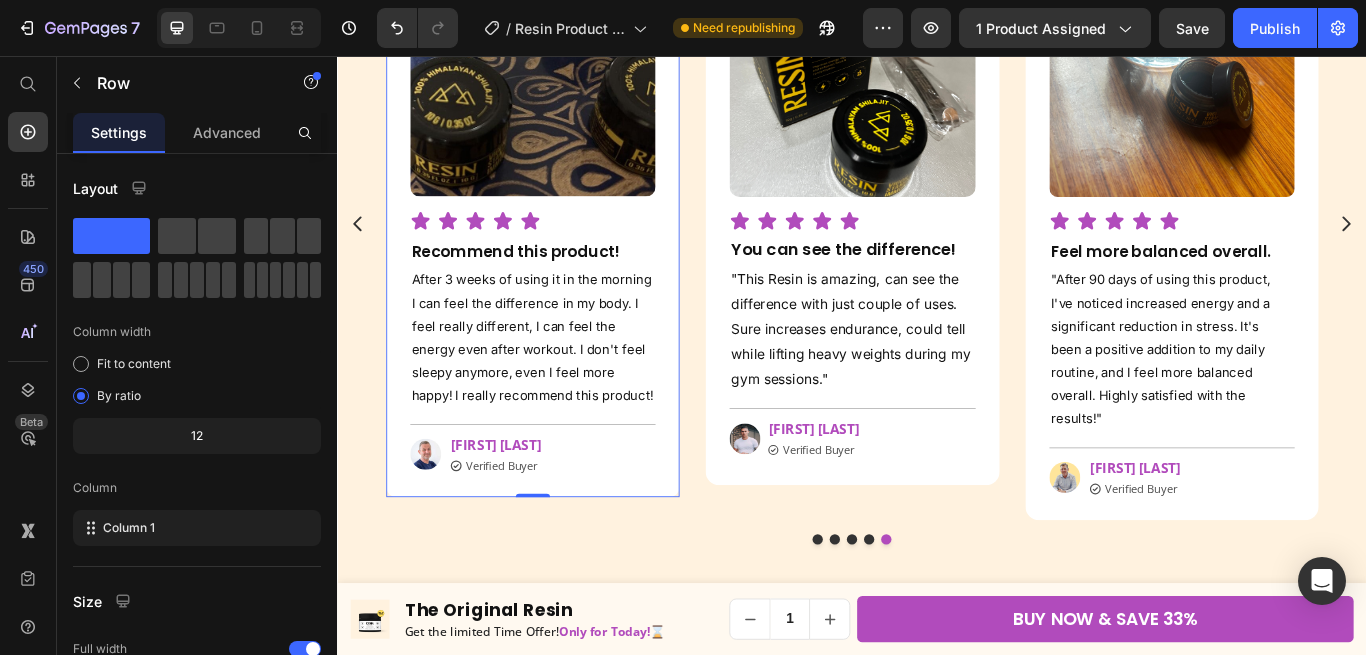 scroll, scrollTop: 1596, scrollLeft: 0, axis: vertical 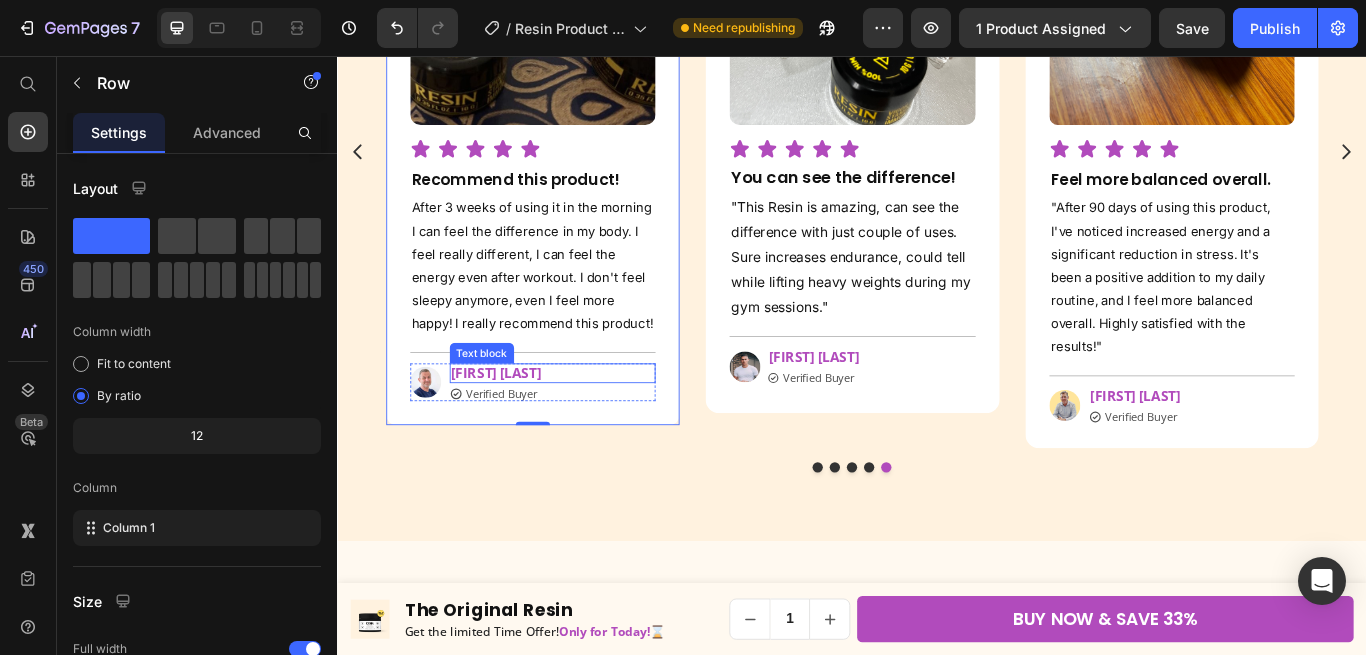 click on "[FIRST] [LAST]" at bounding box center (587, 426) 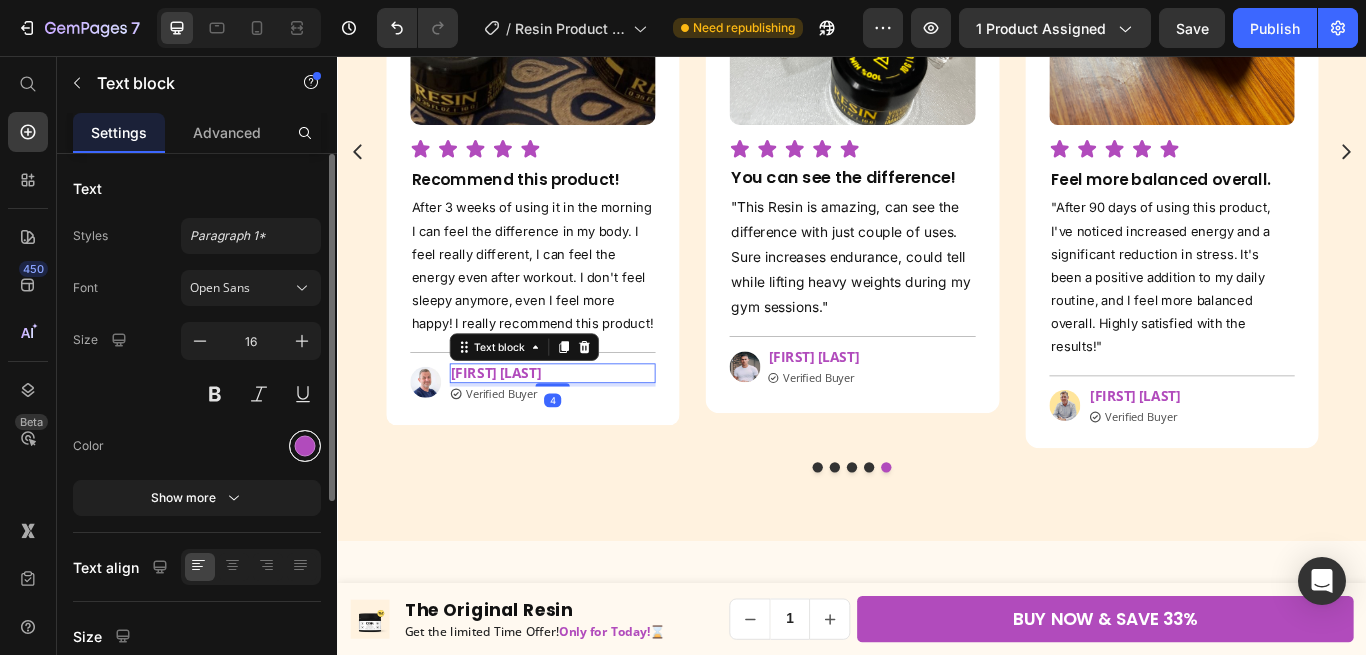 click at bounding box center [305, 446] 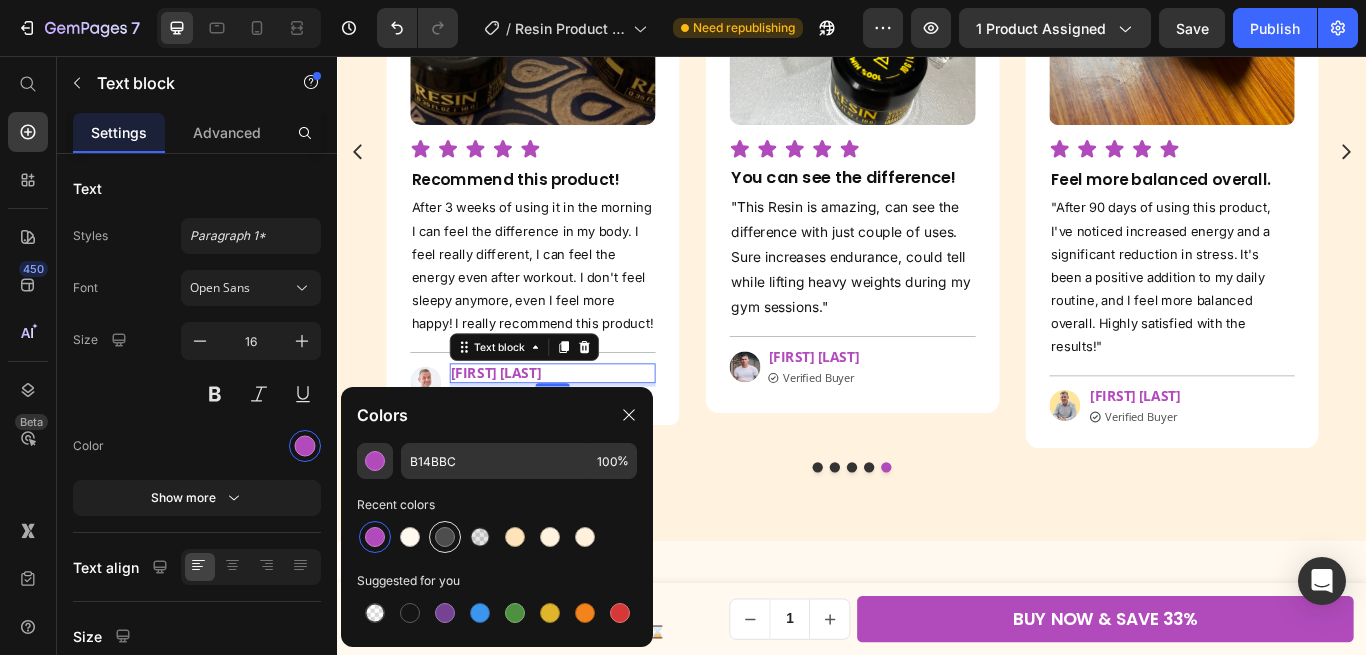 click at bounding box center [445, 537] 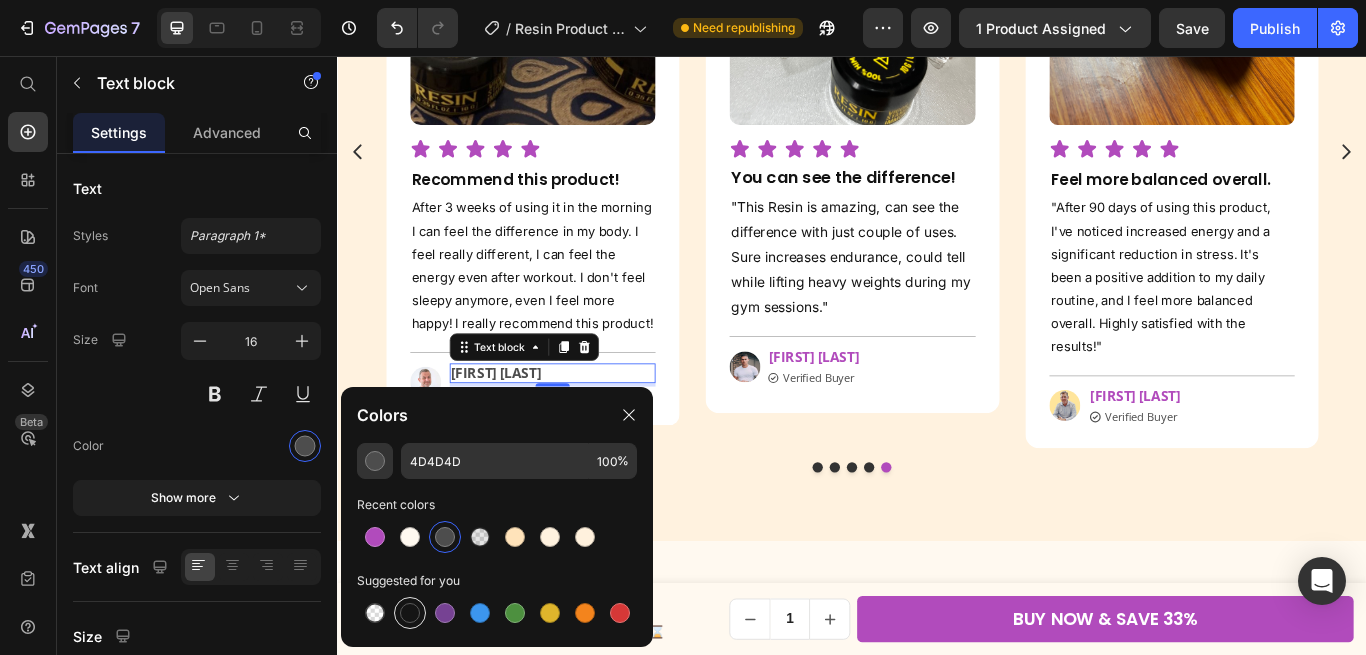click at bounding box center [410, 613] 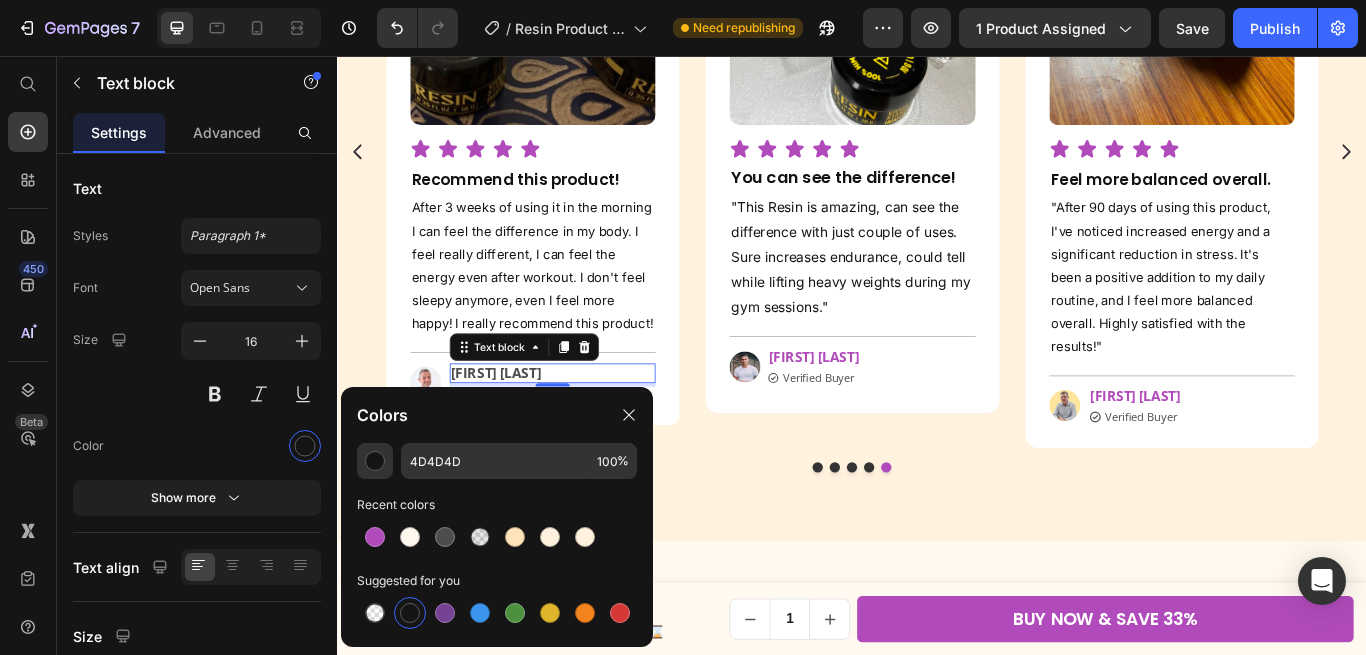 type on "151515" 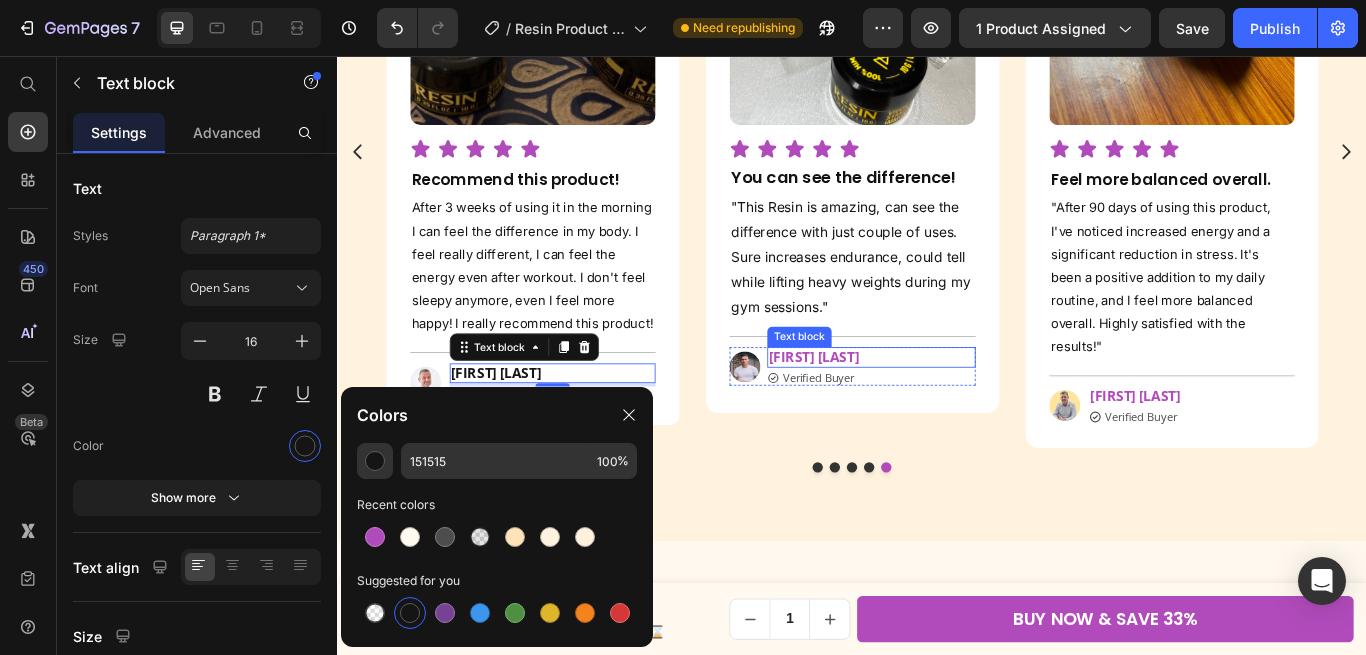 click on "[FIRST] [LAST]" at bounding box center [959, 407] 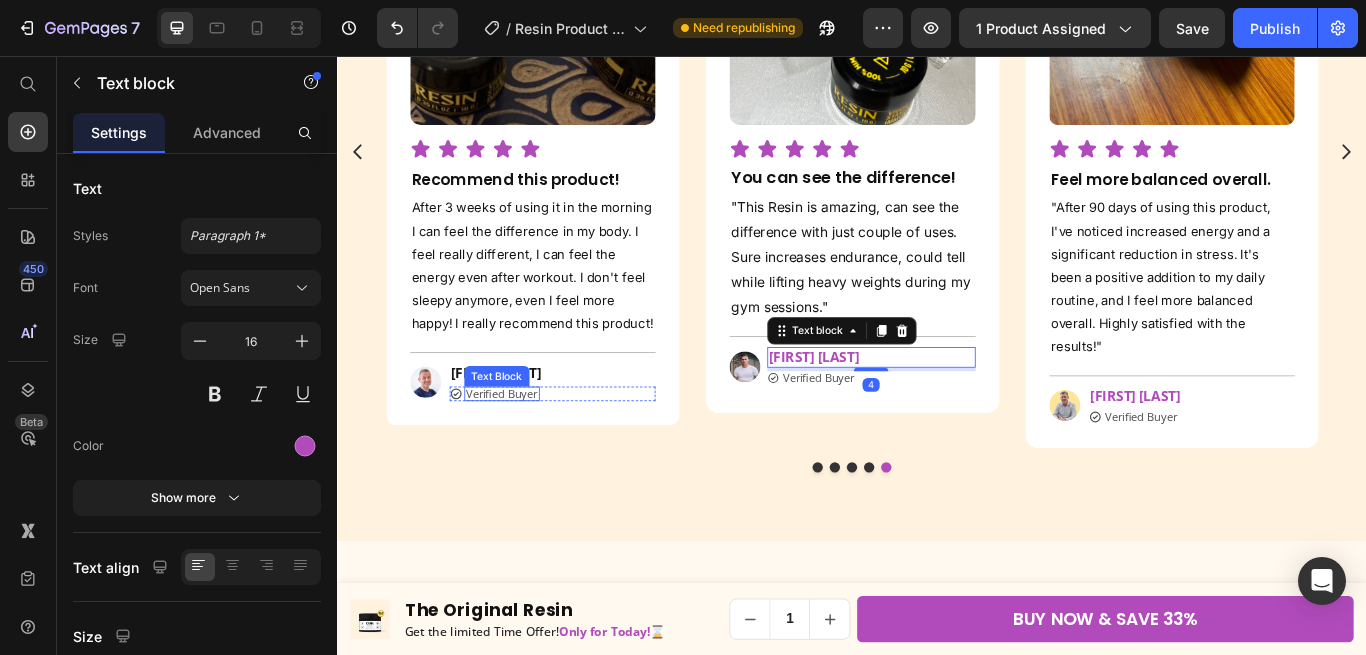 click on "Verified Buyer" at bounding box center (528, 450) 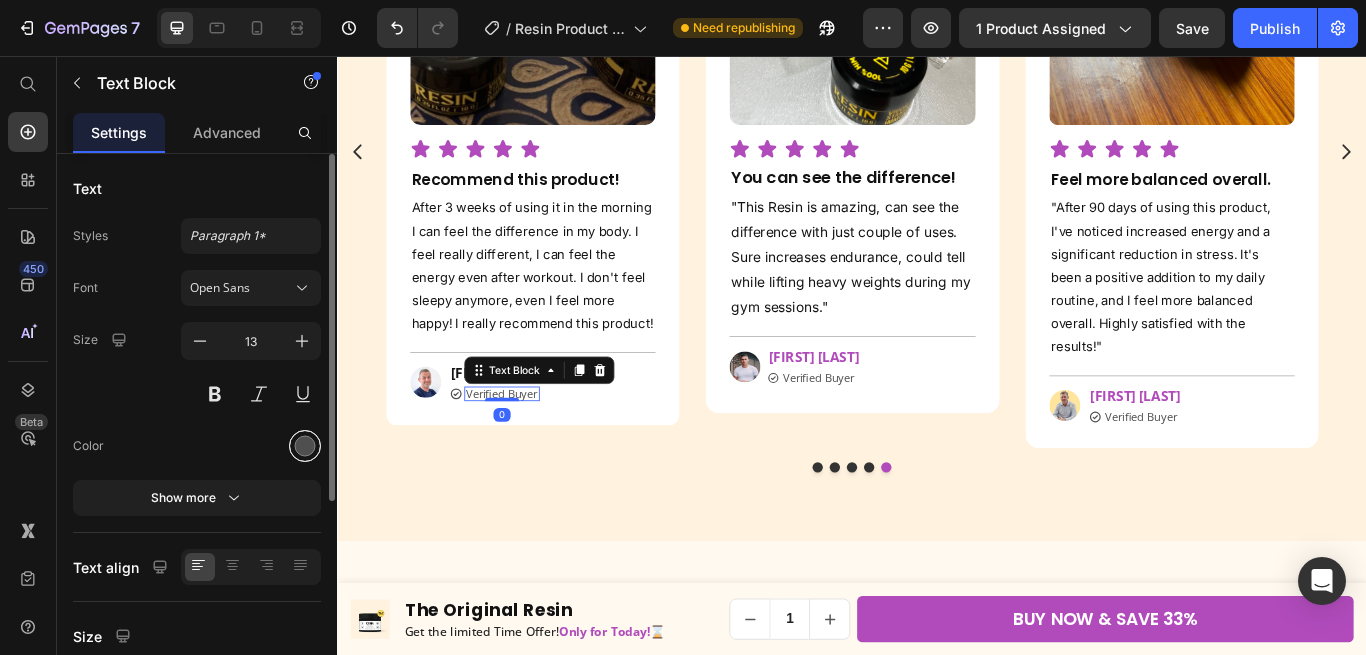 click at bounding box center (305, 446) 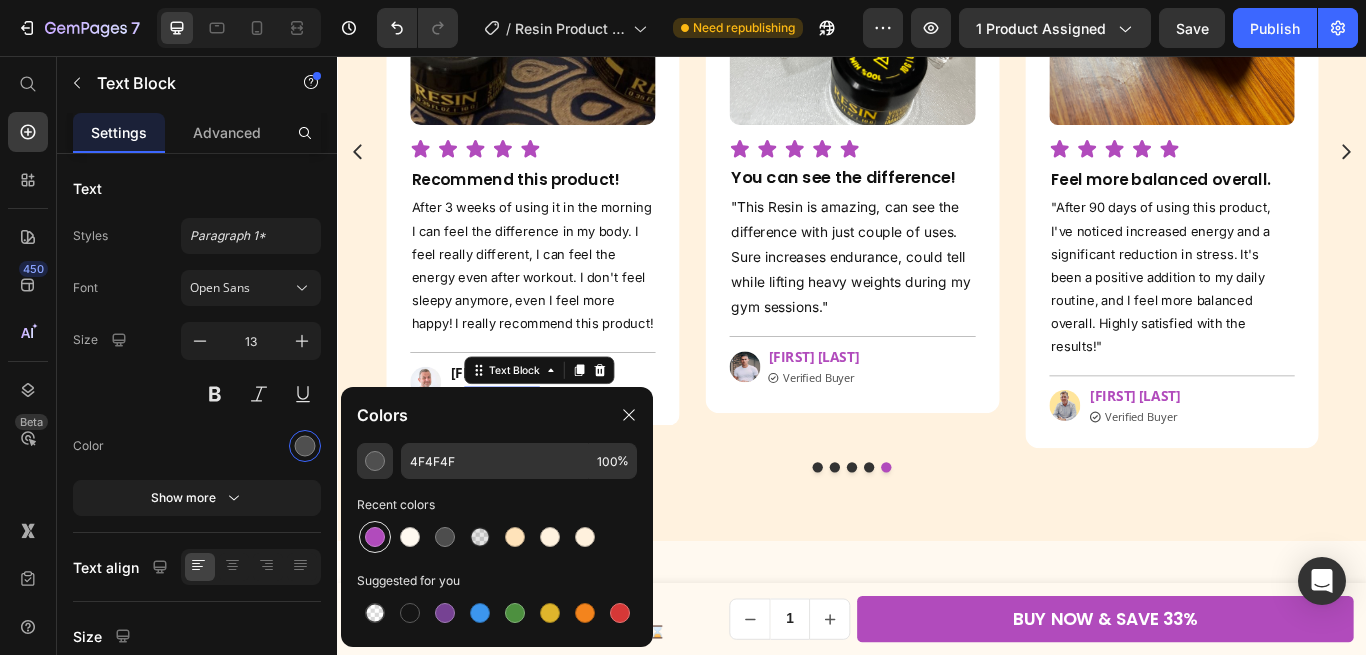 click at bounding box center [375, 537] 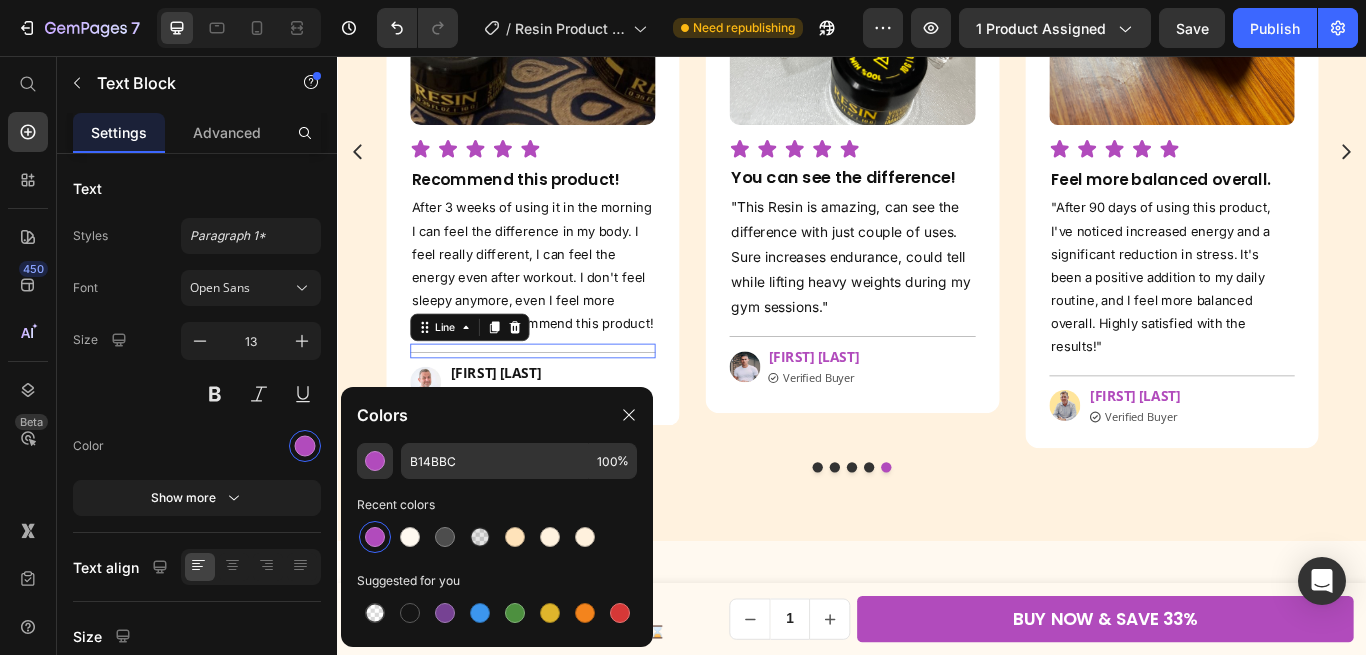 click on "Title Line   0" at bounding box center (564, 400) 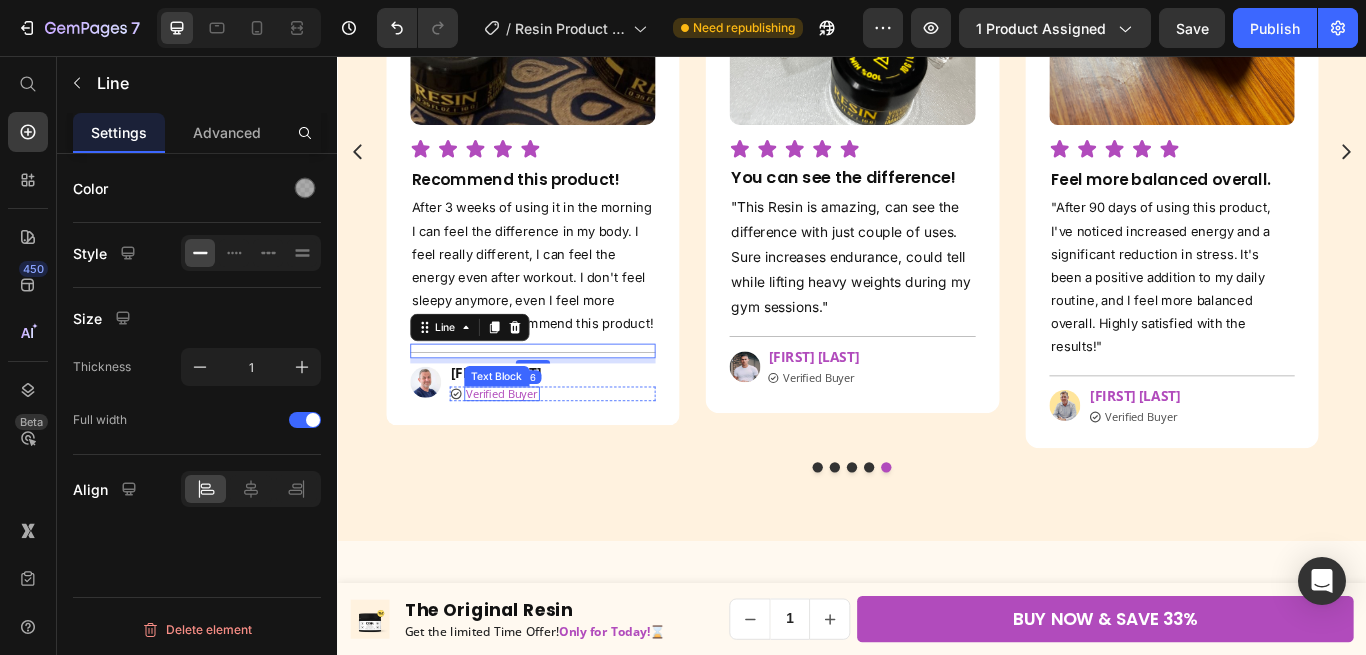 click 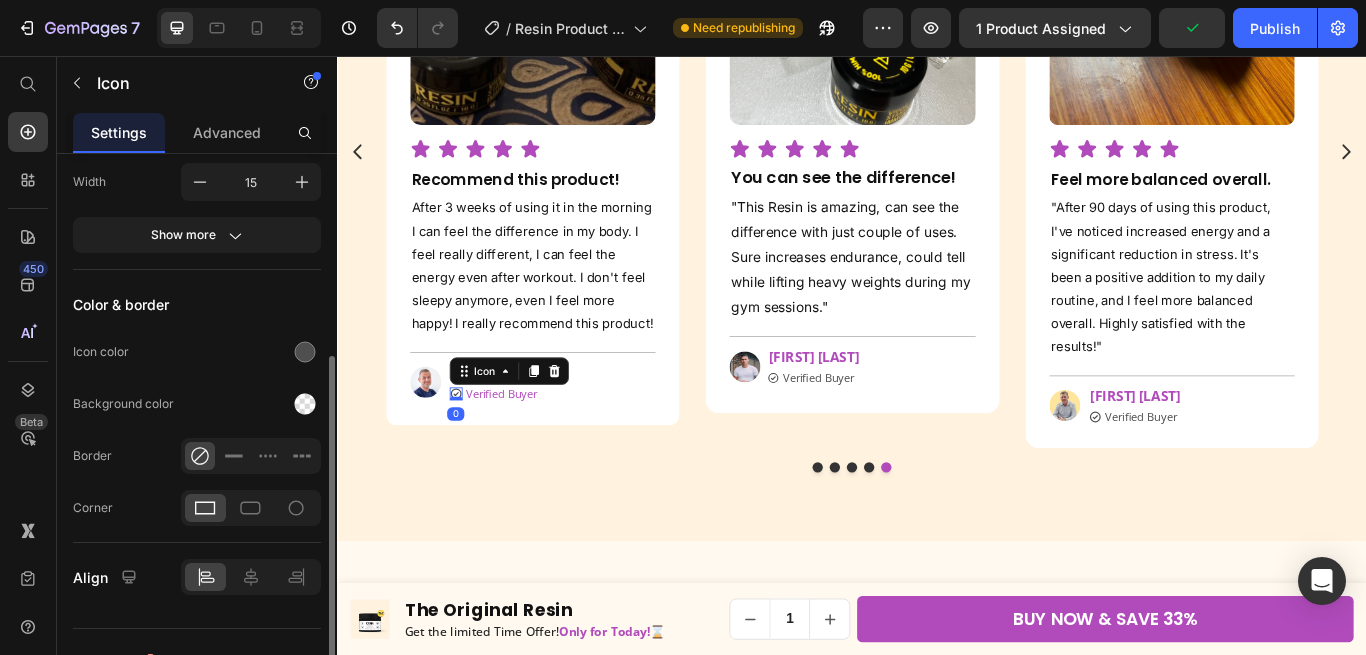 scroll, scrollTop: 334, scrollLeft: 0, axis: vertical 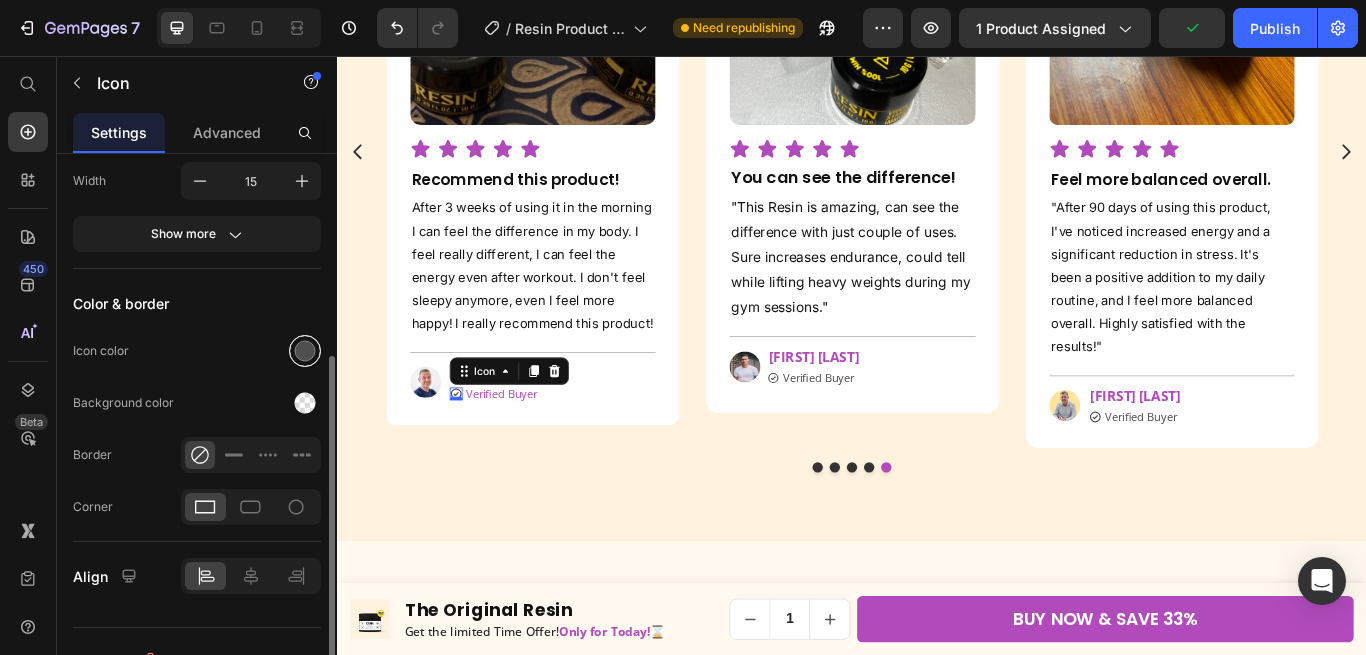 click at bounding box center (305, 351) 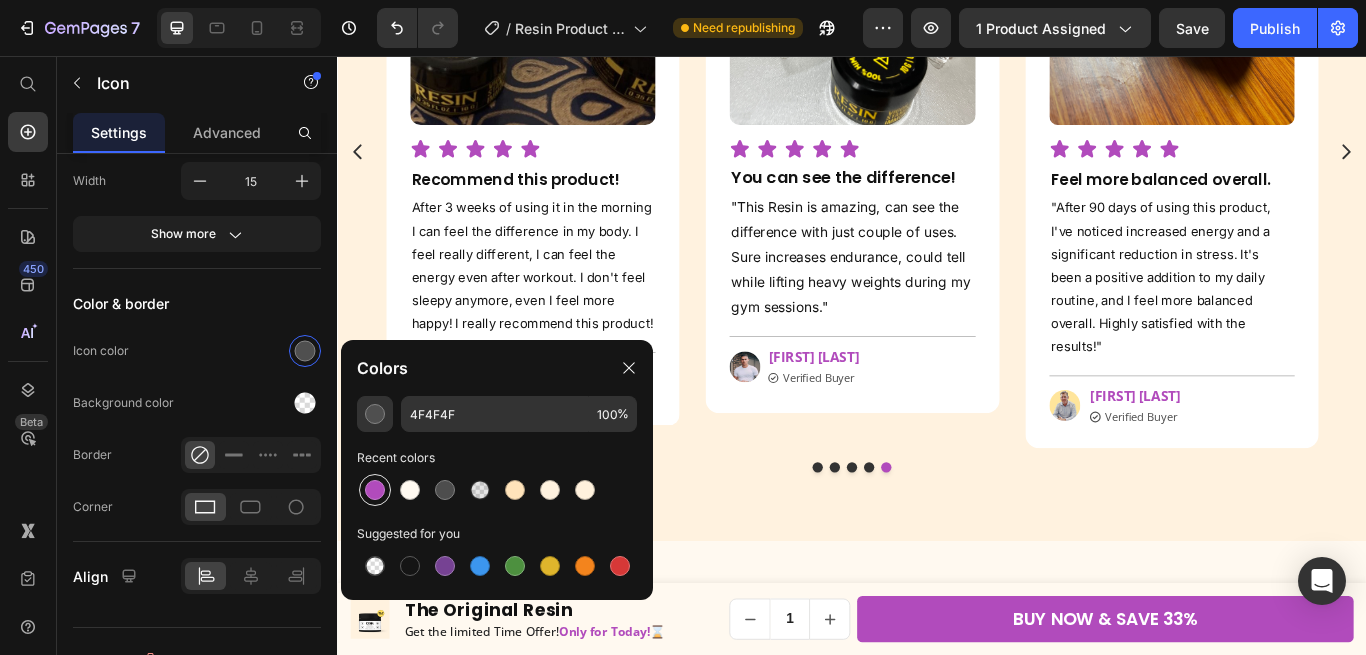 click at bounding box center (375, 490) 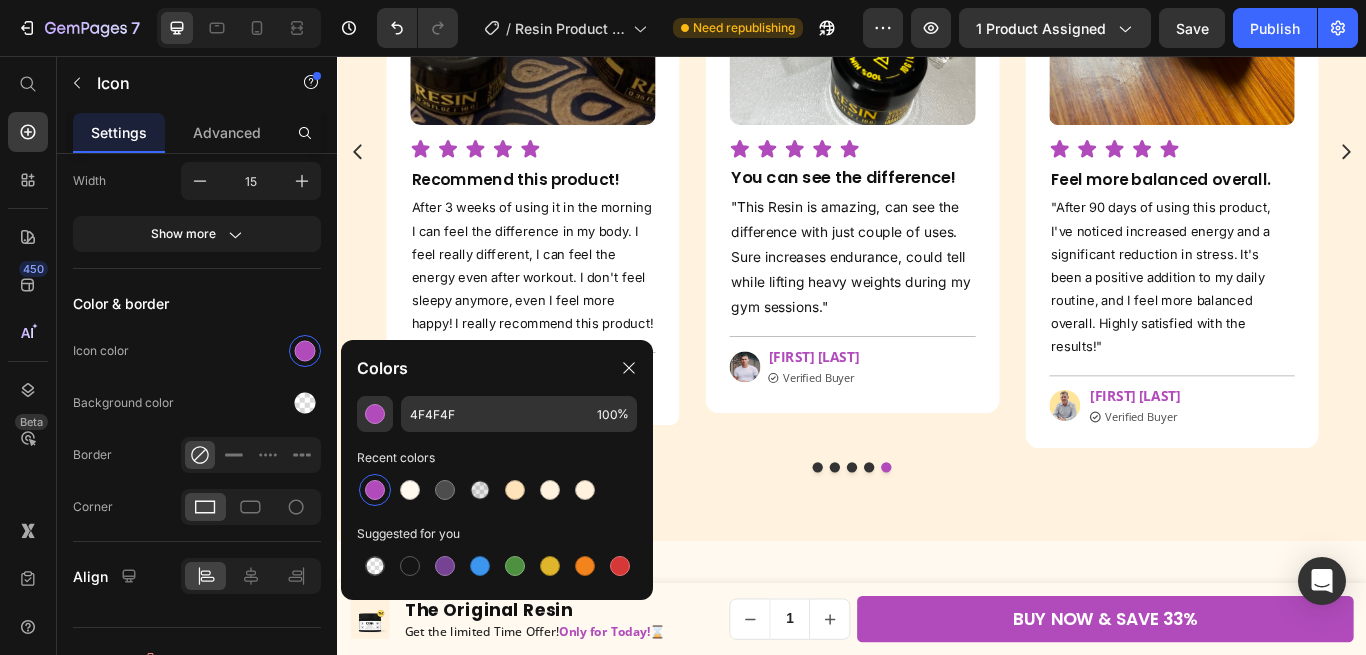 type on "B14BBC" 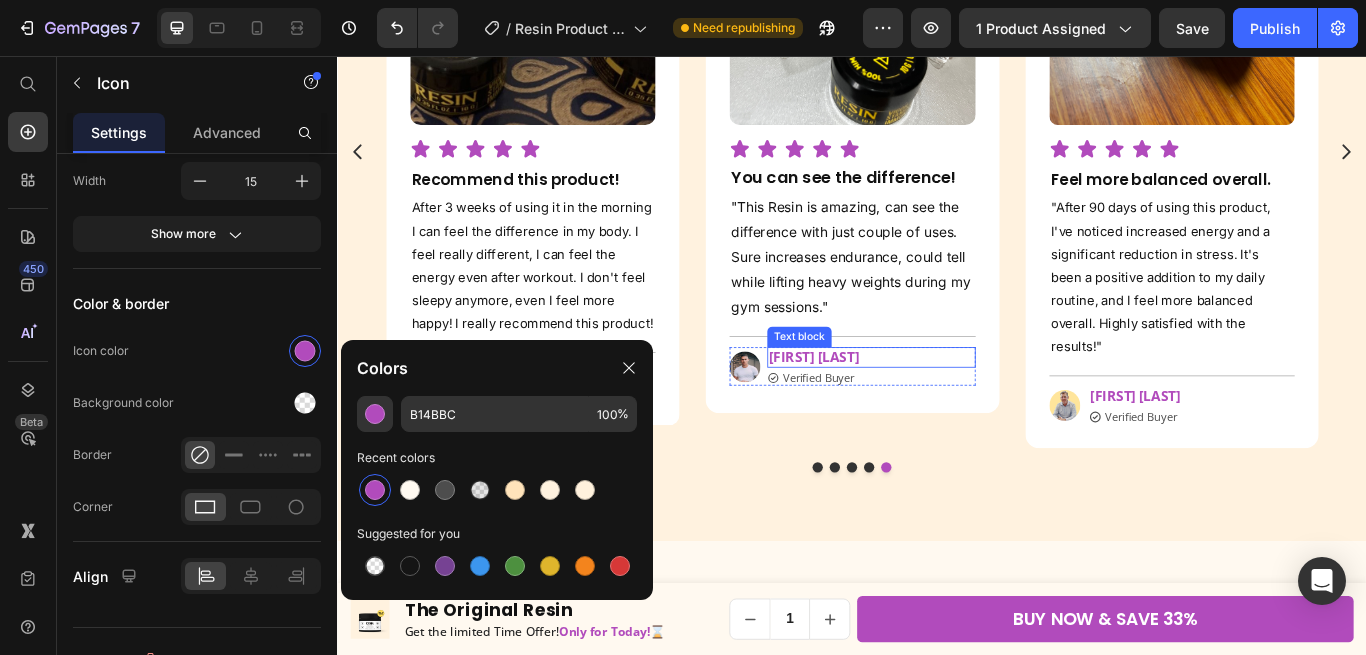 click on "[FIRST] [LAST]" at bounding box center (959, 407) 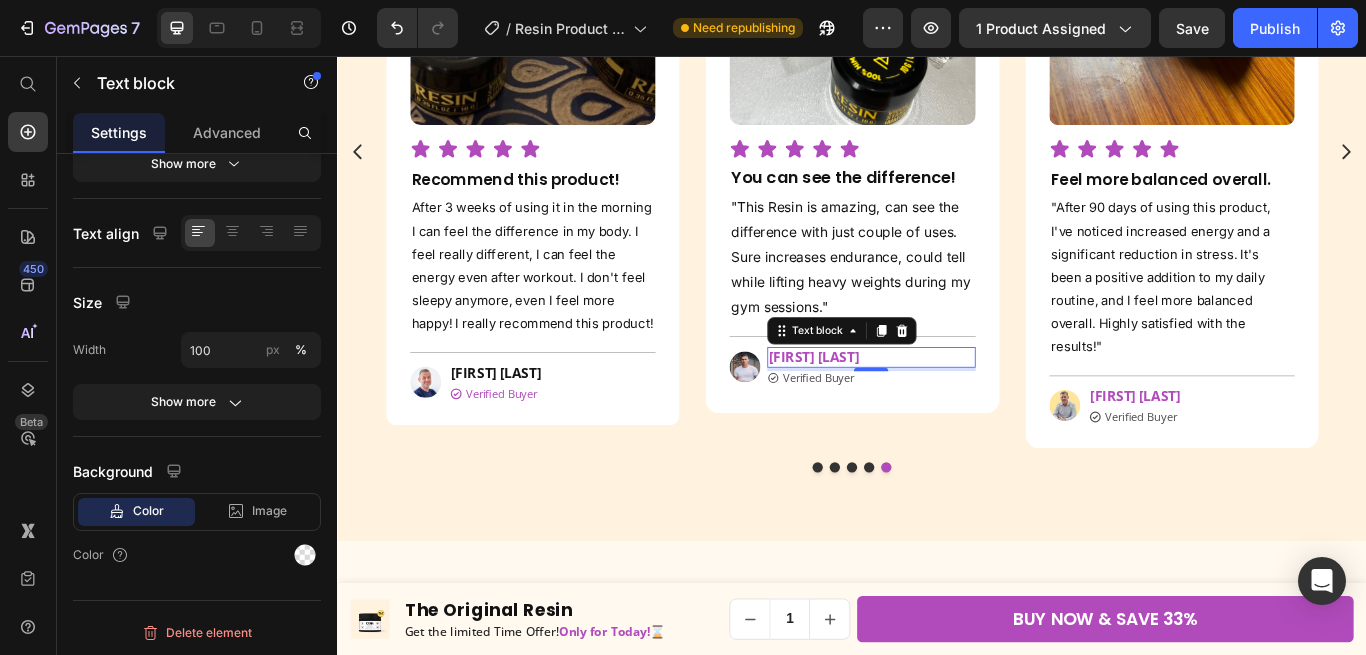 scroll, scrollTop: 0, scrollLeft: 0, axis: both 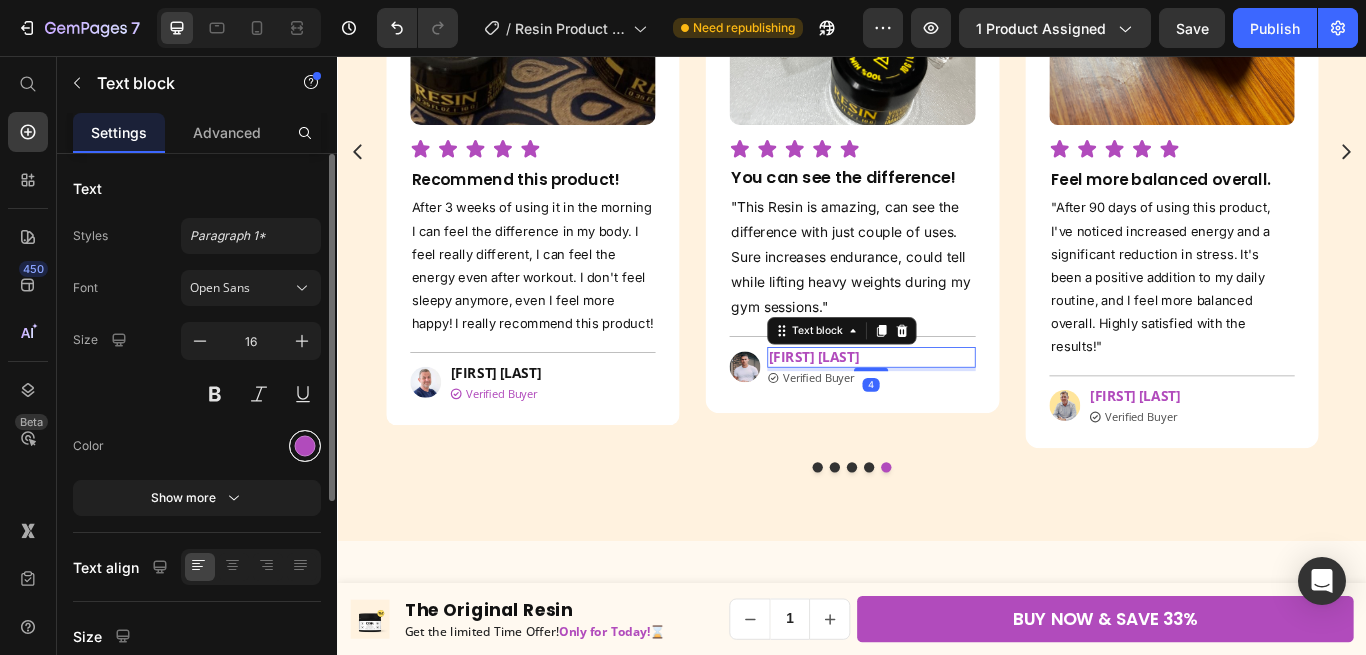 click at bounding box center (305, 446) 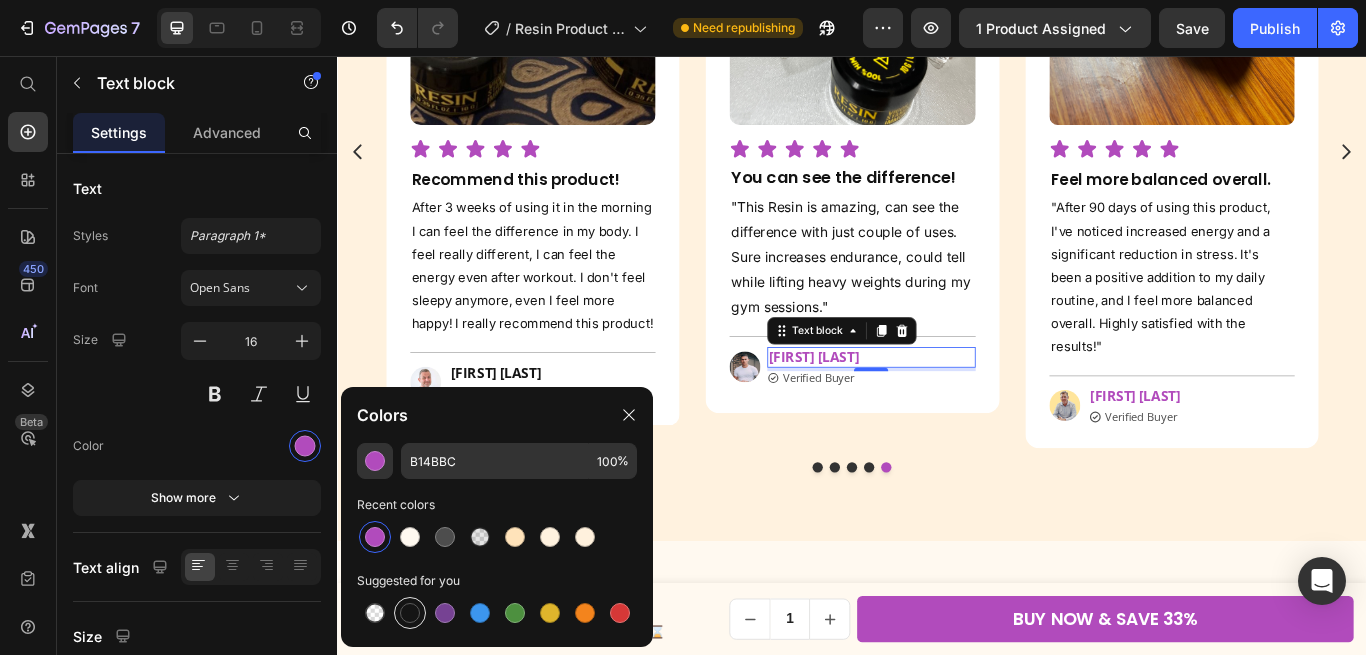 click at bounding box center [410, 613] 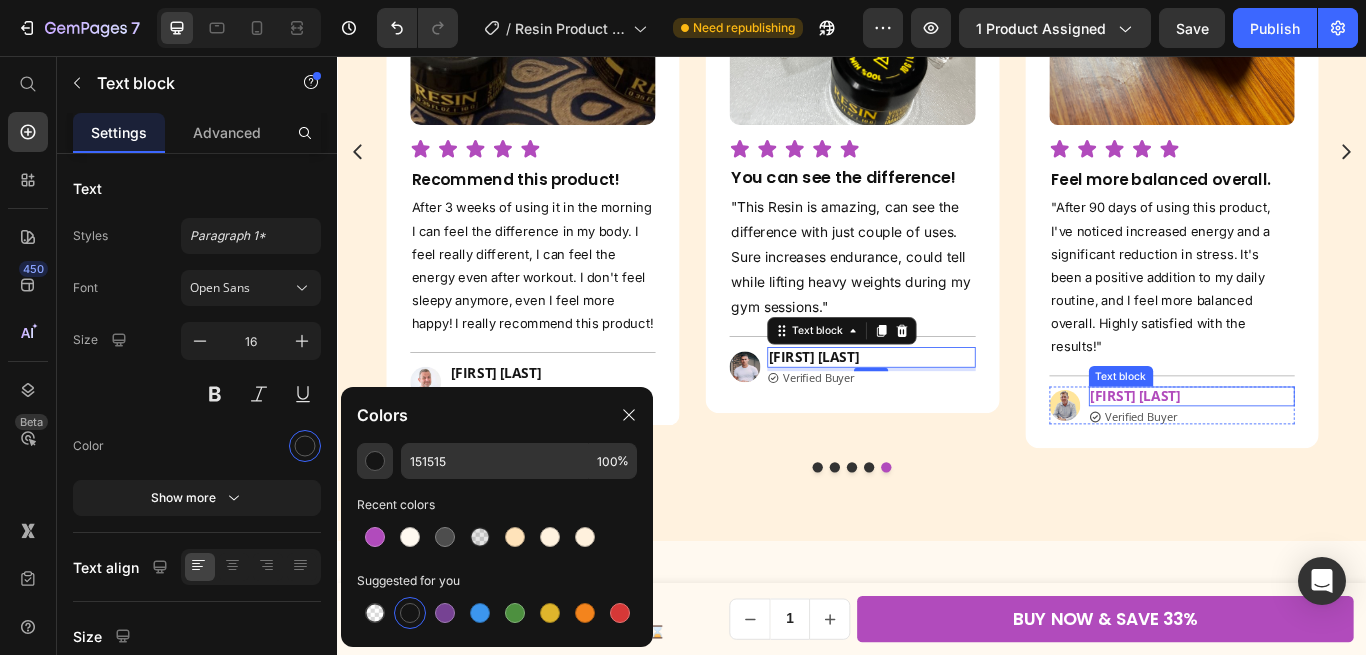 click on "[FIRST] [LAST]" at bounding box center (1332, 453) 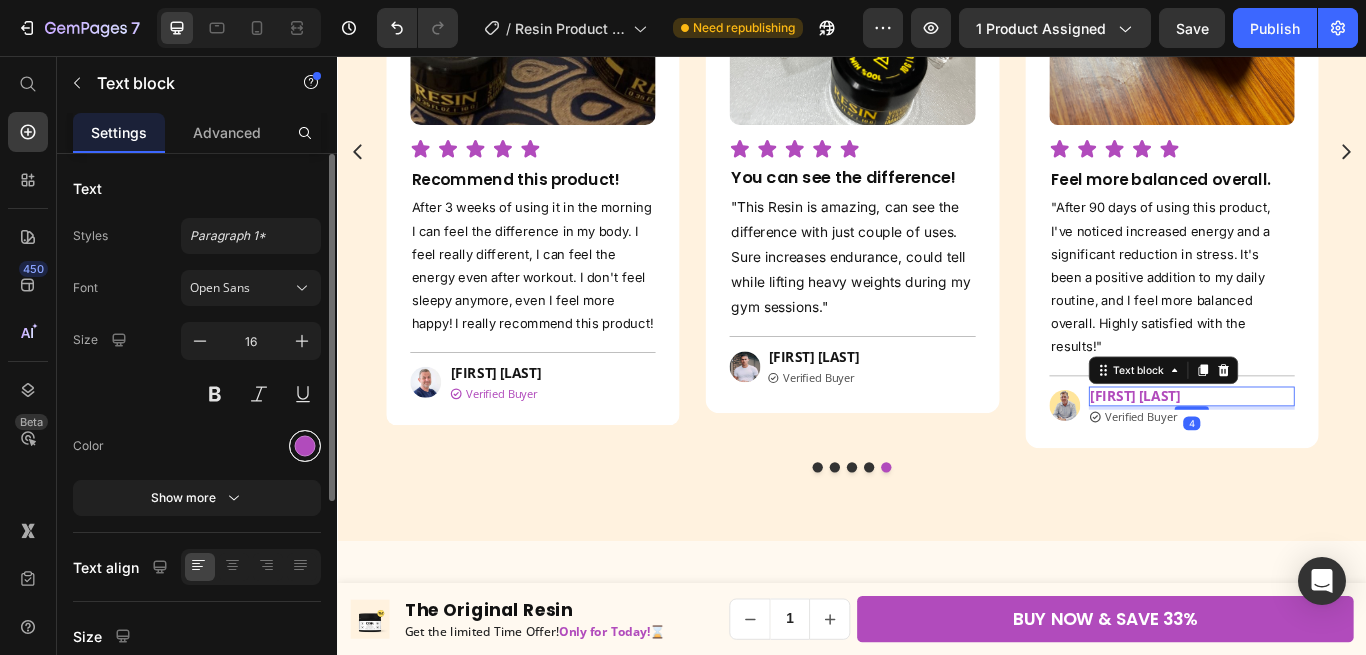 click at bounding box center [305, 446] 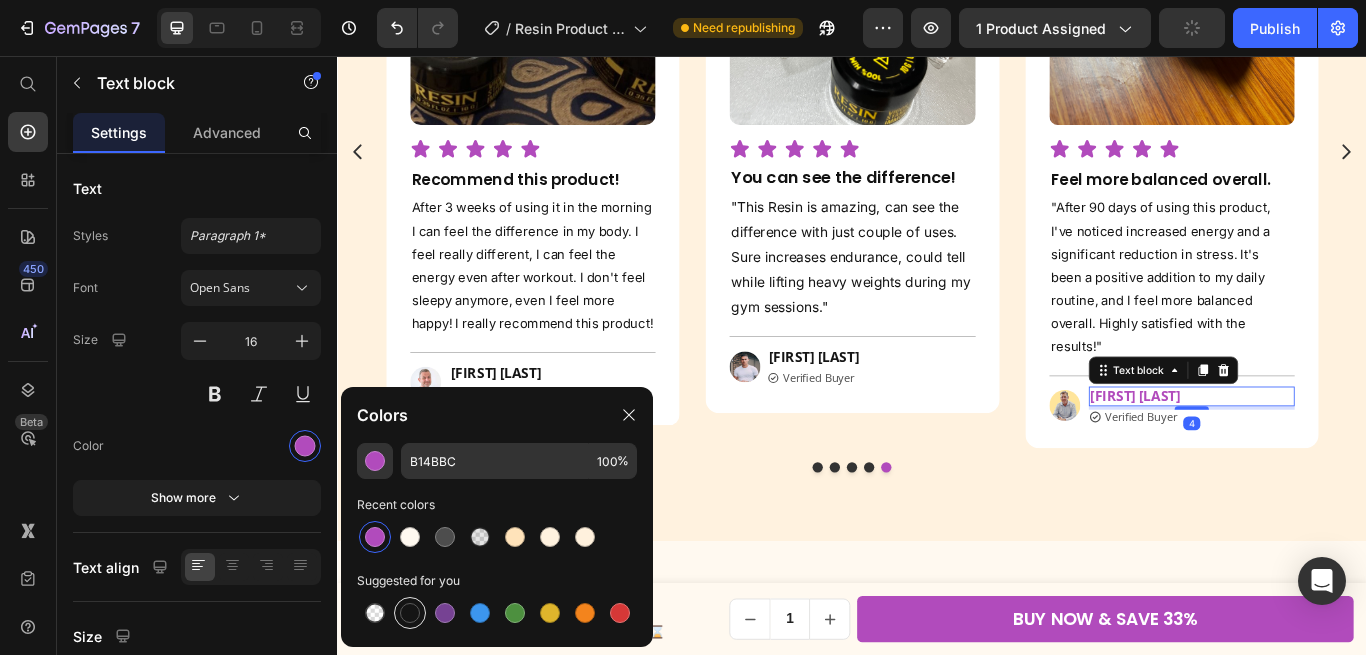 click at bounding box center [410, 613] 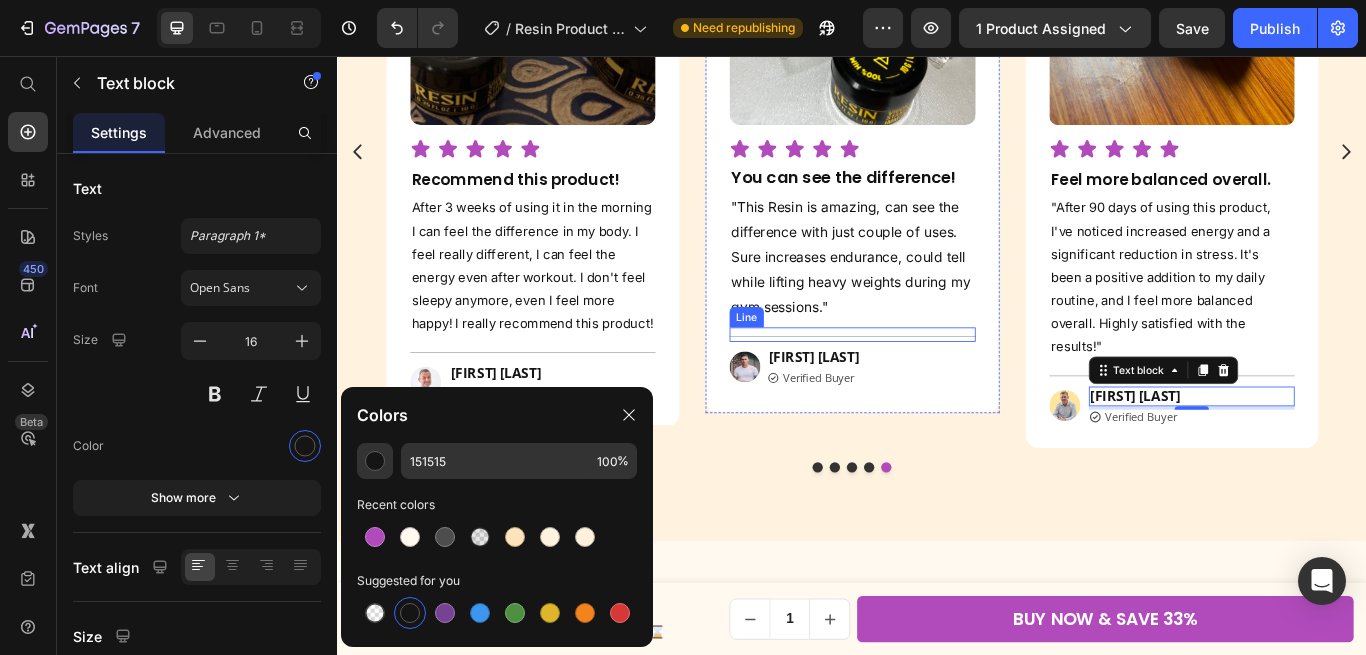 click on "Title Line" at bounding box center (937, 381) 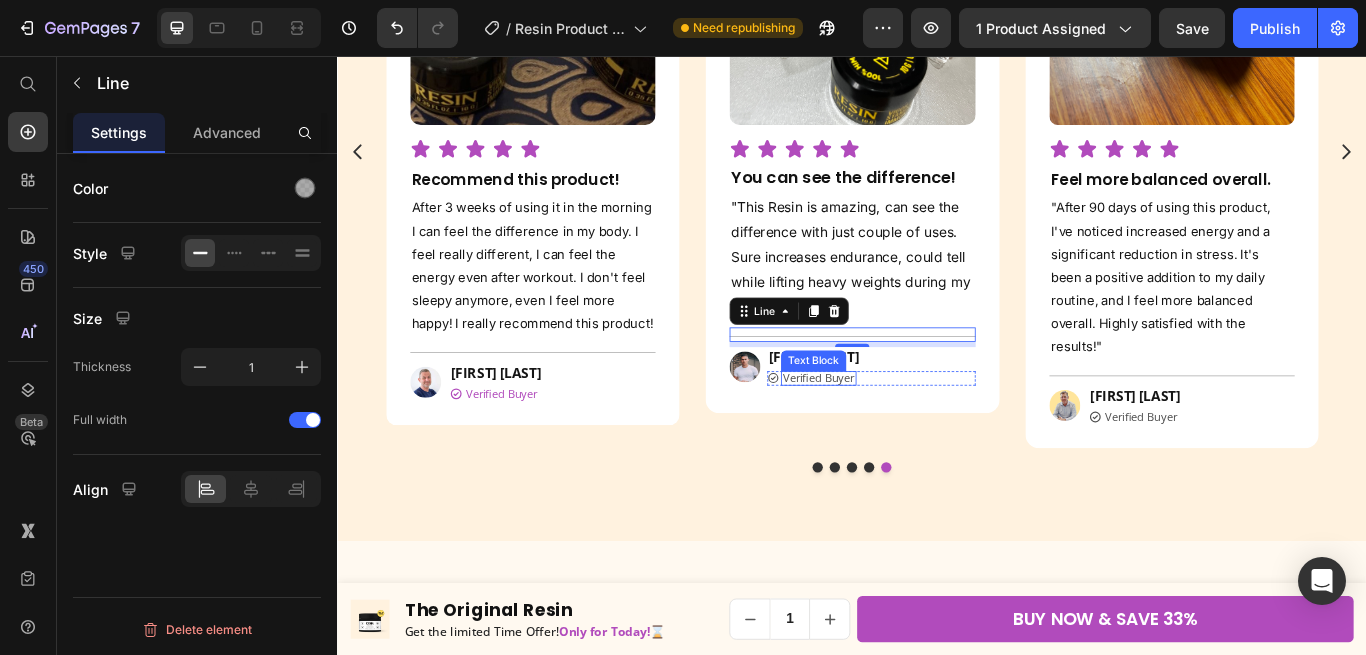 click on "Verified Buyer" at bounding box center [898, 432] 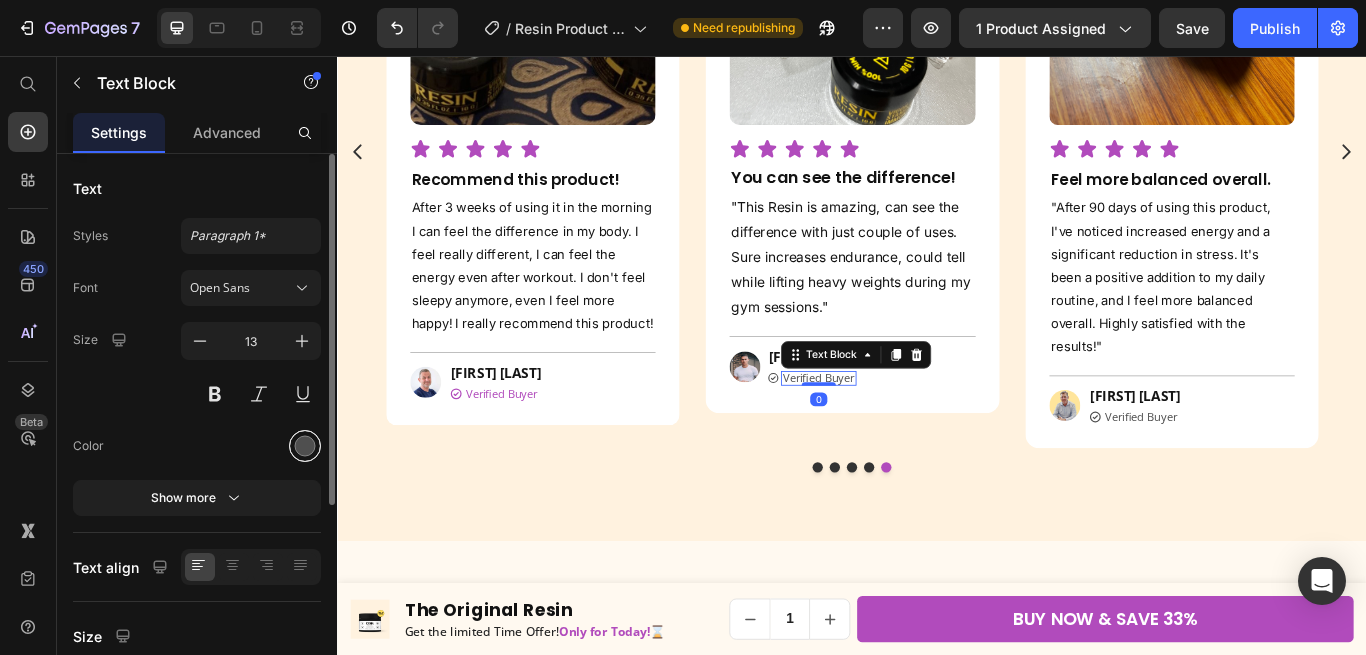 click at bounding box center (305, 446) 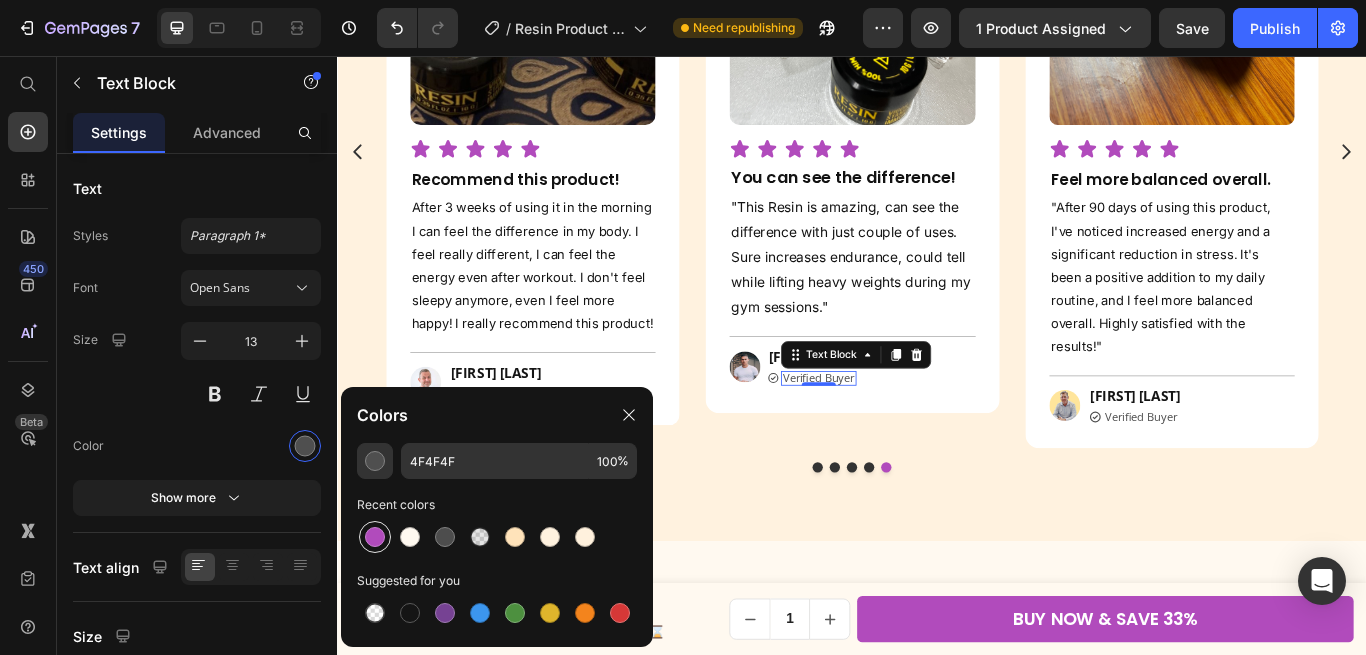 click at bounding box center [375, 537] 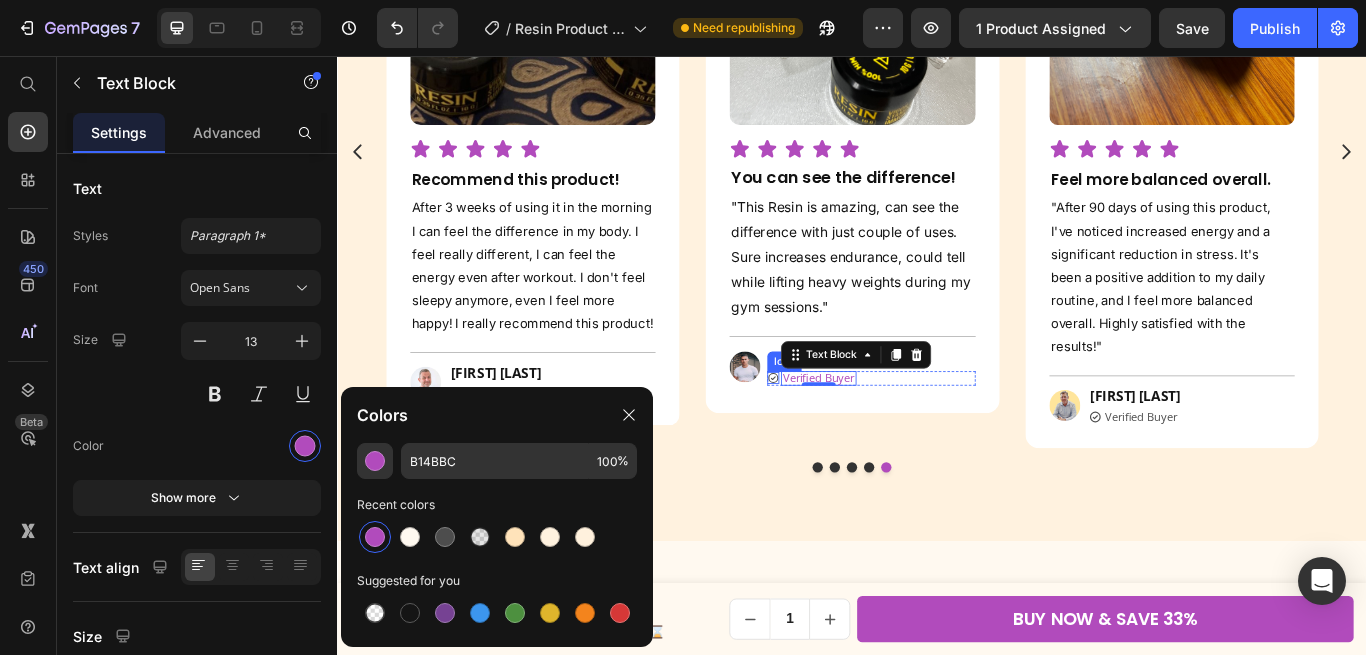 click 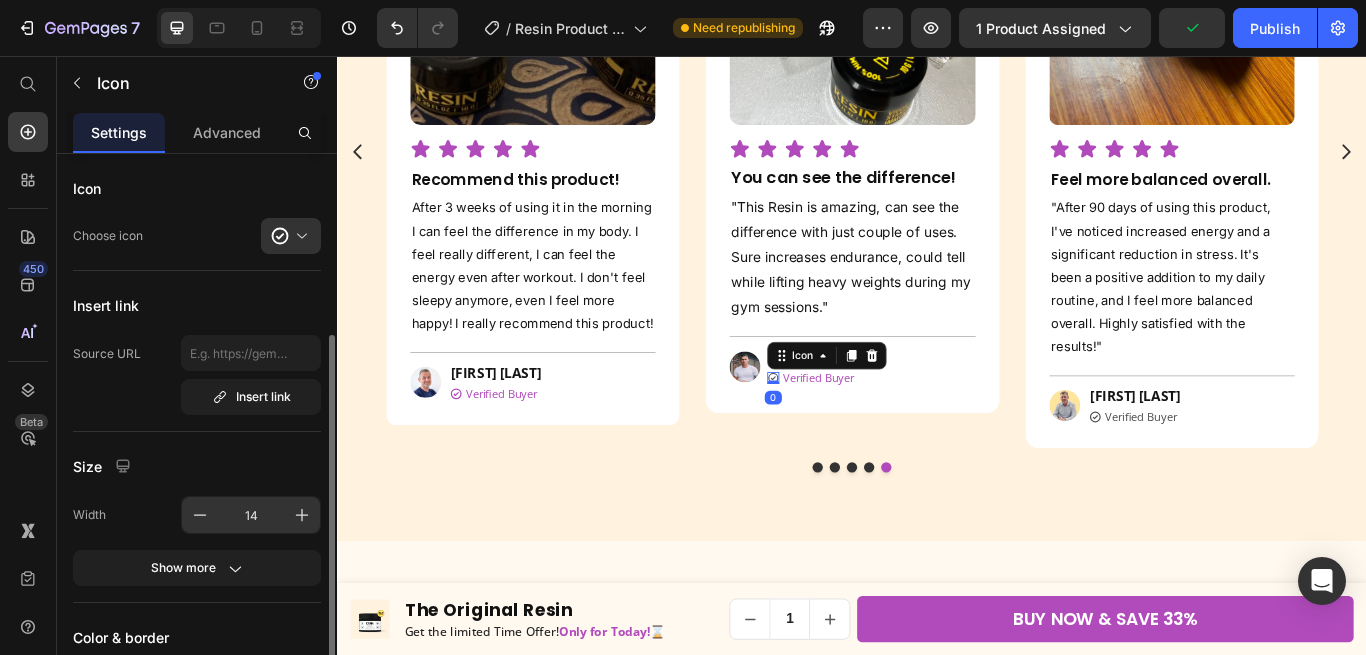 scroll, scrollTop: 364, scrollLeft: 0, axis: vertical 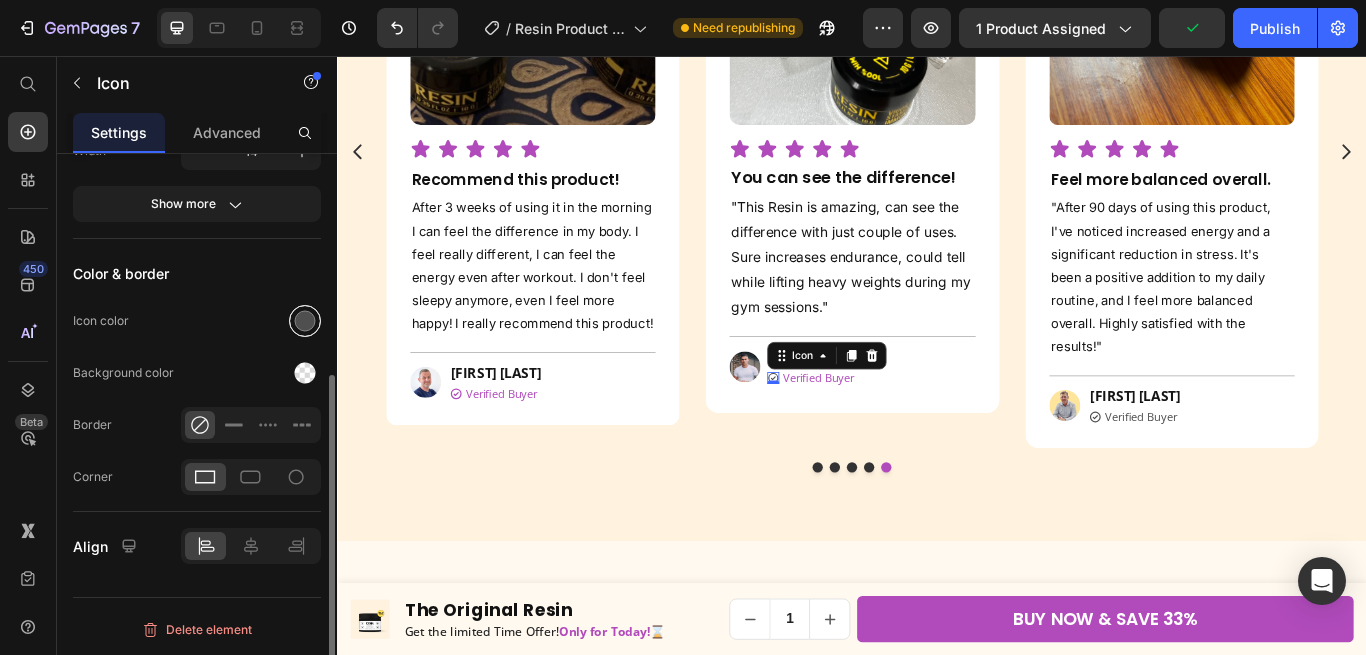click at bounding box center [305, 321] 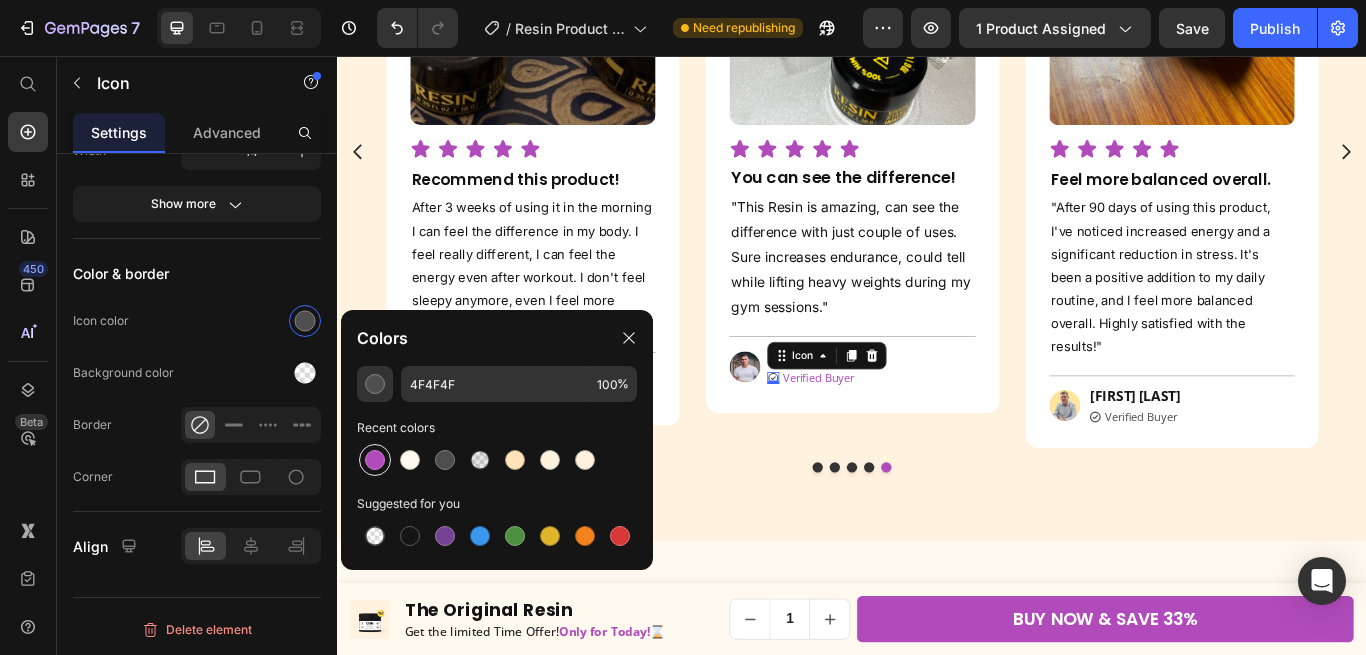 click at bounding box center [375, 460] 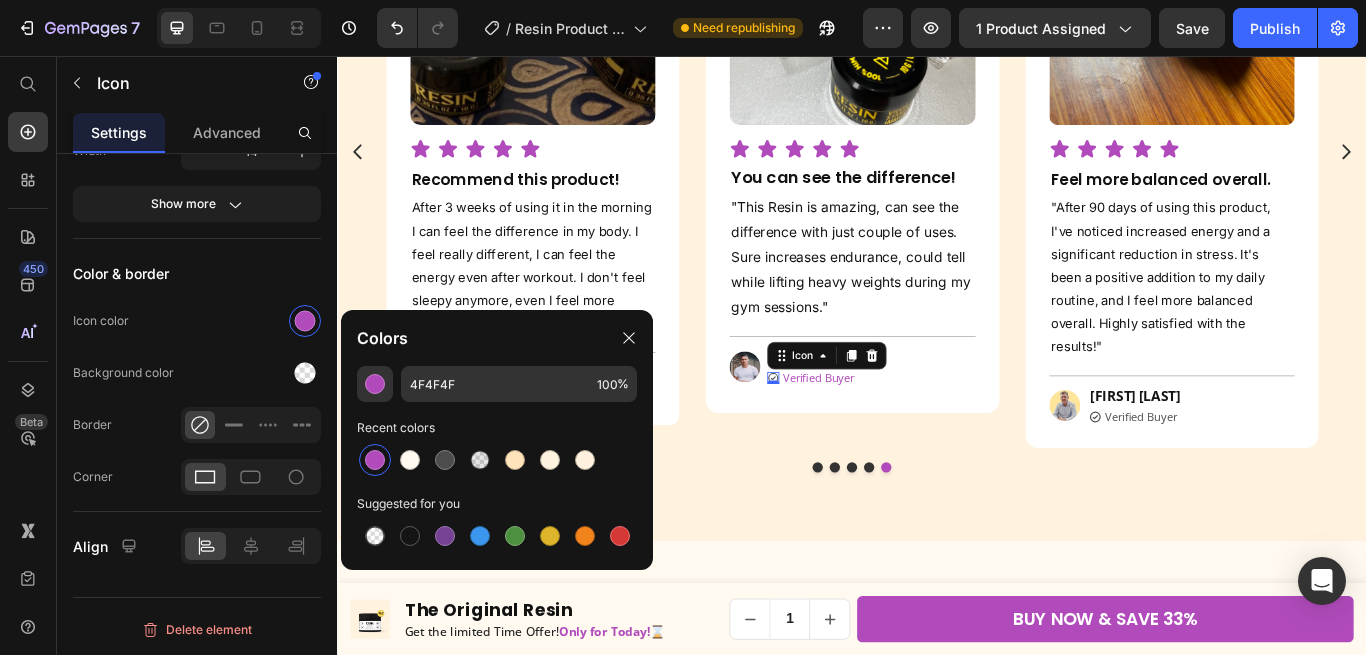 type on "B14BBC" 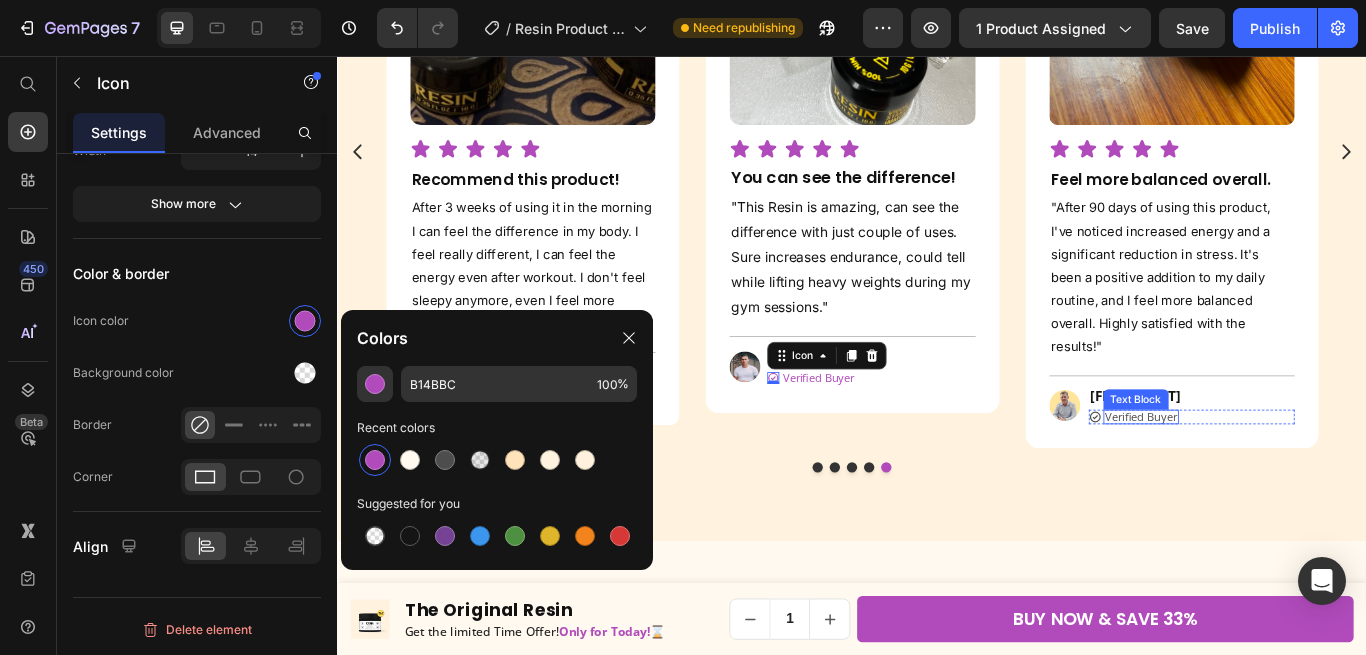 click on "Verified Buyer" at bounding box center [1273, 477] 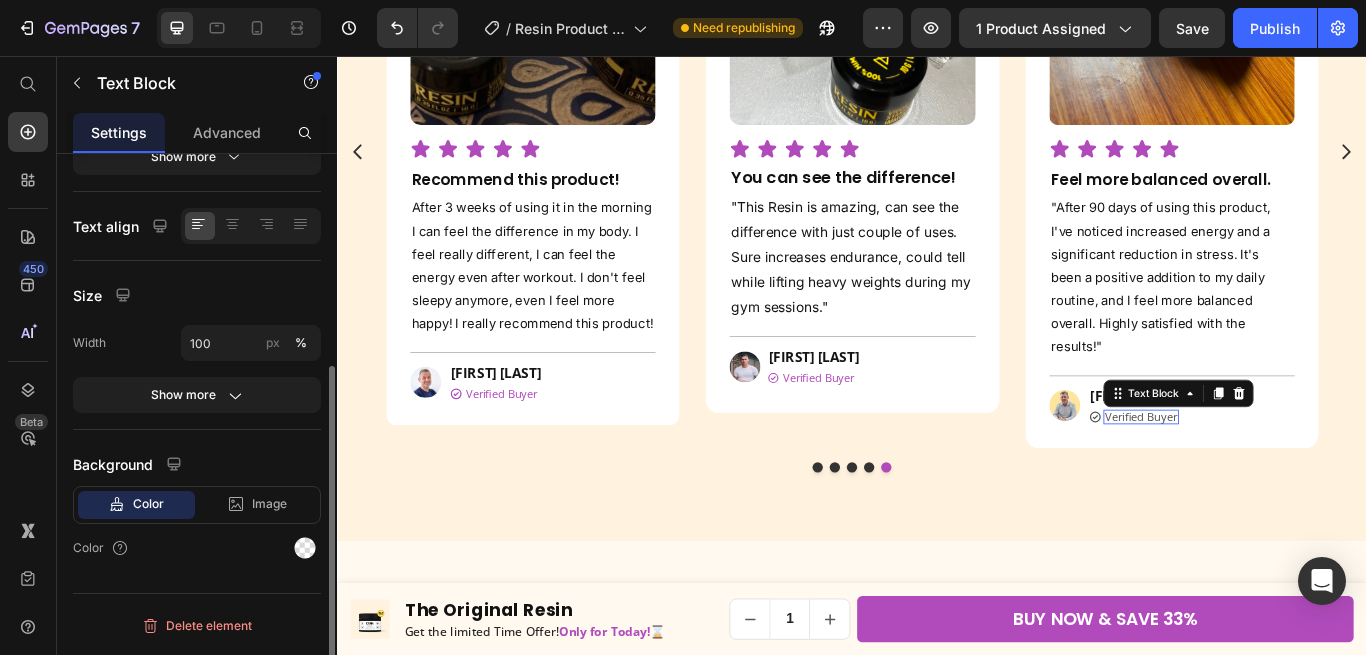 scroll, scrollTop: 0, scrollLeft: 0, axis: both 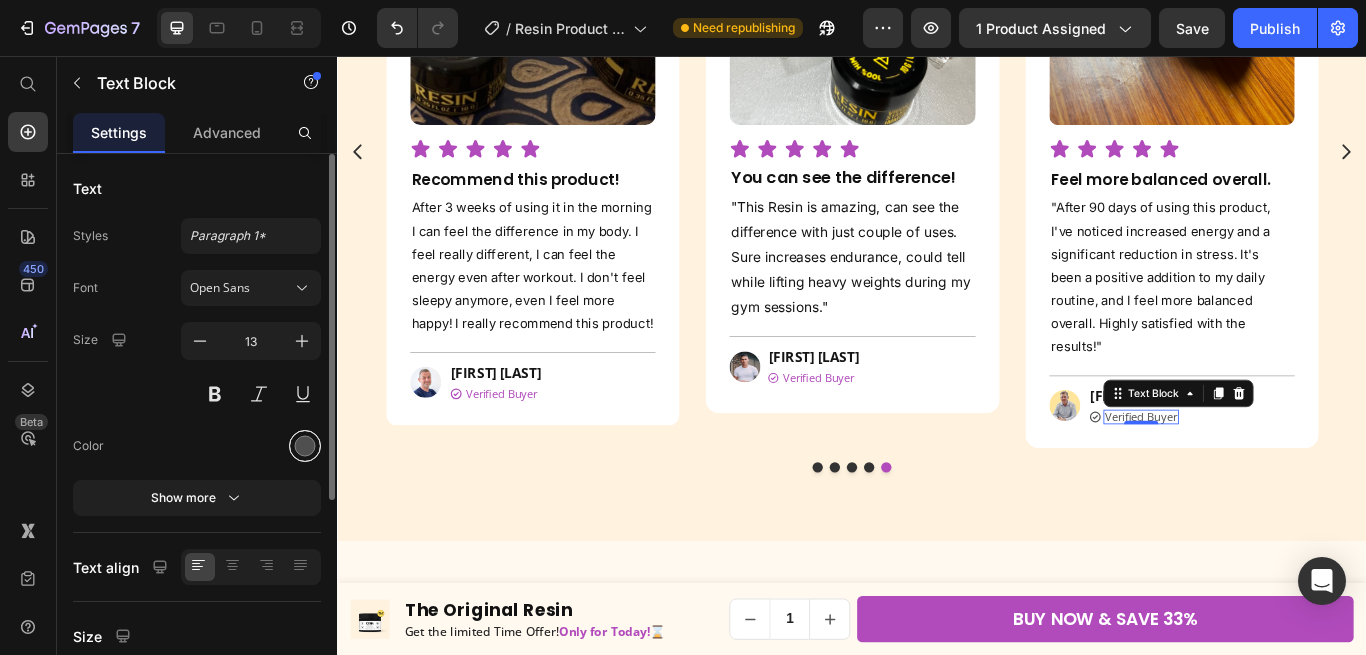 click at bounding box center (305, 446) 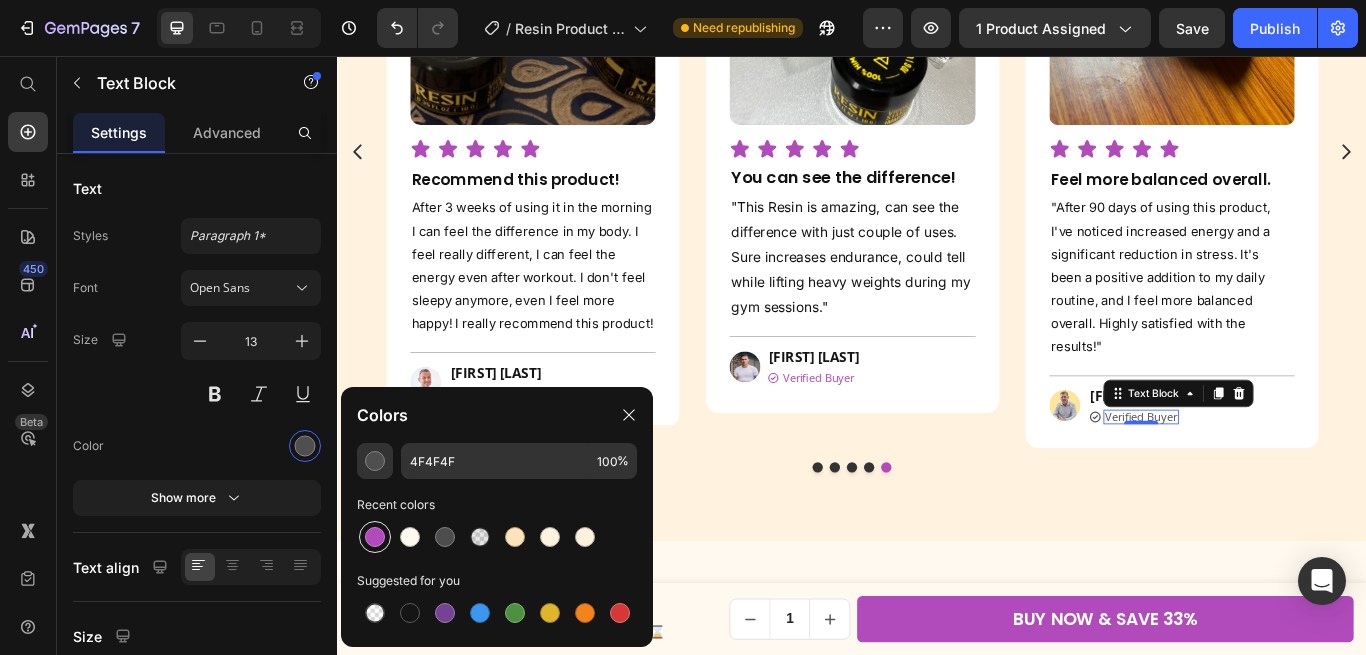 click at bounding box center (375, 537) 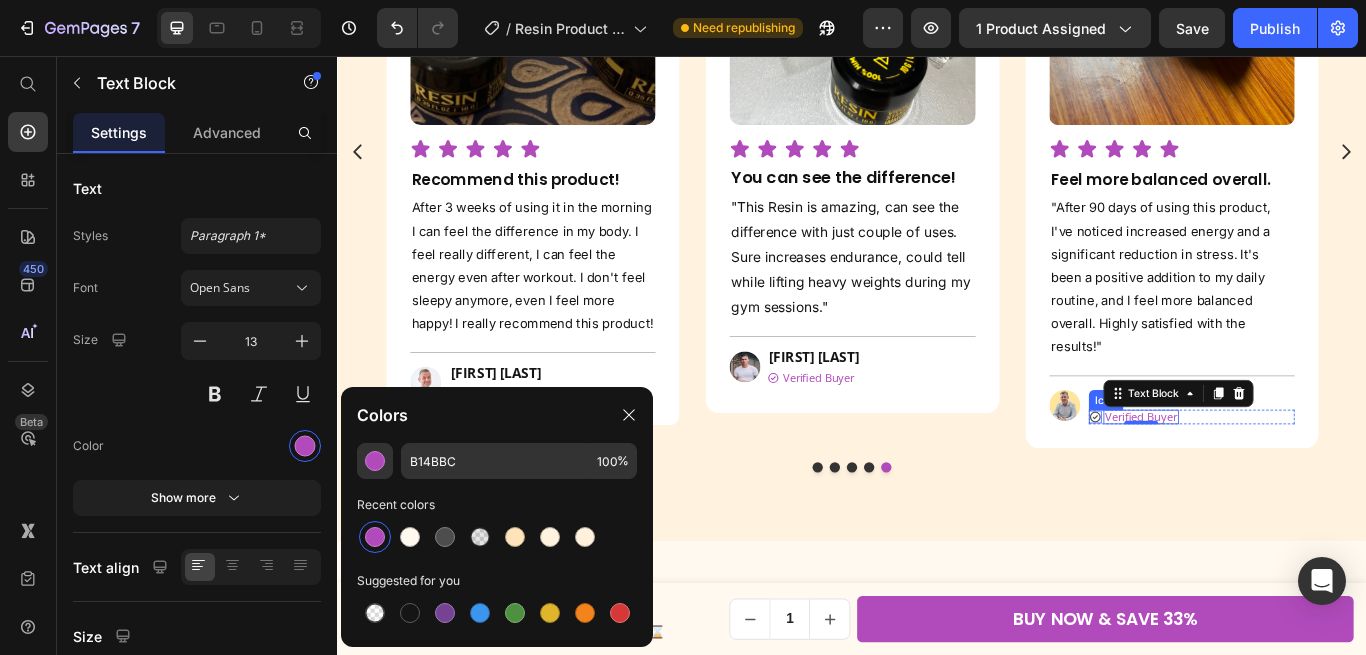 click 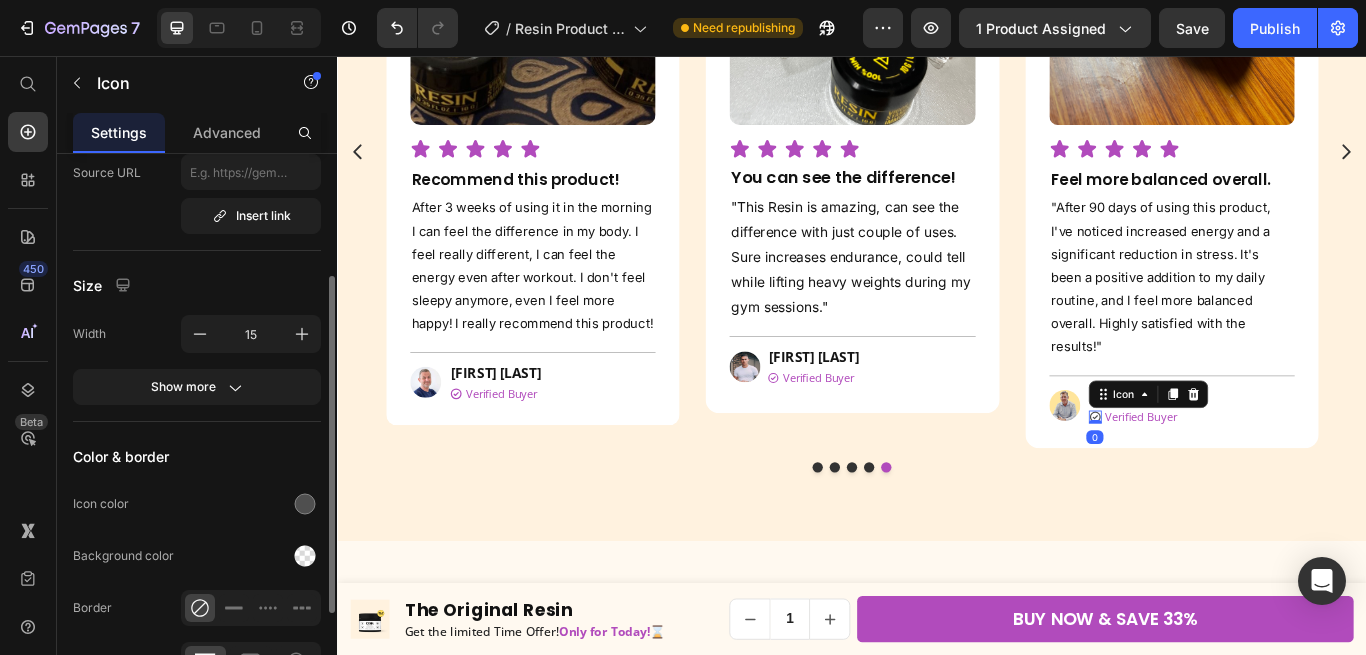 scroll, scrollTop: 189, scrollLeft: 0, axis: vertical 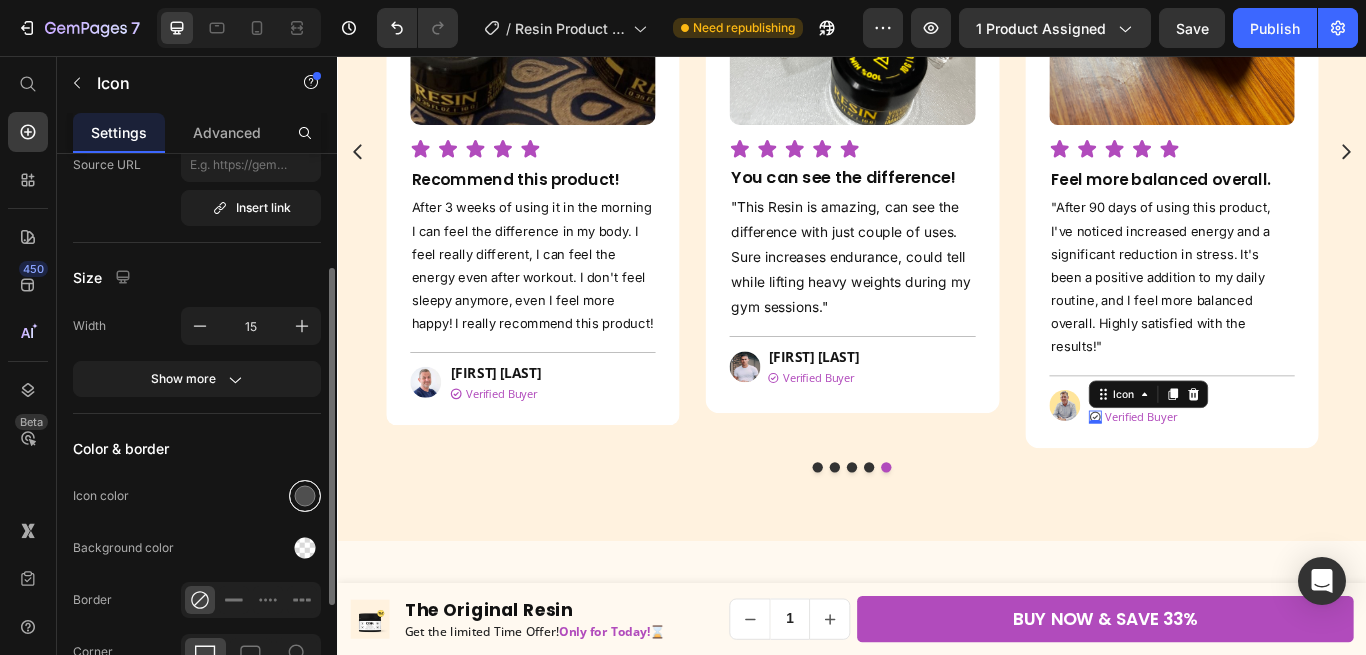click at bounding box center (305, 496) 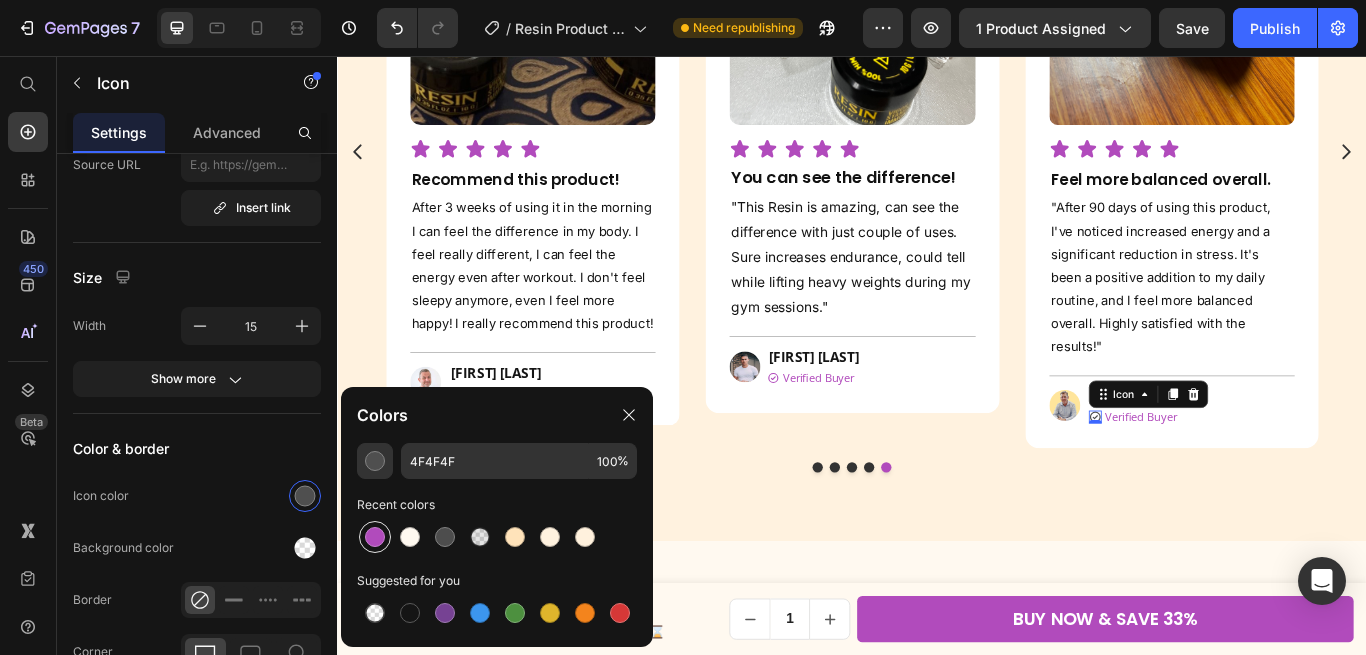 click at bounding box center (375, 537) 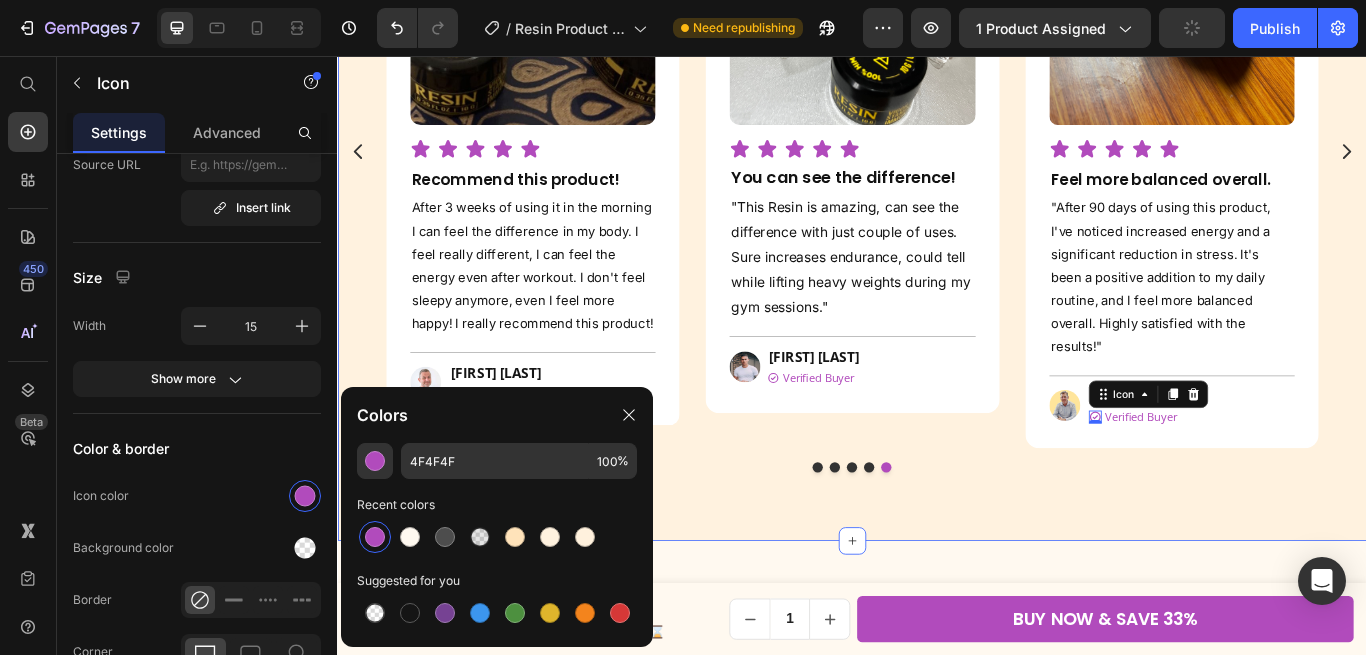 type on "B14BBC" 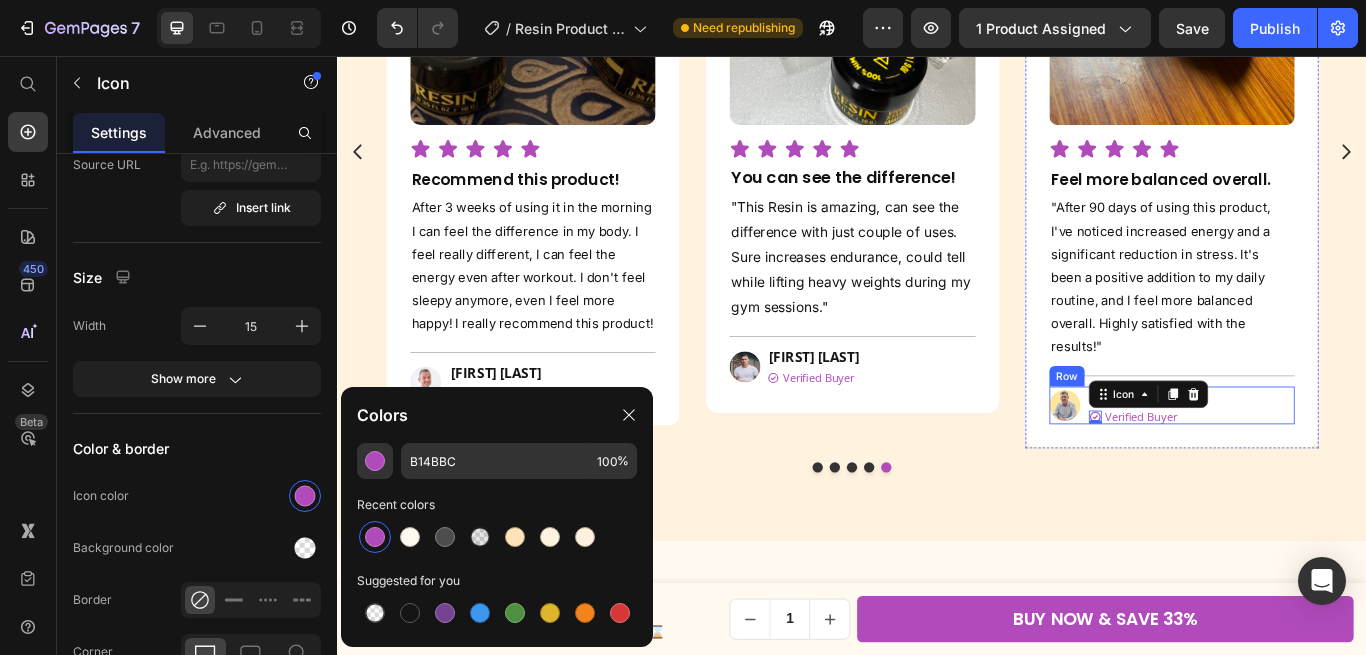 click on "[FIRST] [LAST] Text block
Icon   0 Verified Buyer Text Block Row" at bounding box center [1332, 464] 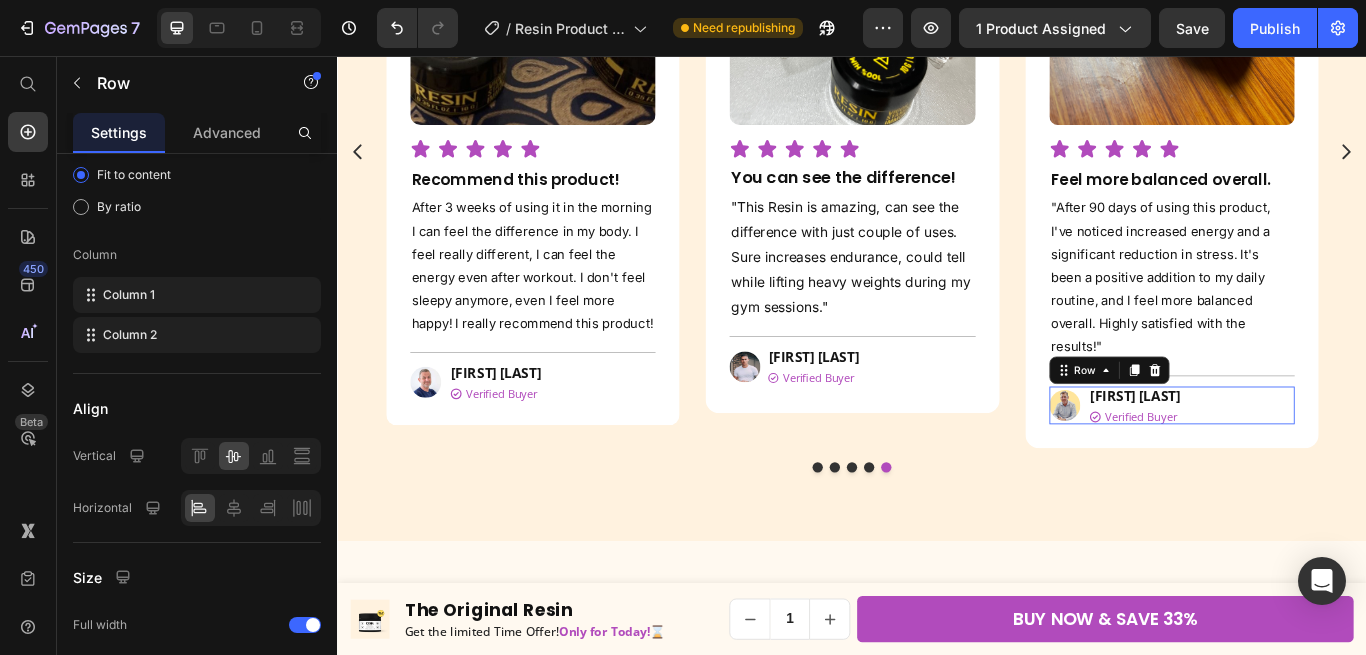 scroll, scrollTop: 0, scrollLeft: 0, axis: both 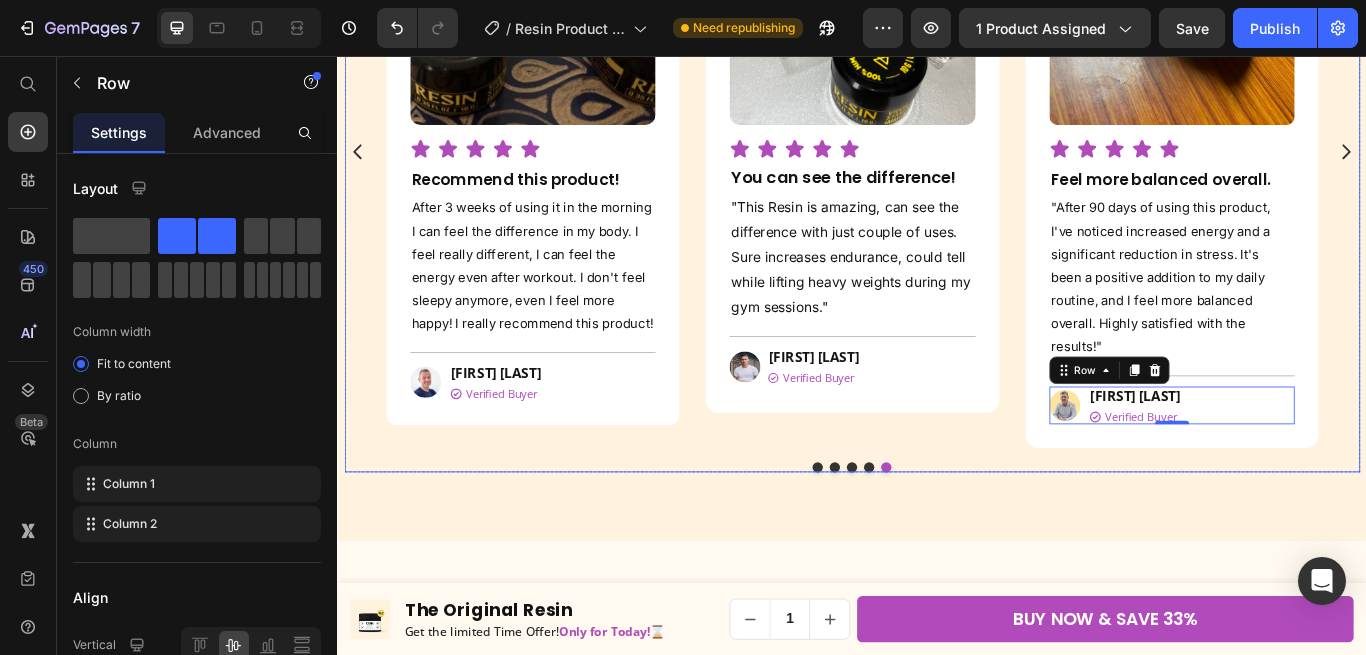 click at bounding box center [897, 536] 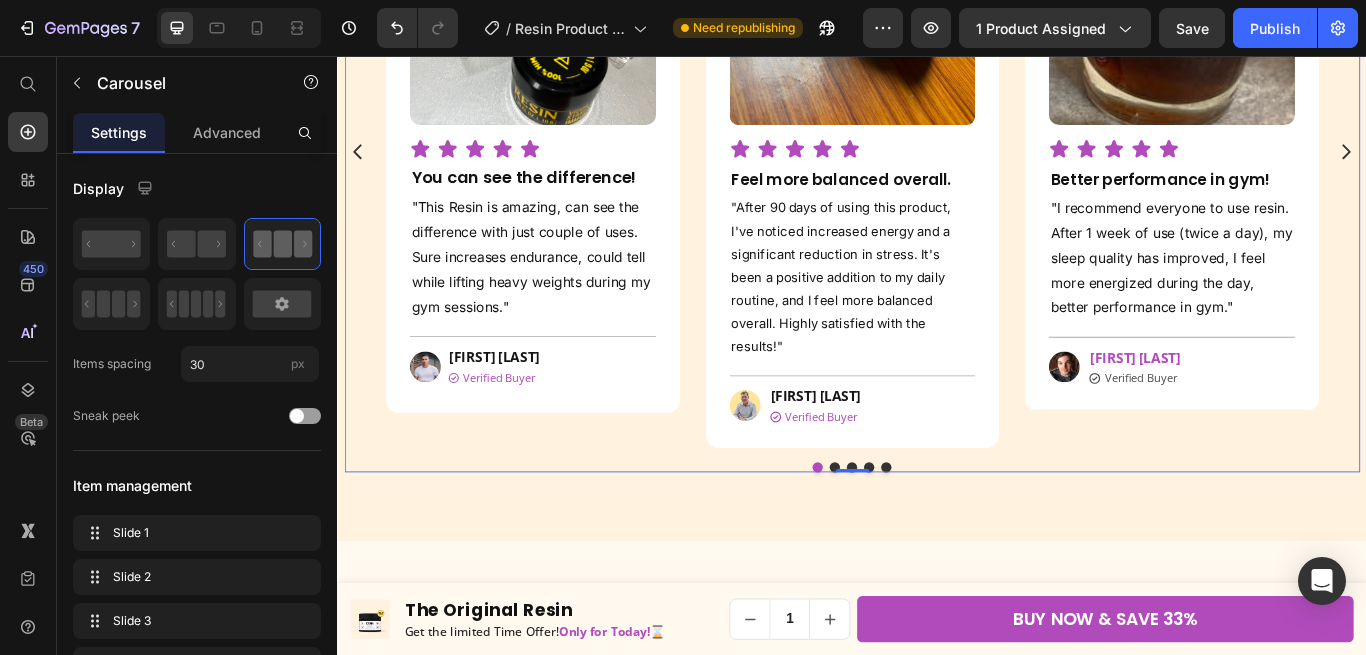click at bounding box center [937, 536] 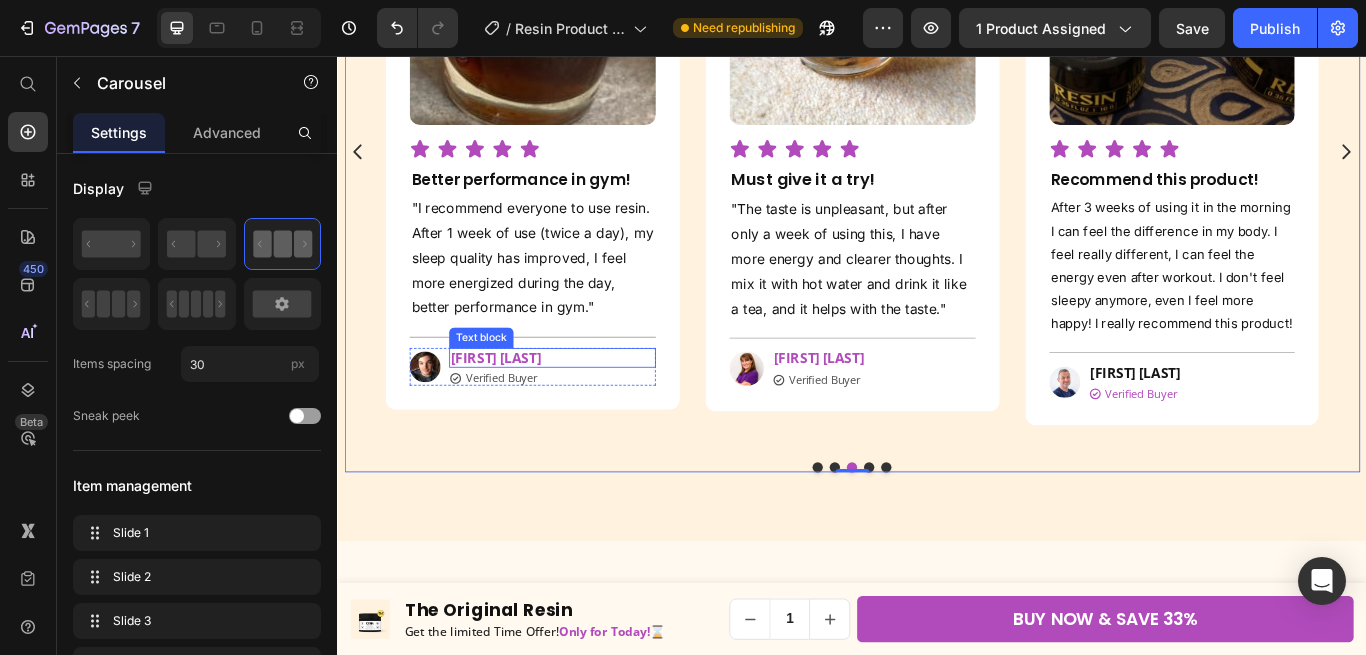 click on "[FIRST] [LAST]" at bounding box center [587, 408] 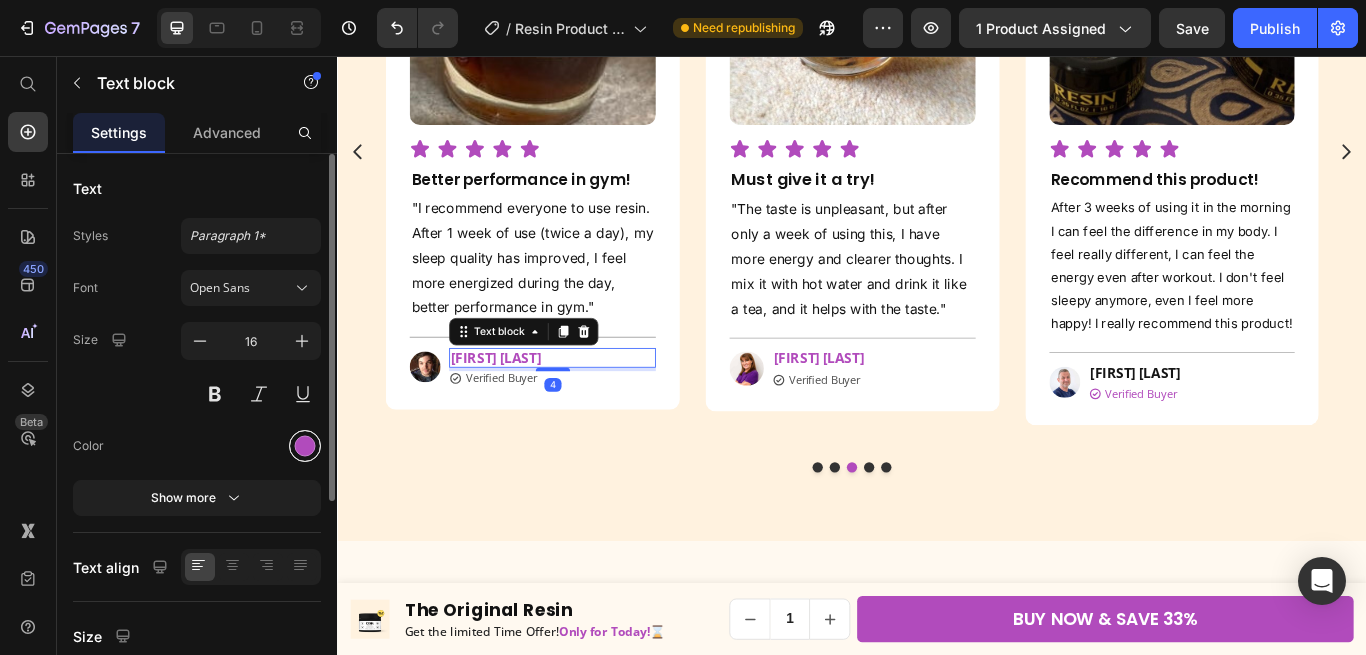 click at bounding box center [305, 446] 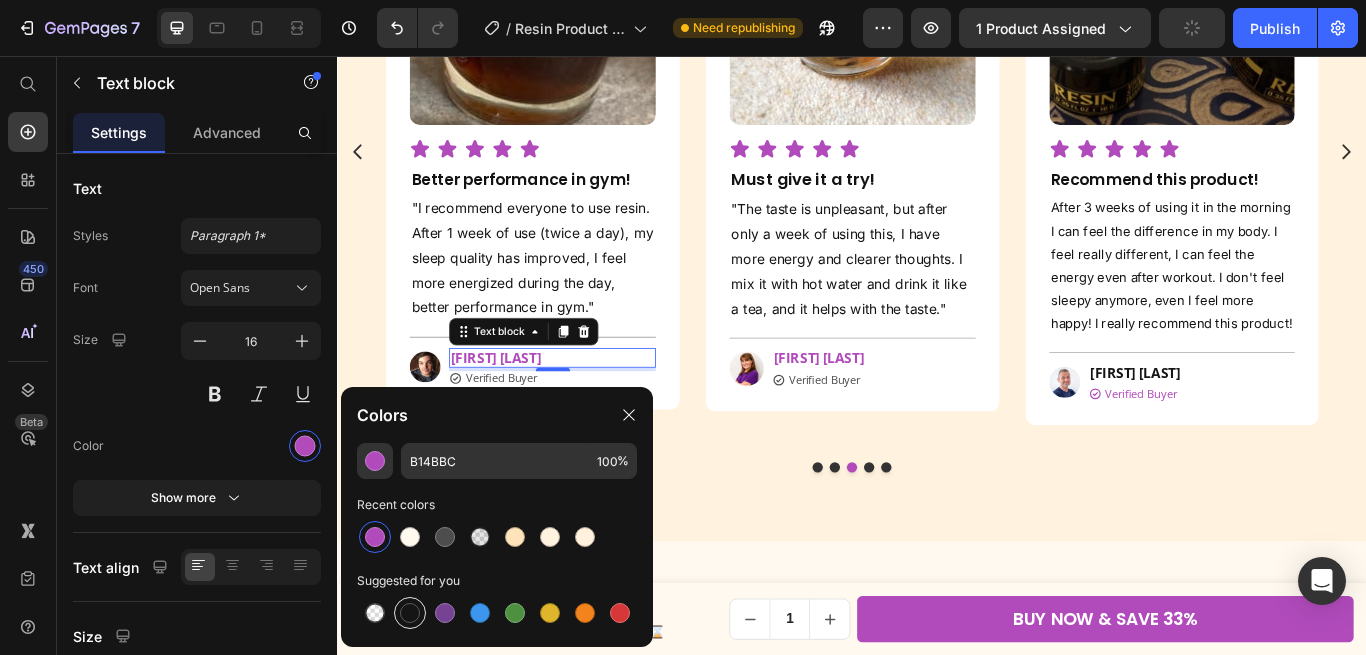 click at bounding box center [410, 613] 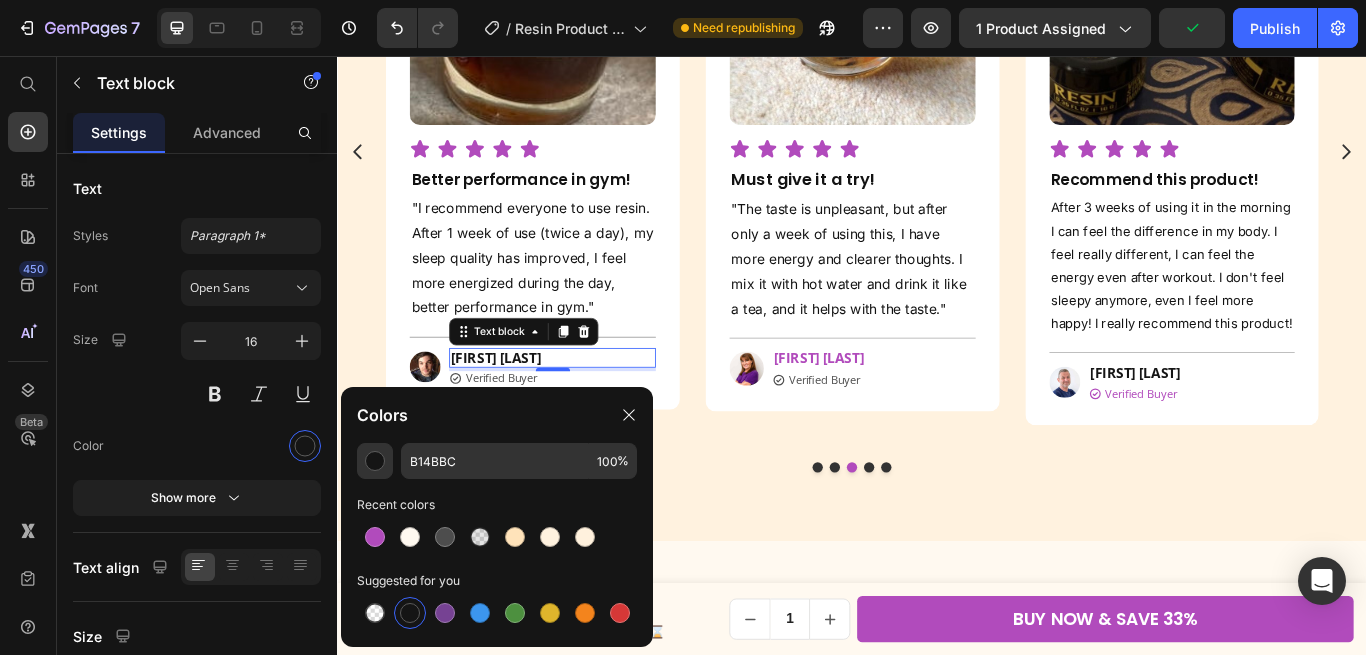 type on "151515" 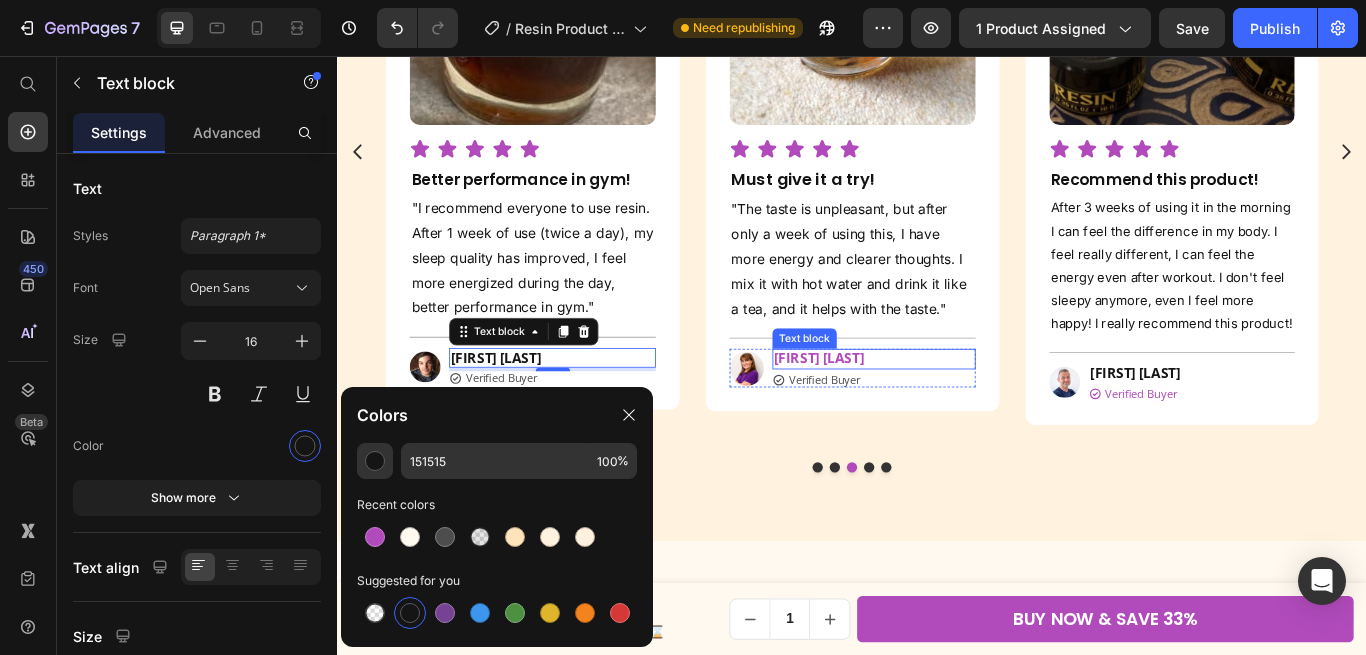 click on "[FIRST] [LAST]" at bounding box center (962, 409) 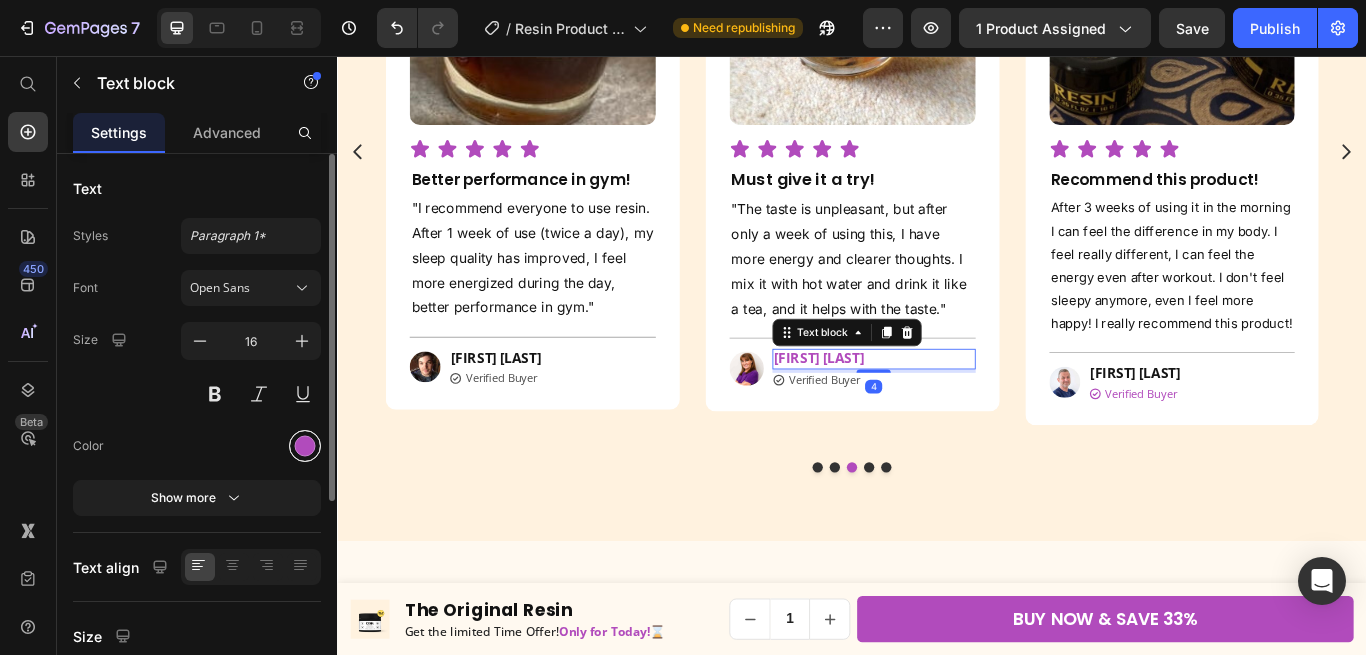 click at bounding box center [305, 446] 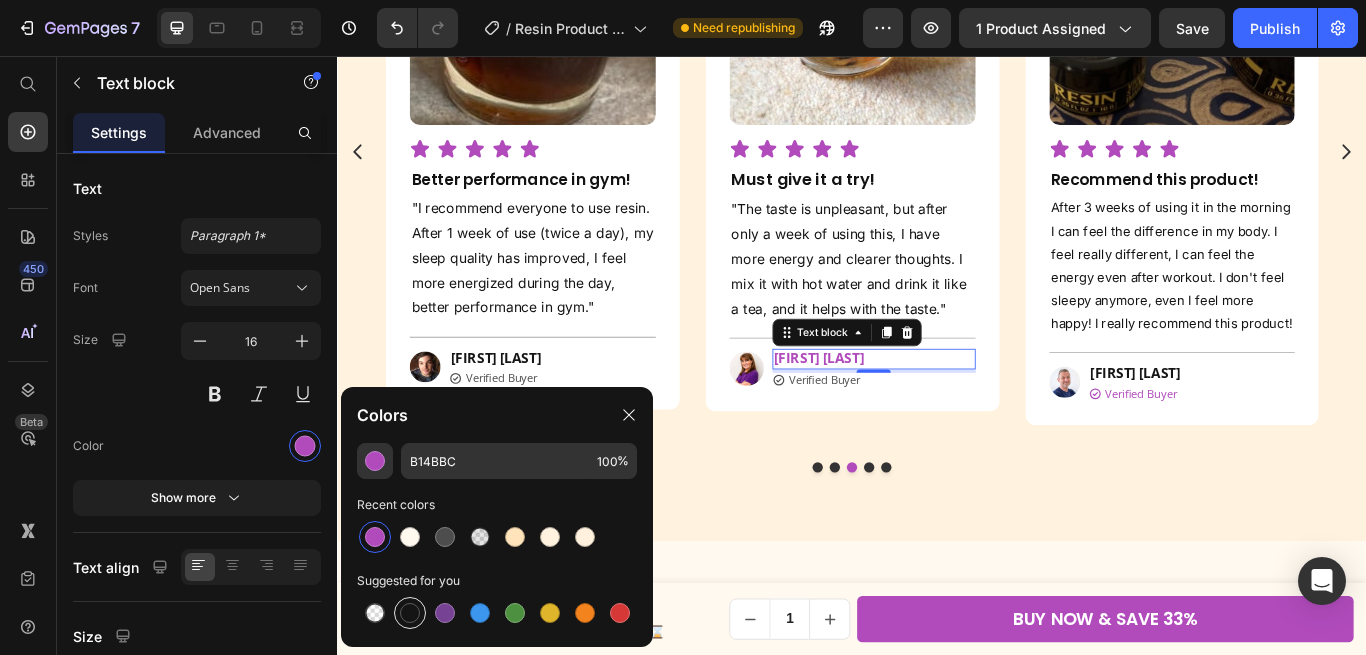 click at bounding box center (410, 613) 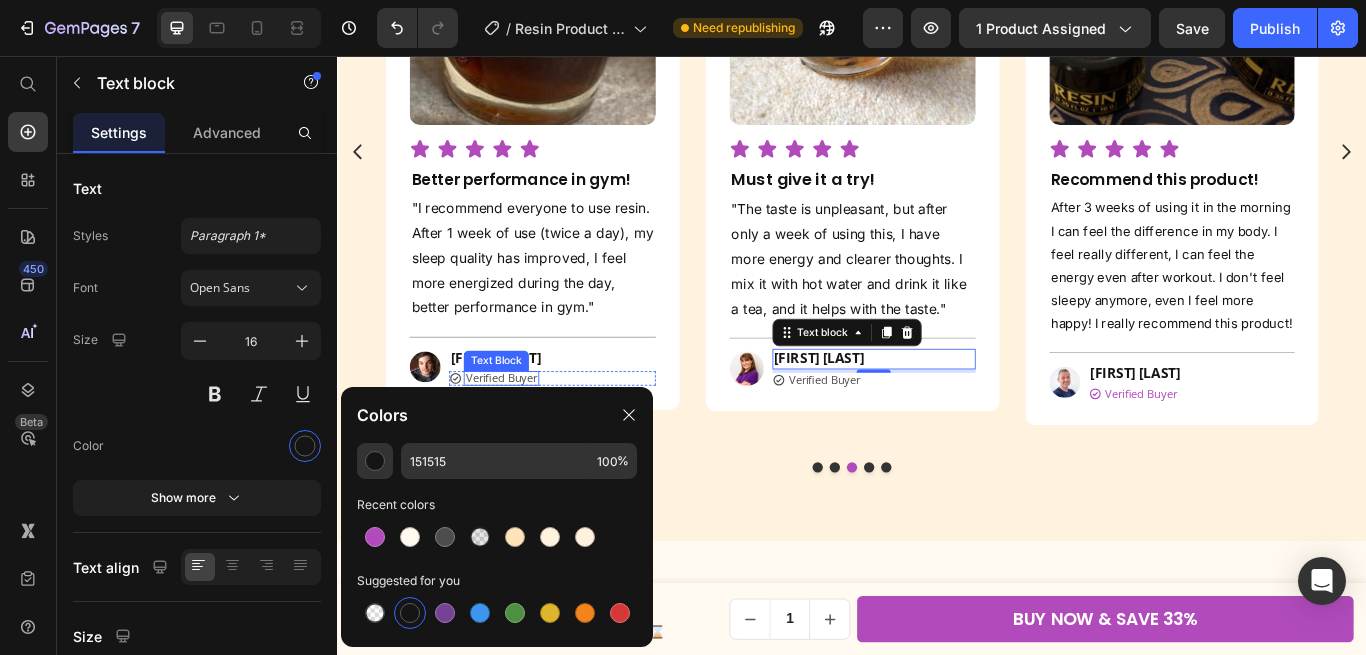 click on "Verified Buyer" at bounding box center [528, 432] 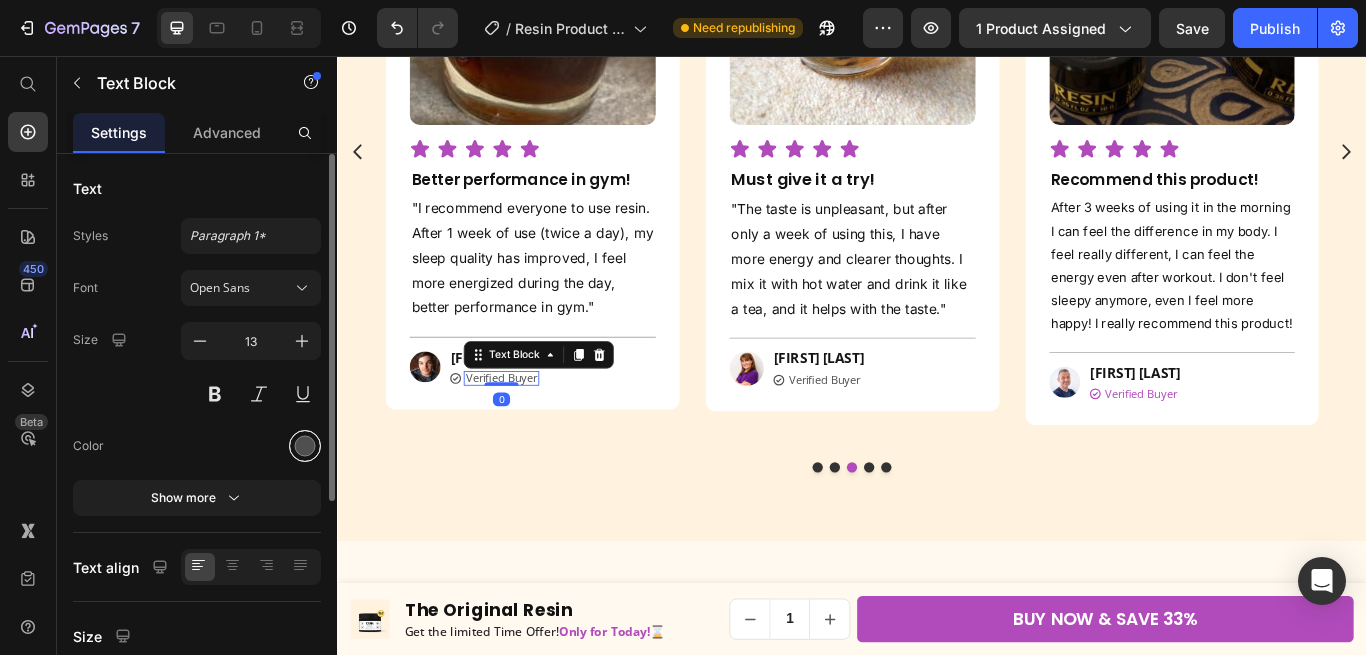 click at bounding box center [305, 446] 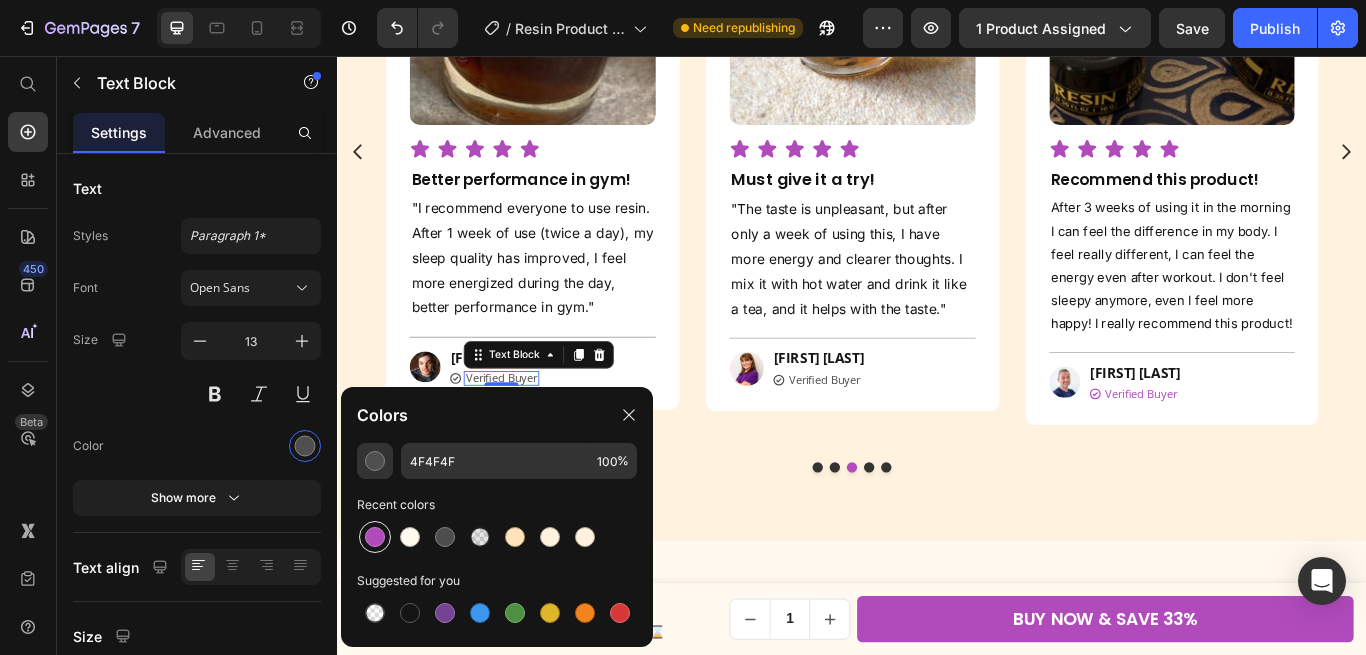click at bounding box center (375, 537) 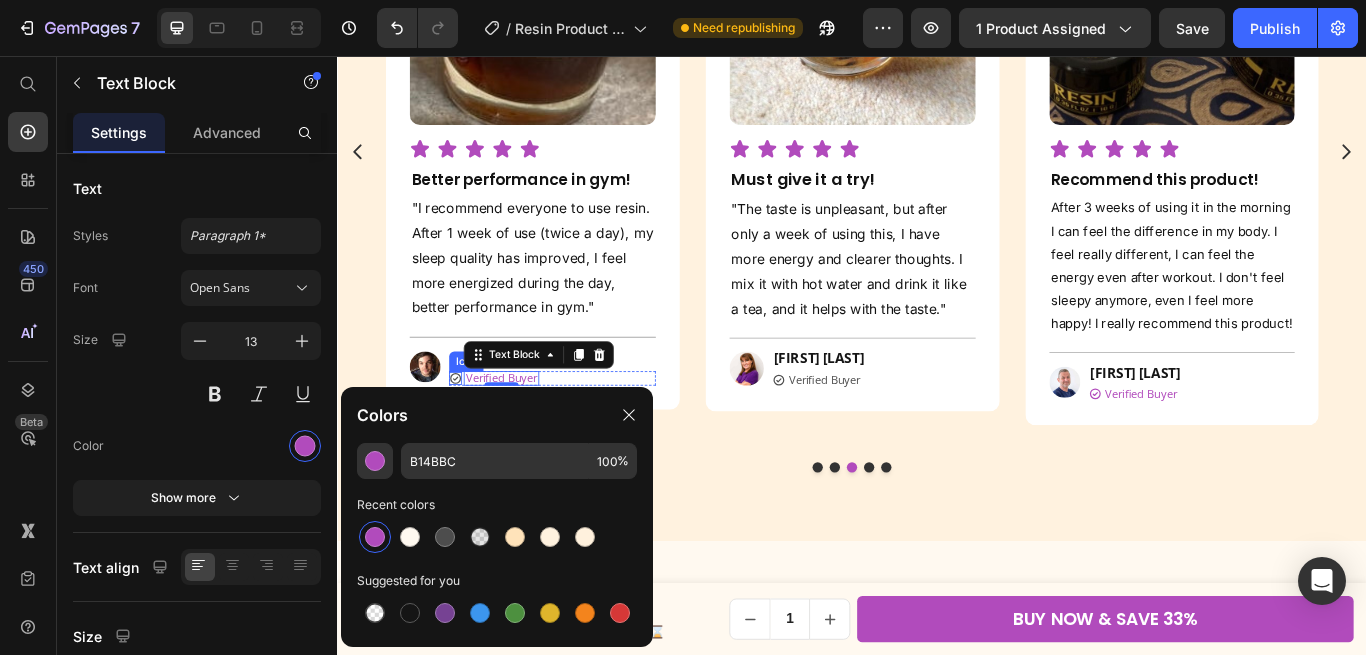 click 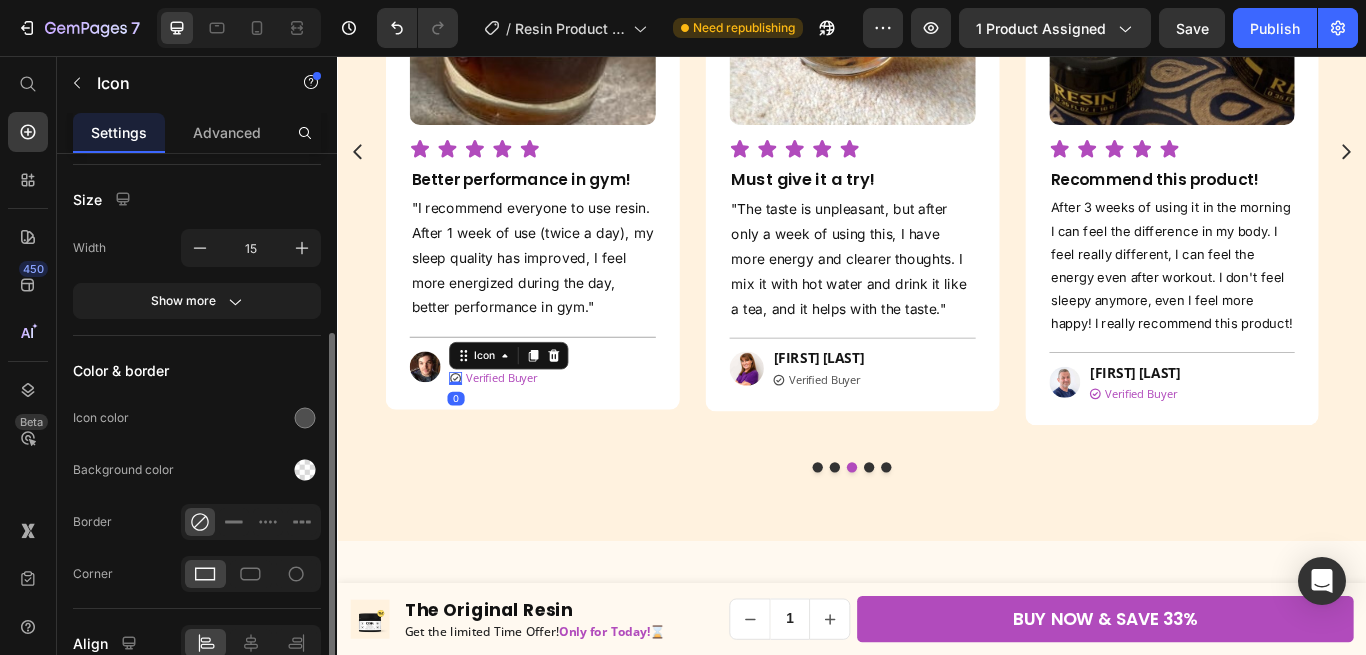 scroll, scrollTop: 278, scrollLeft: 0, axis: vertical 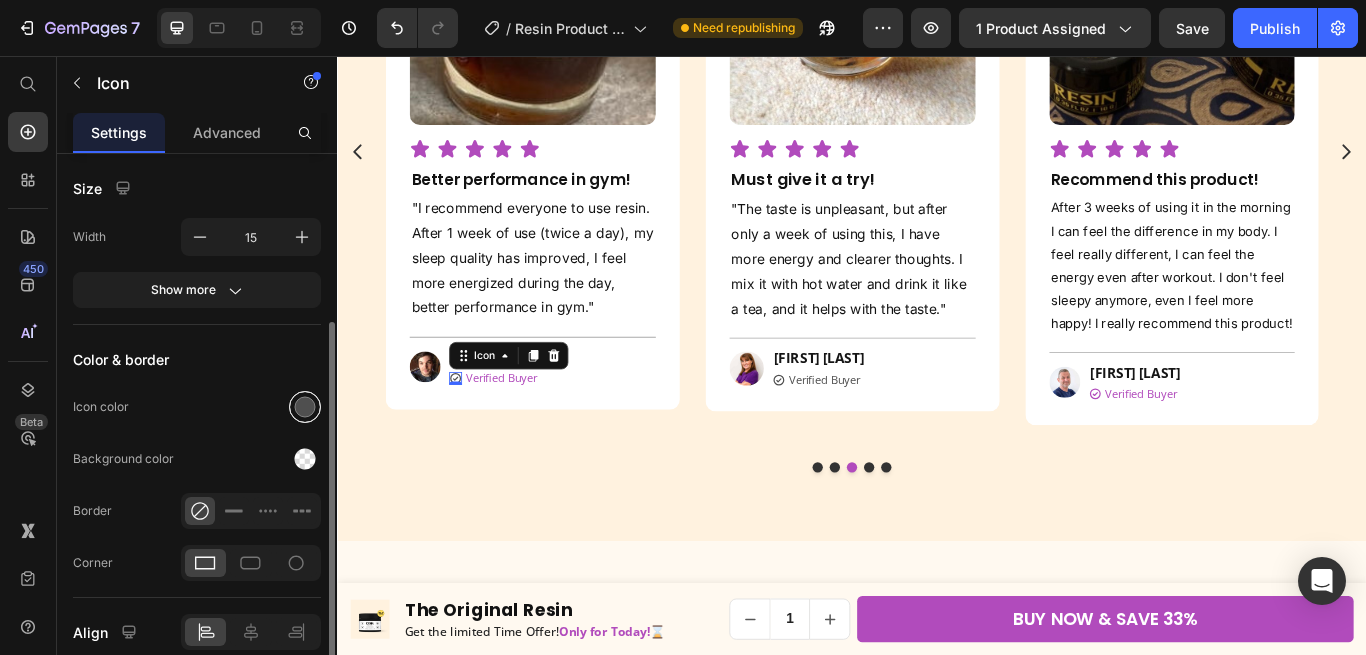 click at bounding box center [305, 407] 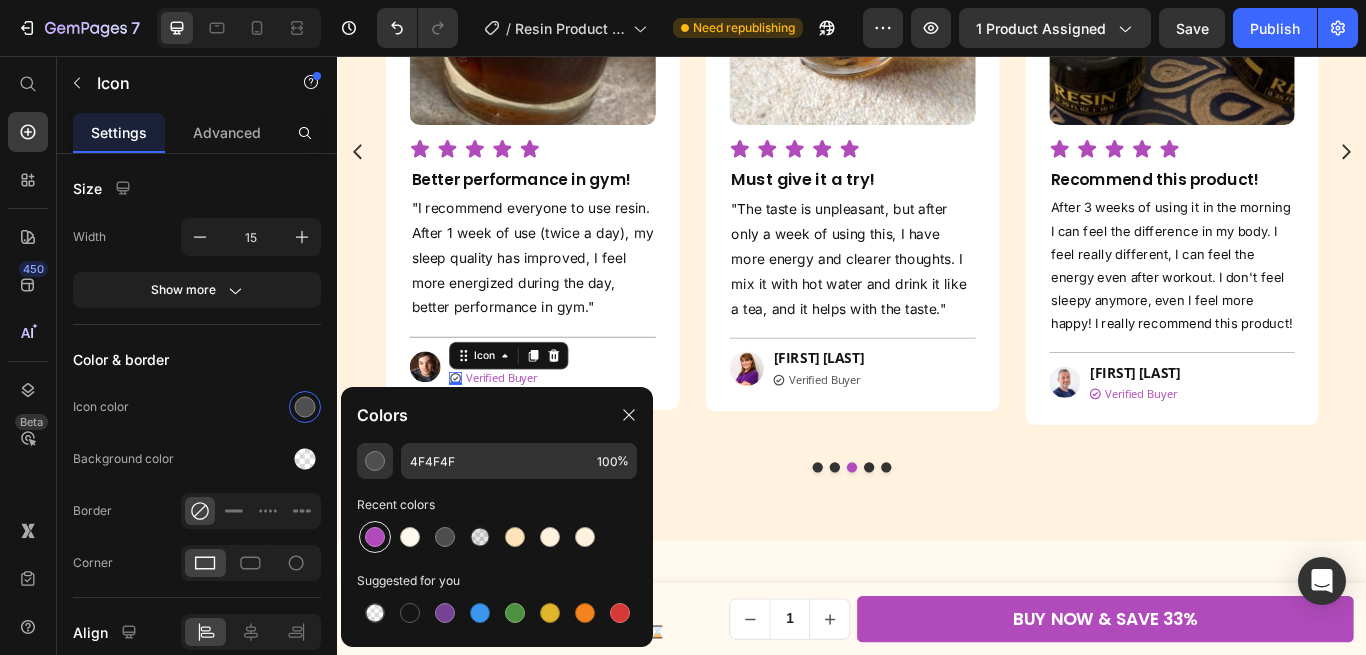 click at bounding box center (375, 537) 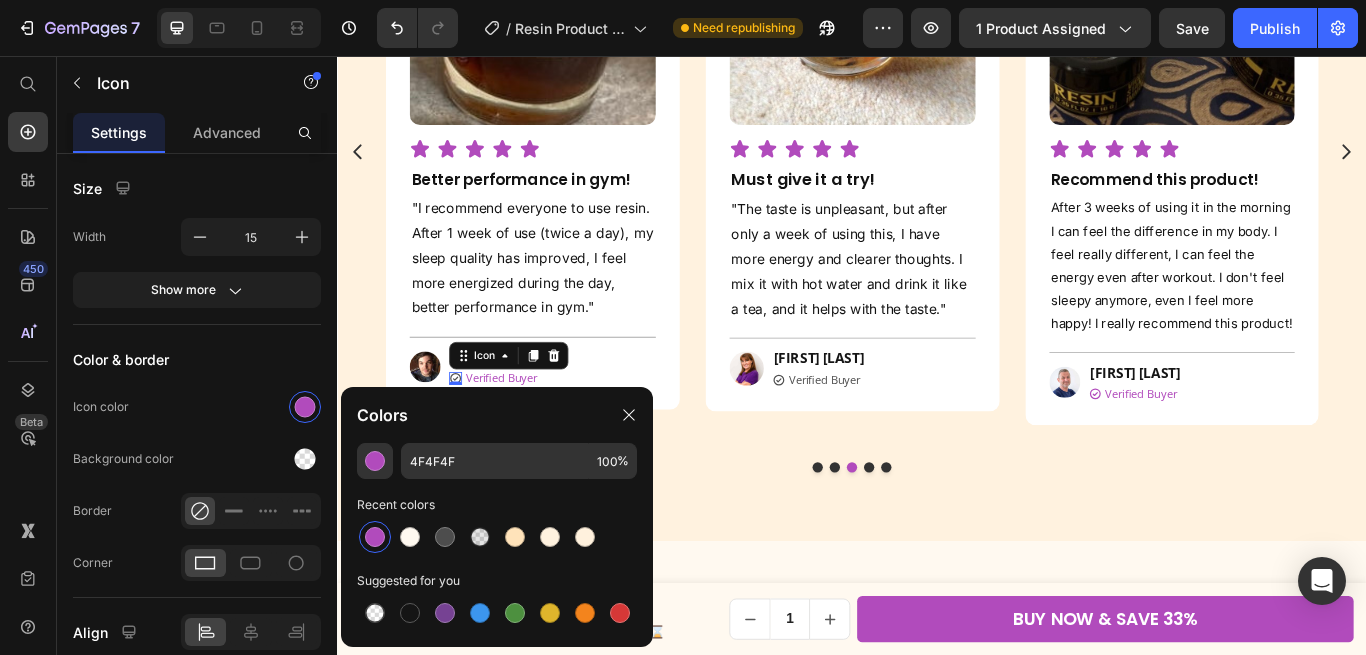 type on "B14BBC" 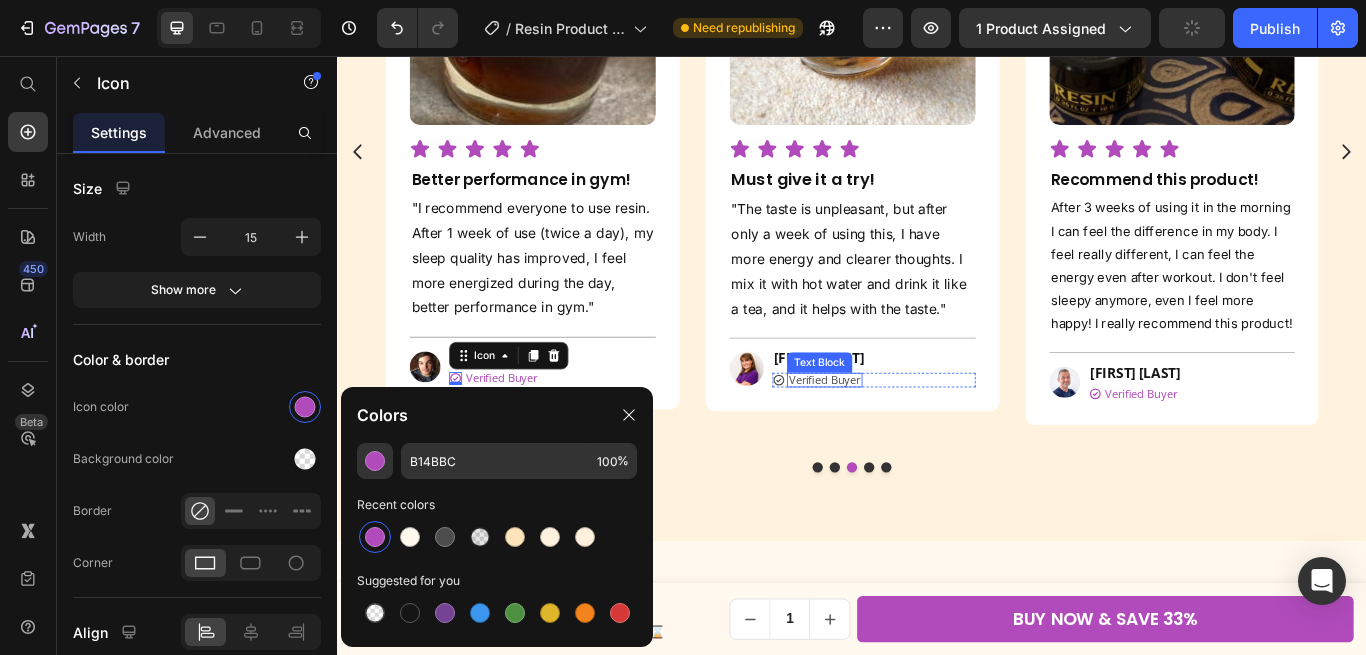 click on "Verified Buyer" at bounding box center [905, 434] 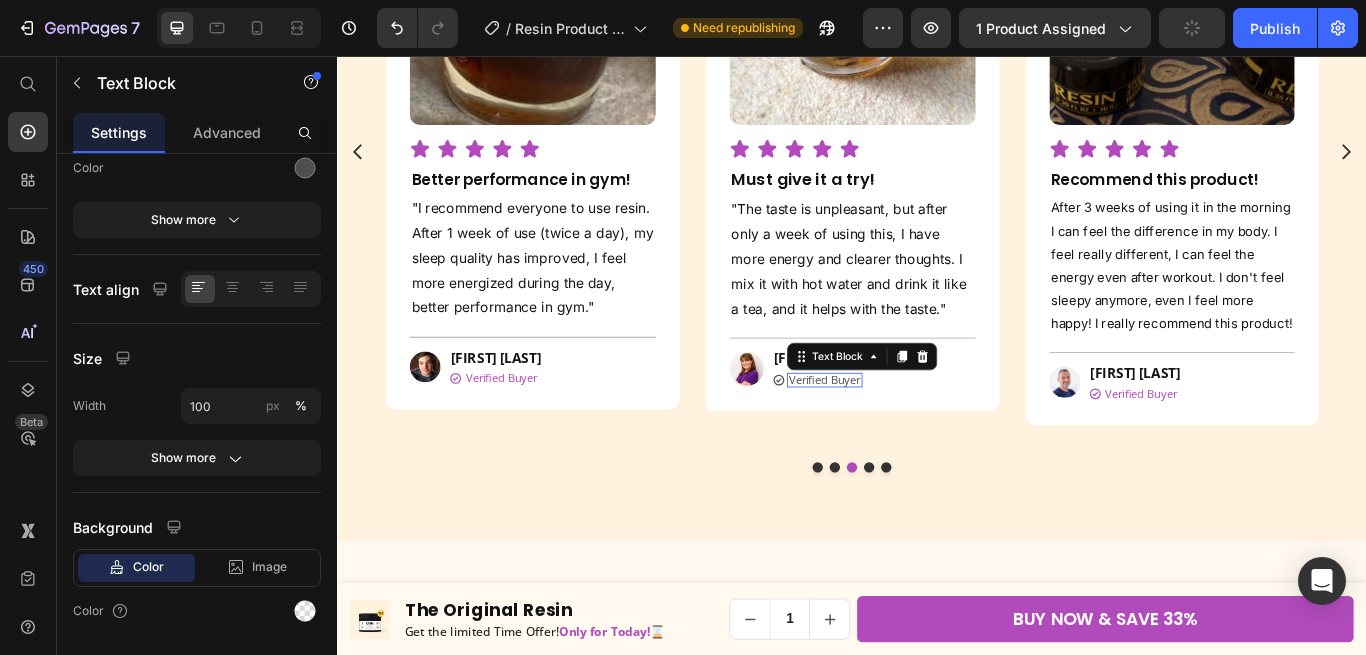 scroll, scrollTop: 0, scrollLeft: 0, axis: both 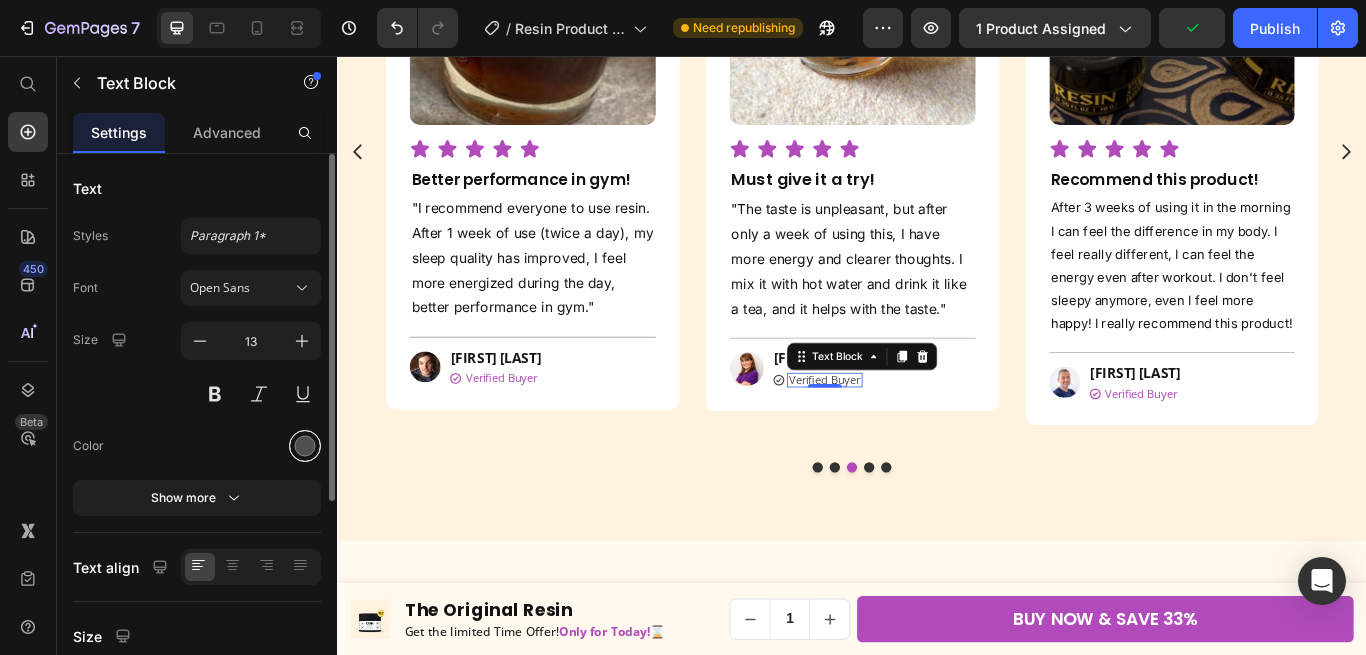 click at bounding box center [305, 446] 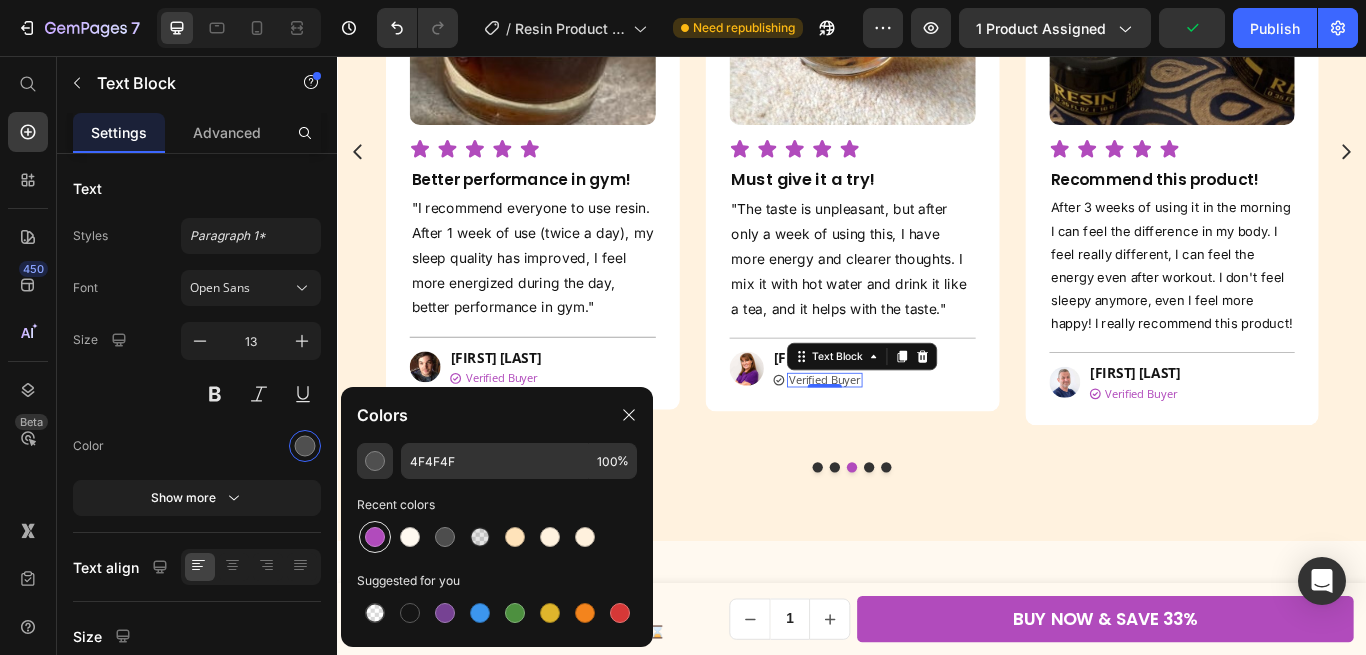 click at bounding box center [375, 537] 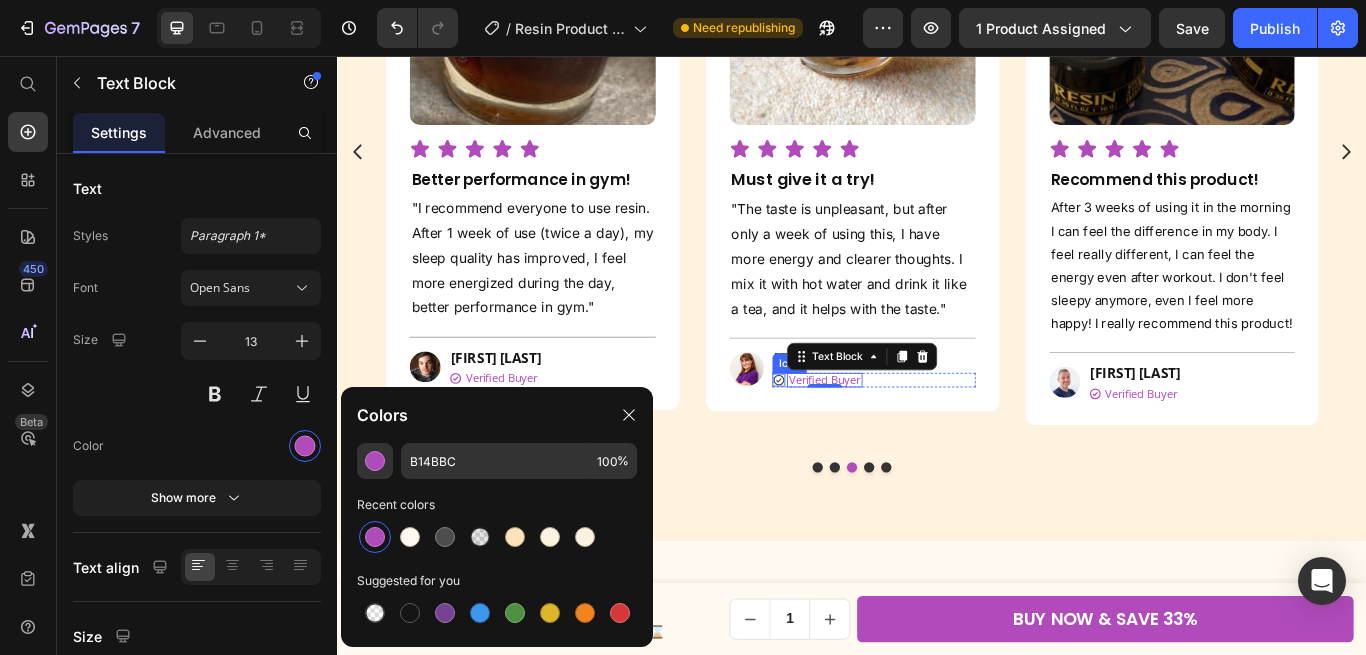 click 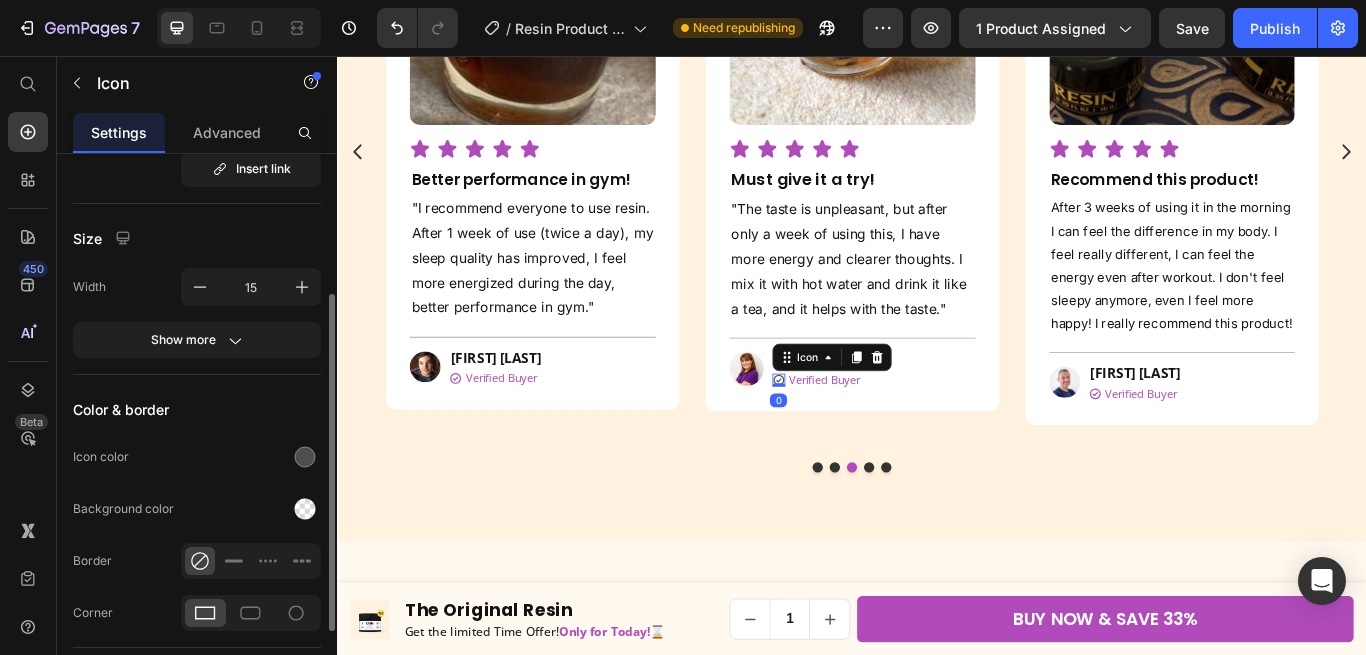 scroll, scrollTop: 229, scrollLeft: 0, axis: vertical 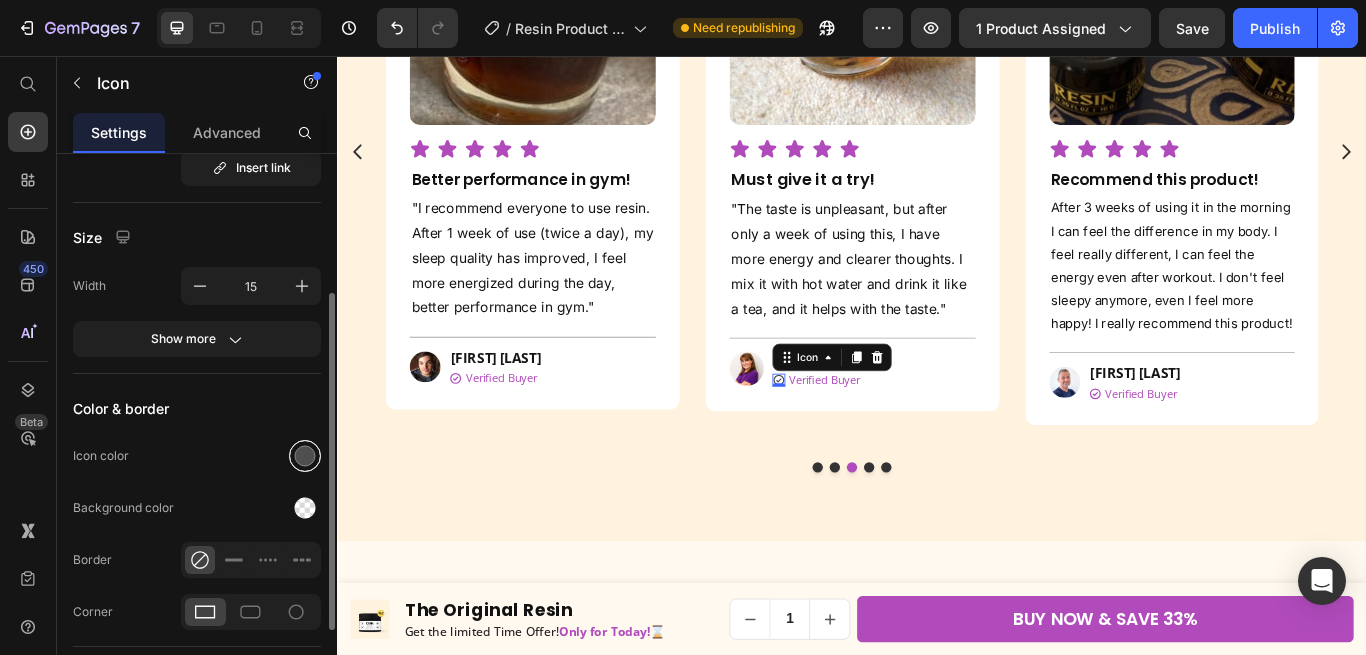 click at bounding box center (305, 456) 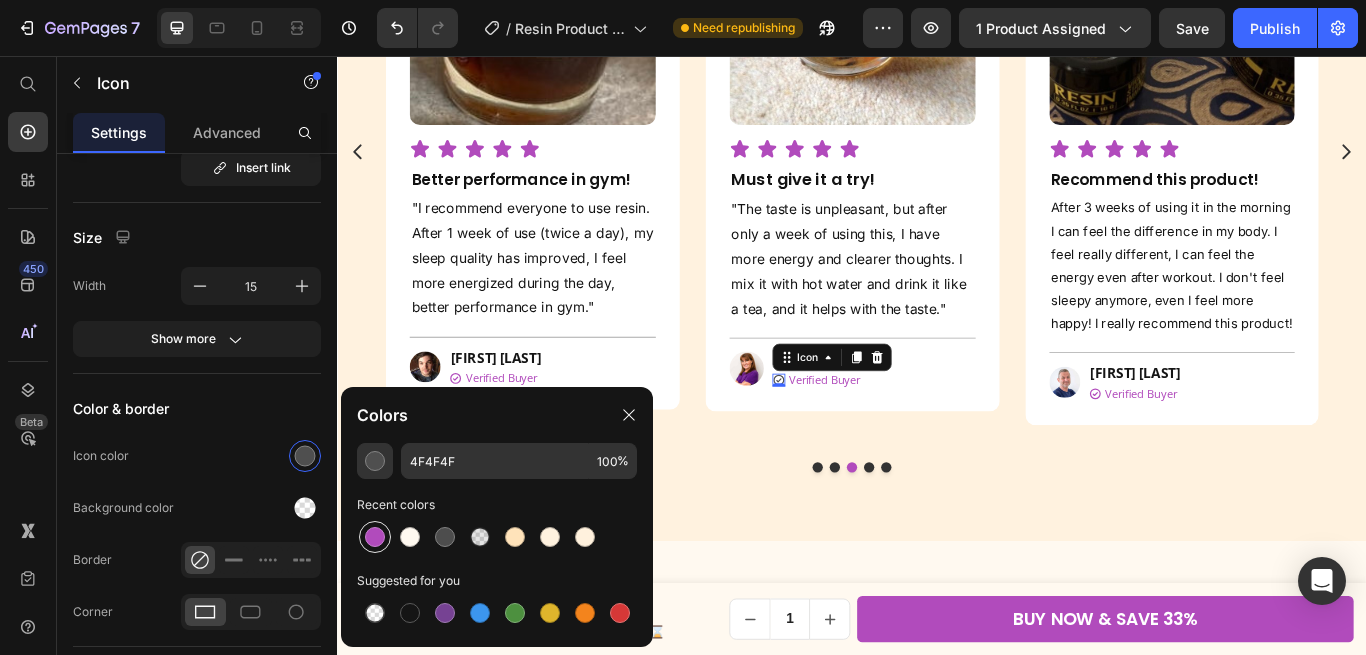 click at bounding box center (375, 537) 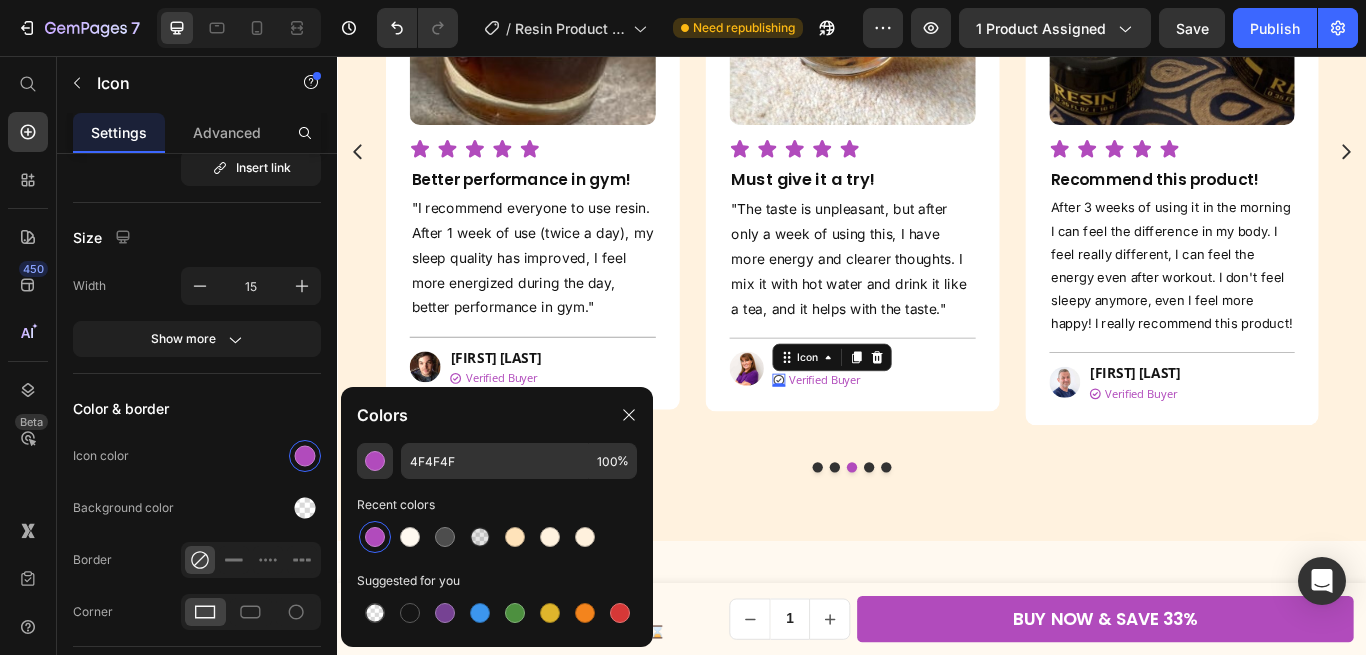 type on "B14BBC" 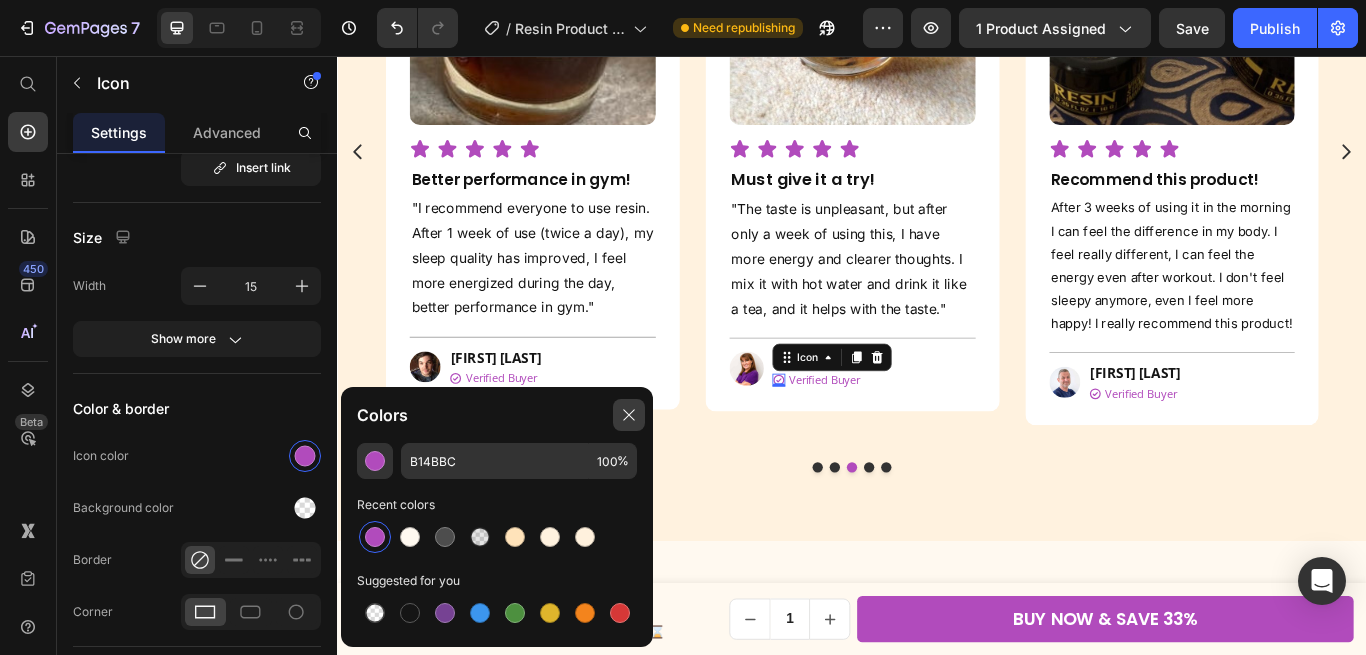click 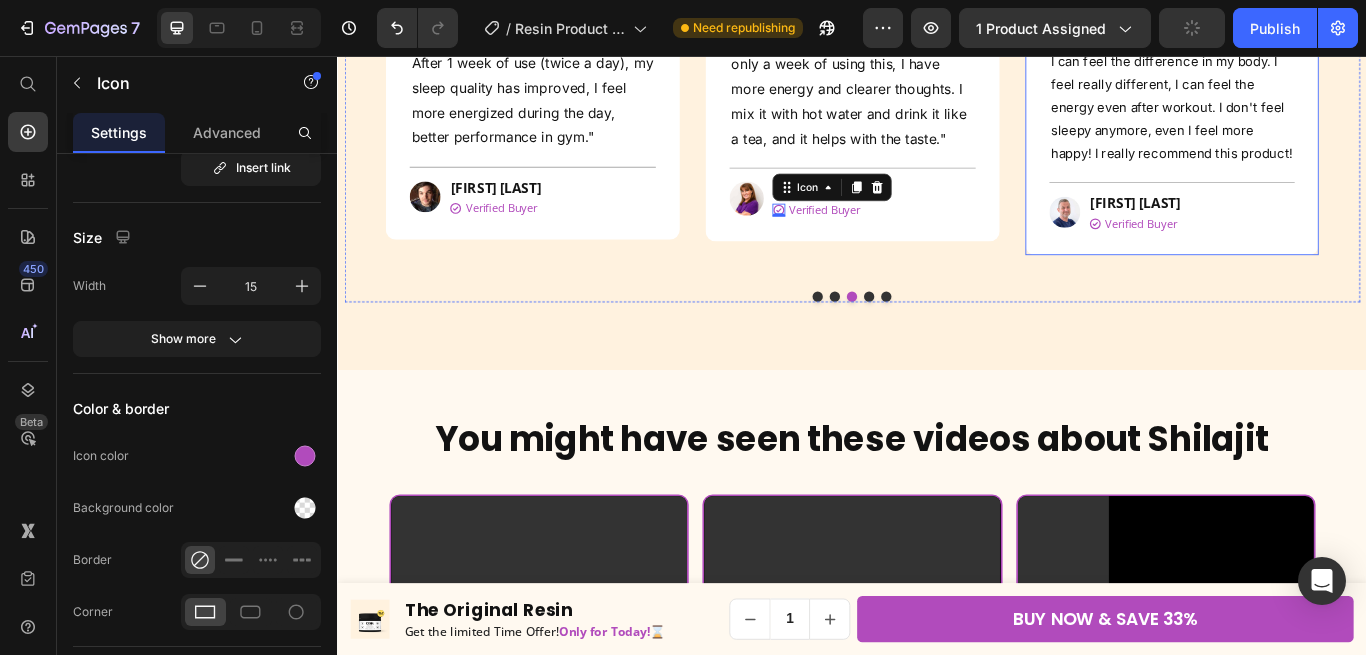 scroll, scrollTop: 1558, scrollLeft: 0, axis: vertical 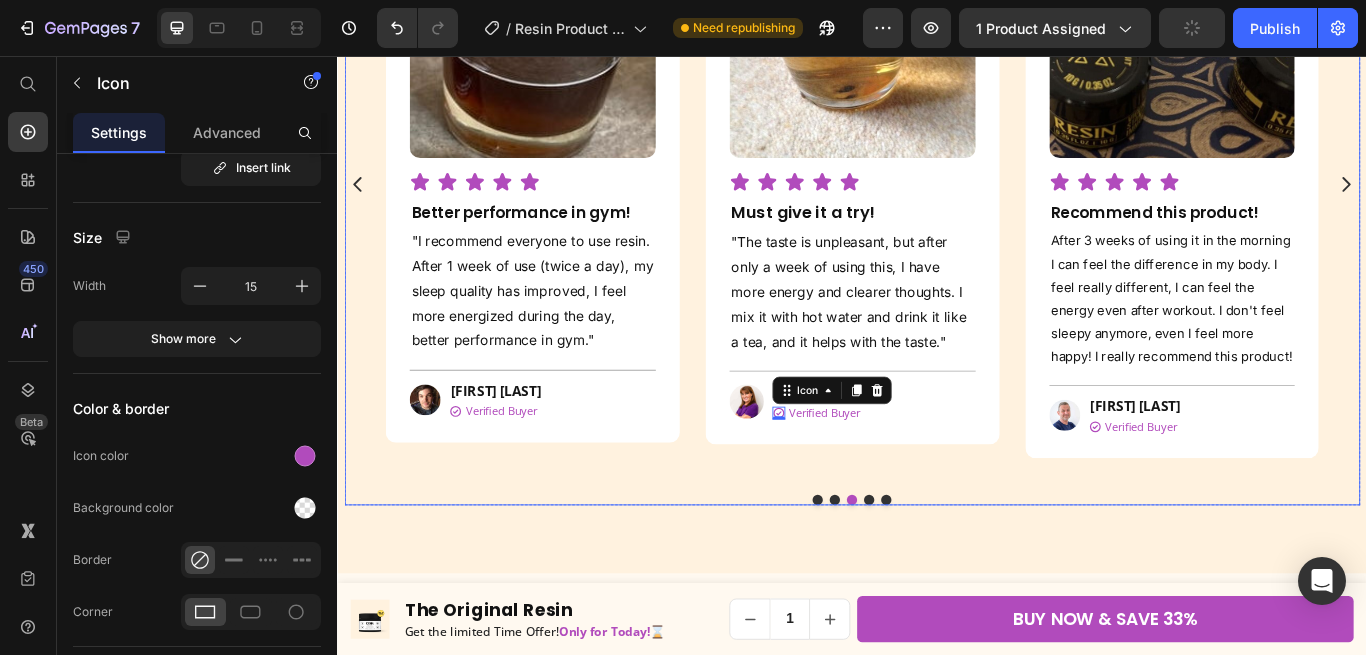 click at bounding box center [937, 574] 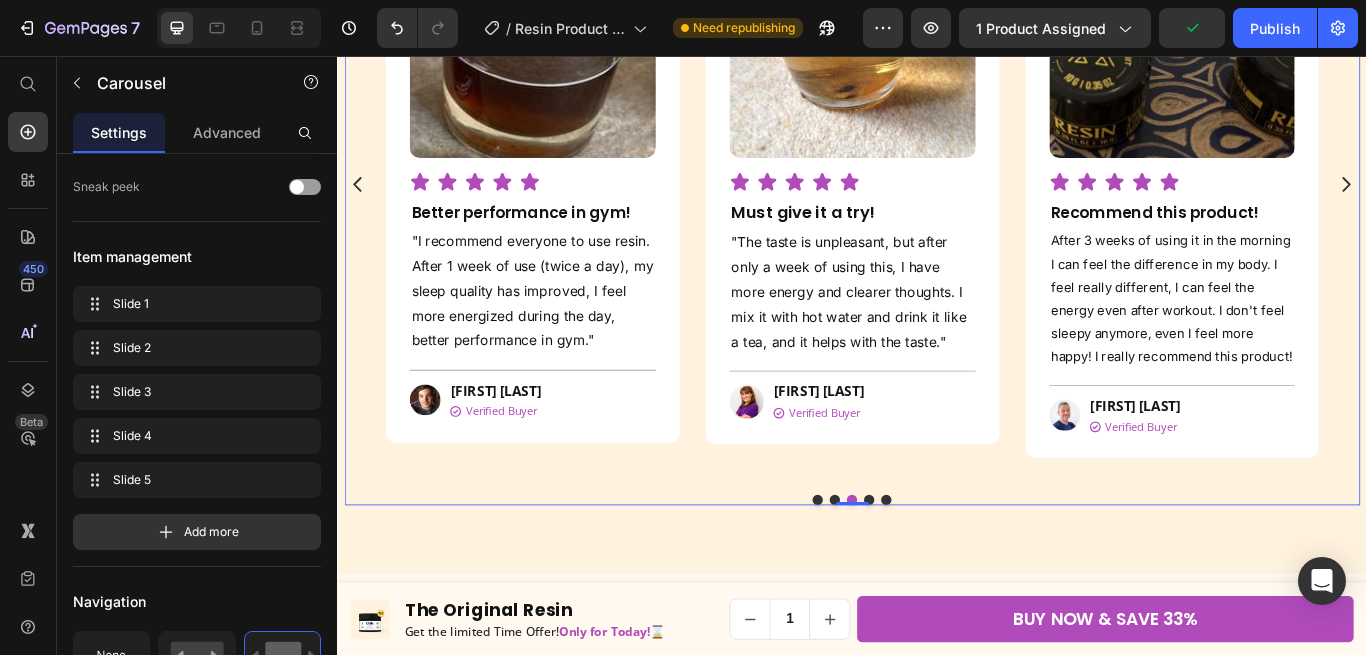 scroll, scrollTop: 0, scrollLeft: 0, axis: both 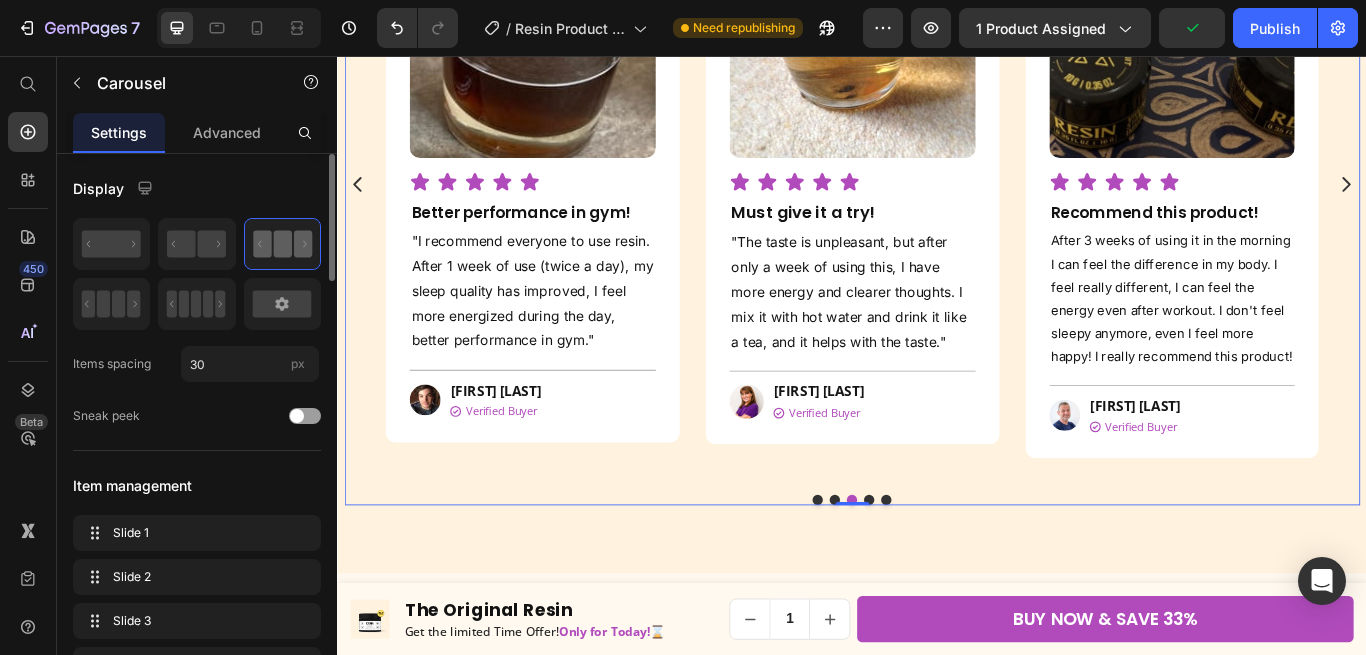 click at bounding box center [957, 574] 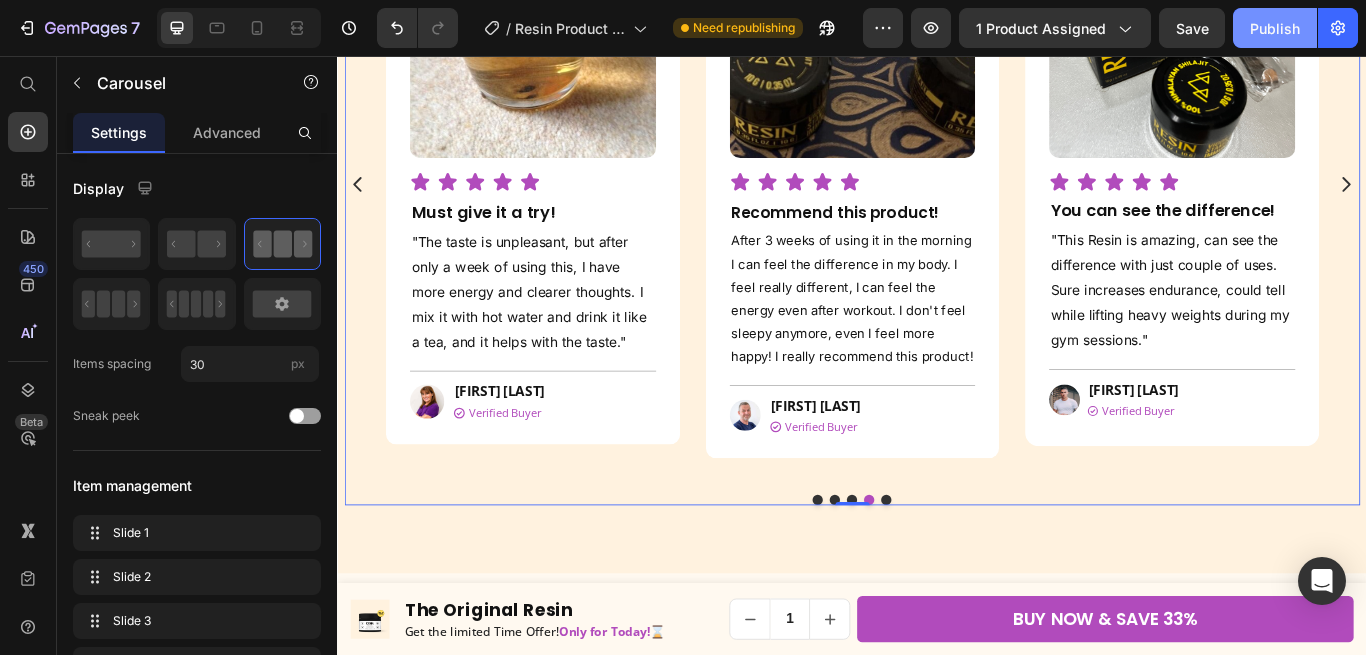click on "Publish" at bounding box center (1275, 28) 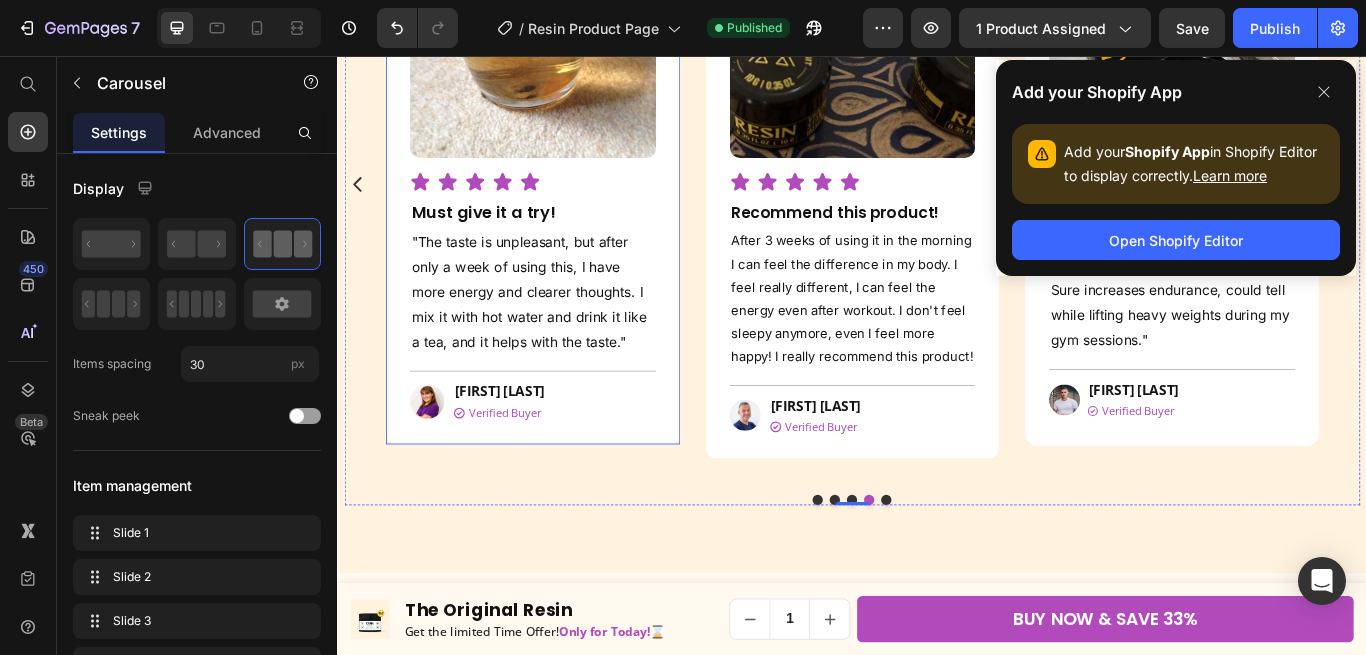 click on "Image Icon Icon Icon Icon
Icon Icon List Must give it a try! Heading "The taste is unpleasant, but after only a week of using this, I have more energy and clearer thoughts. I mix it with hot water and drink it like a tea, and it helps with the taste." Text block                Title Line Image [FIRST] [LAST] Text block
Icon Verified Buyer Text Block Row Row Row" at bounding box center (564, 184) 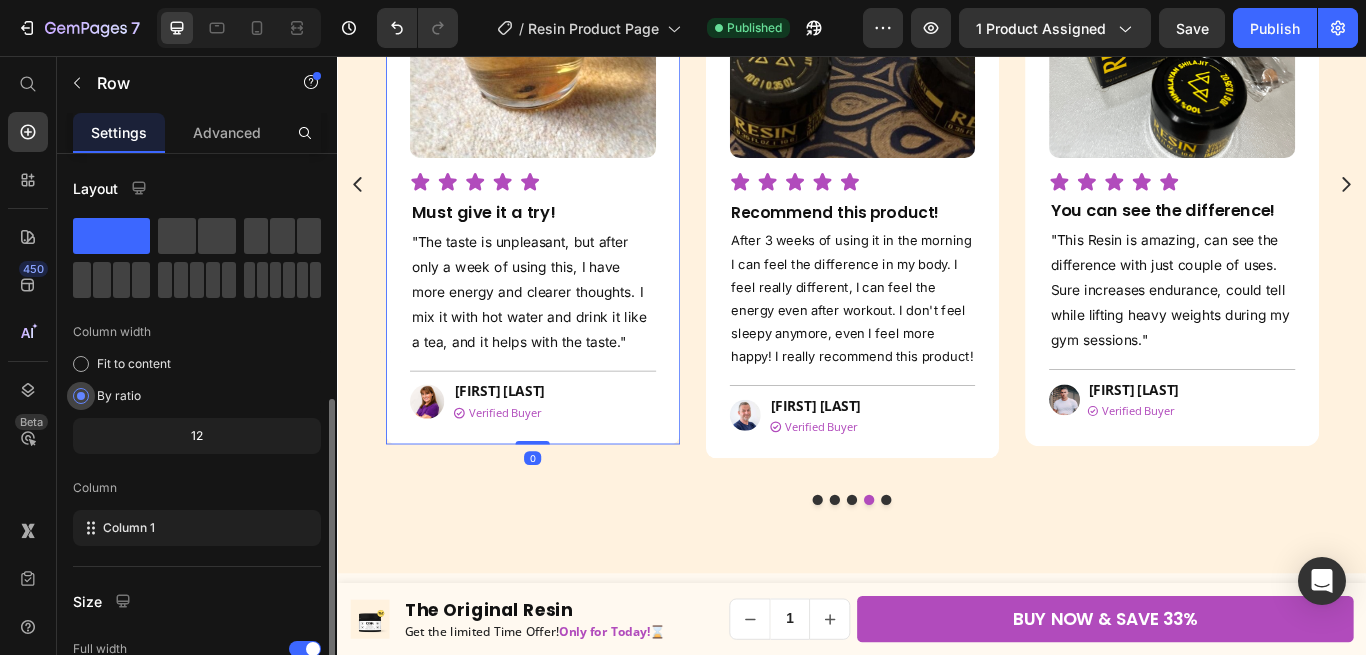 scroll, scrollTop: 302, scrollLeft: 0, axis: vertical 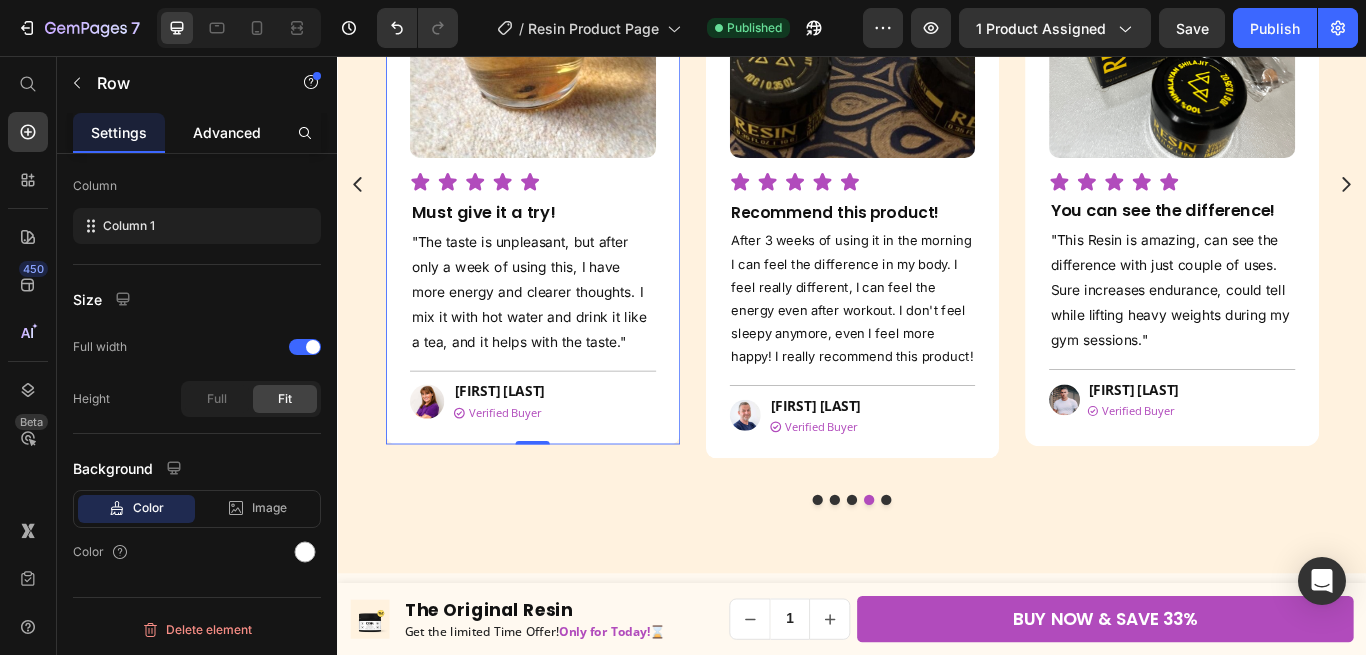 click on "Advanced" at bounding box center (227, 132) 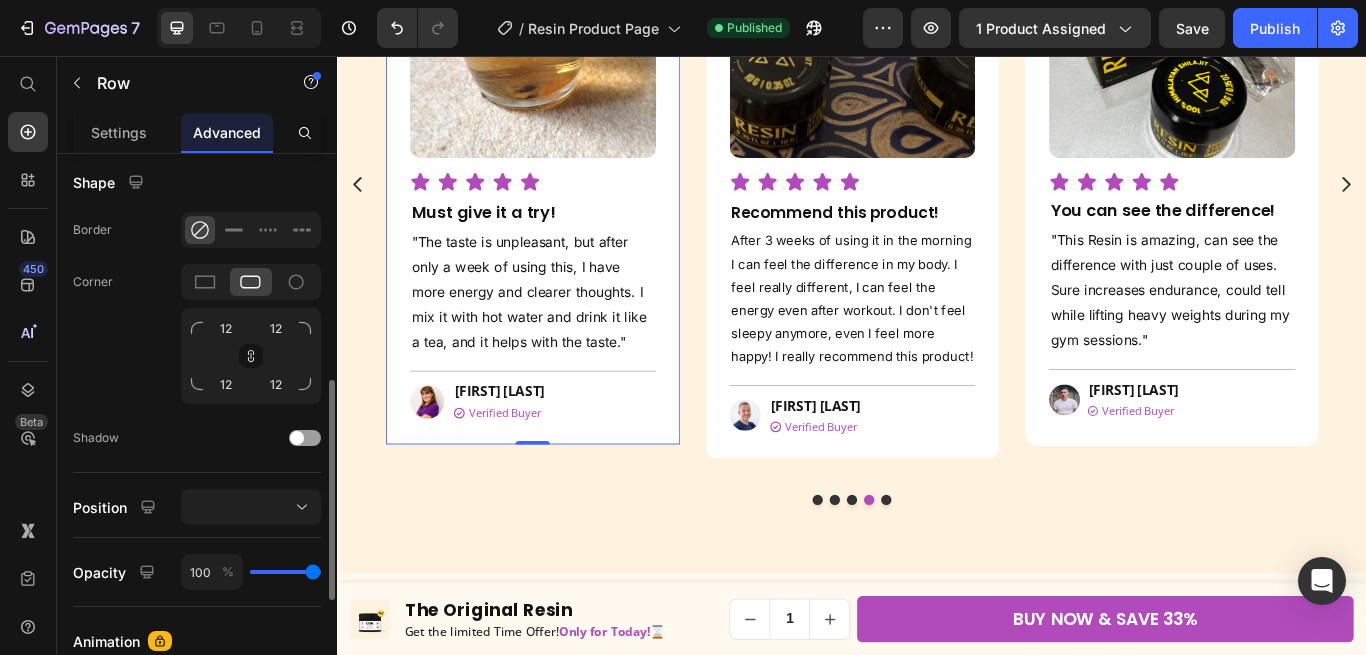 scroll, scrollTop: 498, scrollLeft: 0, axis: vertical 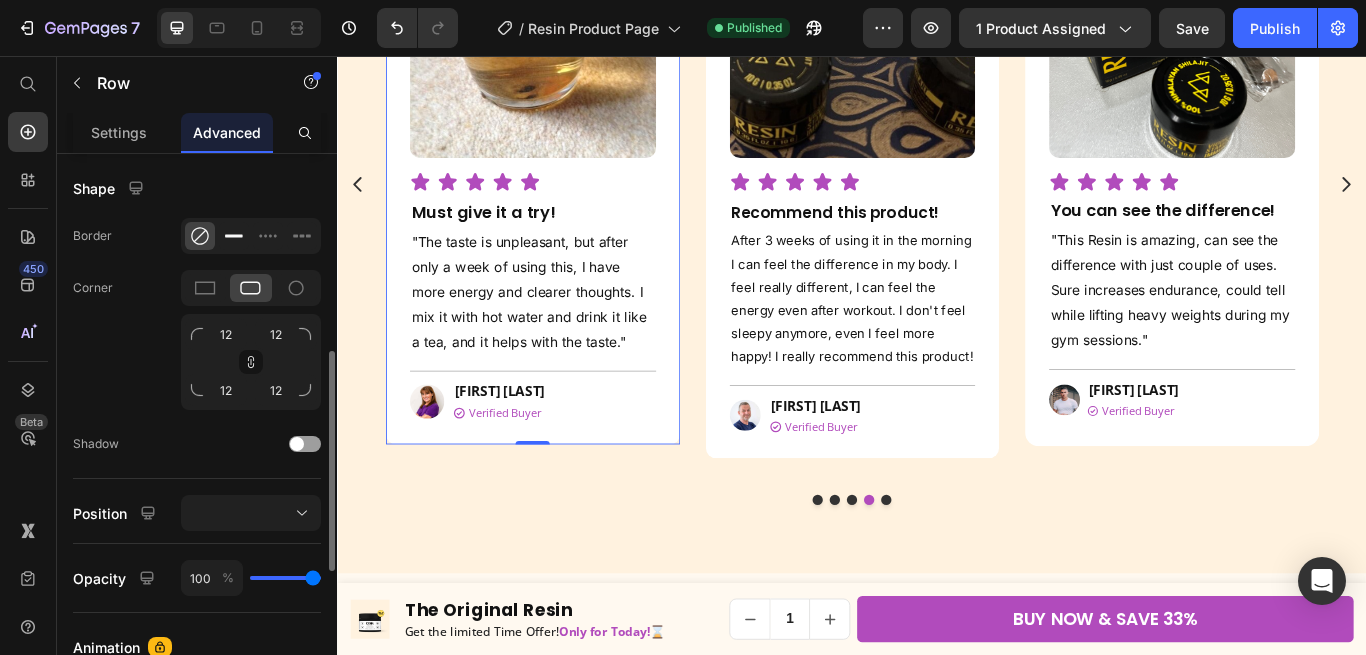 click 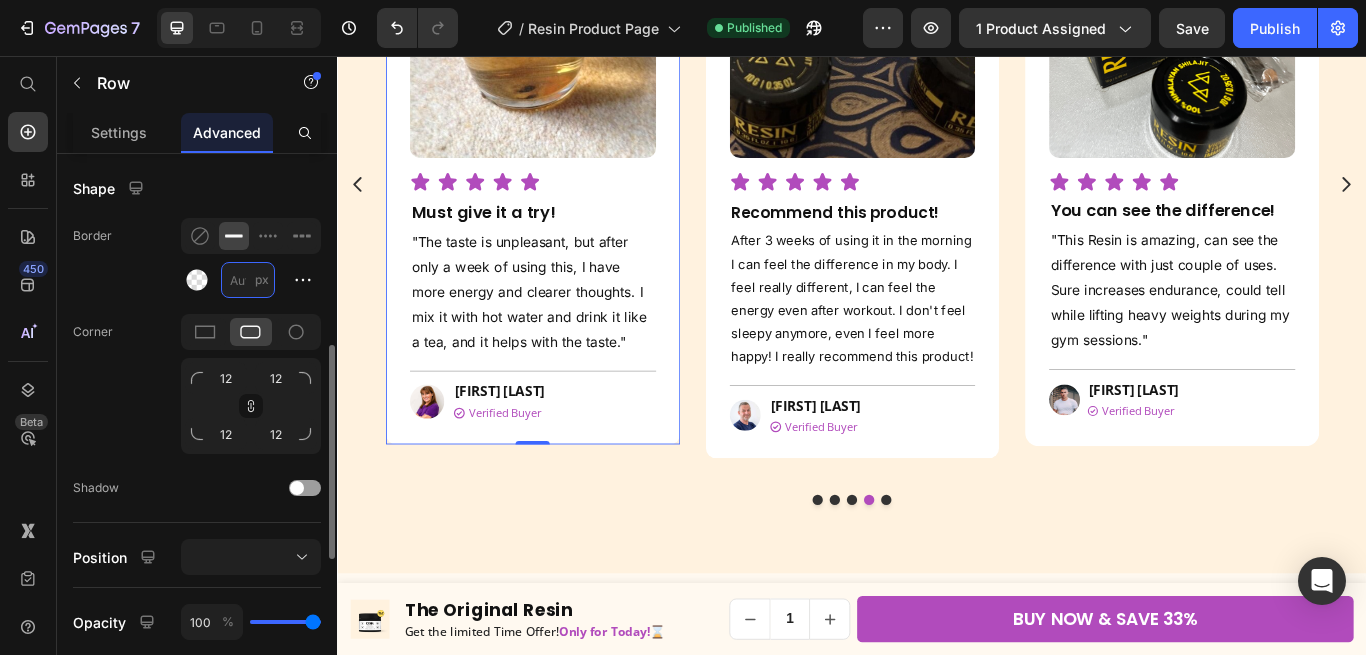 click on "px" at bounding box center (248, 280) 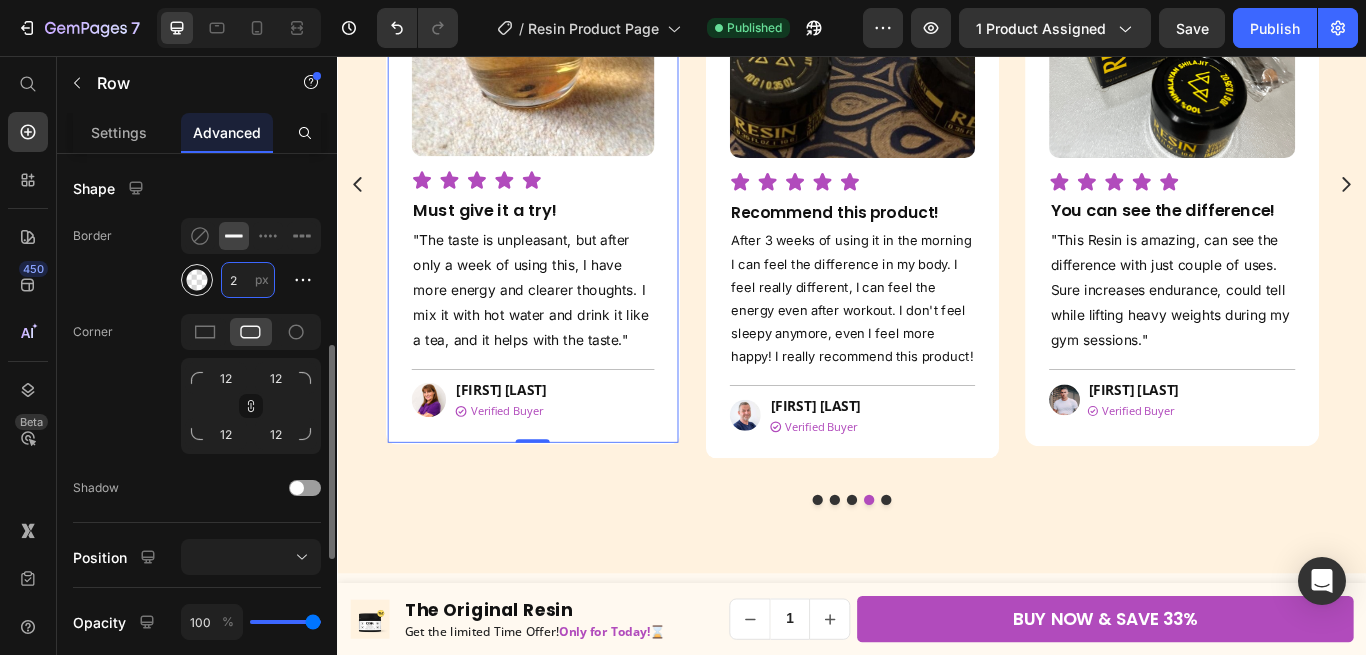 type on "2" 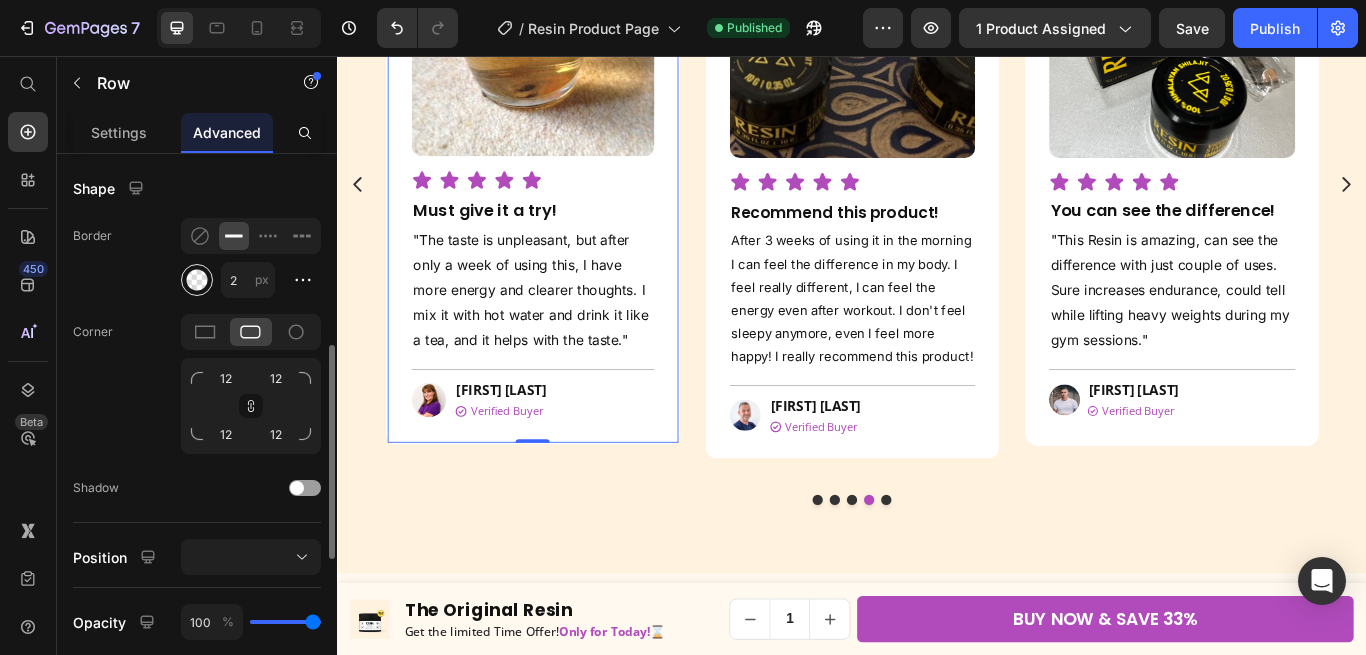 click at bounding box center (197, 280) 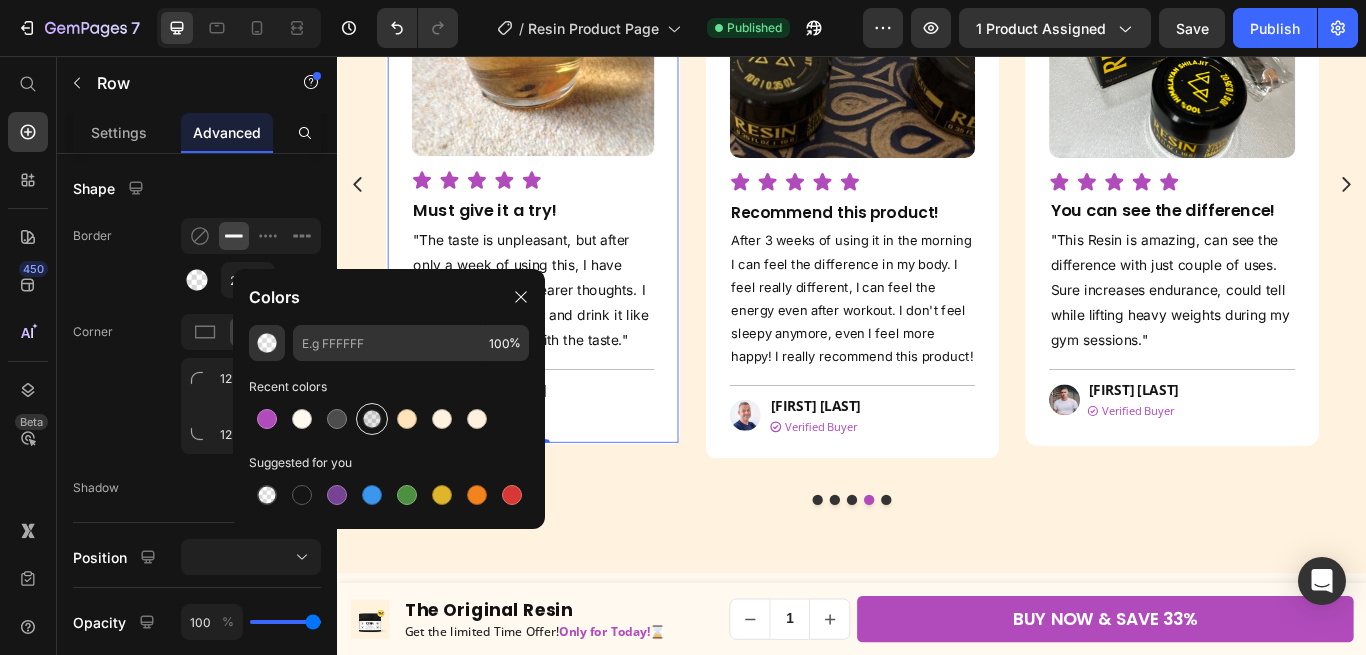 click at bounding box center [372, 419] 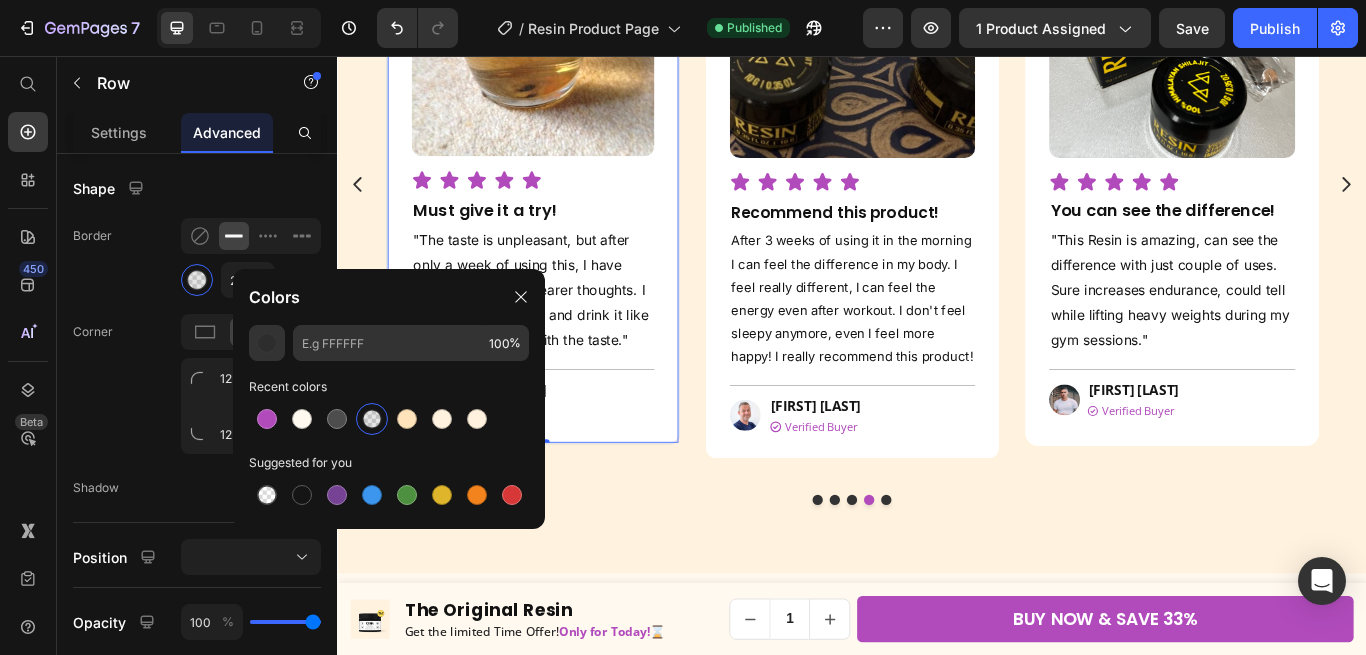type on "000000" 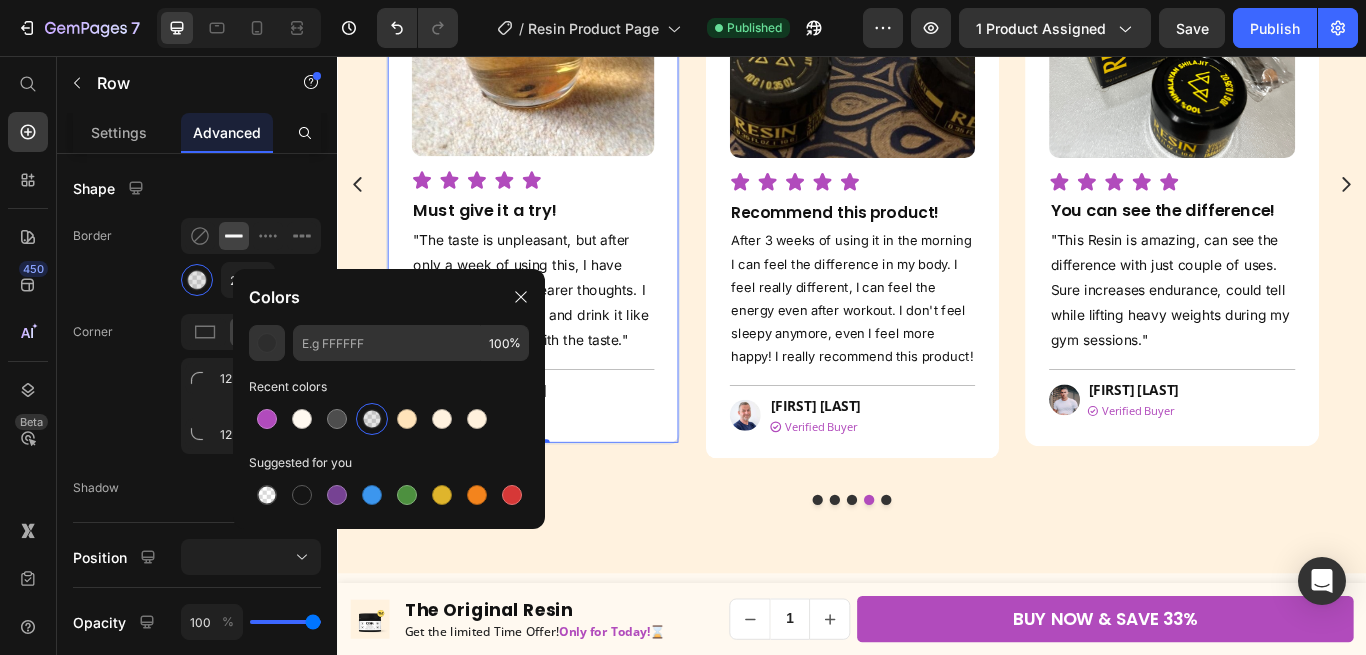 type on "10" 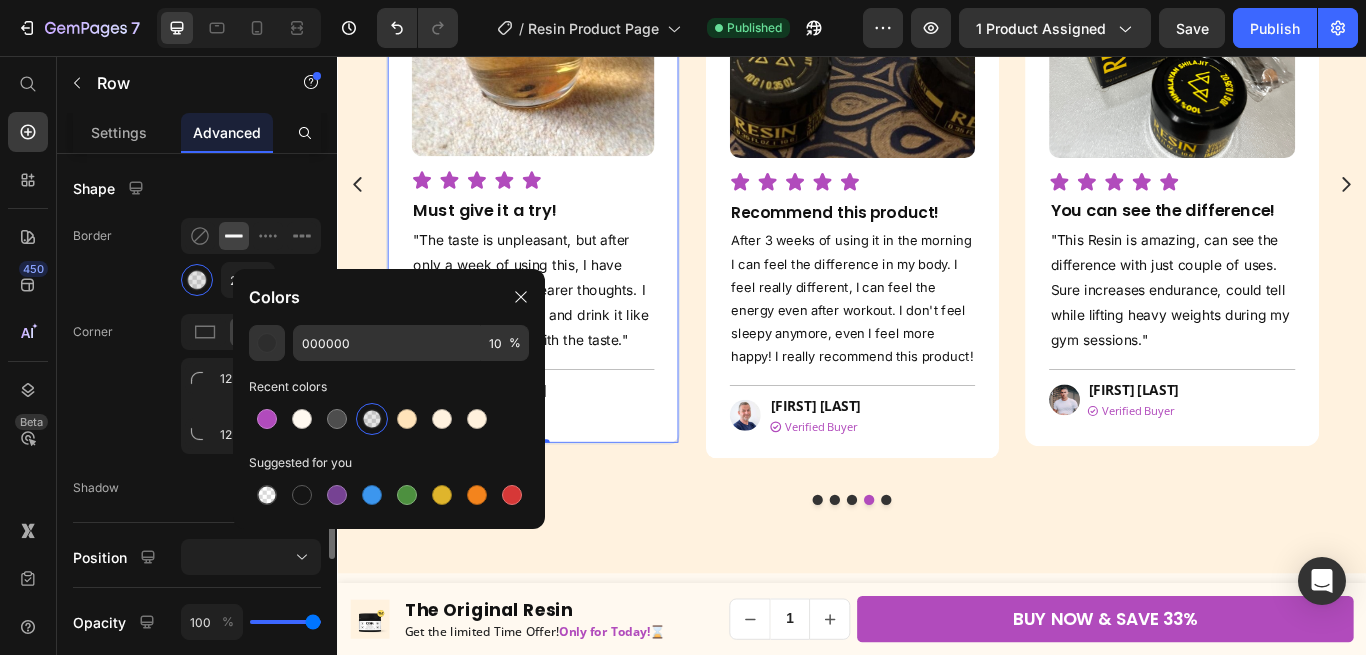 click on "Border 2 px" 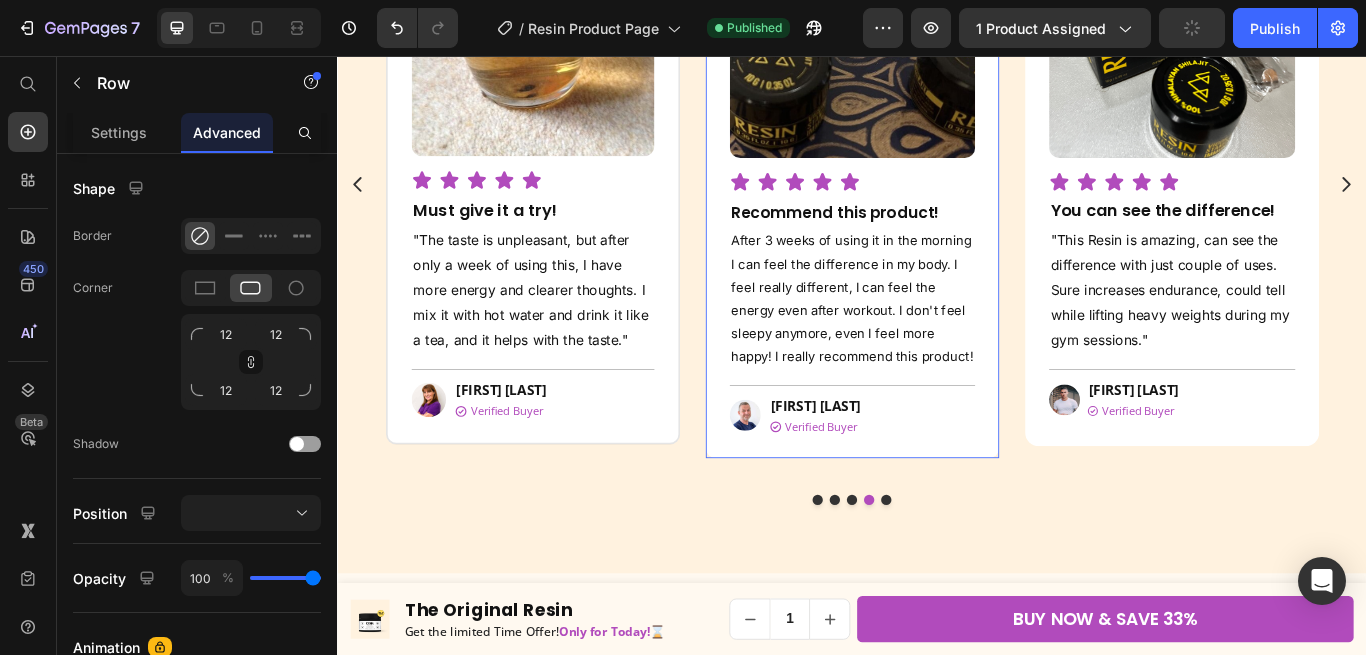 click on "Image Icon Icon Icon Icon
Icon Icon List Recommend this product! Heading After 3 weeks of using it in the morning I can feel the difference in my body. I feel really different, I can feel the energy even after workout. I don't feel sleepy anymore, even I feel more happy! I really recommend this product! Text block                Title Line Image [FIRST] [LAST] Text block
Icon Verified Buyer Text Block Row Row" at bounding box center [937, 192] 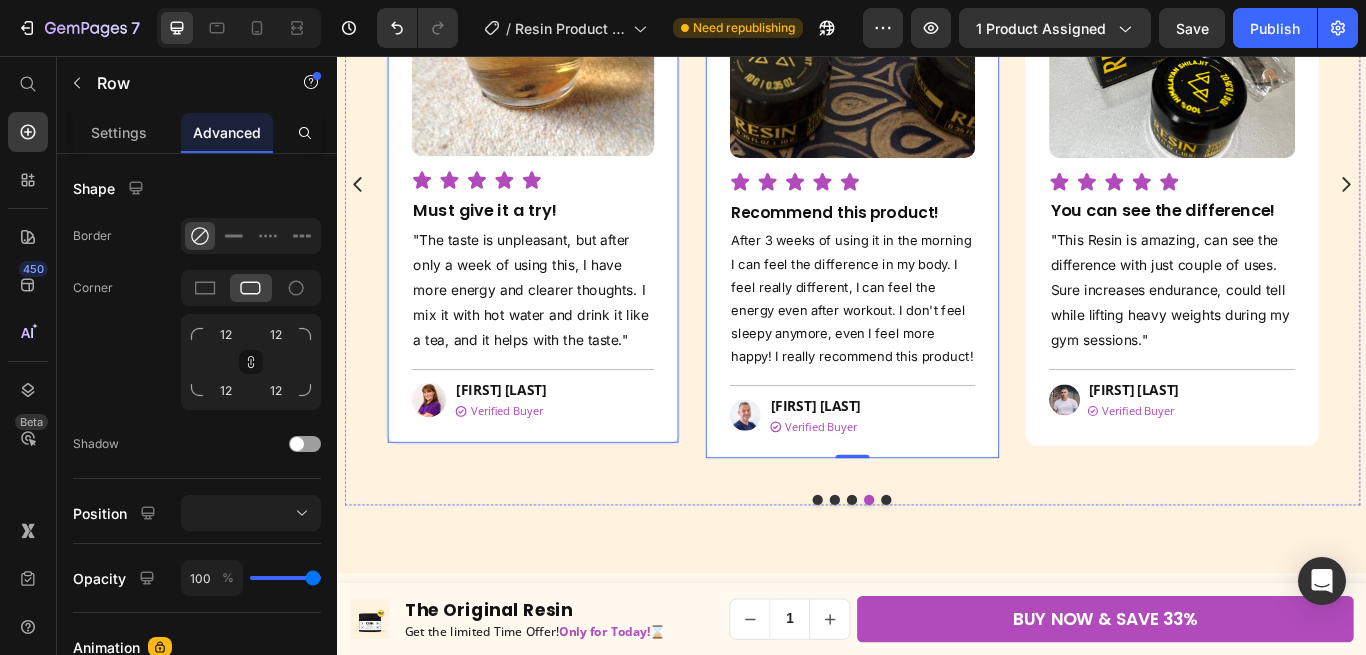 click on "Image Icon Icon Icon Icon
Icon Icon List Must give it a try! Heading "The taste is unpleasant, but after only a week of using this, I have more energy and clearer thoughts. I mix it with hot water and drink it like a tea, and it helps with the taste." Text block                Title Line Image [FIRST] [LAST] Text block
Icon Verified Buyer Text Block Row Row Row" at bounding box center [564, 184] 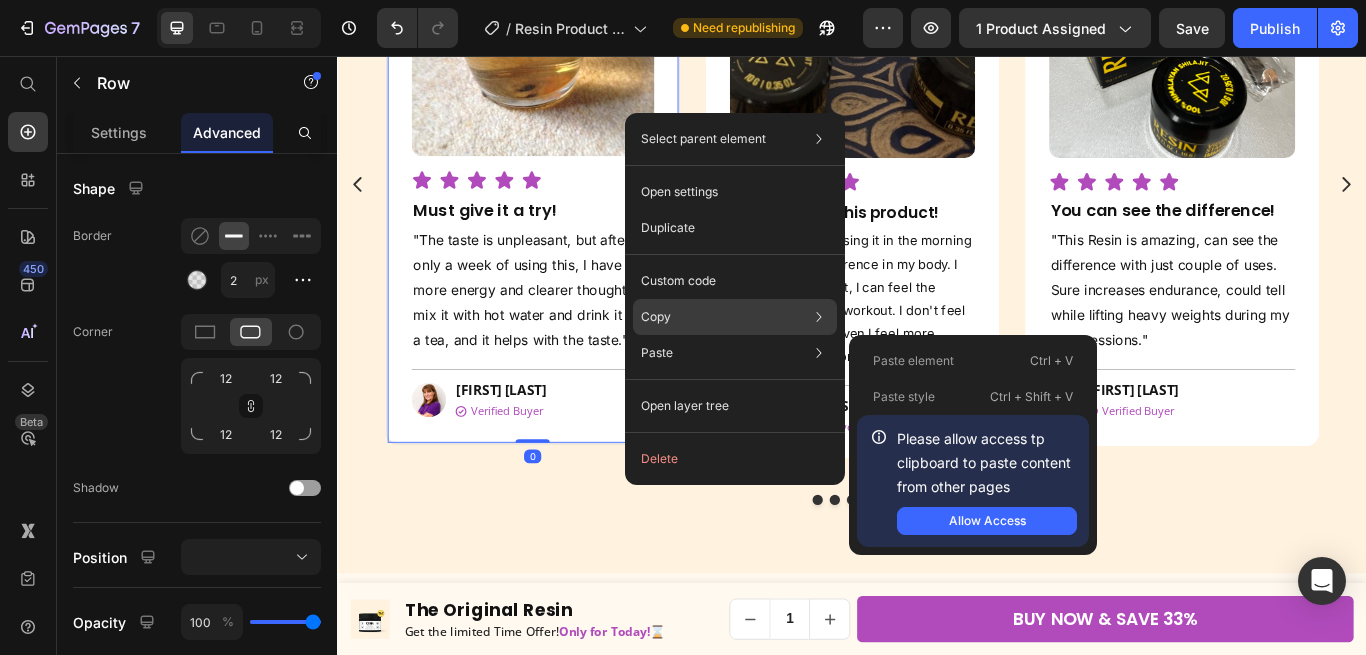 scroll, scrollTop: 498, scrollLeft: 0, axis: vertical 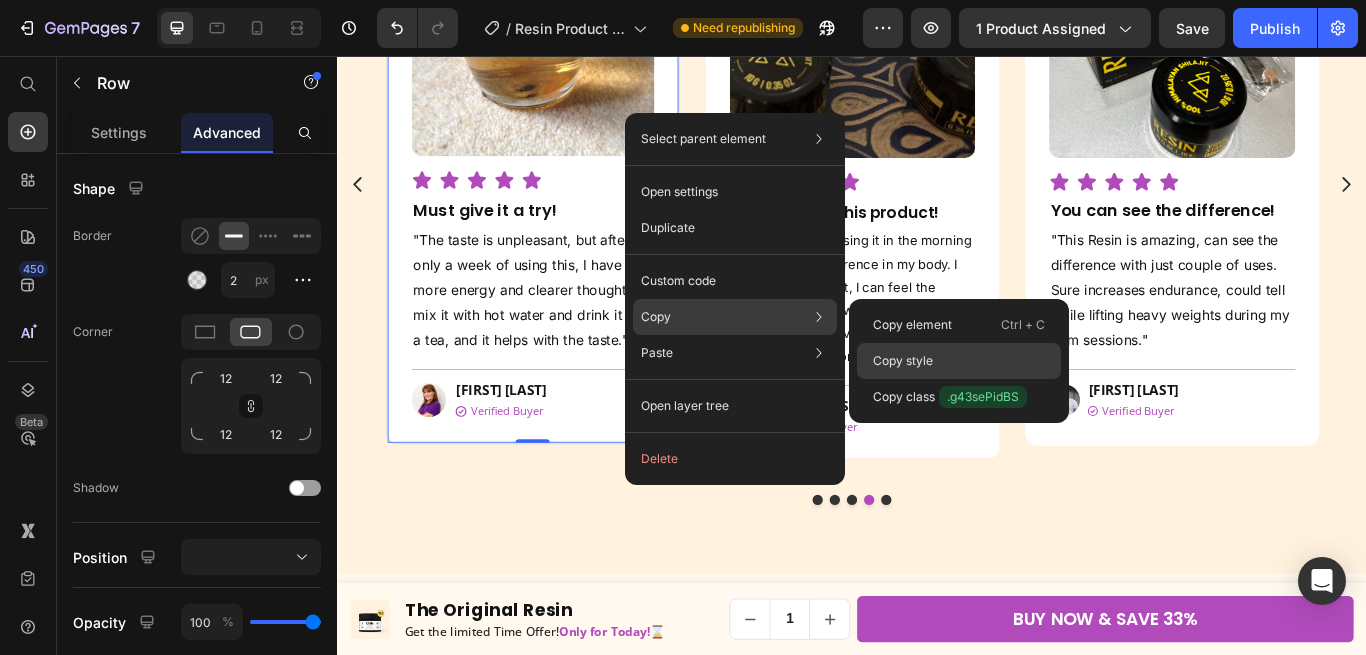 click on "Copy style" 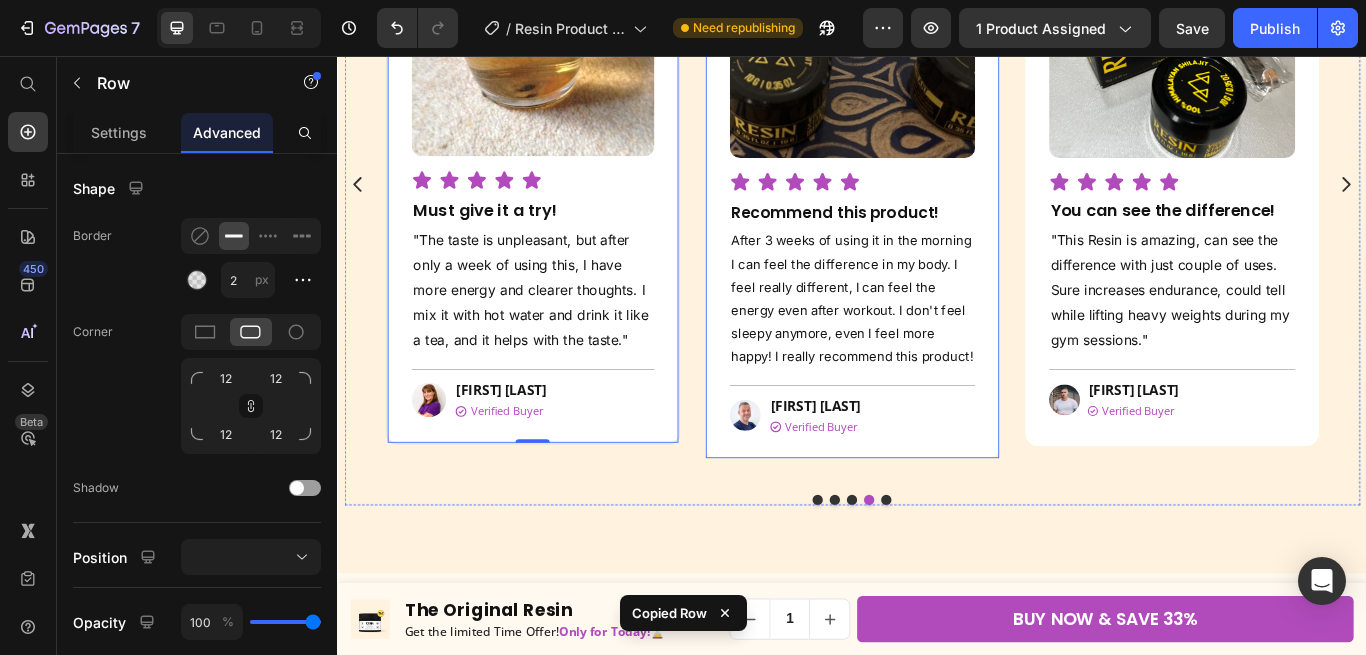 click on "Image Icon Icon Icon Icon
Icon Icon List Recommend this product! Heading After 3 weeks of using it in the morning I can feel the difference in my body. I feel really different, I can feel the energy even after workout. I don't feel sleepy anymore, even I feel more happy! I really recommend this product! Text block                Title Line Image [FIRST] [LAST] Text block
Icon Verified Buyer Text Block Row Row Row" at bounding box center (937, 192) 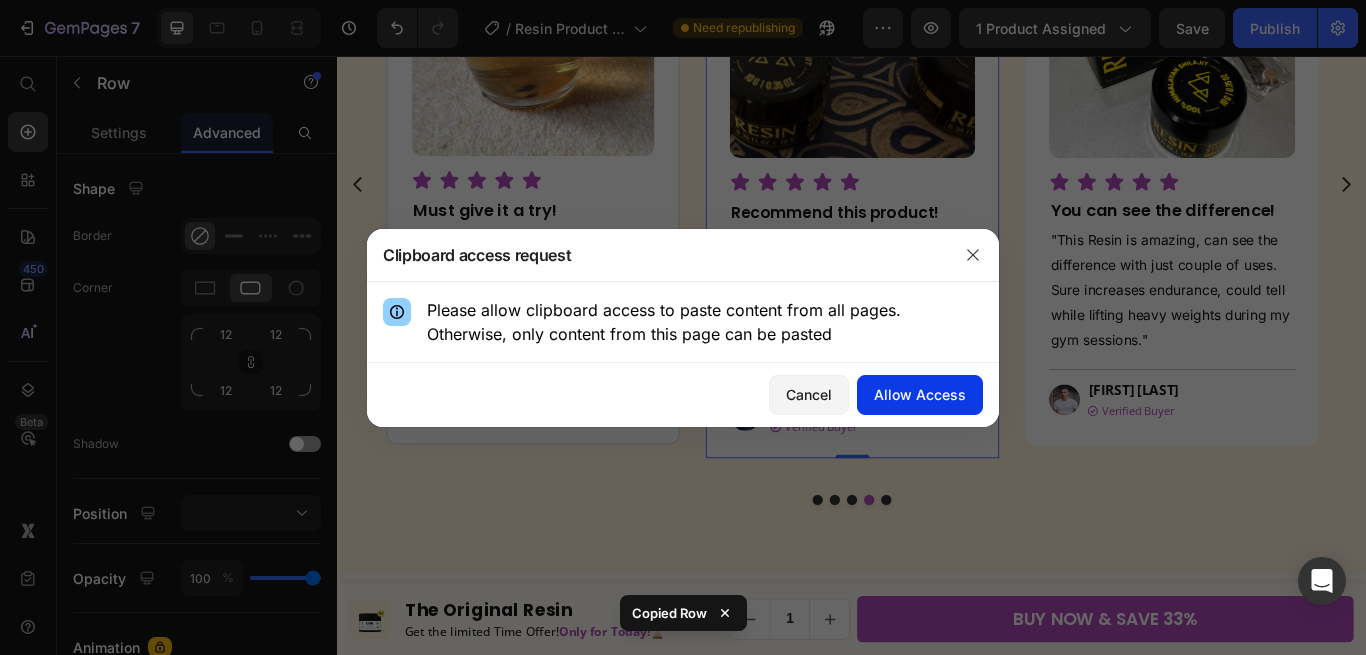 click on "Allow Access" at bounding box center [920, 394] 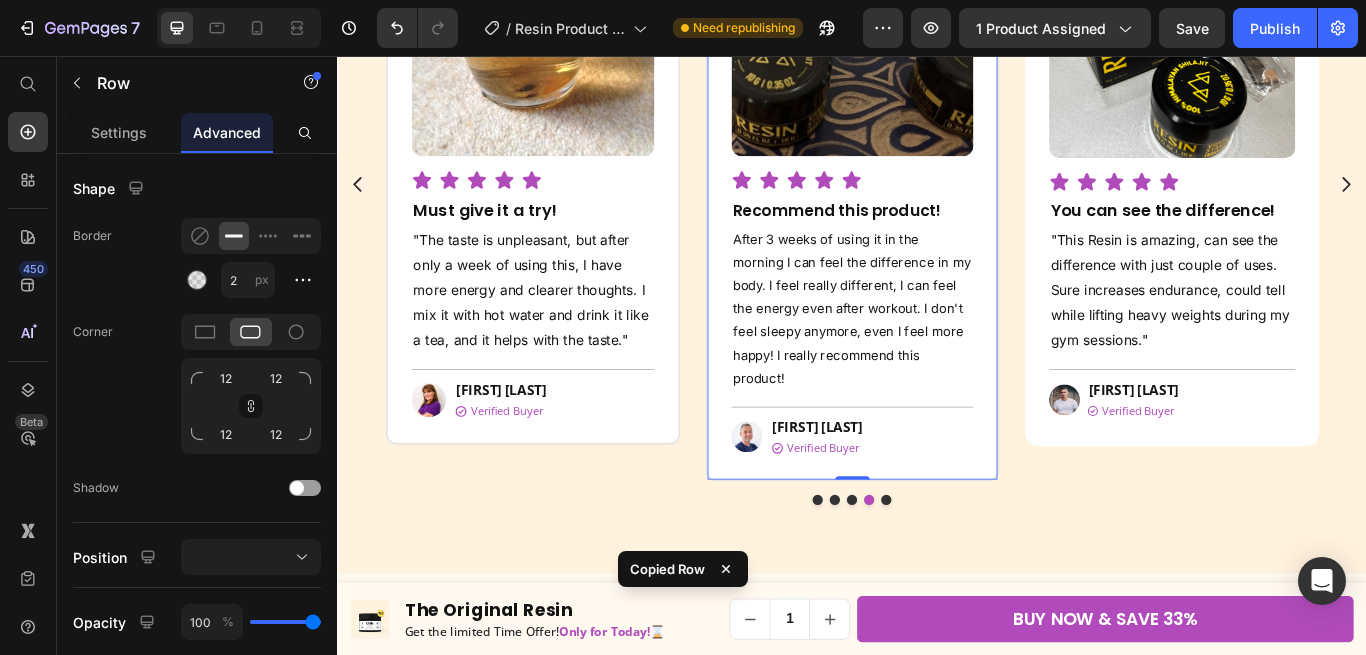 scroll, scrollTop: 1571, scrollLeft: 0, axis: vertical 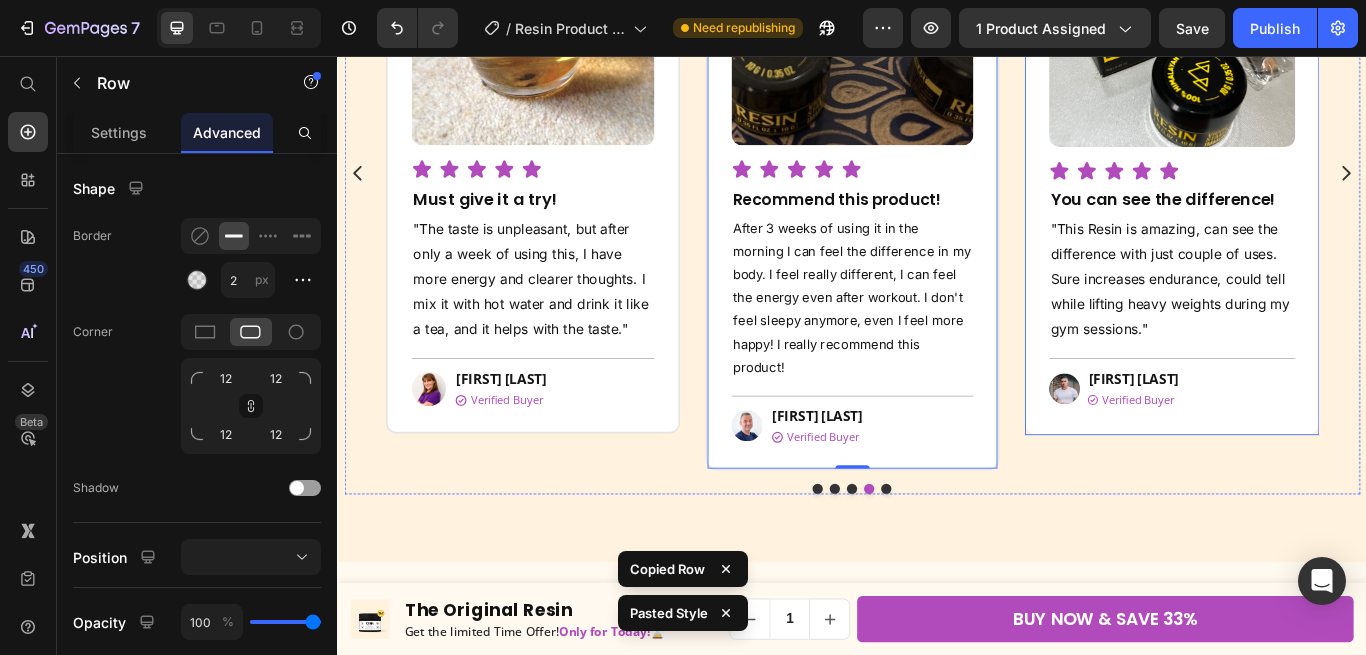 click on "Image Icon Icon Icon Icon
Icon Icon List You can see the difference! Heading "This Resin is amazing, can see the difference with just couple of uses. Sure increases endurance, could tell while lifting heavy weights during my gym sessions." Text block                Title Line Image [FIRST] [LAST] Text block
Icon Verified Buyer Text Block Row Row Row" at bounding box center [1309, 172] 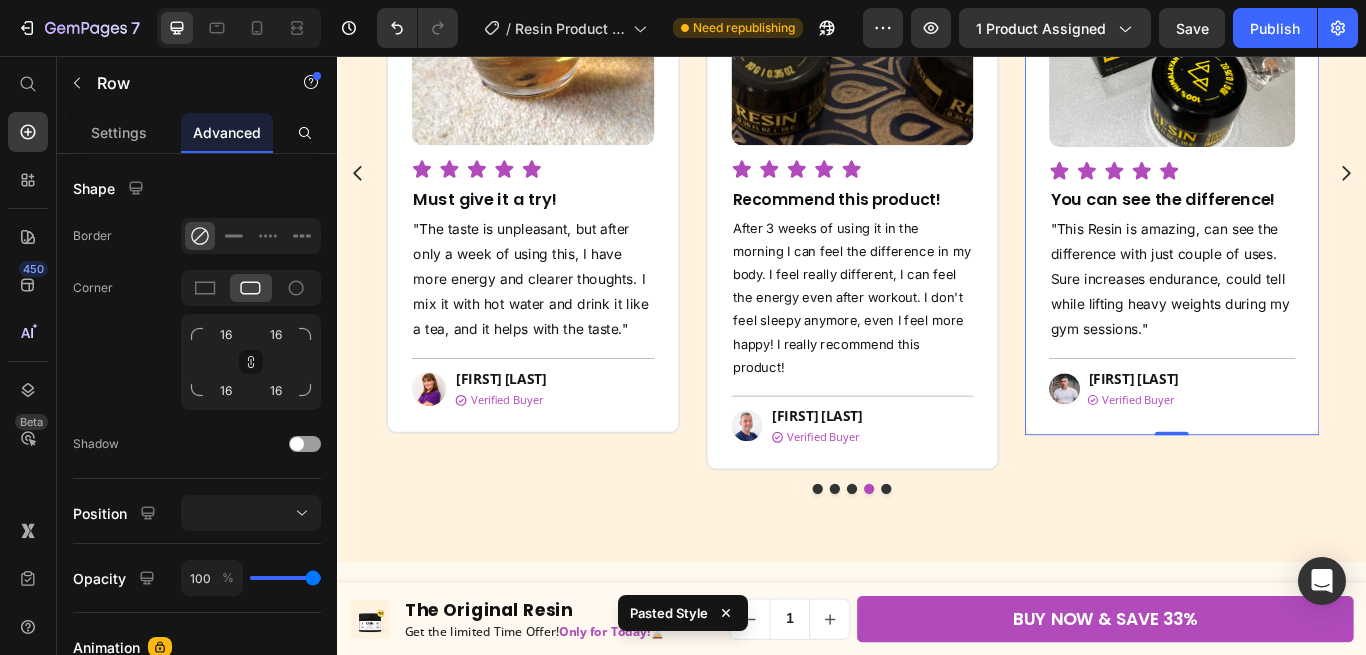 type on "12" 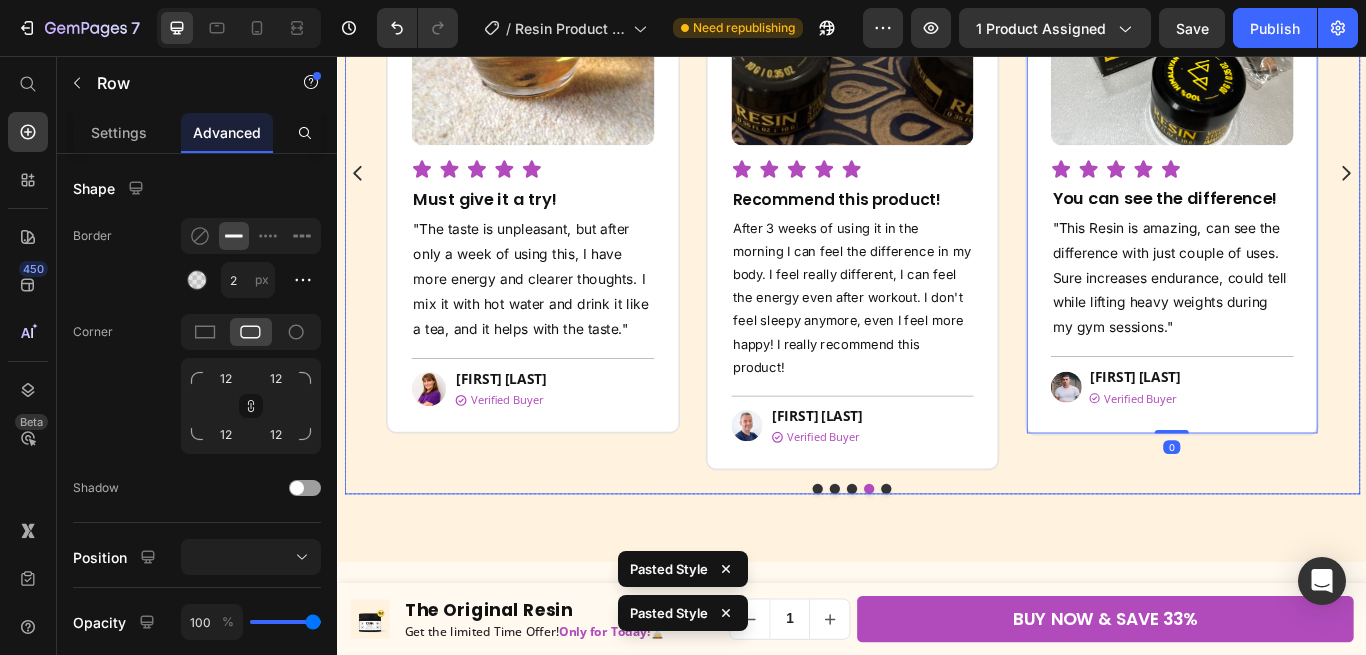 click 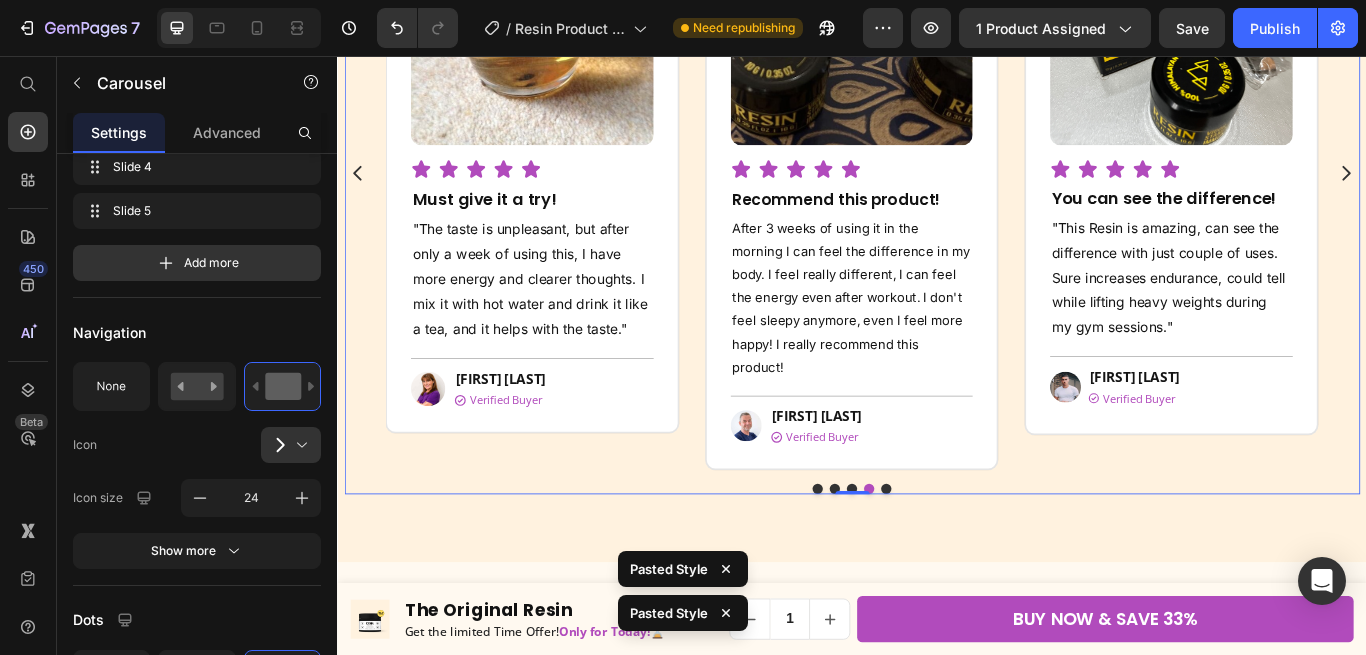 scroll, scrollTop: 0, scrollLeft: 0, axis: both 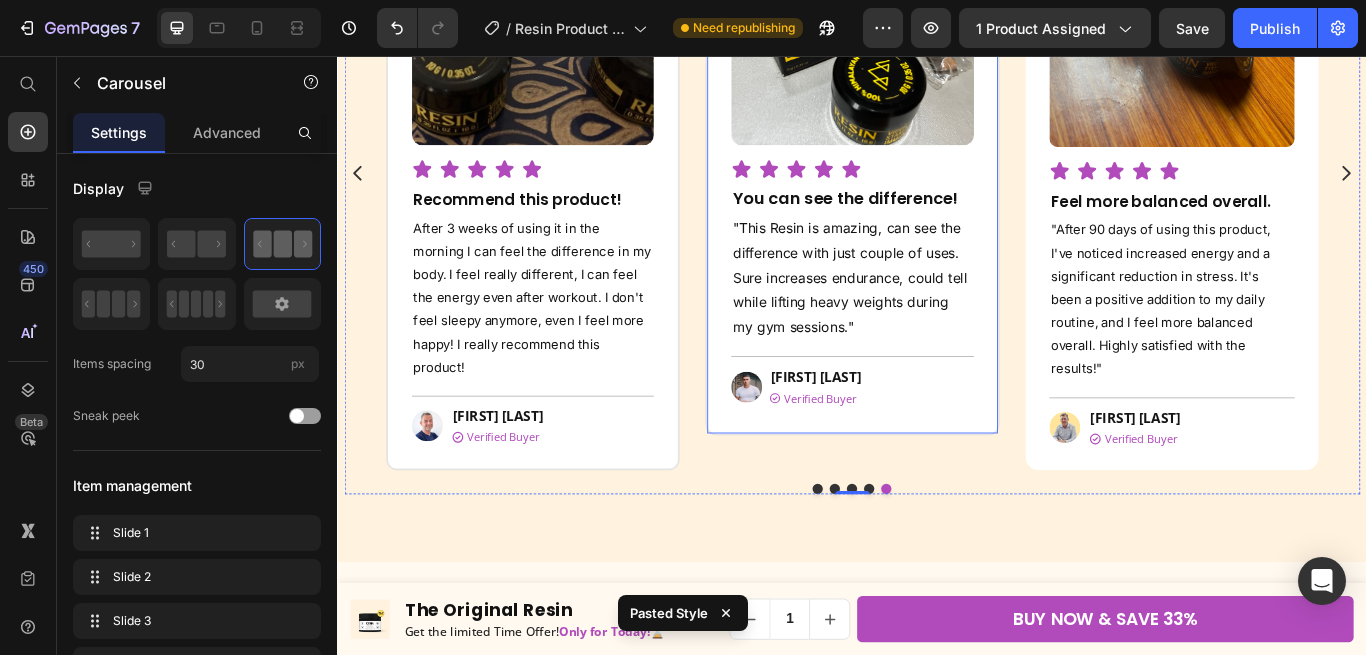 click on "Image Icon Icon Icon Icon
Icon Icon List You can see the difference! Heading "This Resin is amazing, can see the difference with just couple of uses. Sure increases endurance, could tell while lifting heavy weights during my gym sessions." Text block                Title Line Image [FIRST] [LAST] Text block
Icon Verified Buyer Text Block Row Row Row" at bounding box center (937, 172) 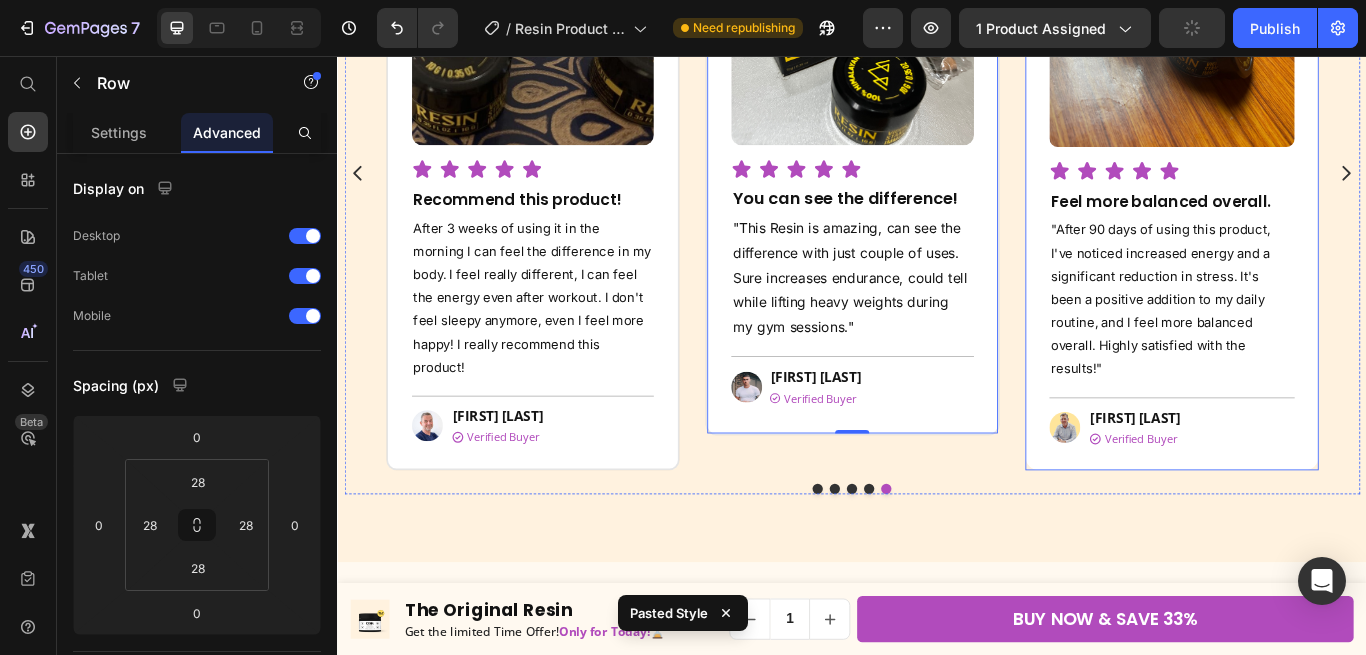 click on "Image Icon Icon Icon Icon
Icon Icon List Feel more balanced overall. Heading "After 90 days of using this product, I've noticed increased energy and a significant reduction in stress. It's been a positive addition to my daily routine, and I feel more balanced overall. Highly satisfied with the results!" Text block                Title Line Image [FIRST] [LAST] Text block
Icon Verified Buyer Text Block Row Row Row" at bounding box center (1309, 193) 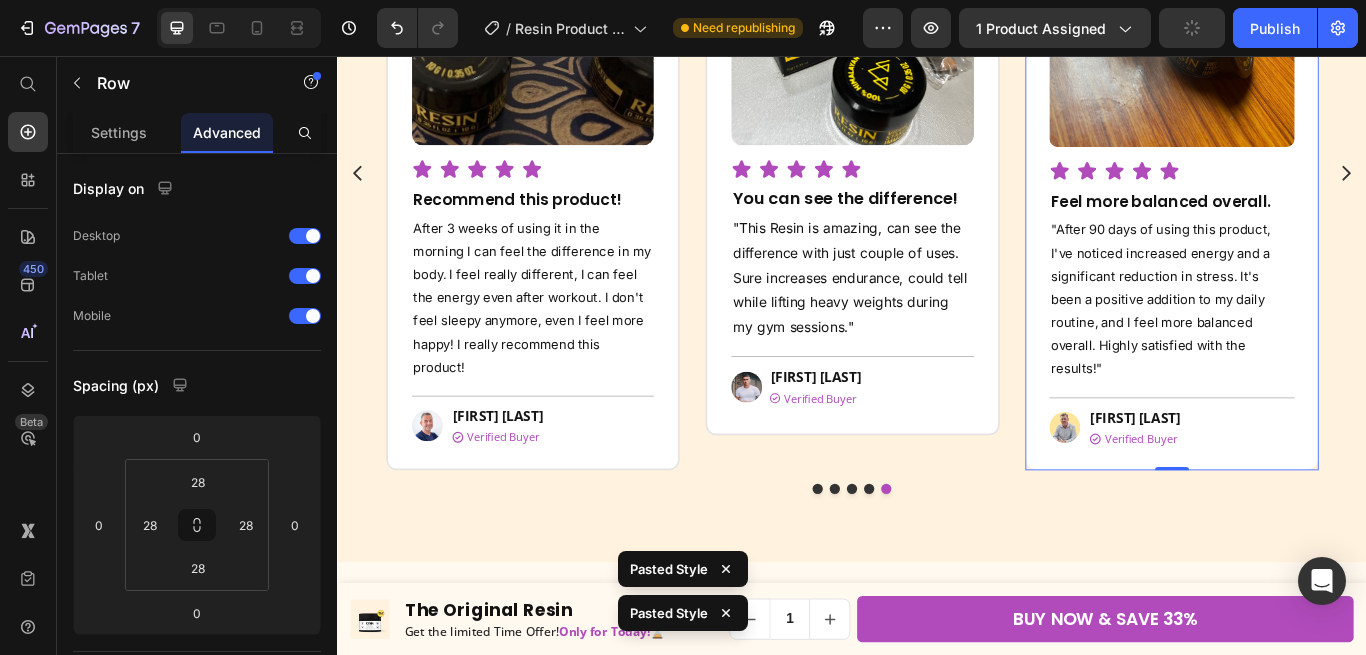 type on "12" 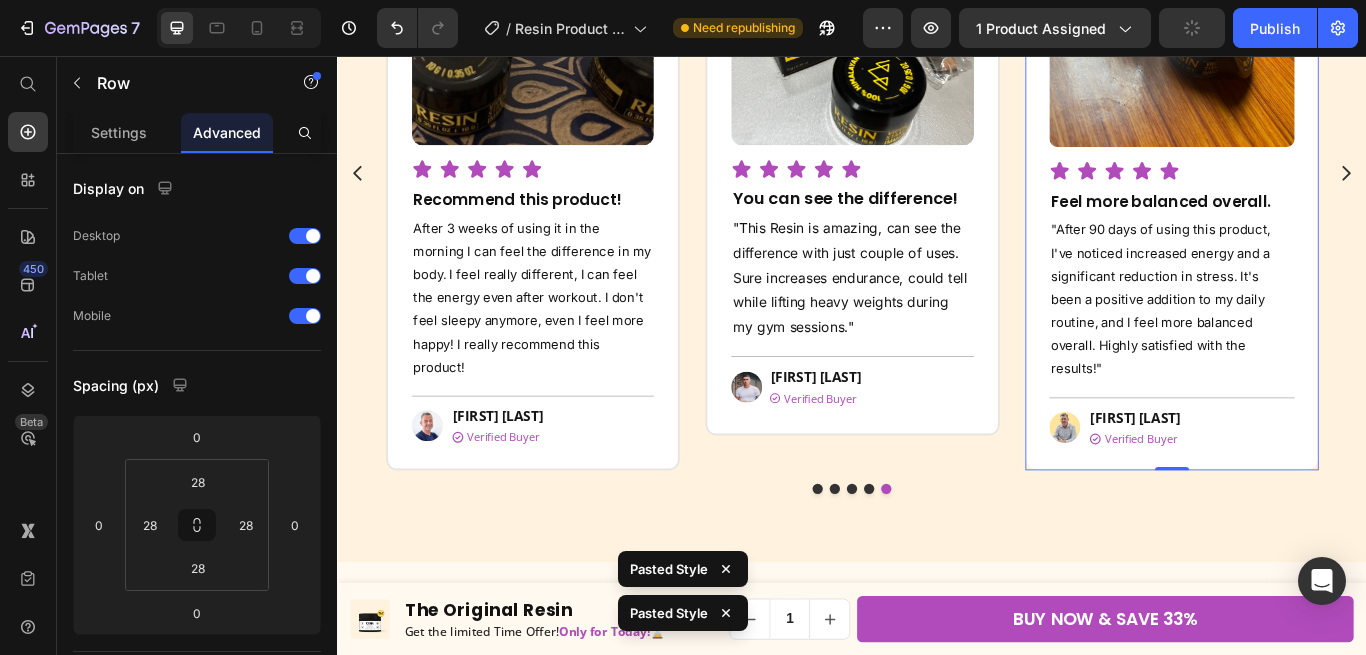 type on "12" 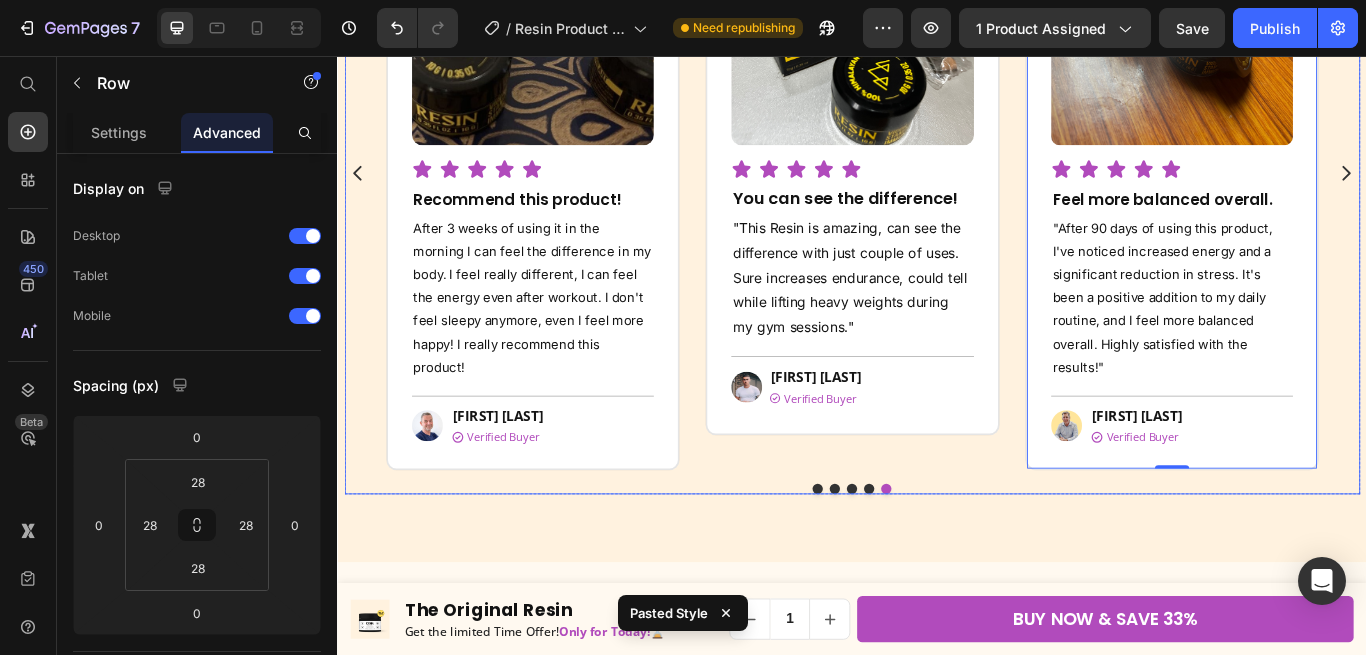 click 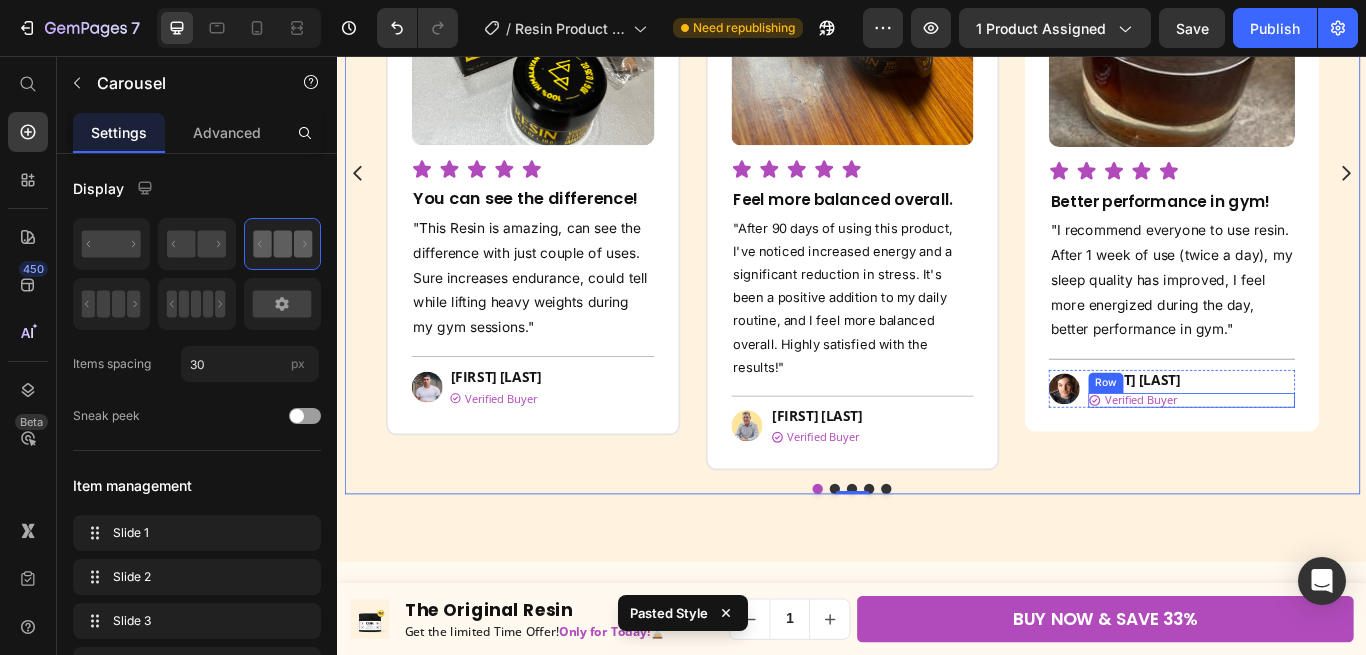 click on "Icon Verified Buyer Text Block Row" at bounding box center (1332, 457) 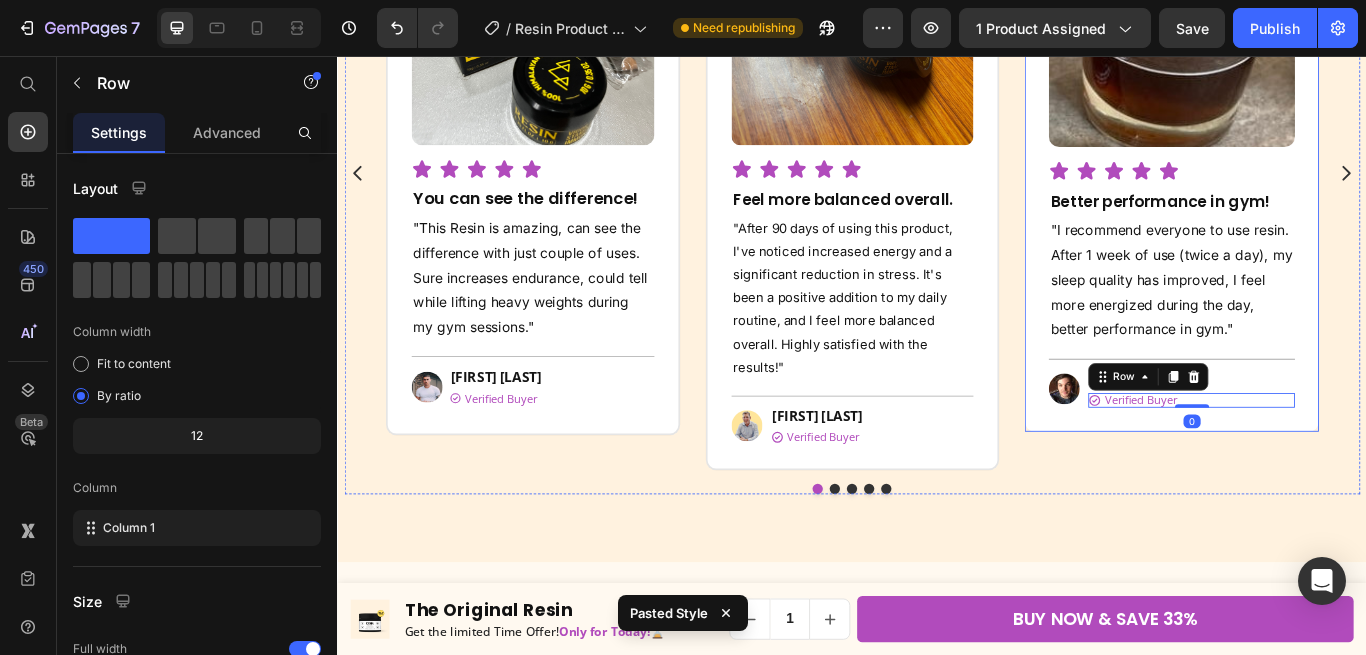 click on "Image Icon Icon Icon Icon
Icon Icon List Better performance in gym! Heading "I recommend everyone to use resin. After 1 week of use (twice a day), my sleep quality has improved, I feel more energized during the day, better performance in gym." Text block                Title Line Image [FIRST] [LAST] Text block
Icon Verified Buyer Text Block Row   0 Row Row" at bounding box center (1309, 170) 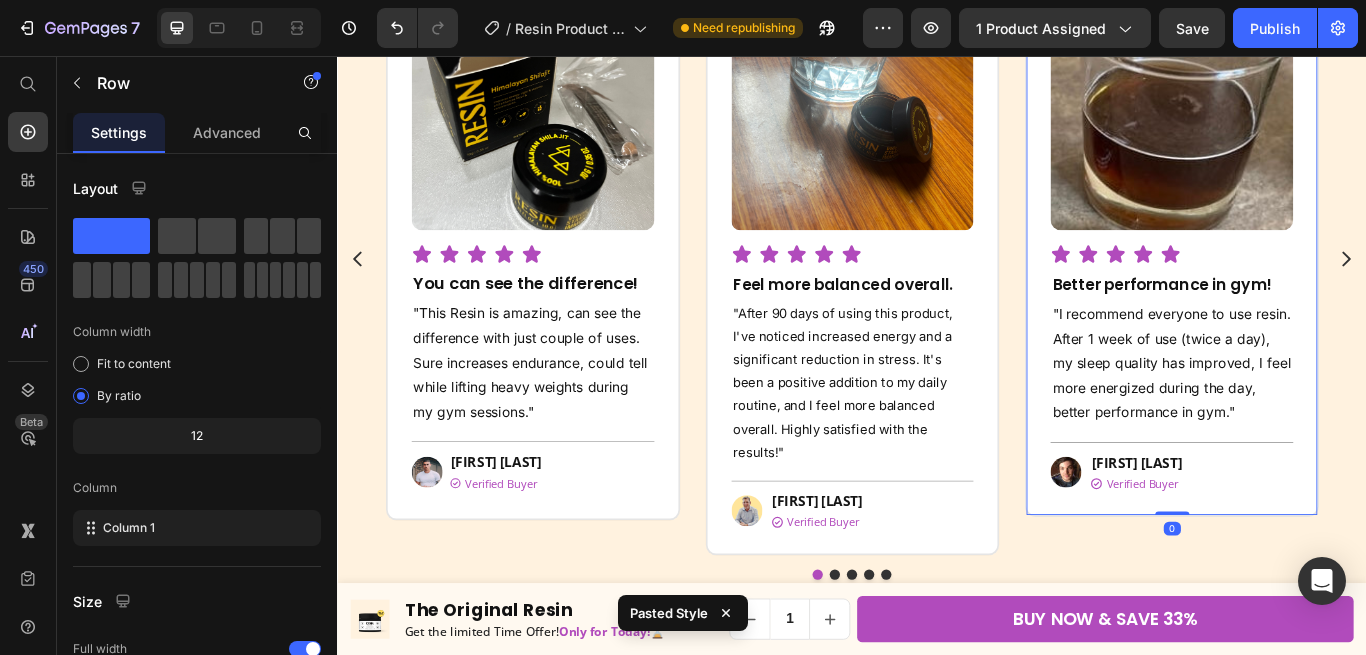 scroll, scrollTop: 1470, scrollLeft: 0, axis: vertical 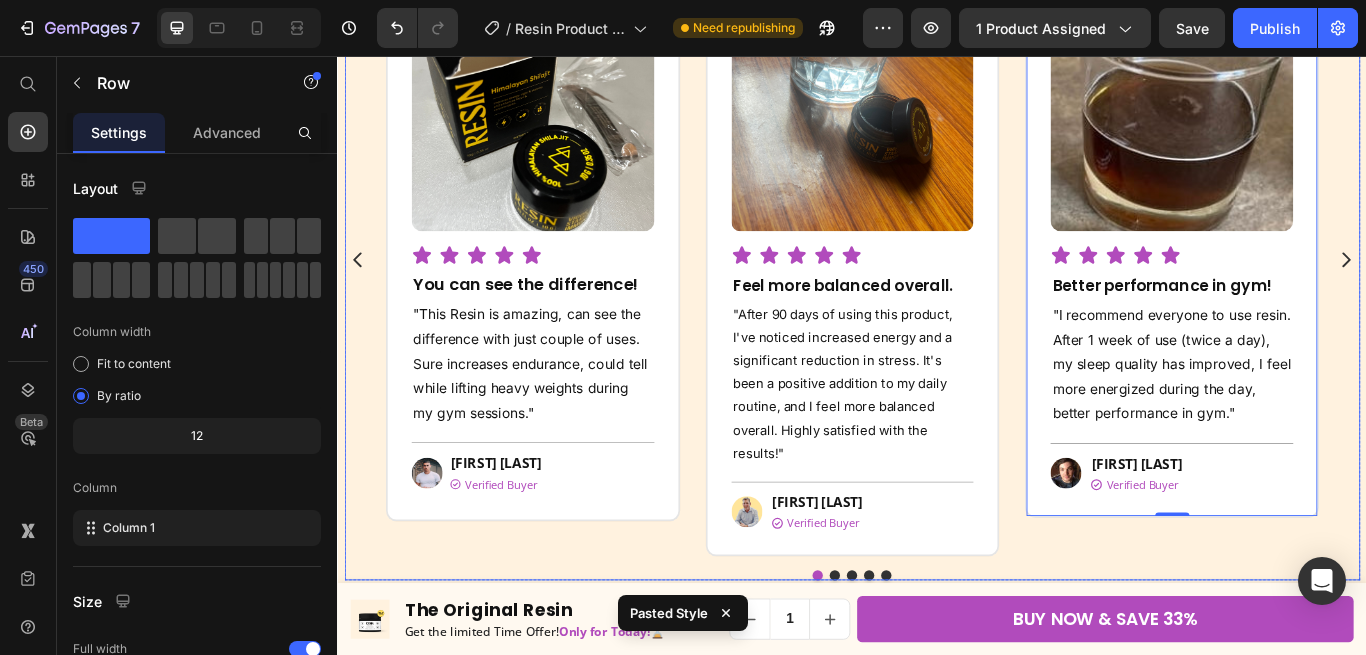 click 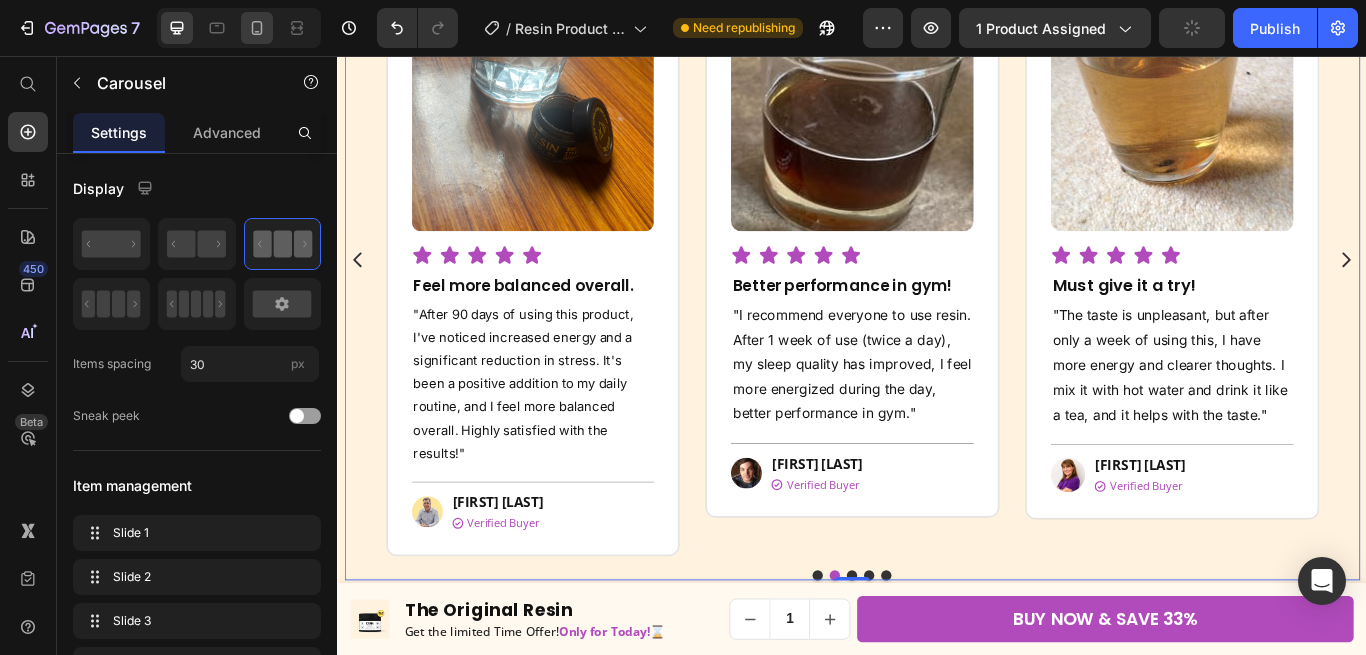 click 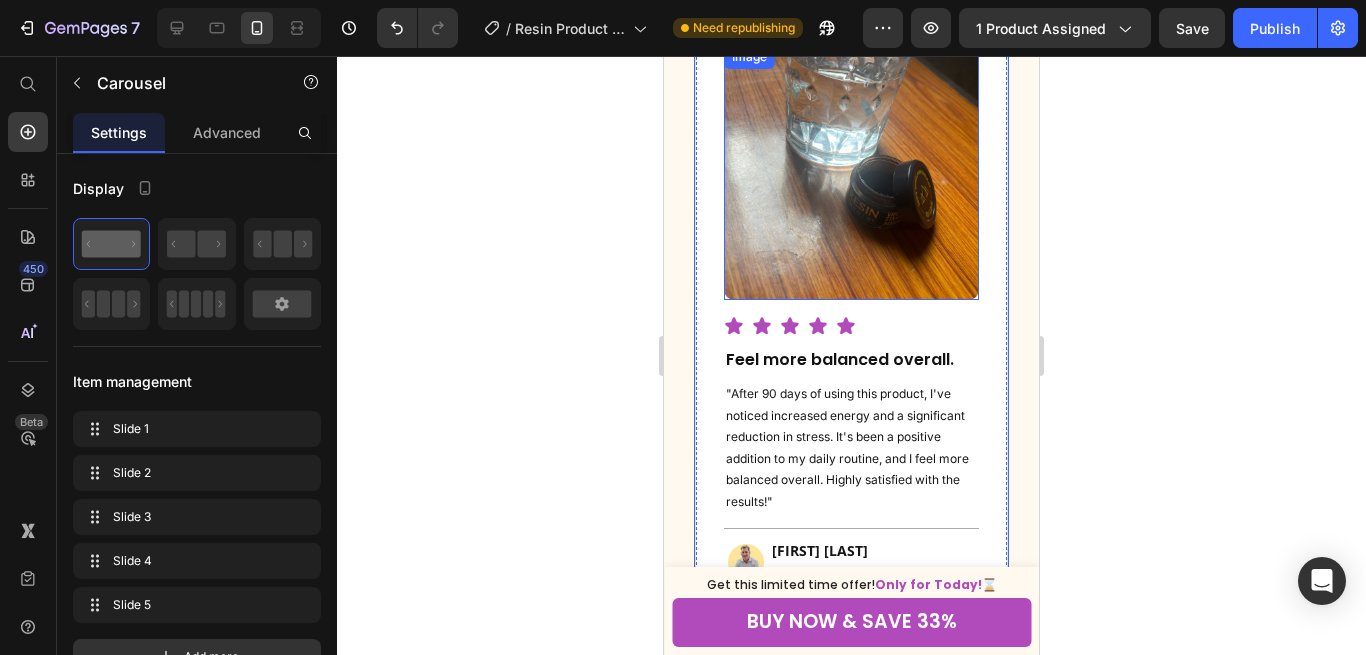 scroll, scrollTop: 1786, scrollLeft: 0, axis: vertical 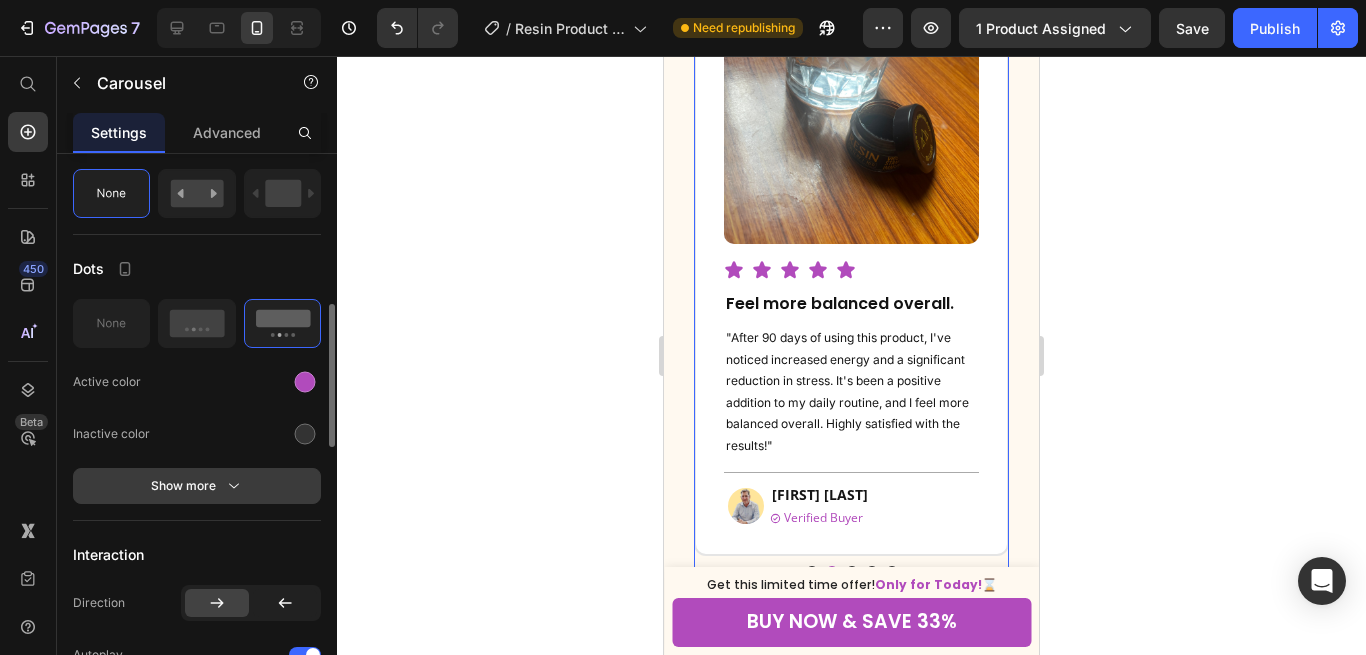 click 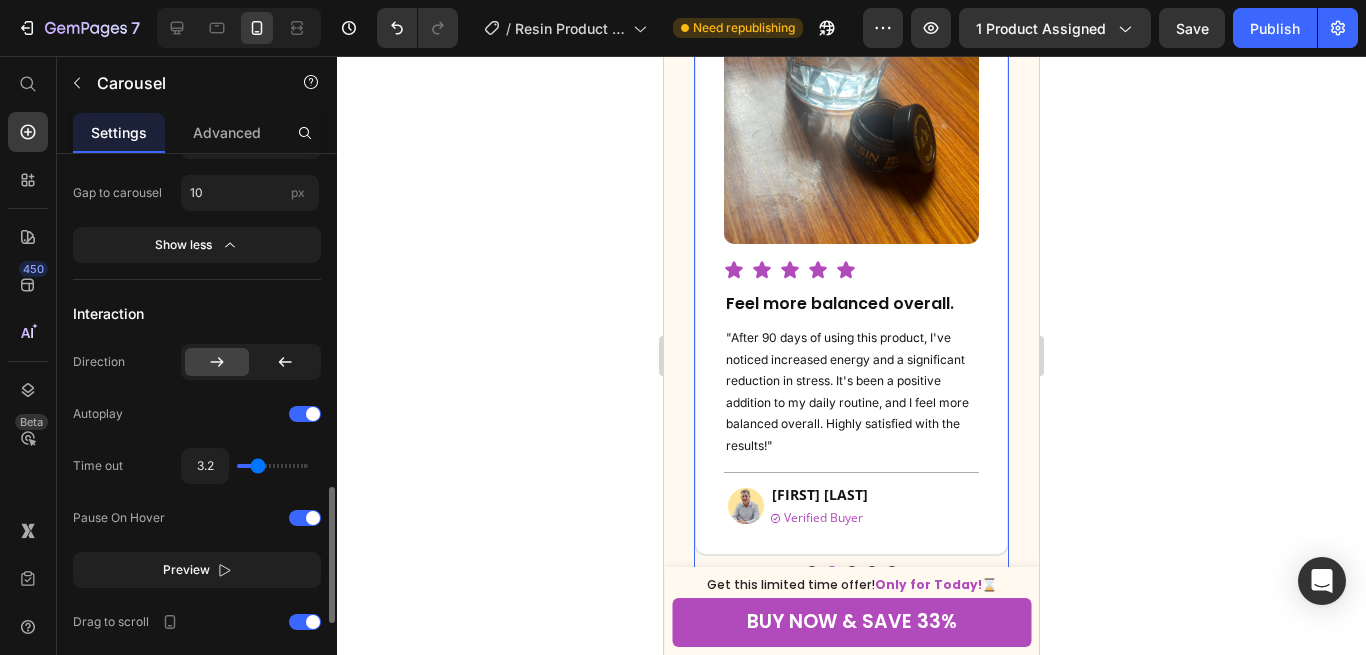 scroll, scrollTop: 1022, scrollLeft: 0, axis: vertical 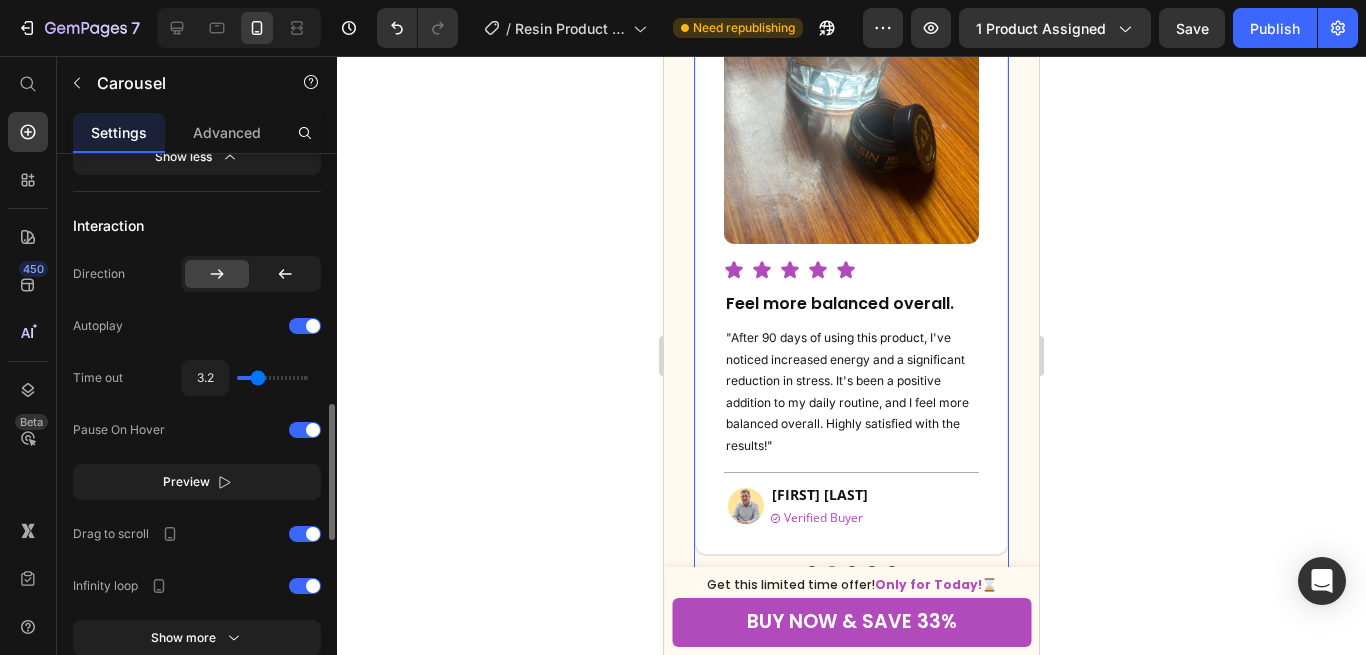 type on "2.4" 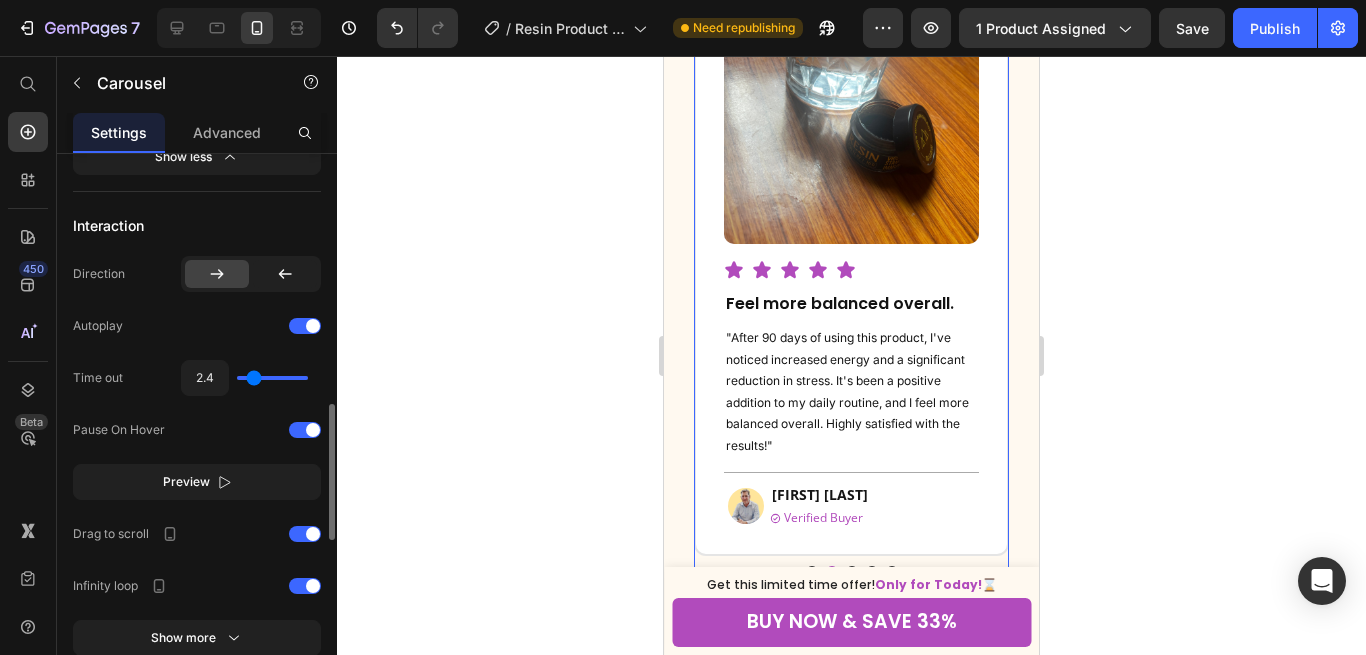 type on "2.5" 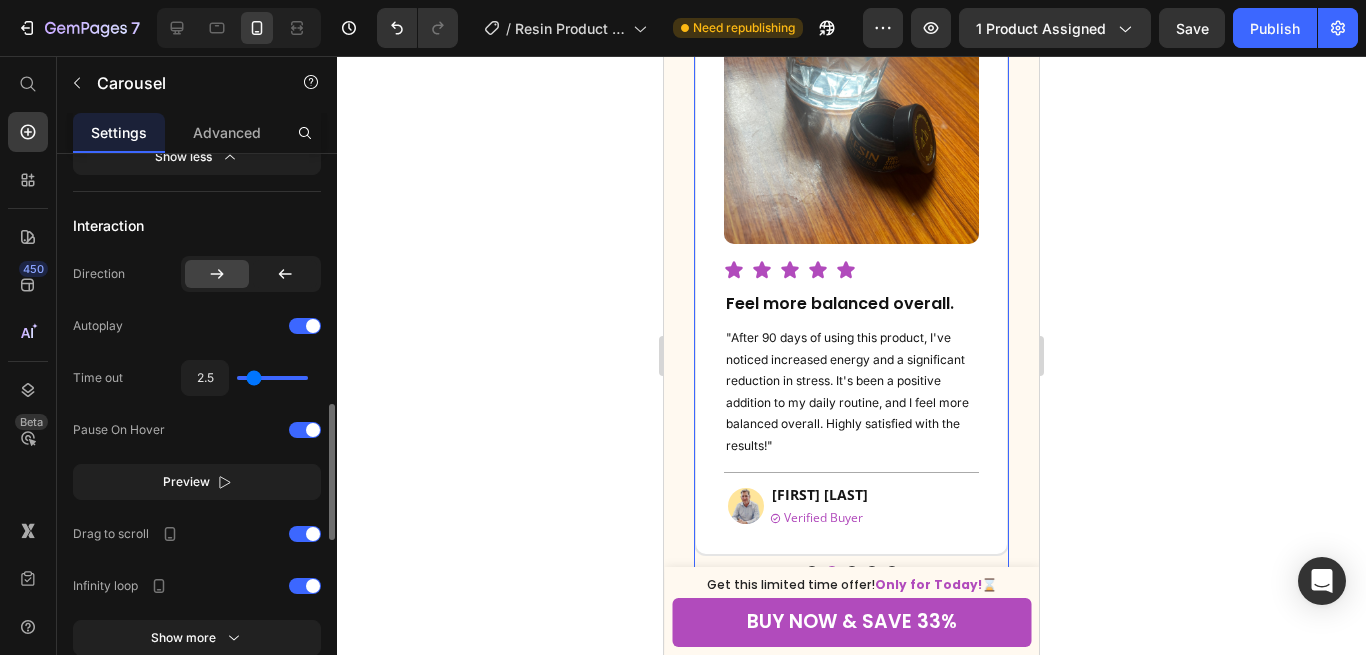type on "2.7" 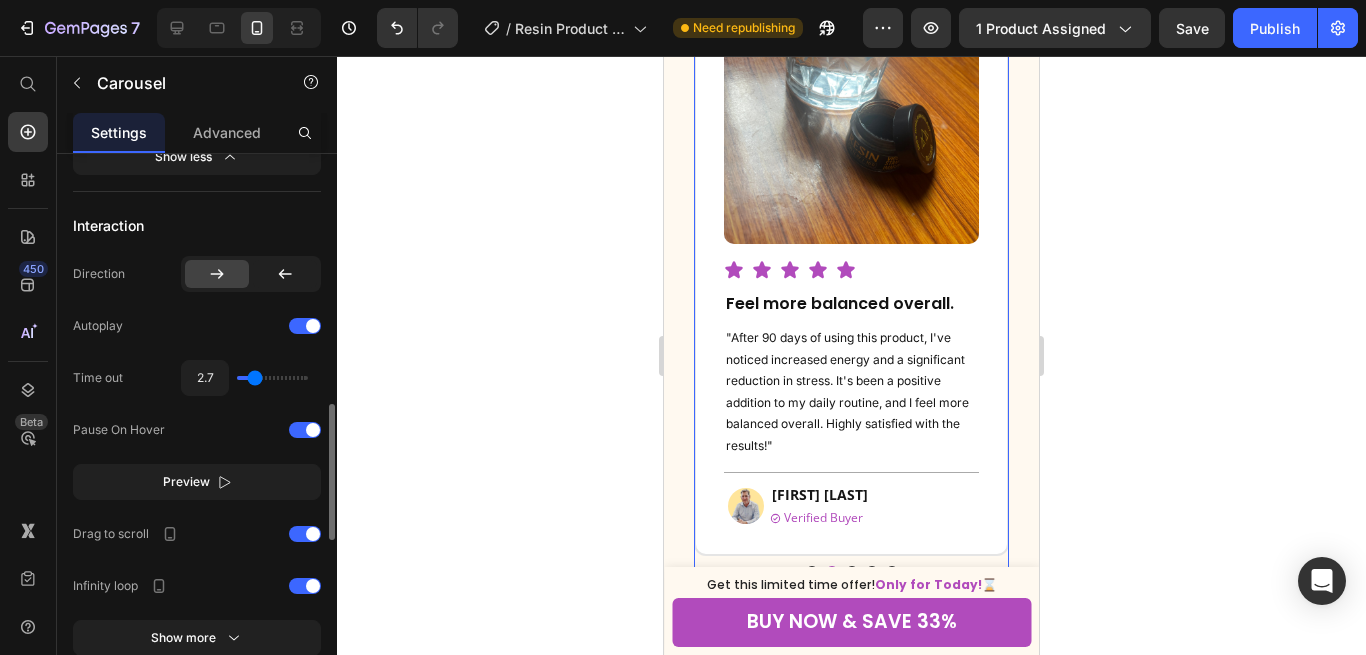 type on "2.9" 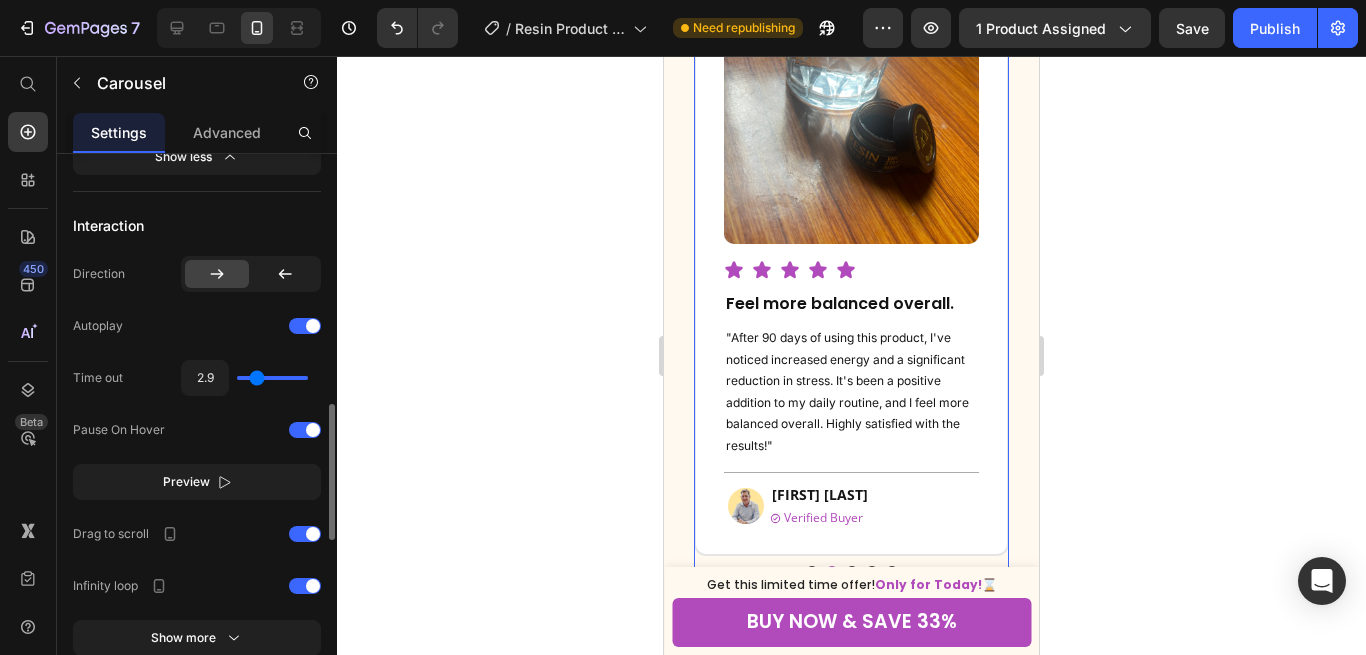 type on "3" 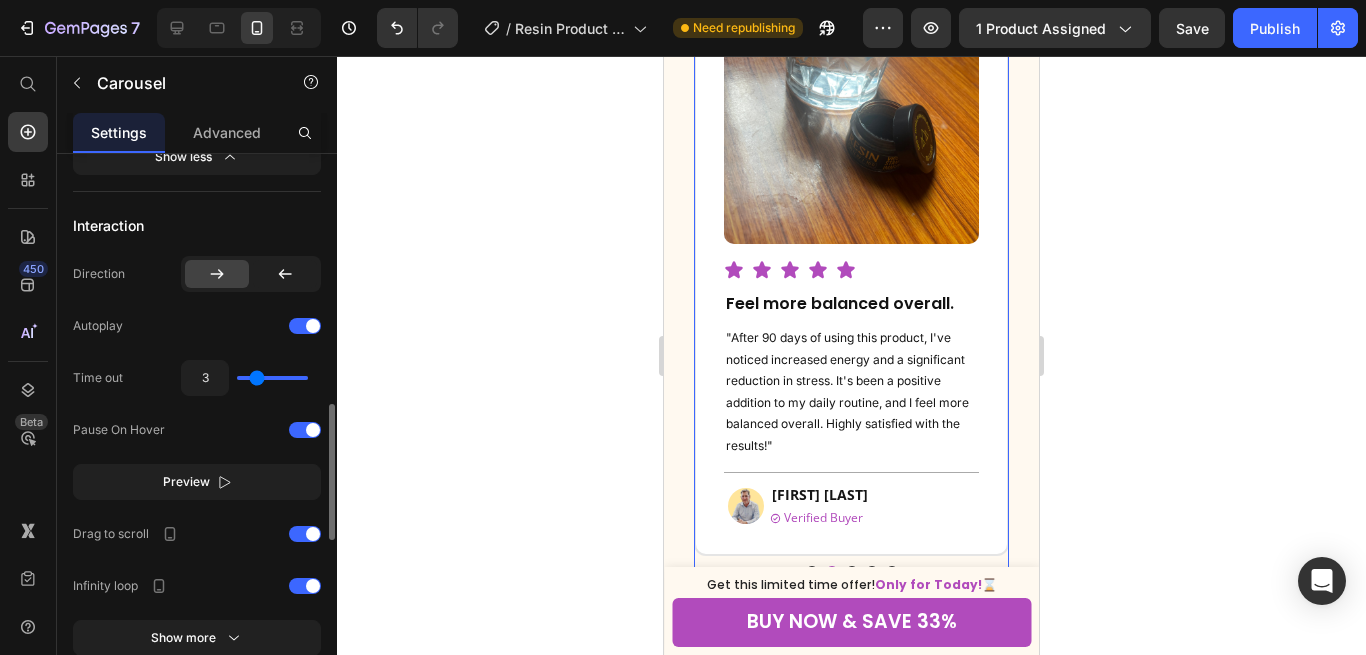 type on "3.2" 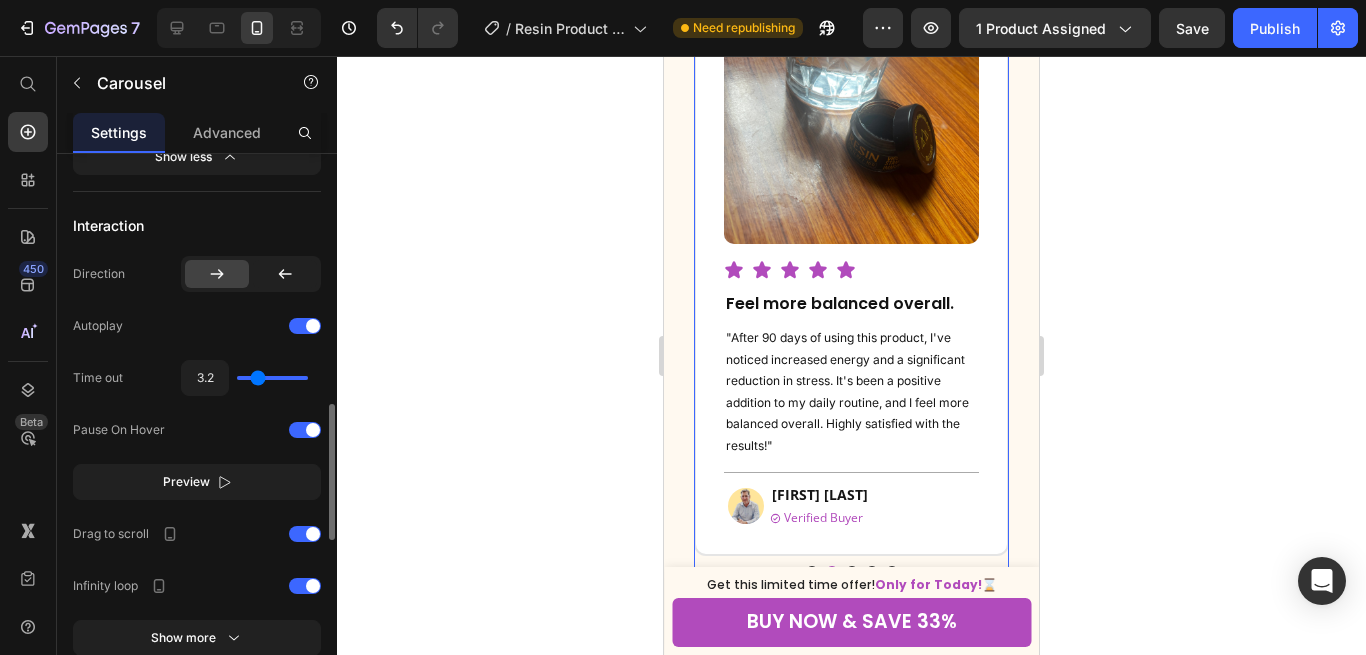 click at bounding box center [272, 378] 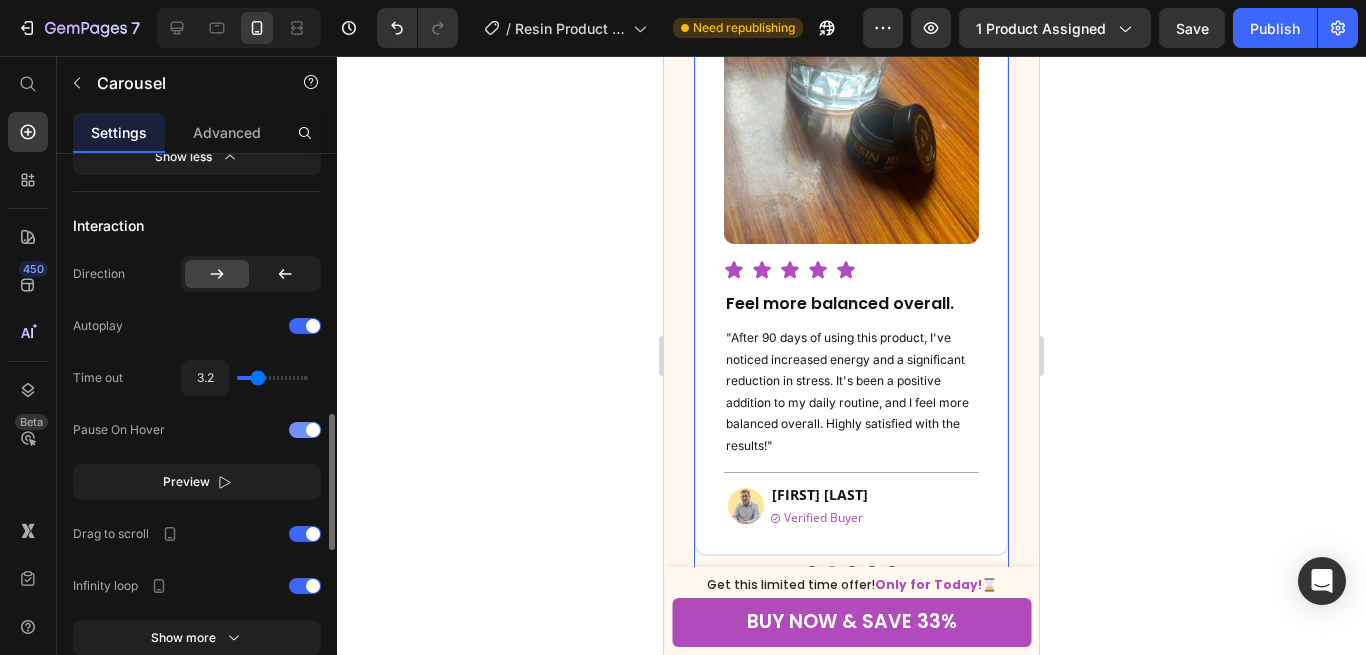 scroll, scrollTop: 1153, scrollLeft: 0, axis: vertical 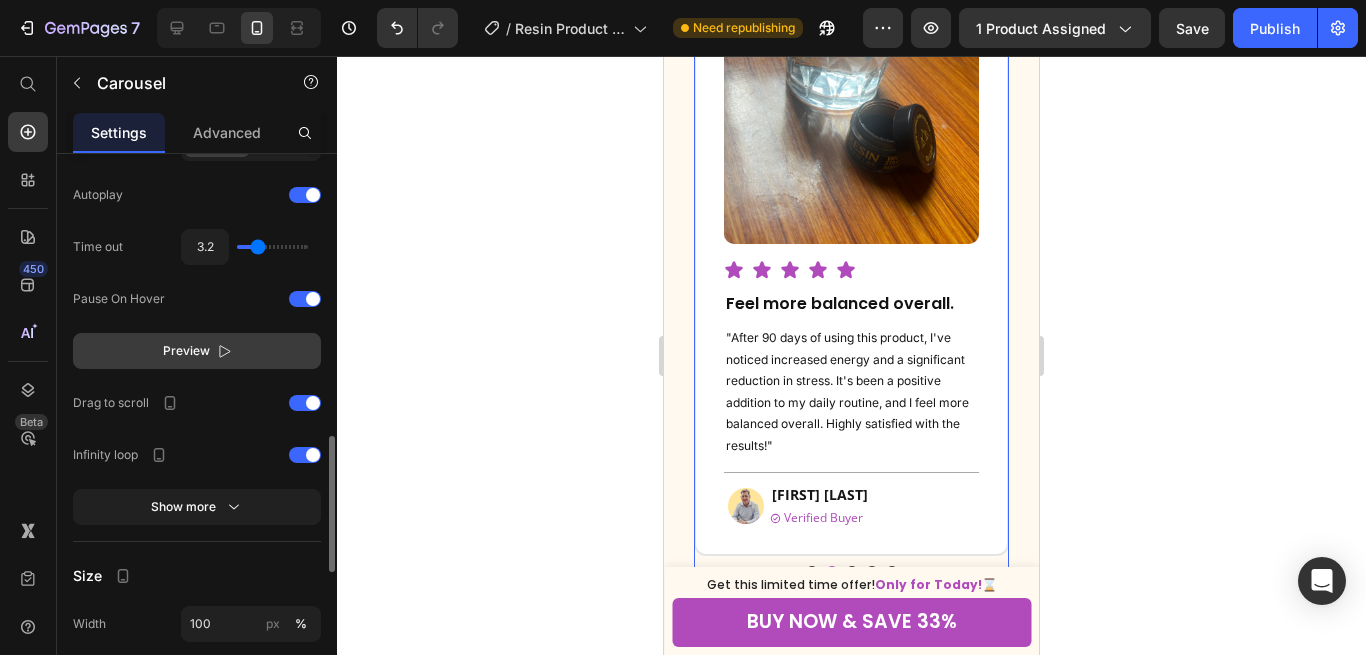 click 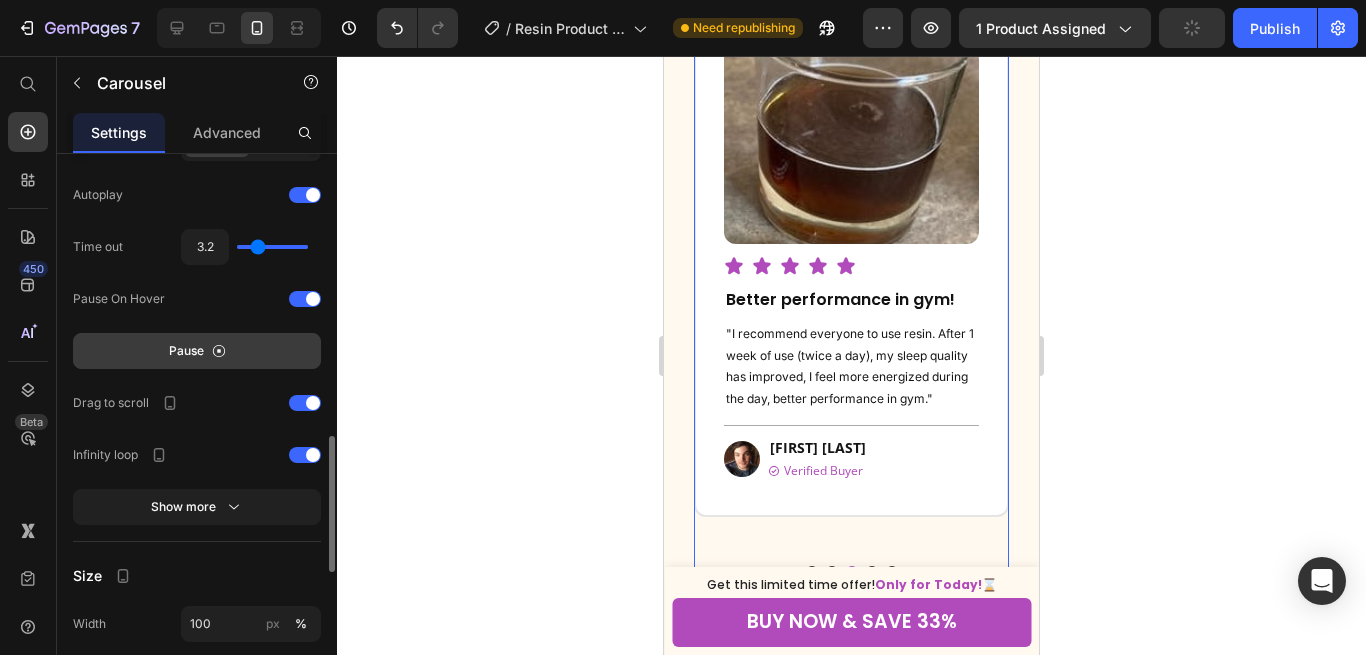 type on "2.7" 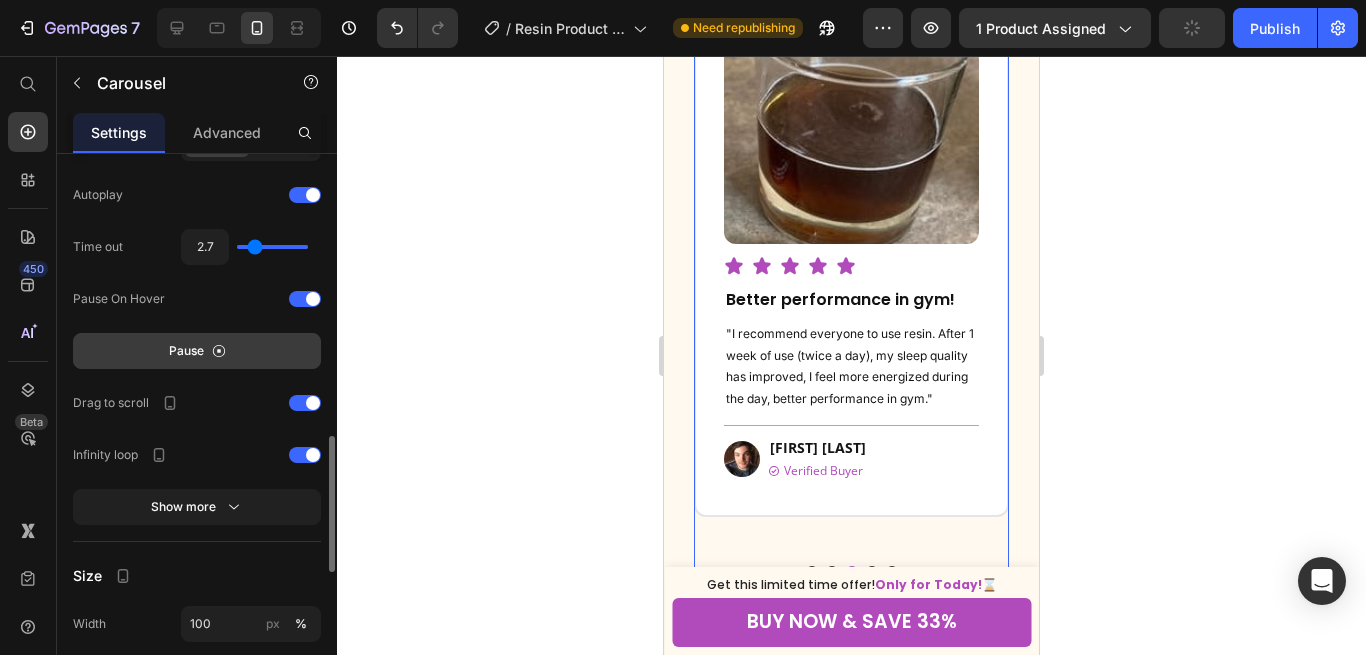 type on "2.5" 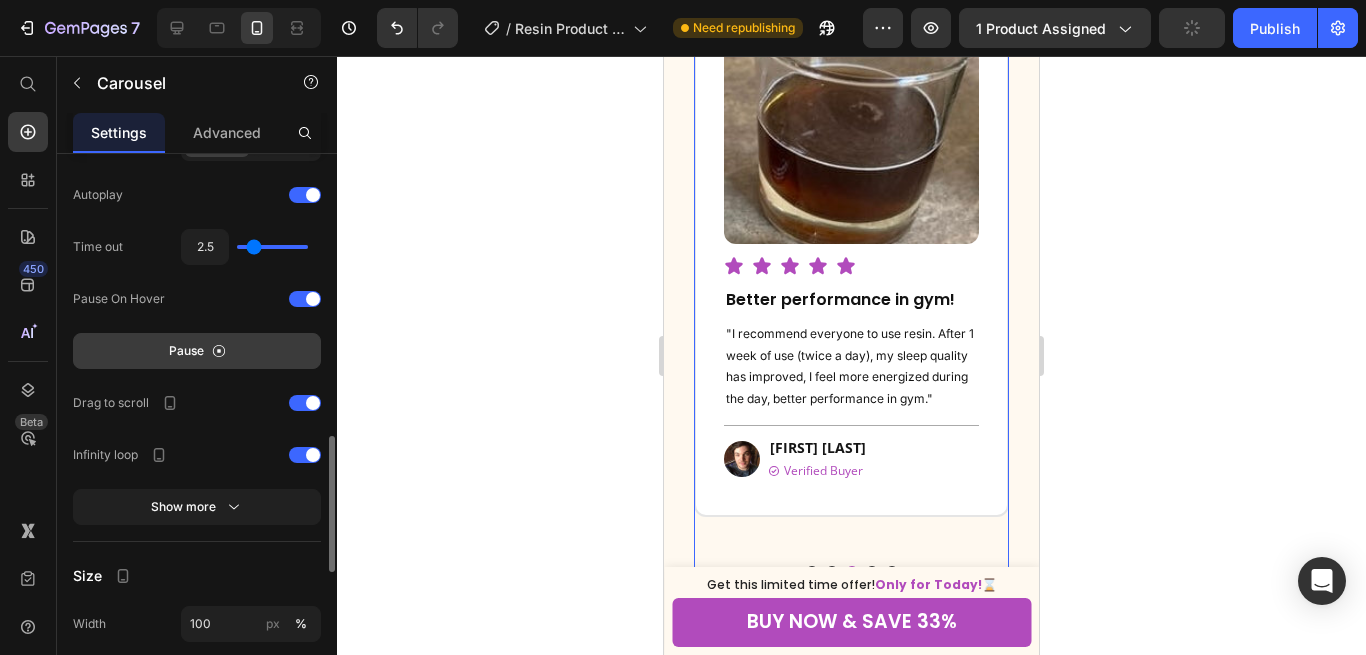 type on "2.4" 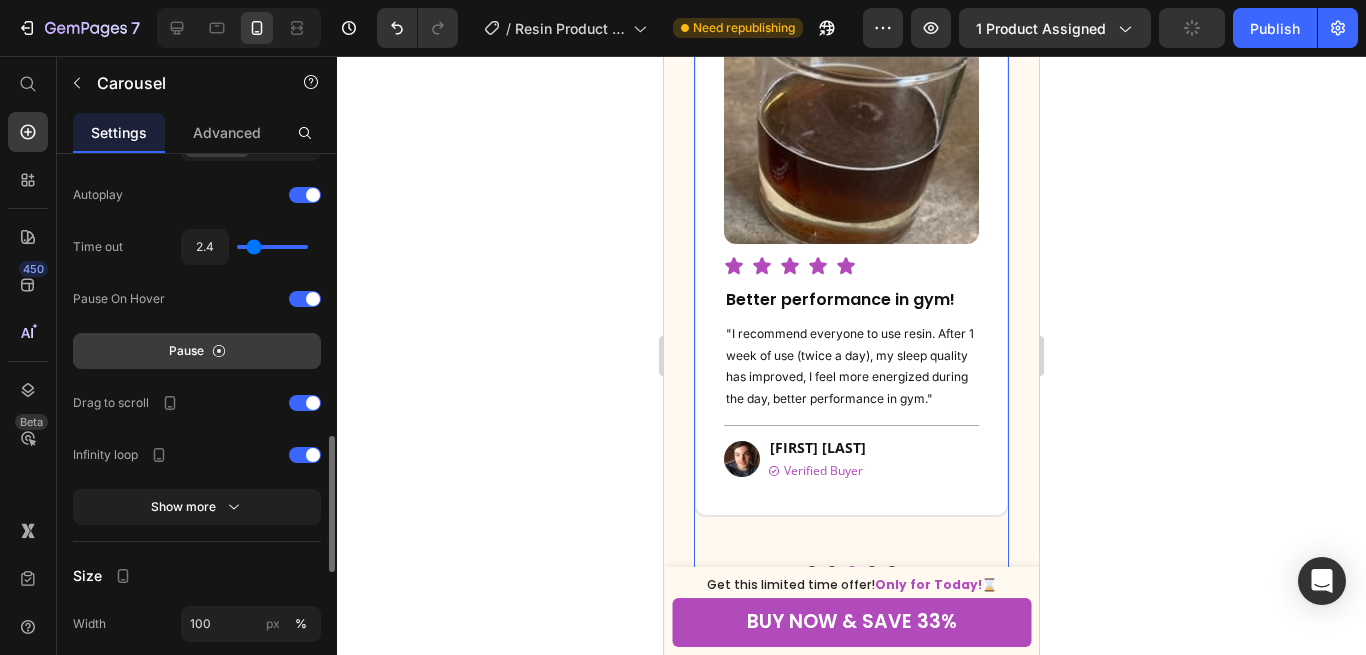 type on "2.2" 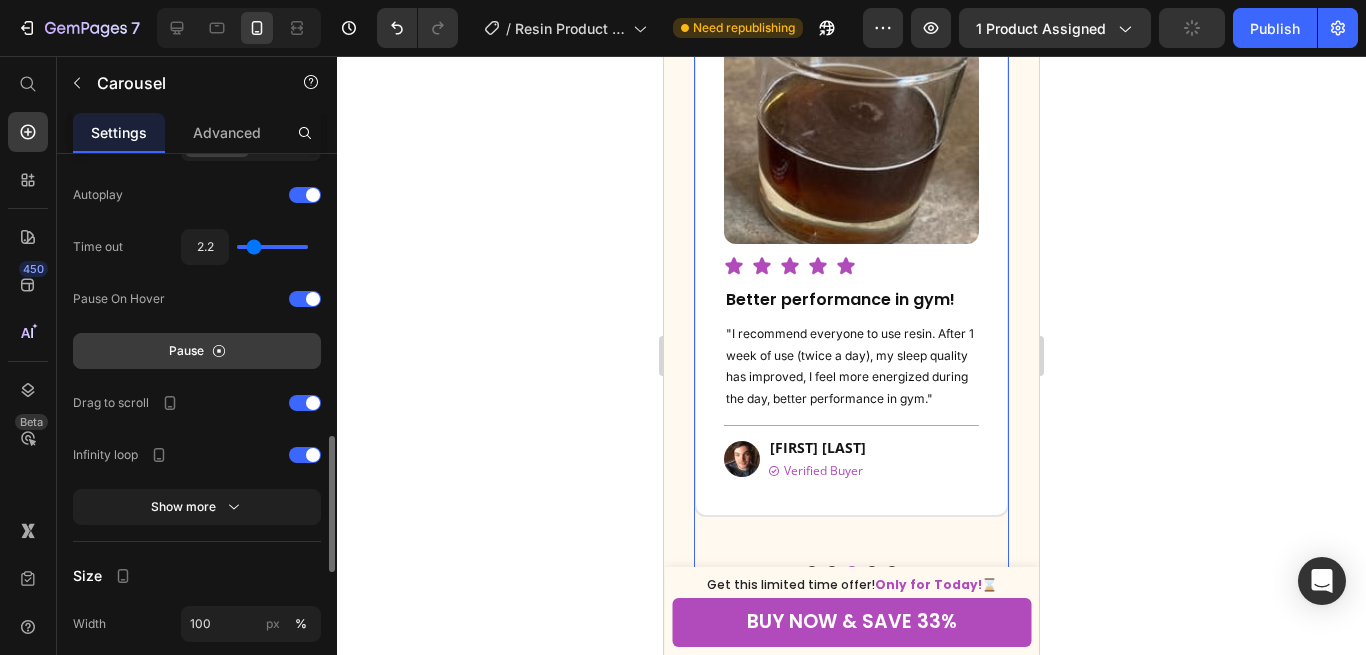 type on "2.2" 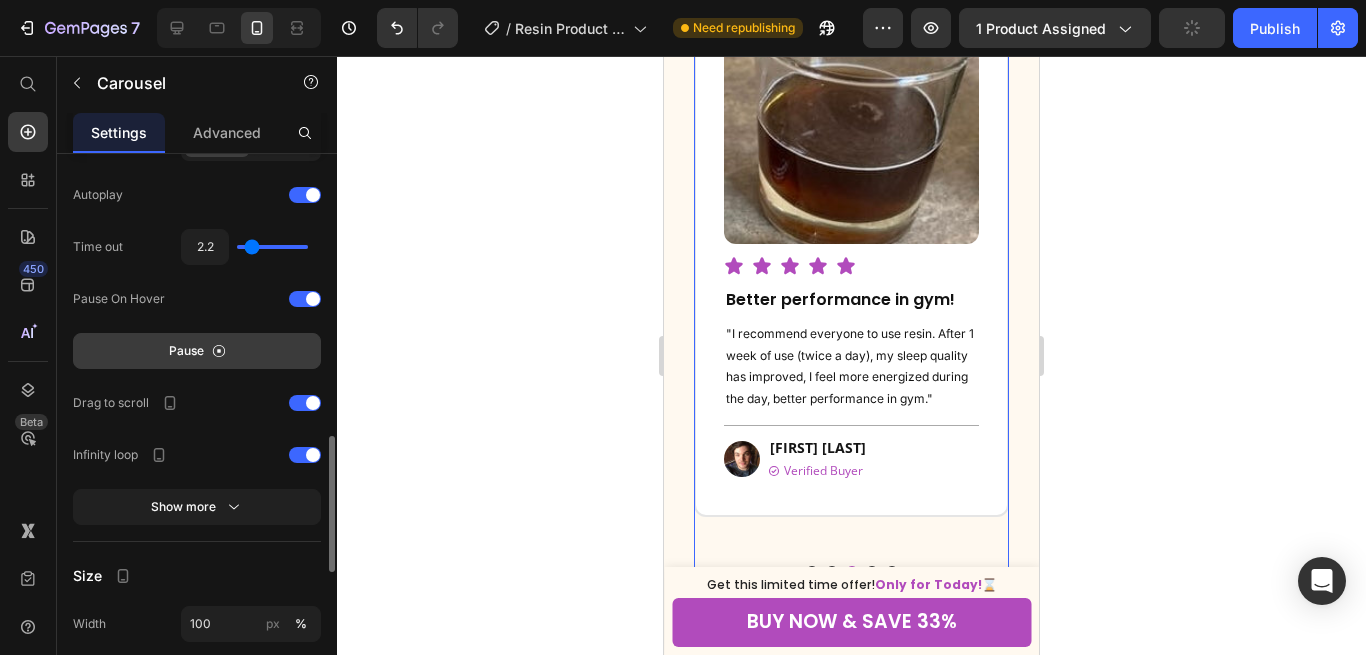 type on "2" 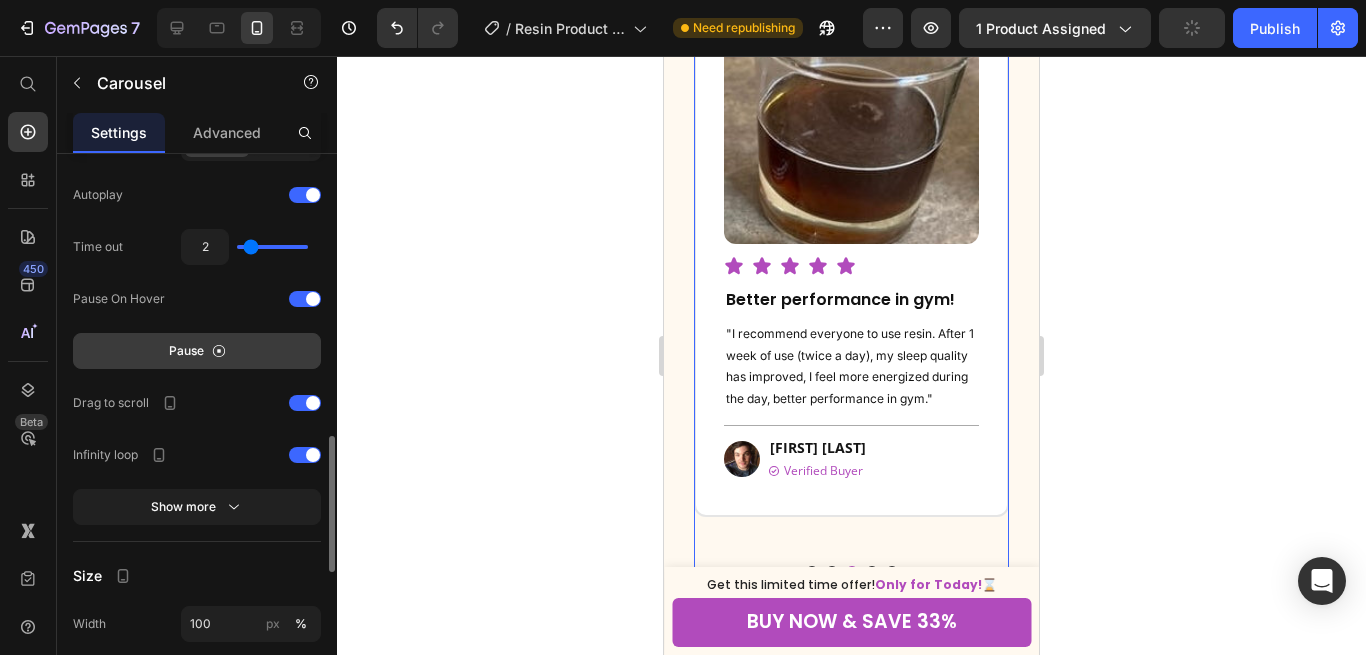 type on "2" 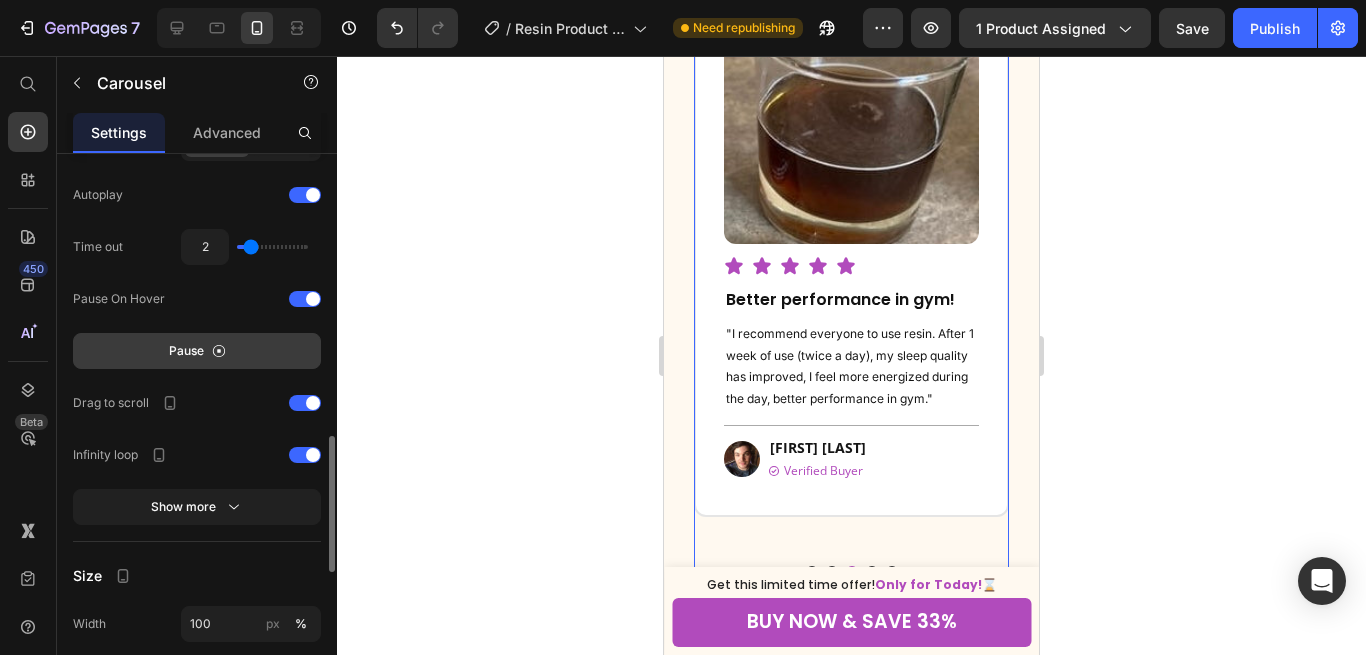 type on "1.8" 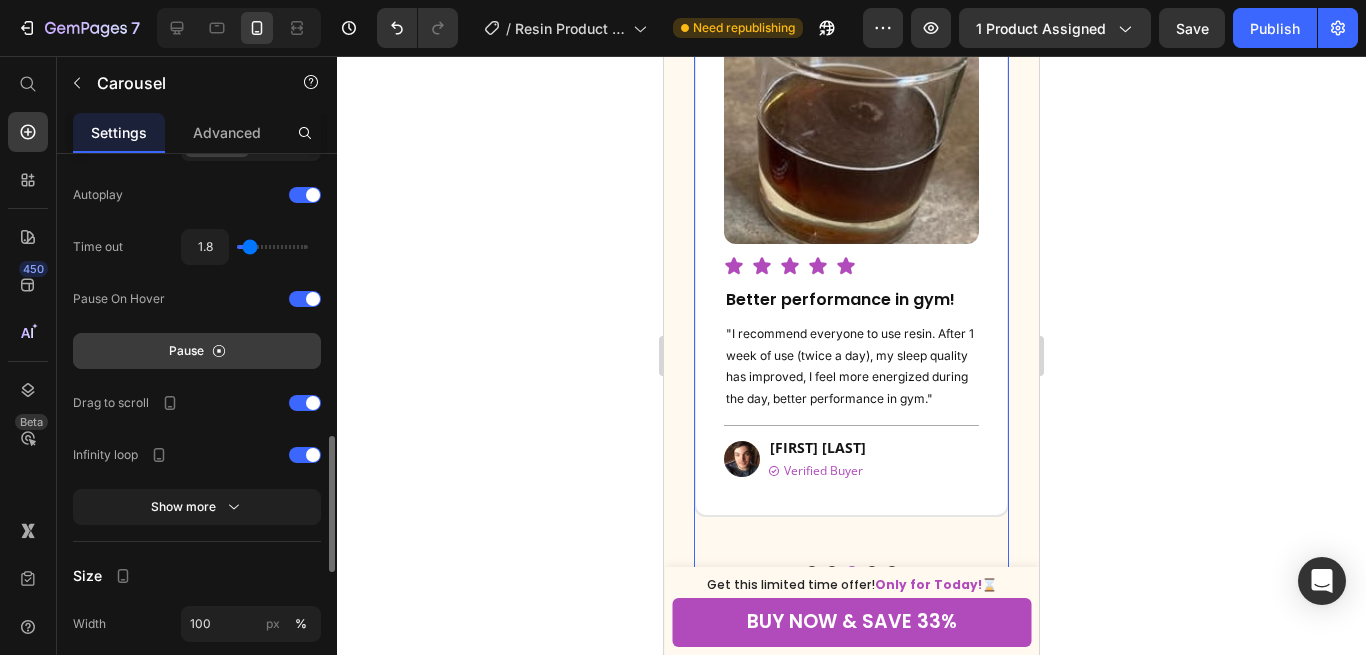 type on "1.7" 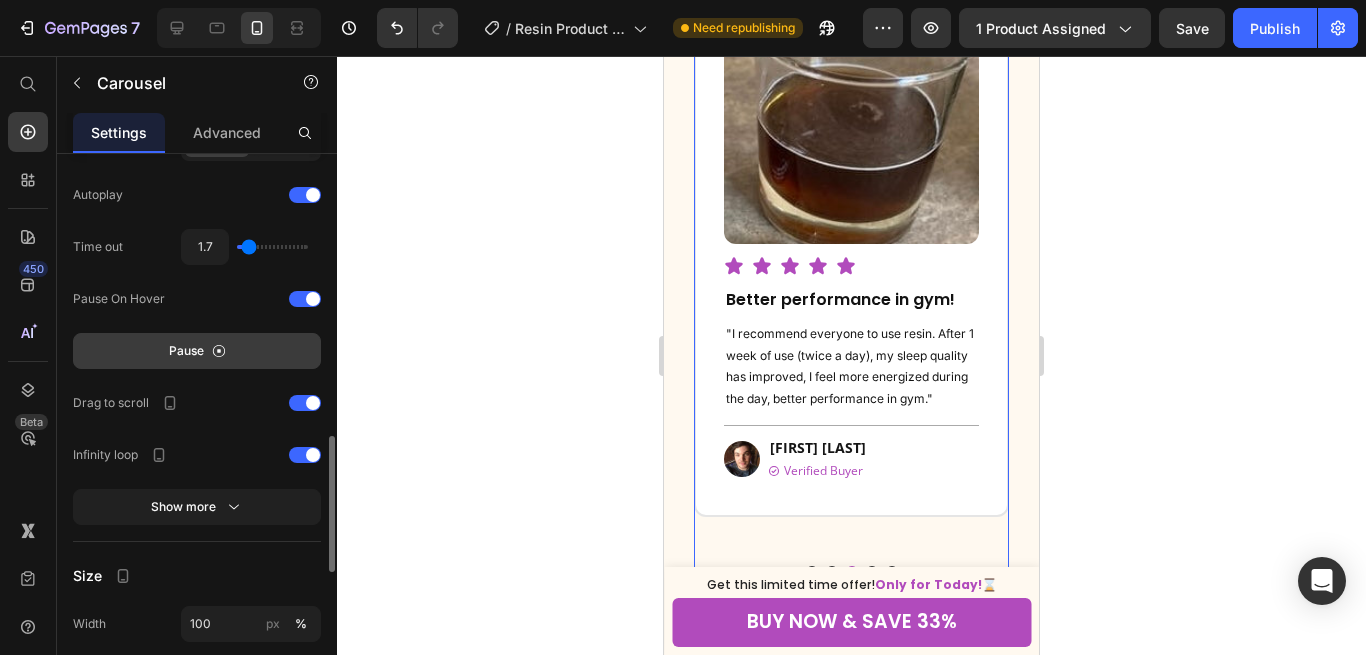 type on "1.5" 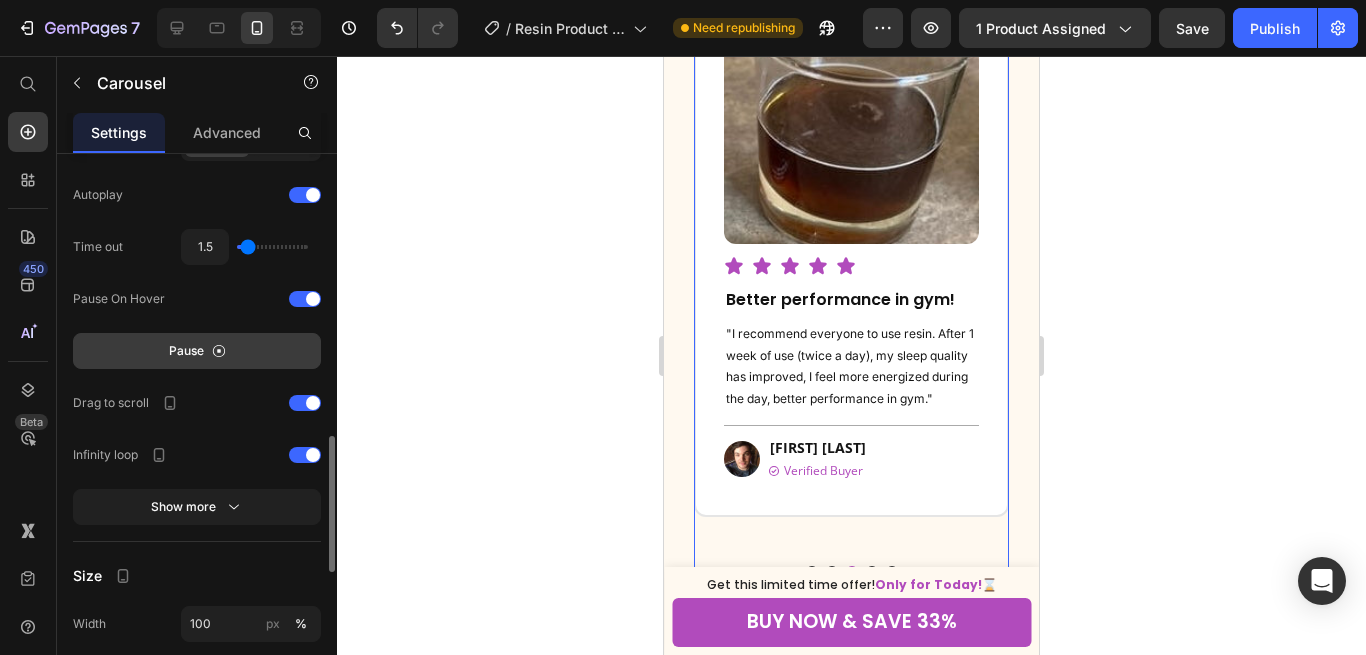 type on "1.3" 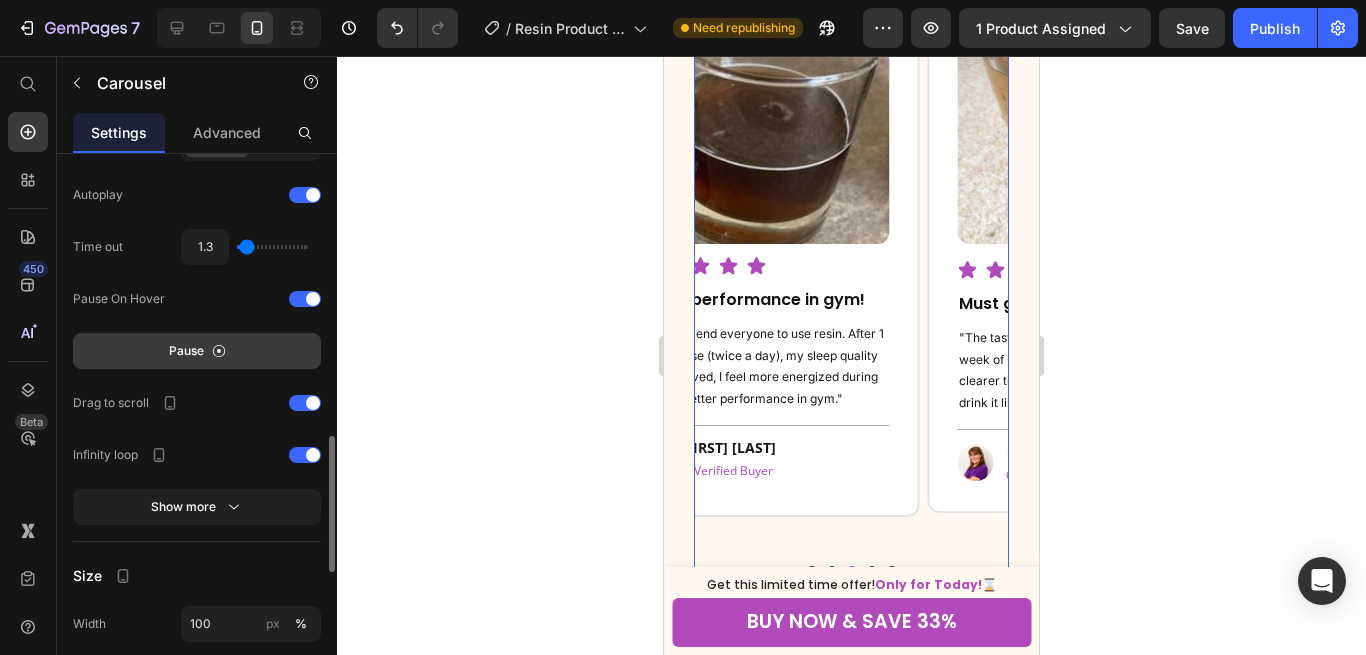 type on "1.5" 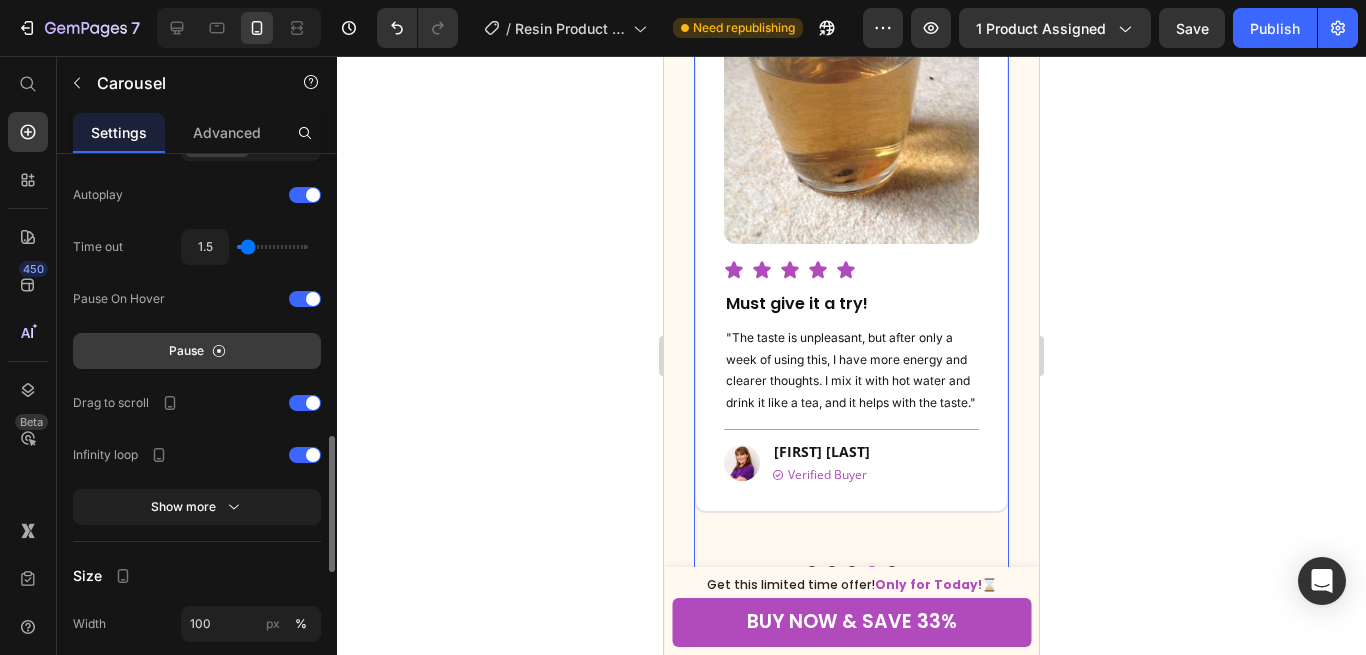 type on "1.5" 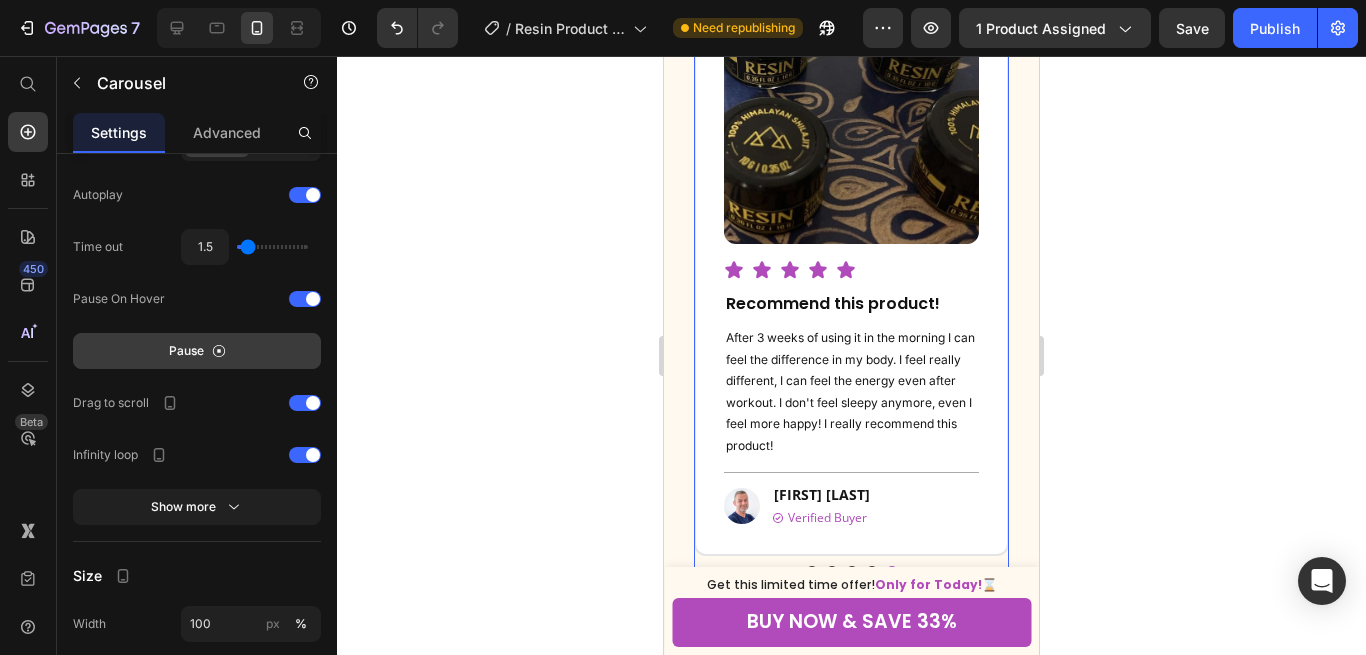 click on "Pause" at bounding box center [197, 351] 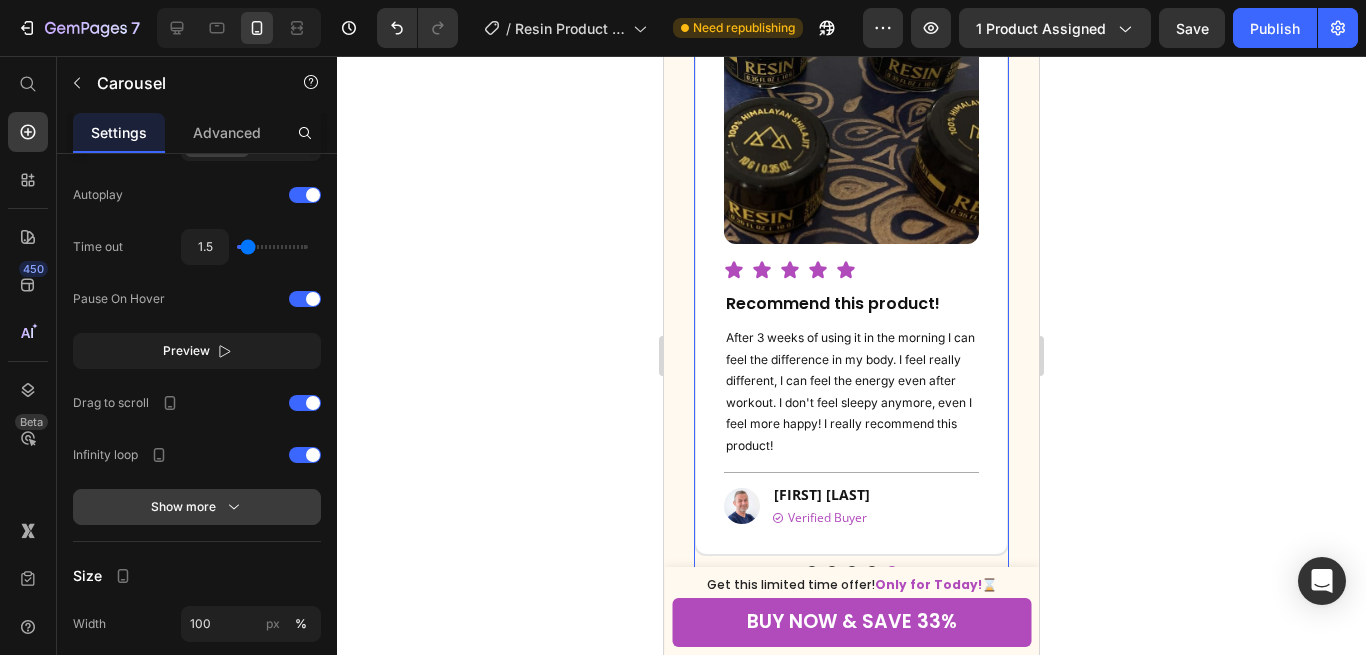 click 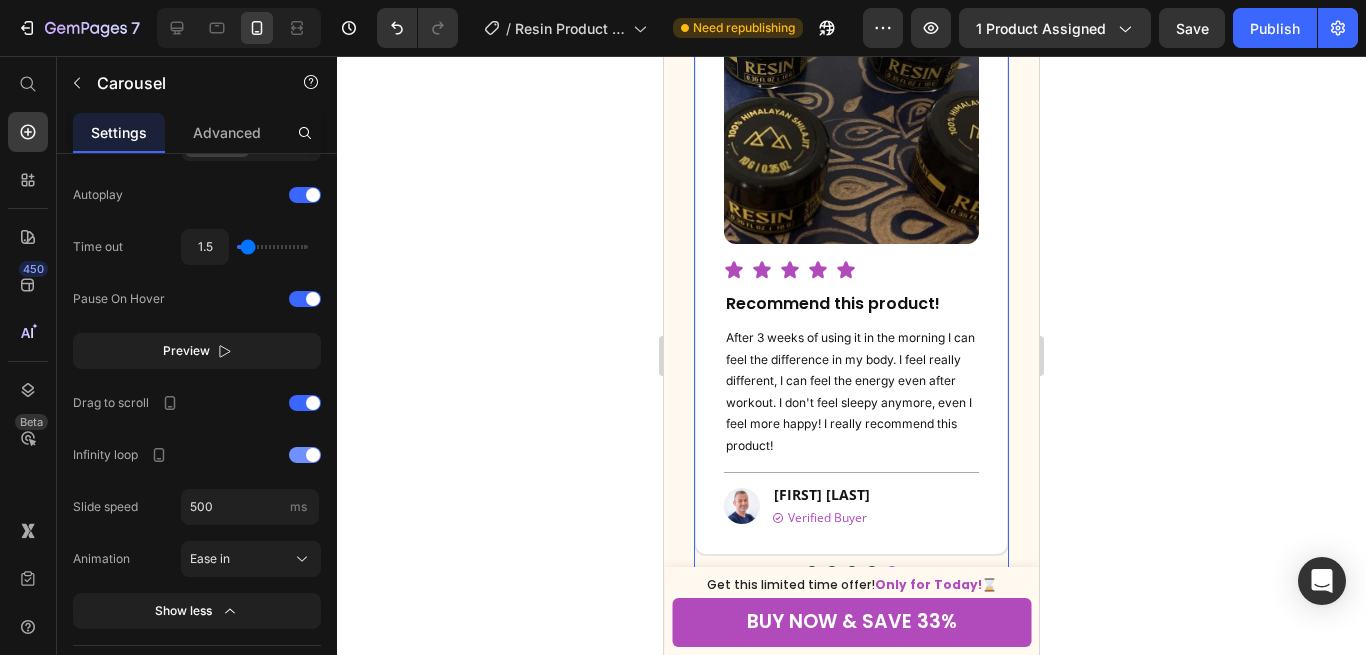 scroll, scrollTop: 1313, scrollLeft: 0, axis: vertical 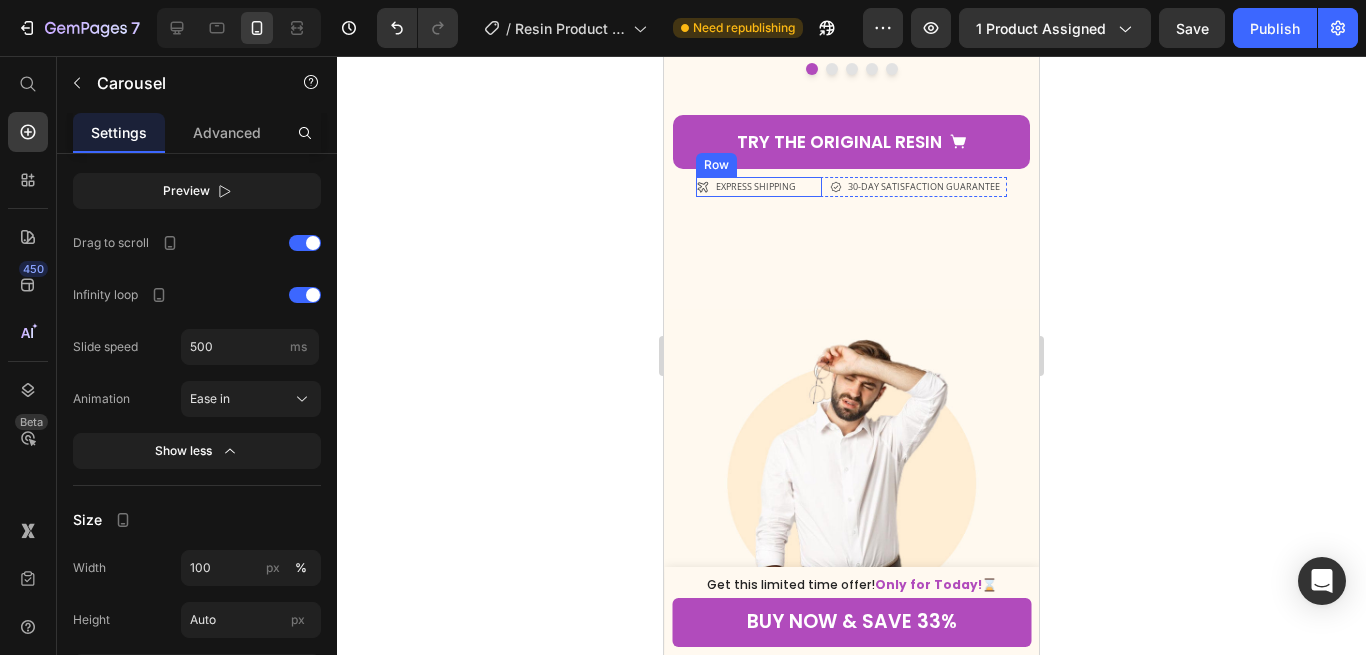 click on "Icon Express shipping  Text Block Row" at bounding box center (759, 187) 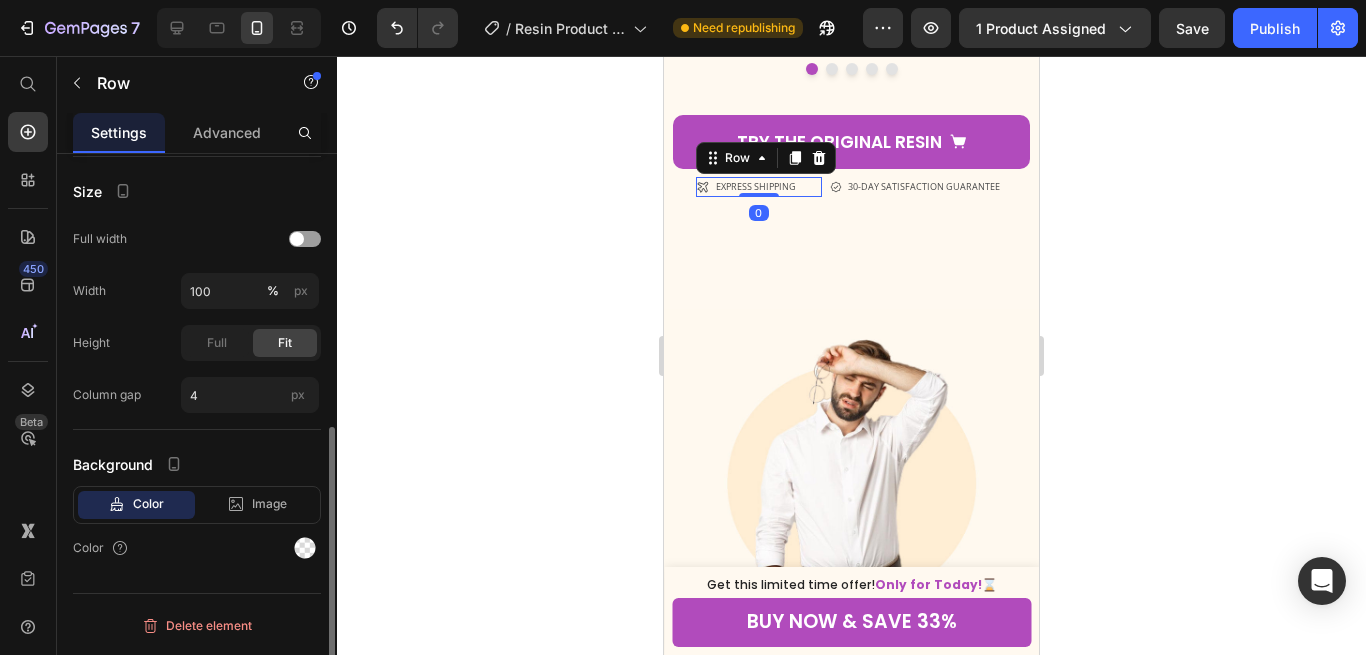 scroll, scrollTop: 0, scrollLeft: 0, axis: both 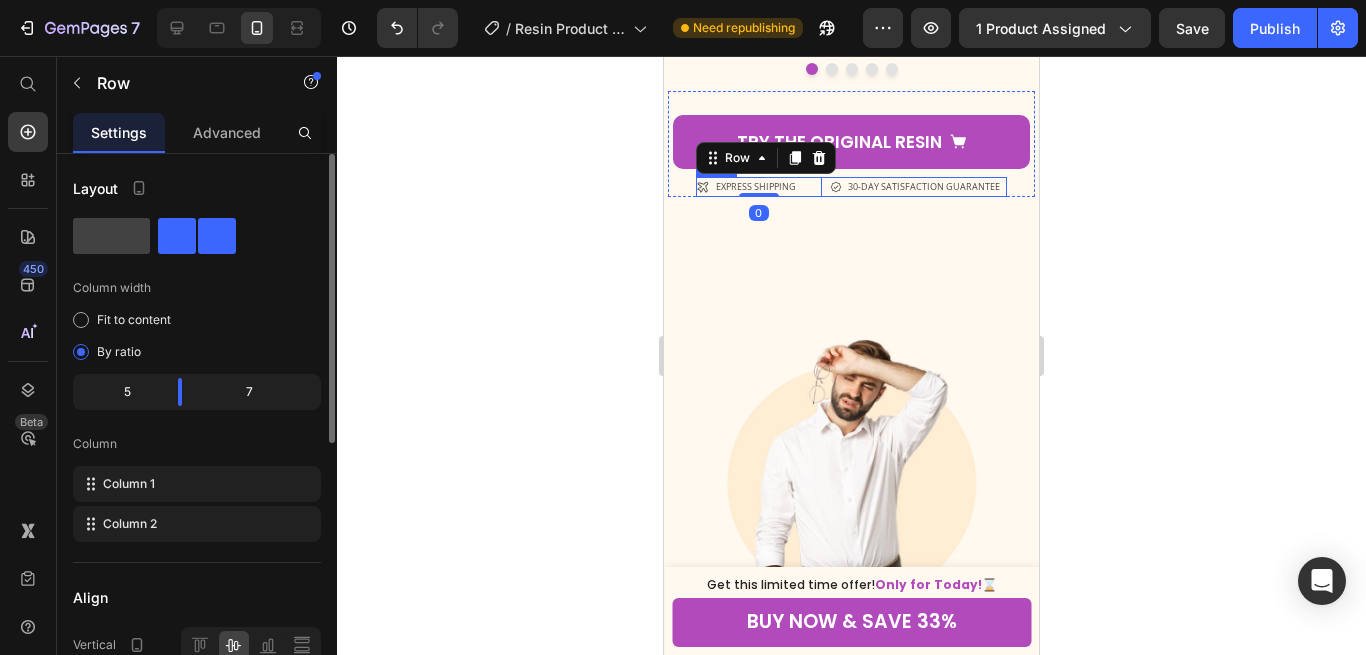 click on "Icon Express shipping  Text Block Row   0
Icon 30-daY SATISFACTION guarantee Text Block Row Row" at bounding box center (852, 187) 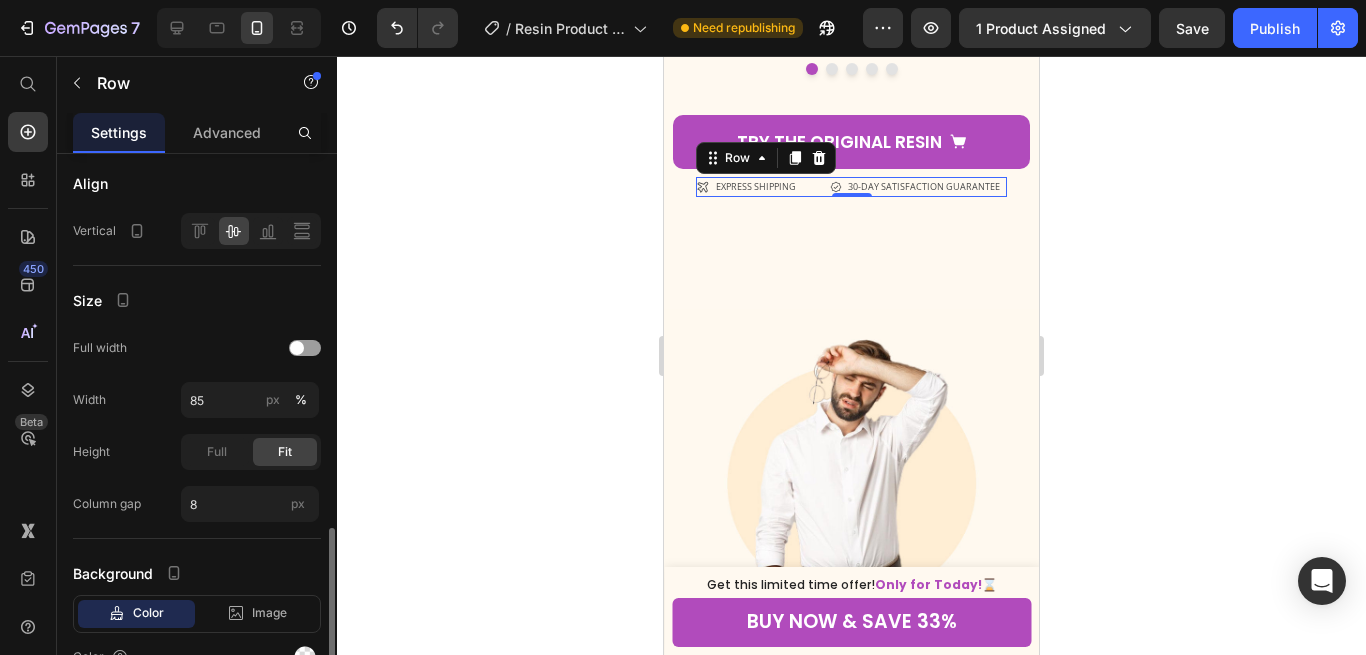 scroll, scrollTop: 519, scrollLeft: 0, axis: vertical 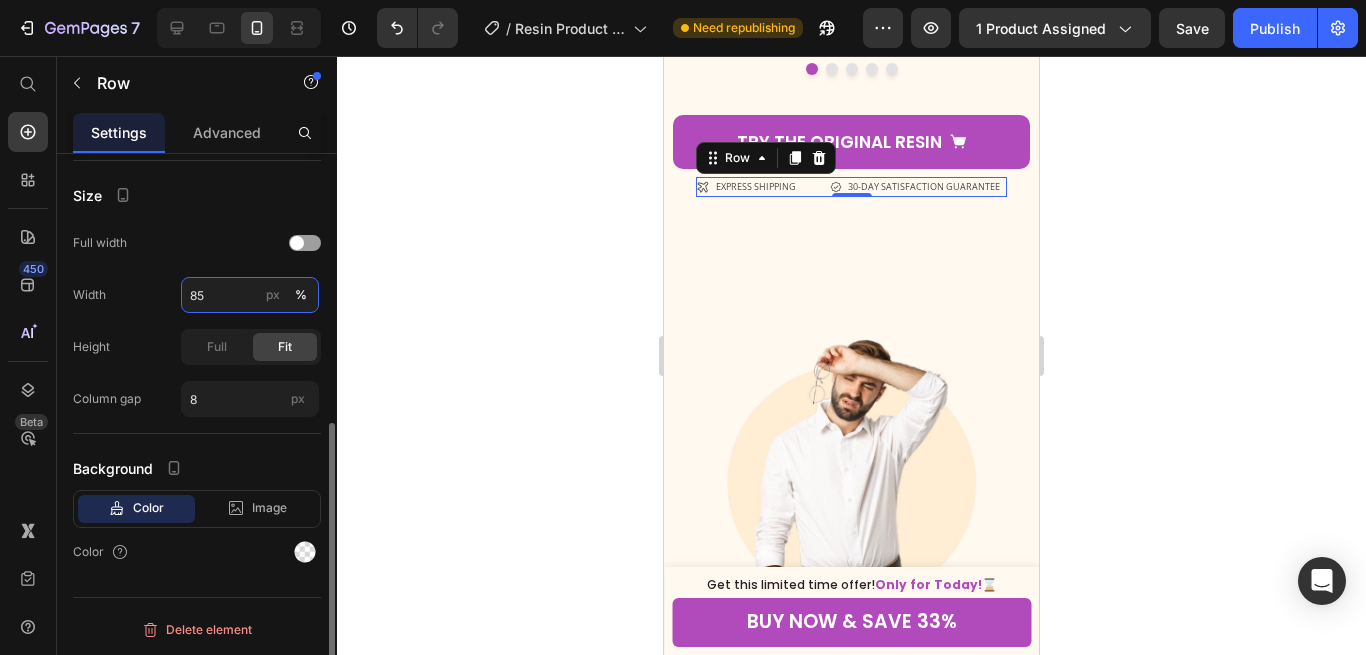 click on "85" at bounding box center [250, 295] 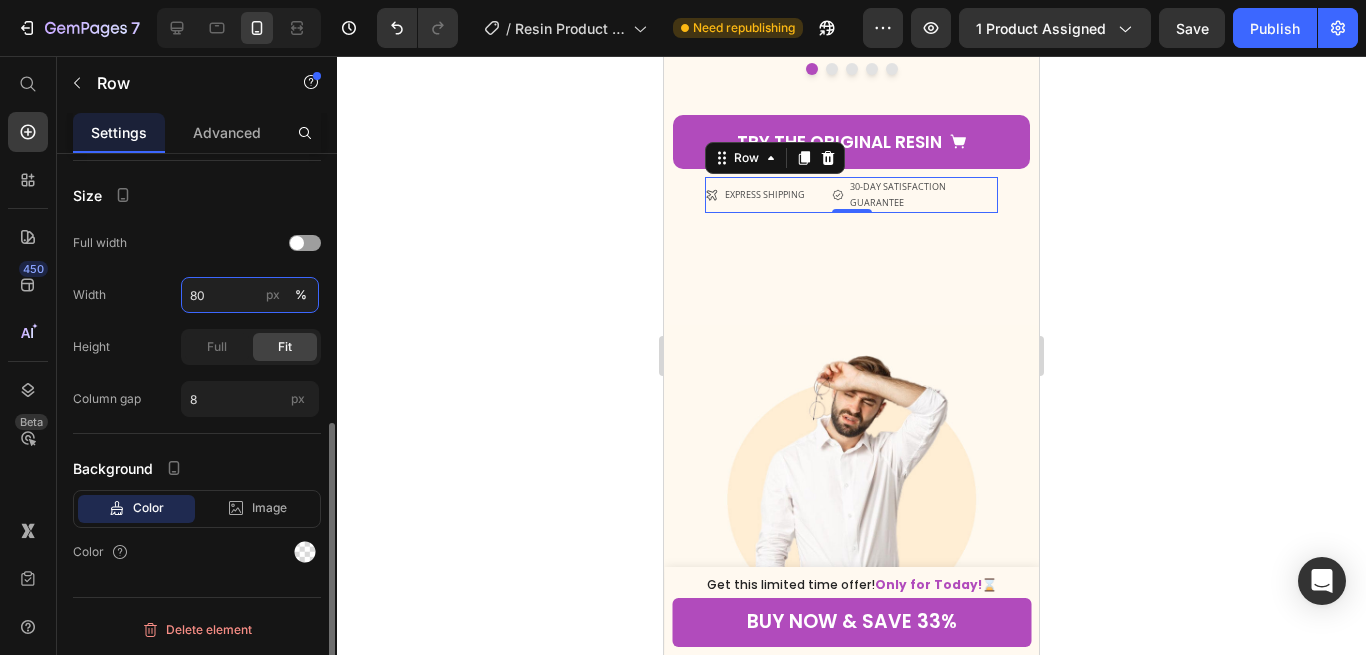 click on "80" at bounding box center [250, 295] 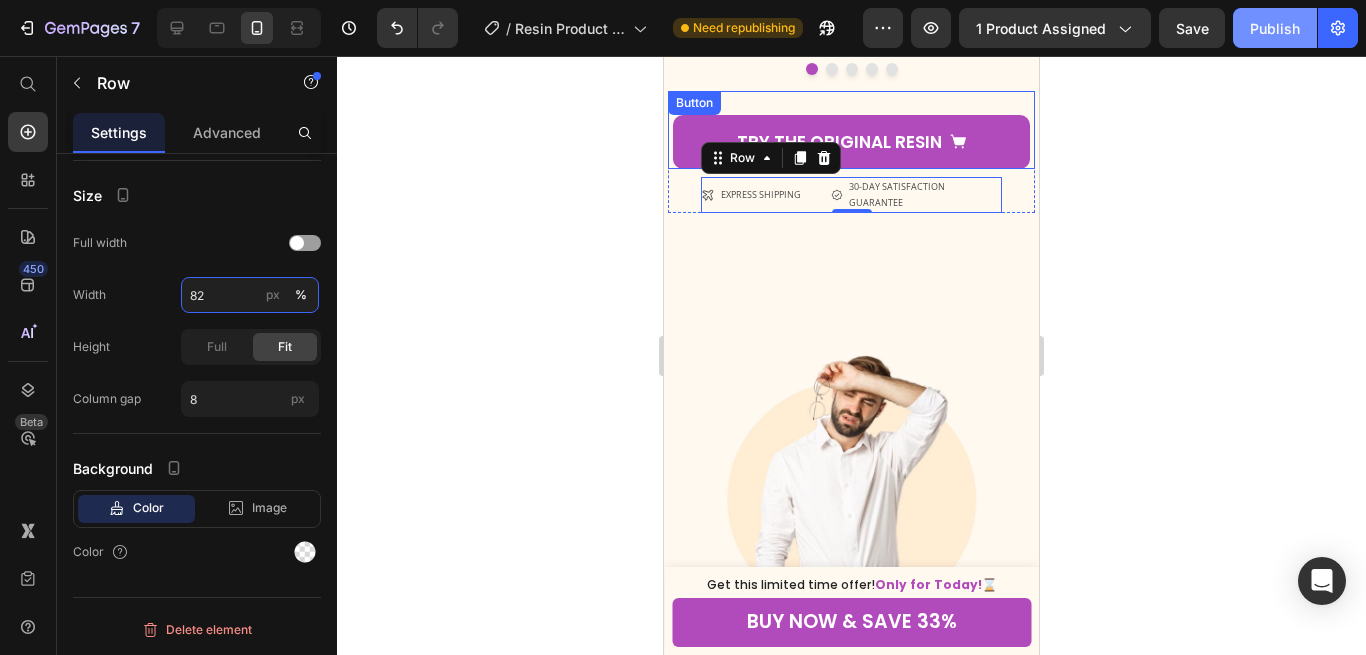 type on "82" 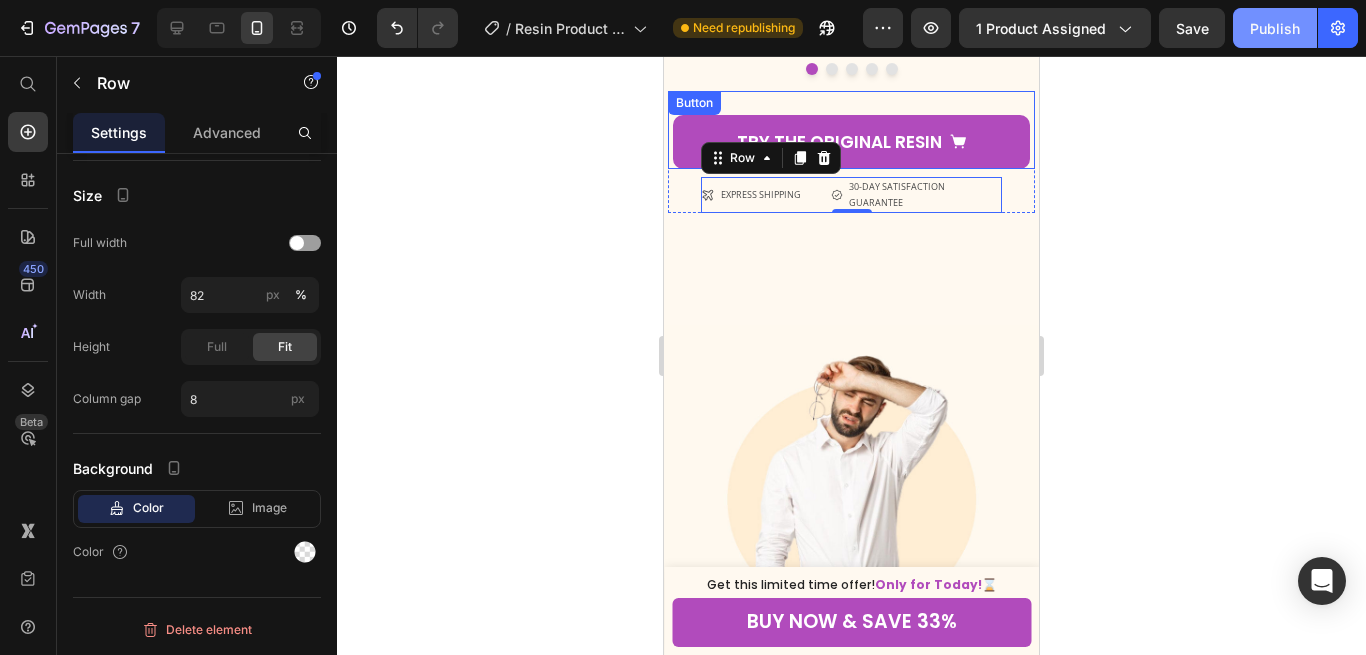 click on "Publish" at bounding box center (1275, 28) 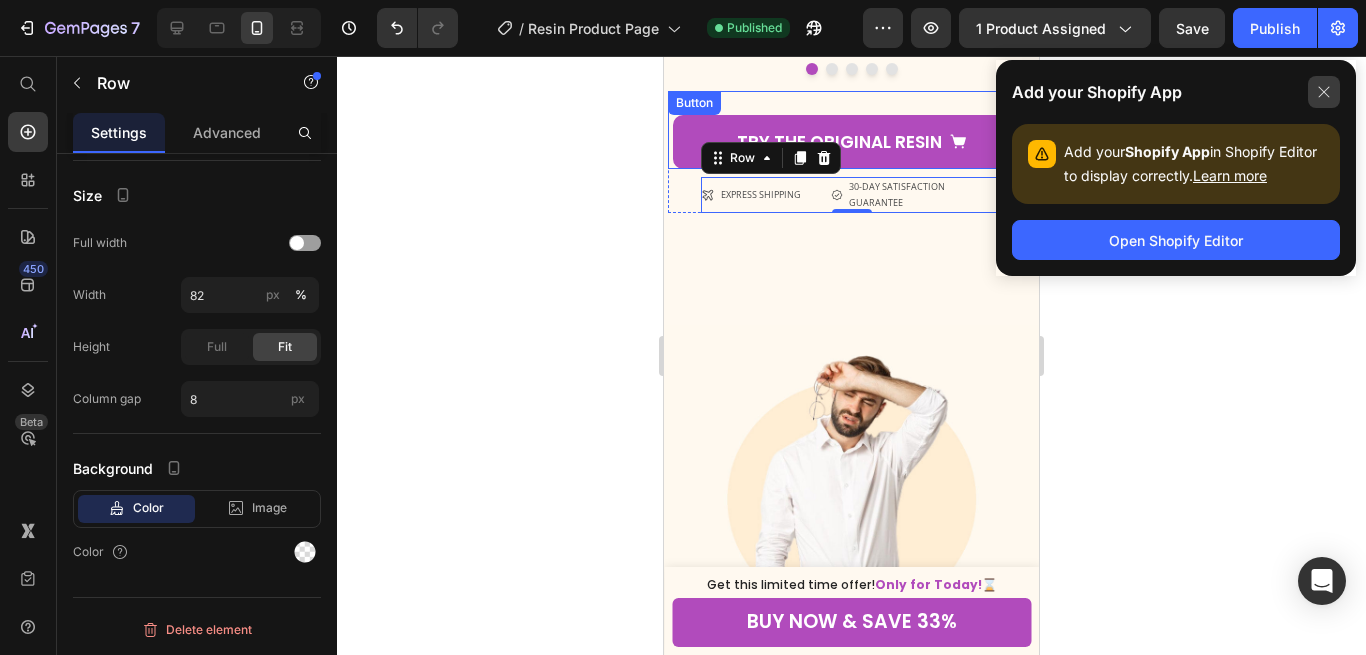 click 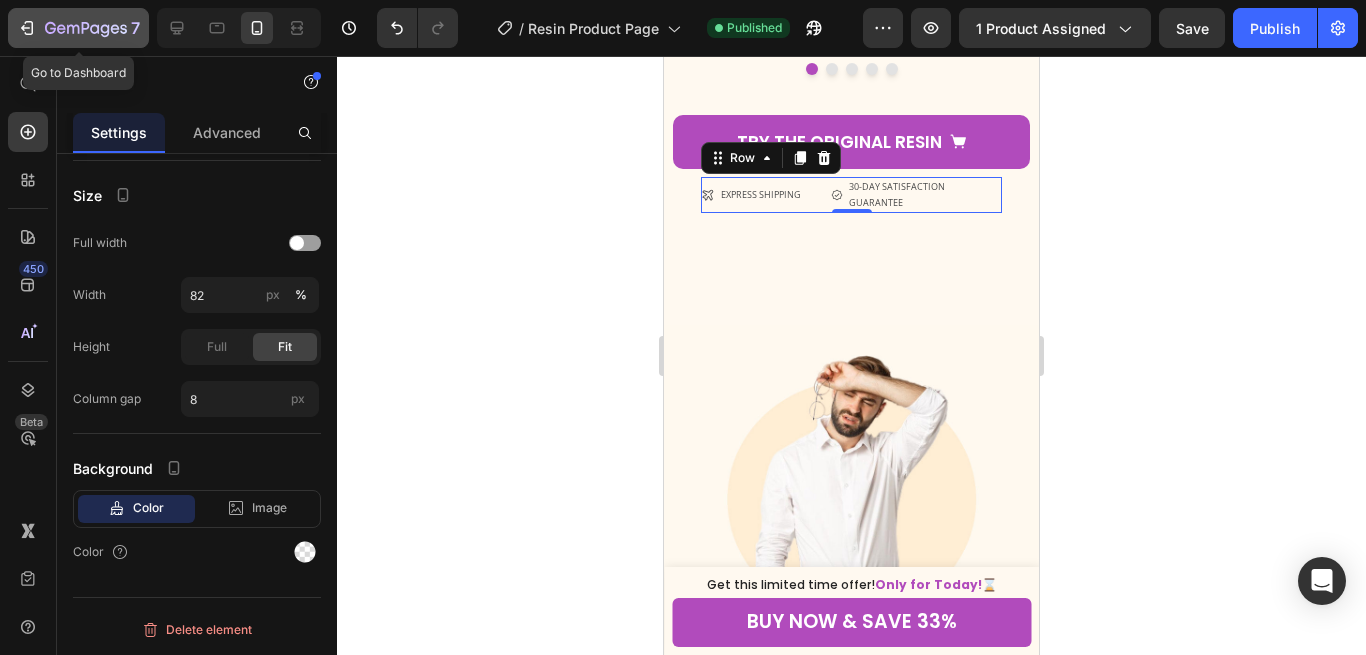 click 